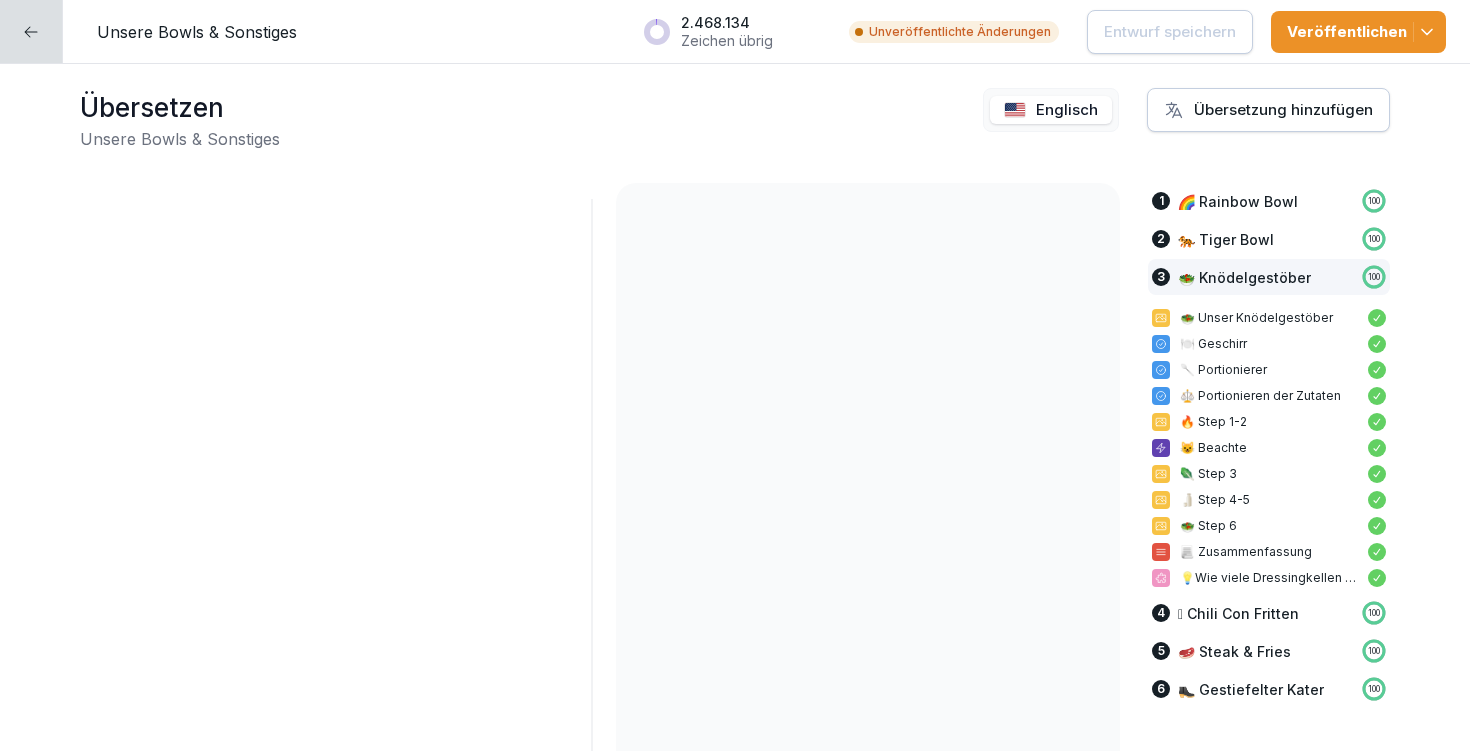 scroll, scrollTop: 0, scrollLeft: 0, axis: both 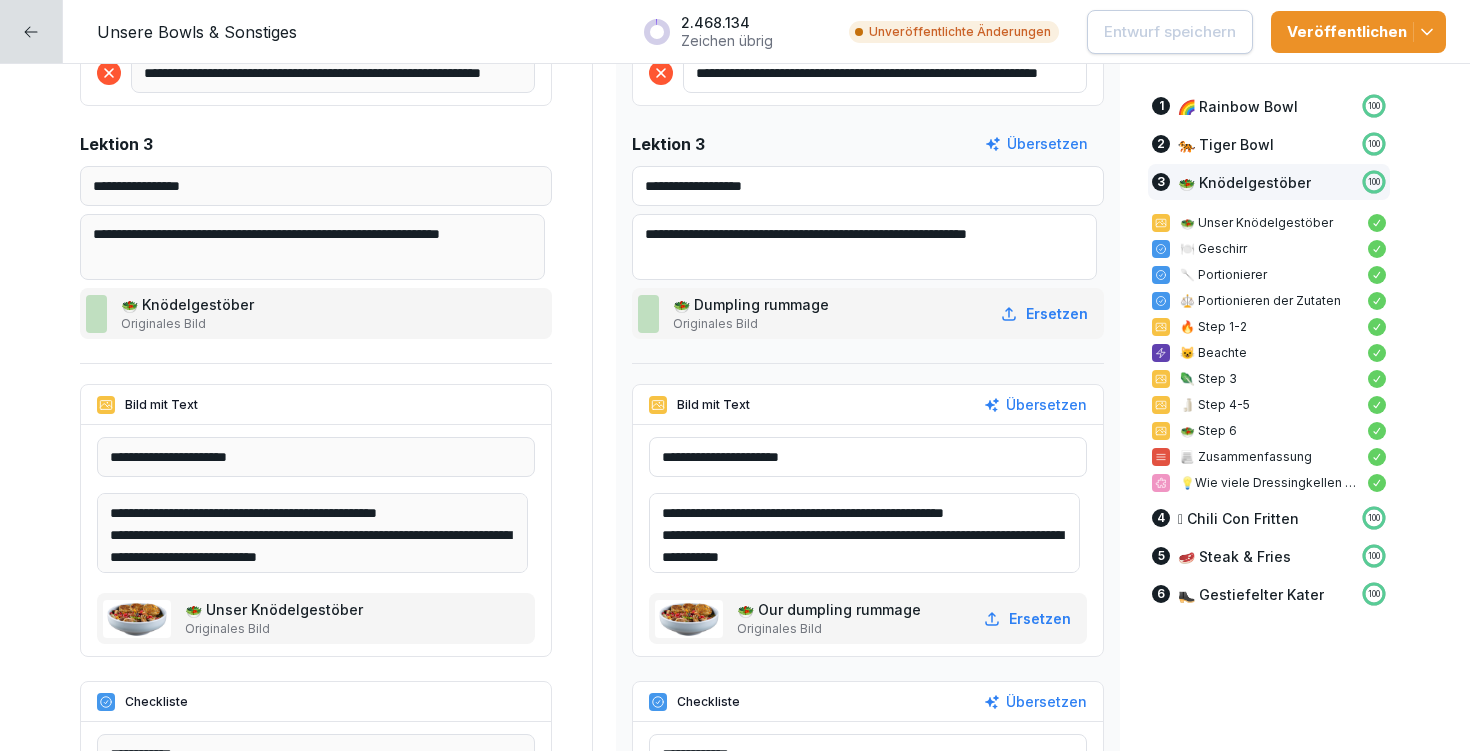 drag, startPoint x: 764, startPoint y: 510, endPoint x: 886, endPoint y: 510, distance: 122 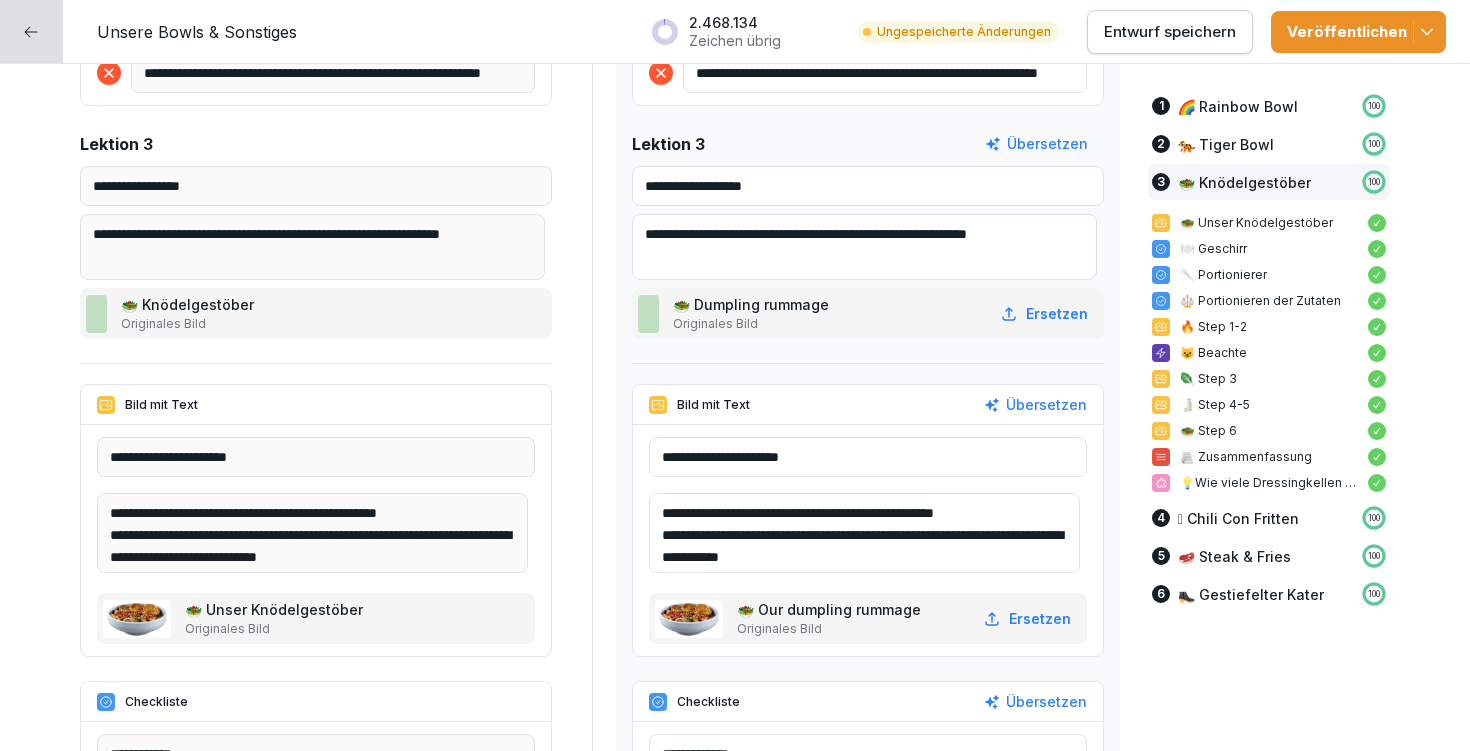 type on "**********" 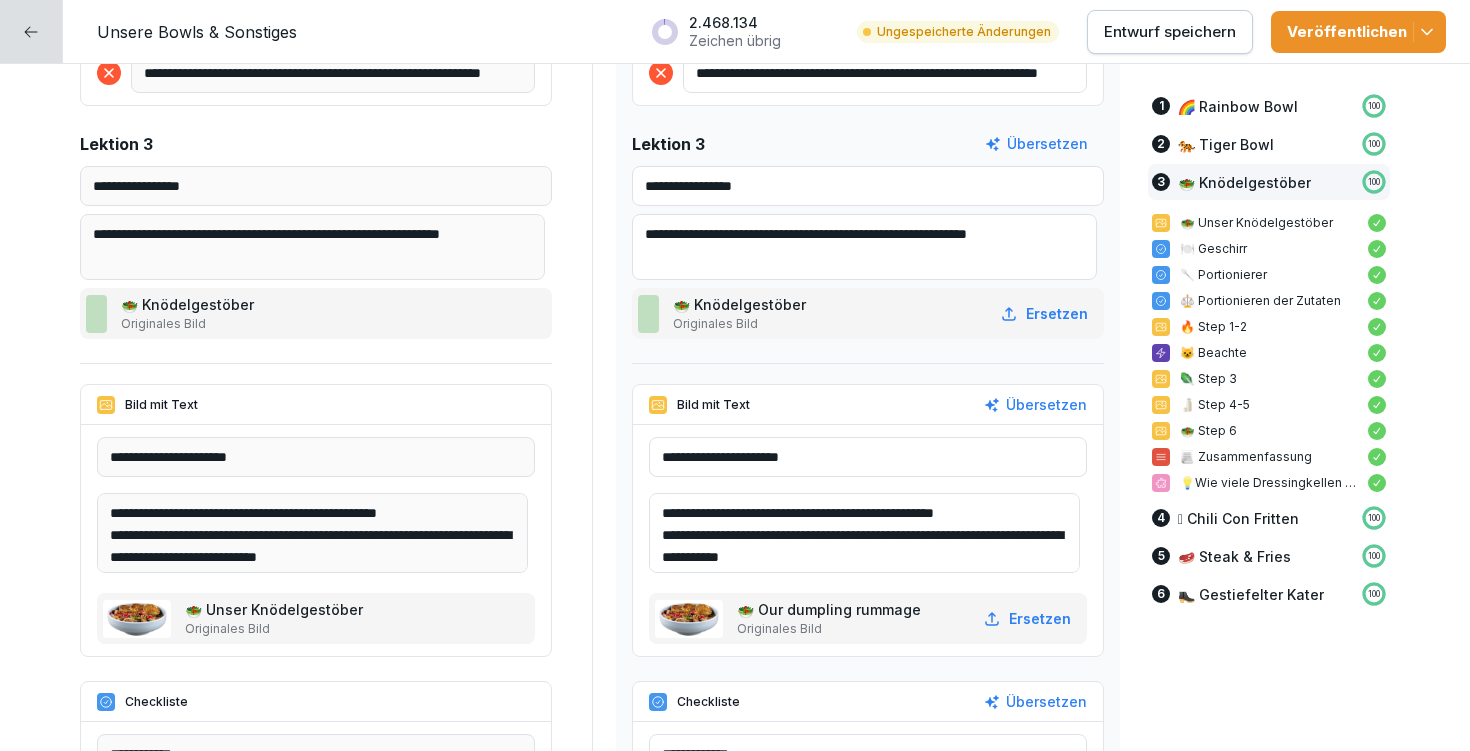drag, startPoint x: 665, startPoint y: 177, endPoint x: 882, endPoint y: 189, distance: 217.33154 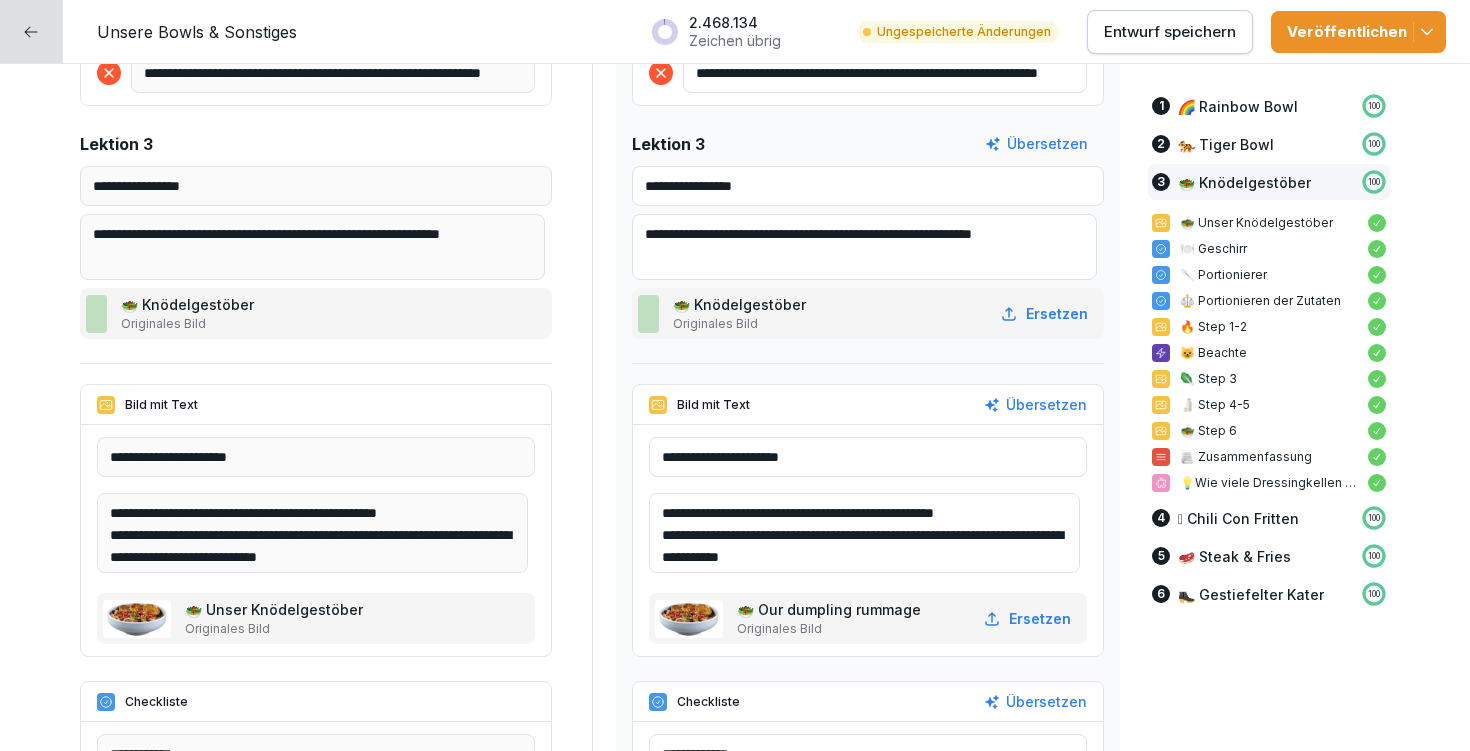 type on "**********" 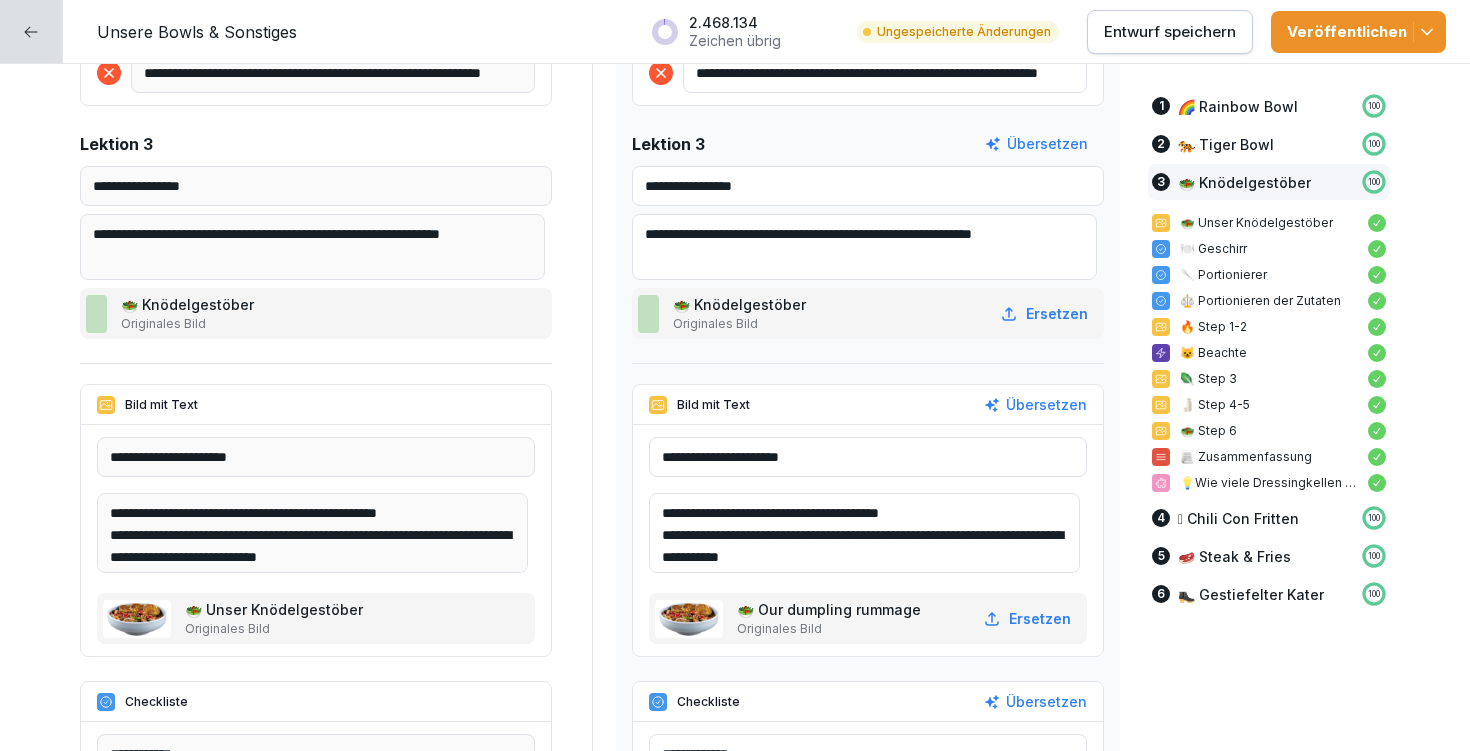 drag, startPoint x: 921, startPoint y: 534, endPoint x: 996, endPoint y: 531, distance: 75.059975 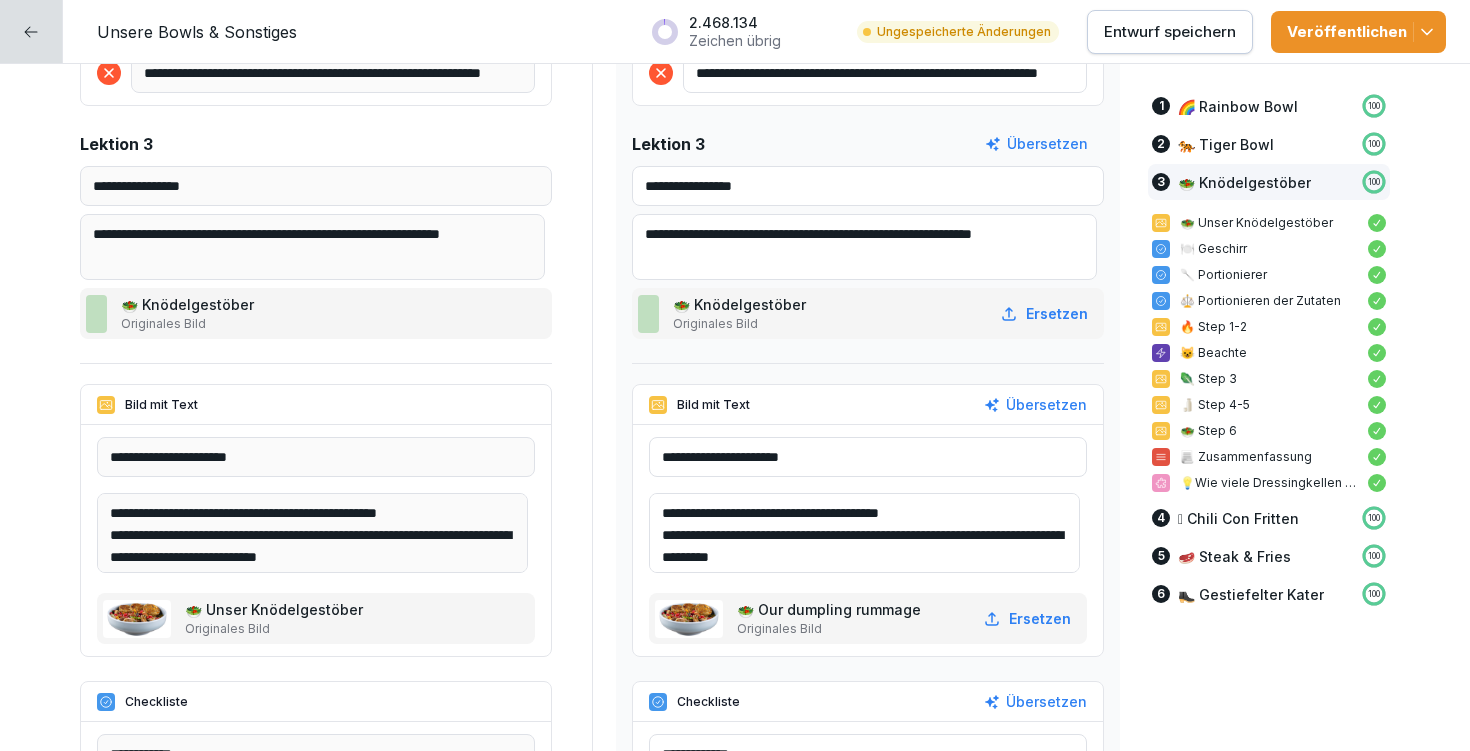 scroll, scrollTop: 4, scrollLeft: 0, axis: vertical 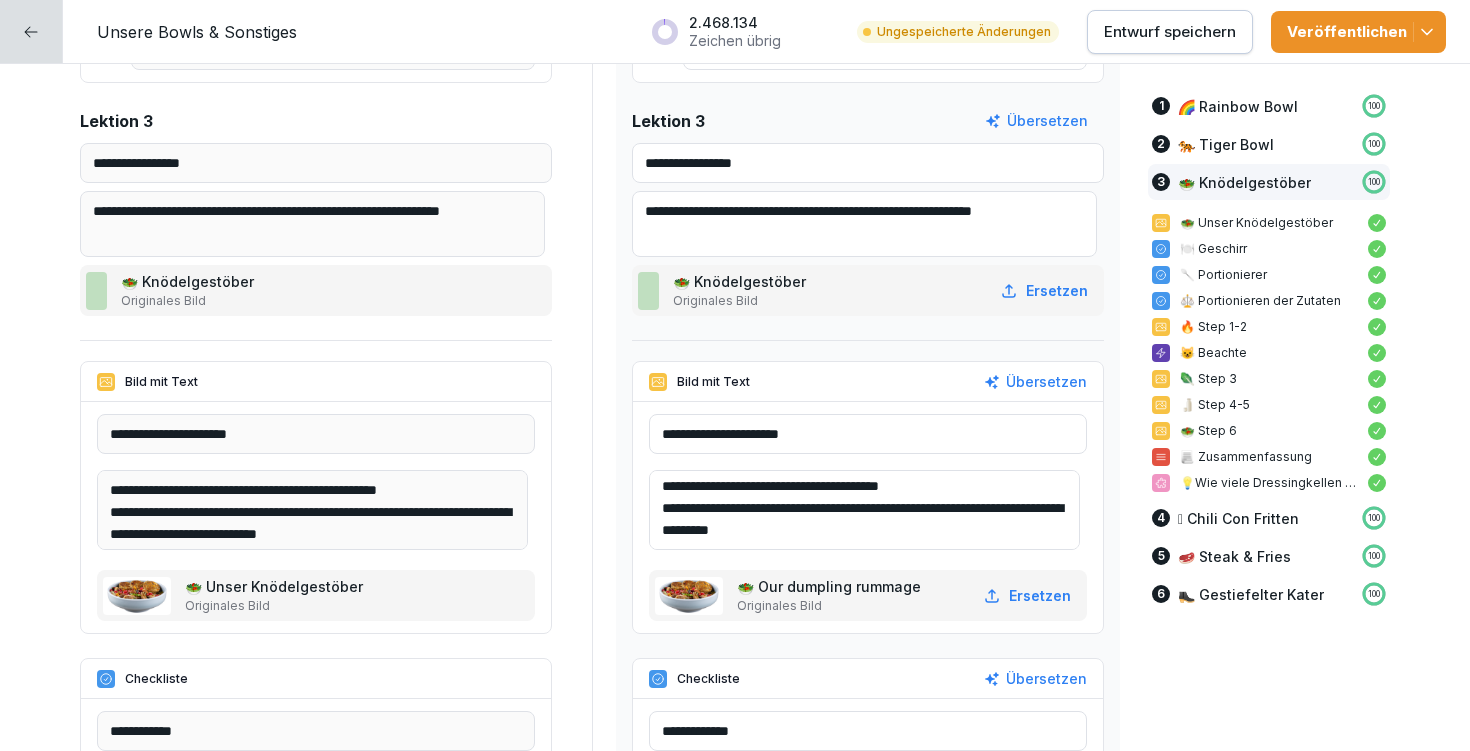 type on "**********" 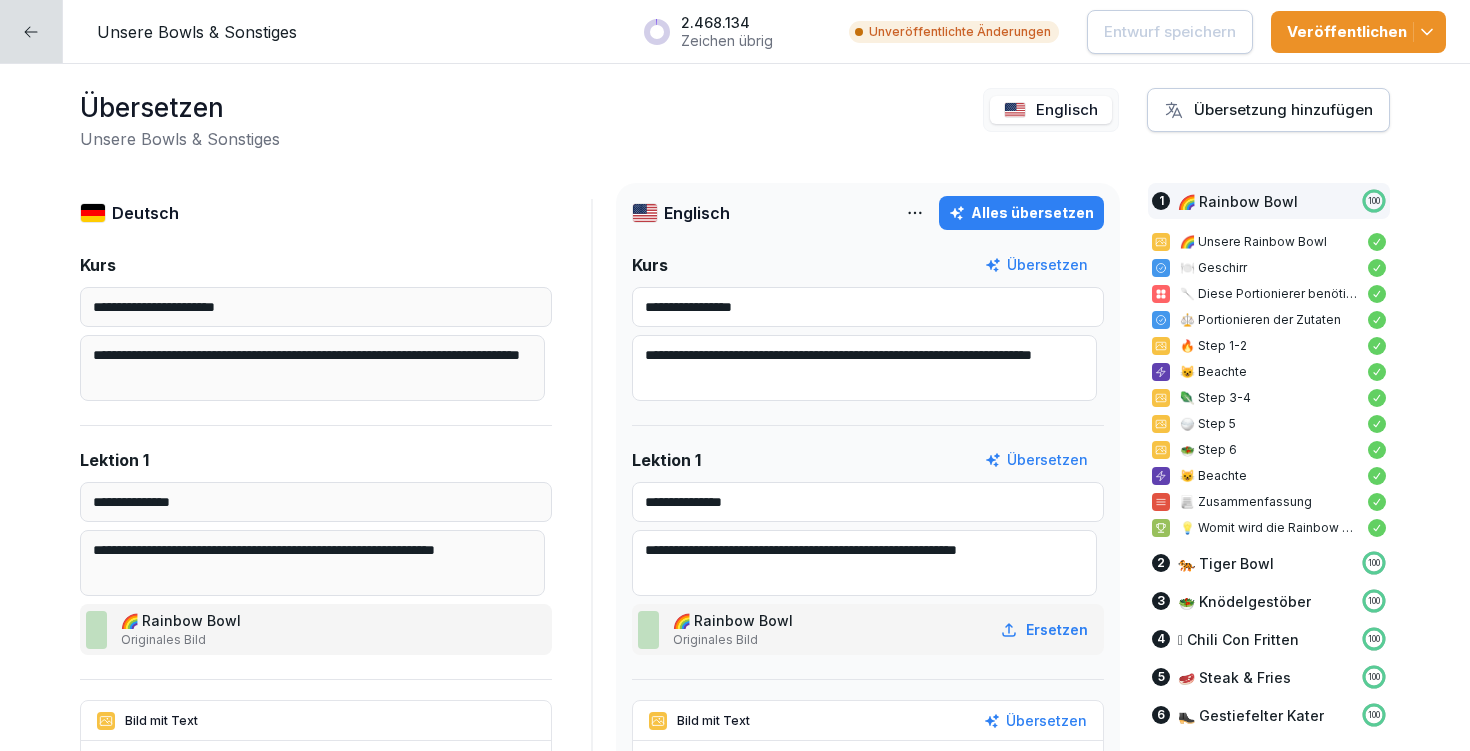 scroll, scrollTop: 0, scrollLeft: 0, axis: both 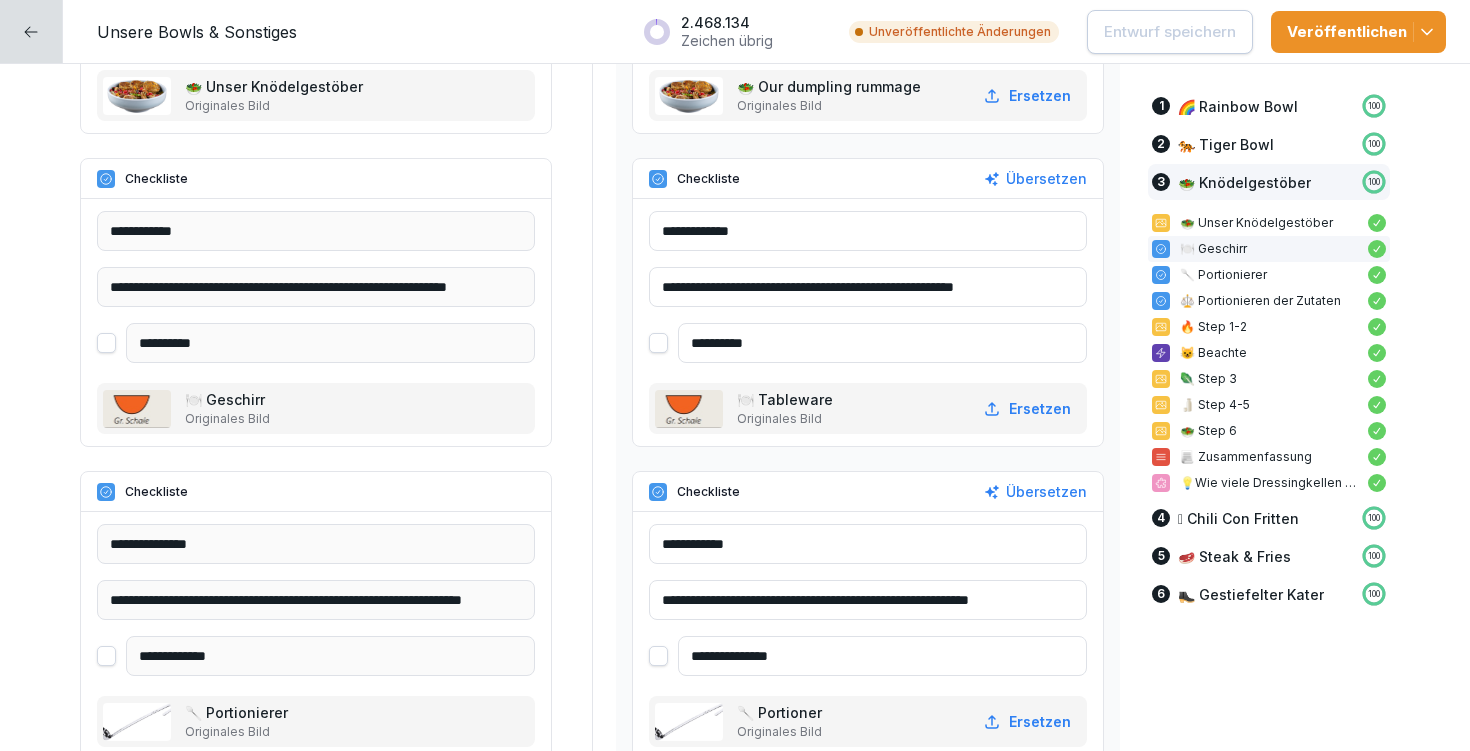 click on "**********" at bounding box center (868, 287) 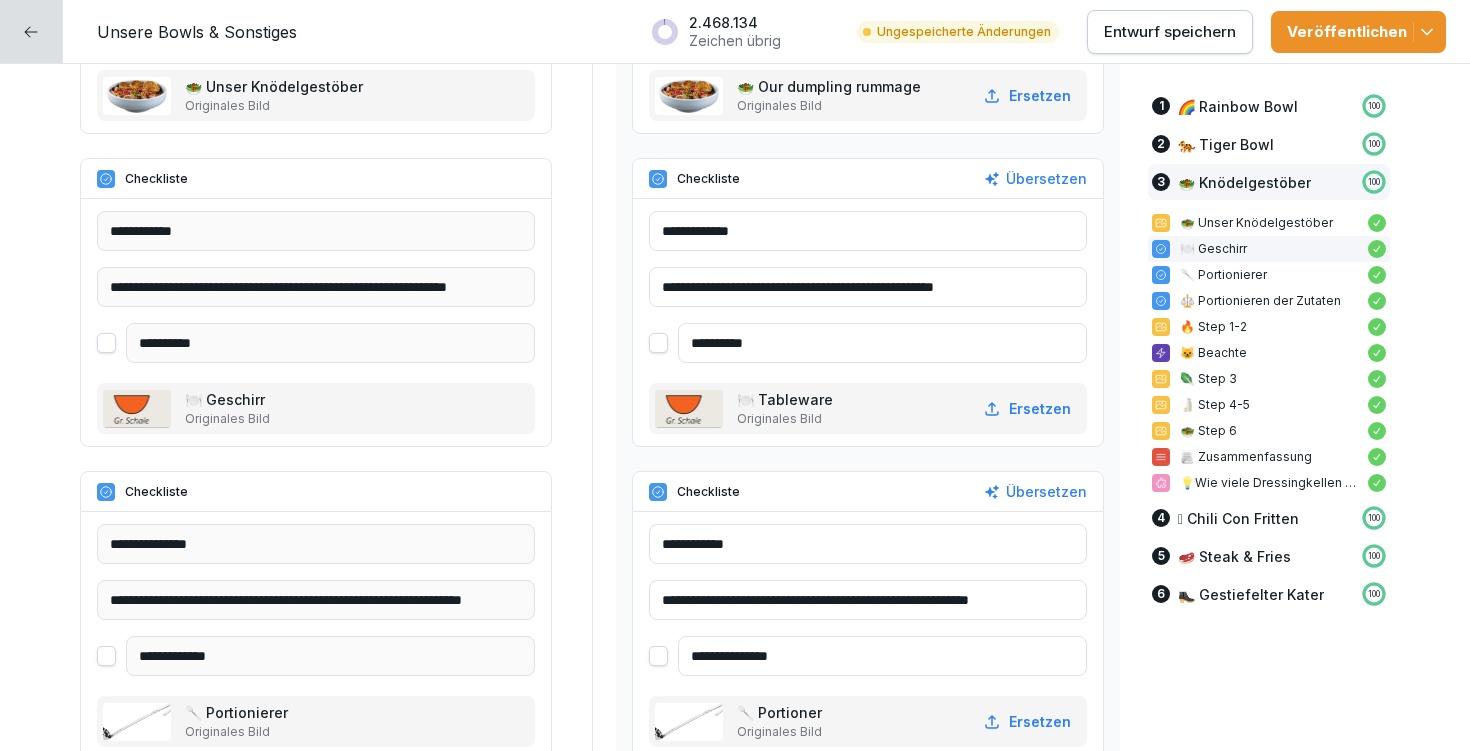 drag, startPoint x: 891, startPoint y: 284, endPoint x: 1016, endPoint y: 279, distance: 125.09996 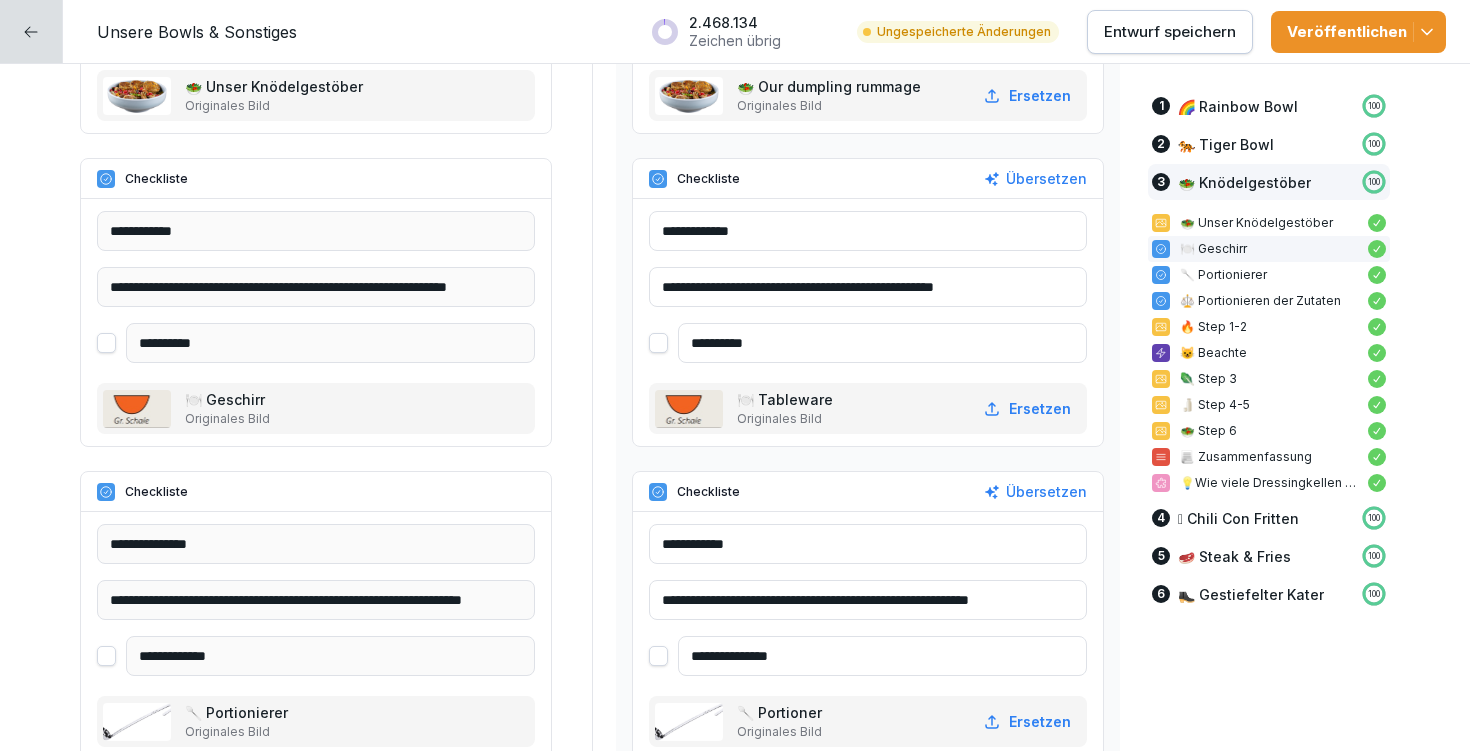 click on "**********" at bounding box center [868, 287] 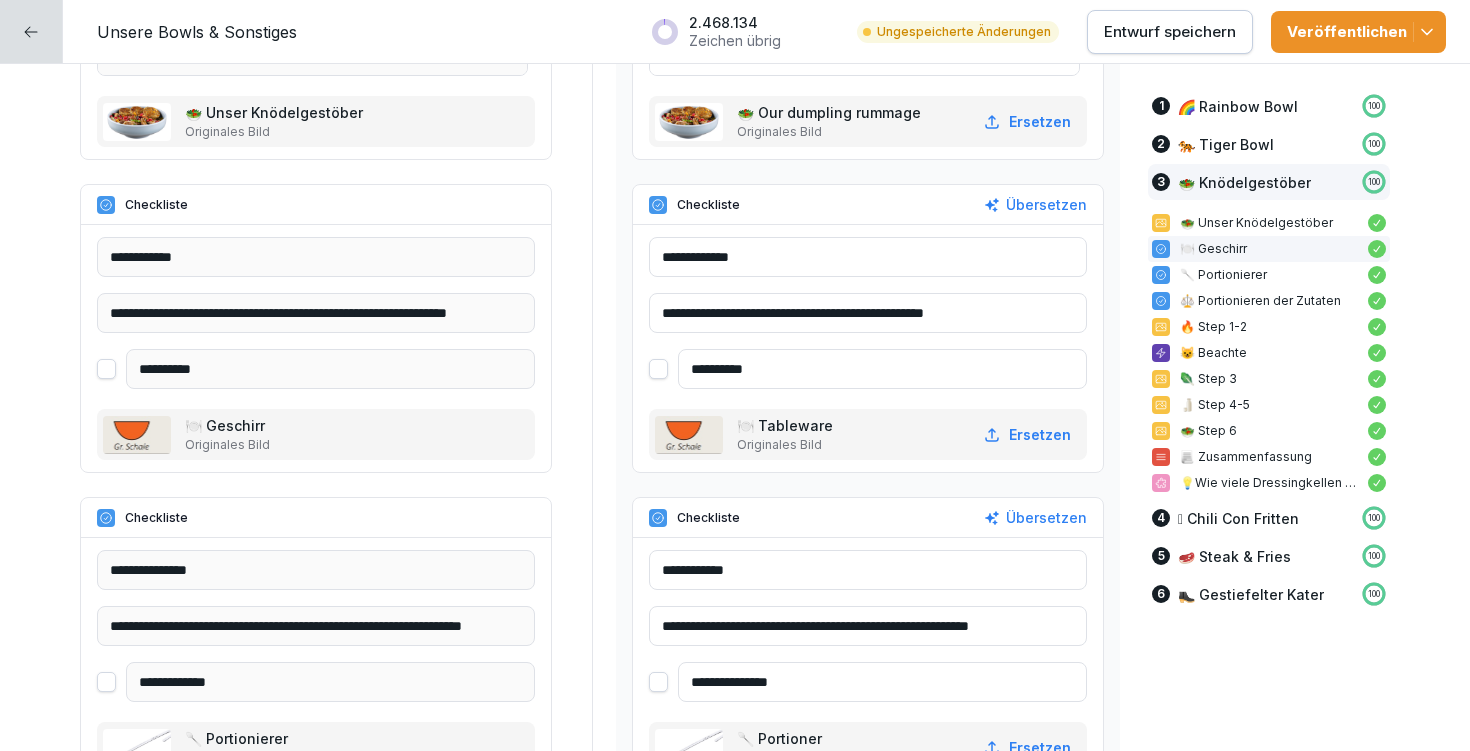 scroll, scrollTop: 10050, scrollLeft: 0, axis: vertical 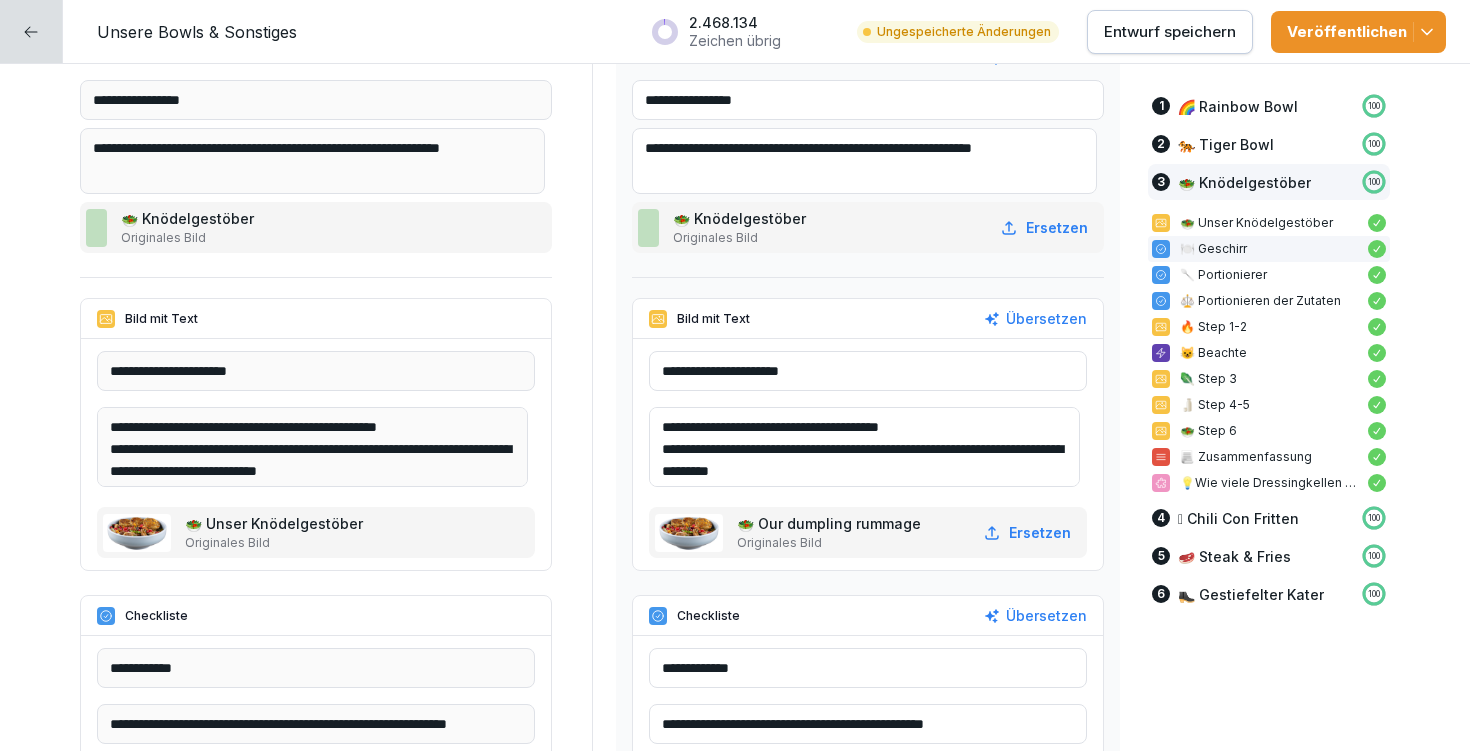 type on "**********" 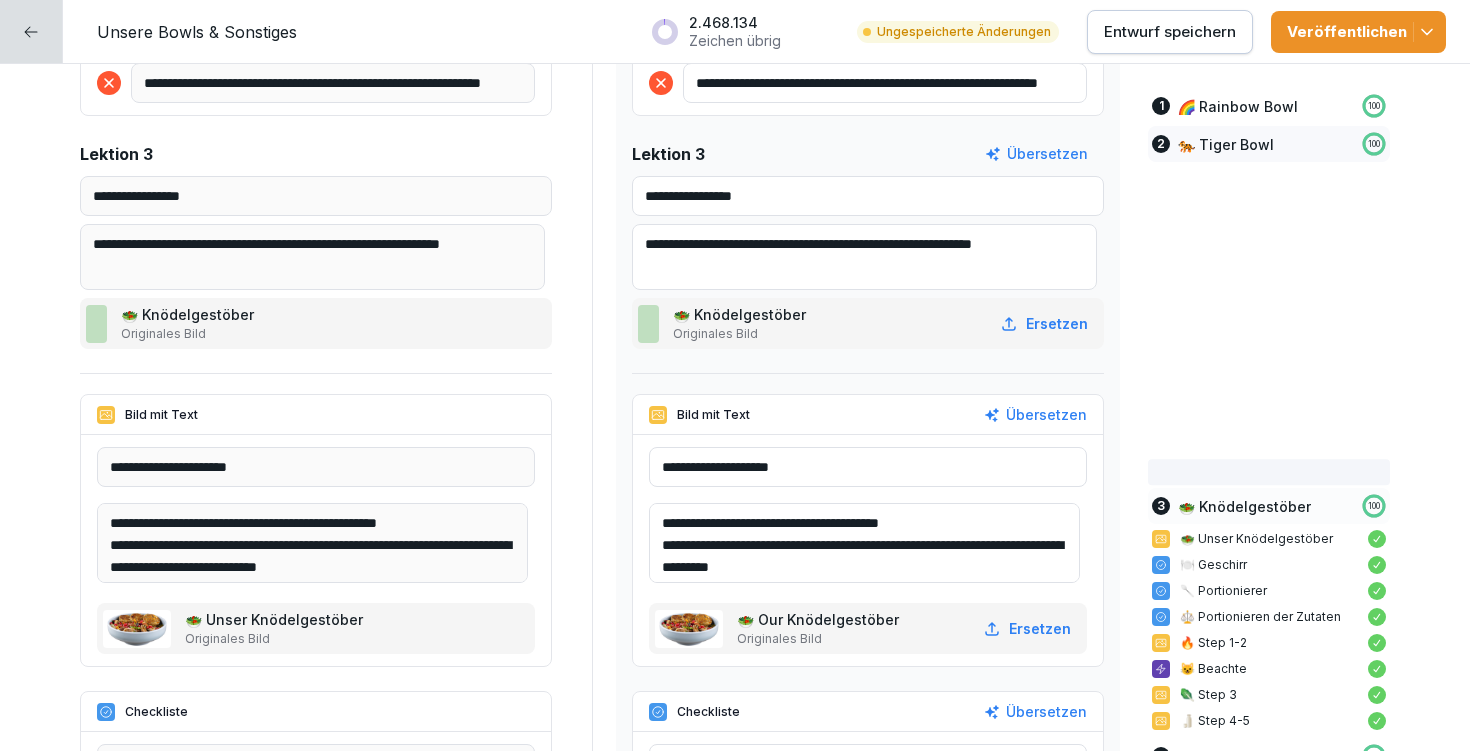 scroll, scrollTop: 10205, scrollLeft: 0, axis: vertical 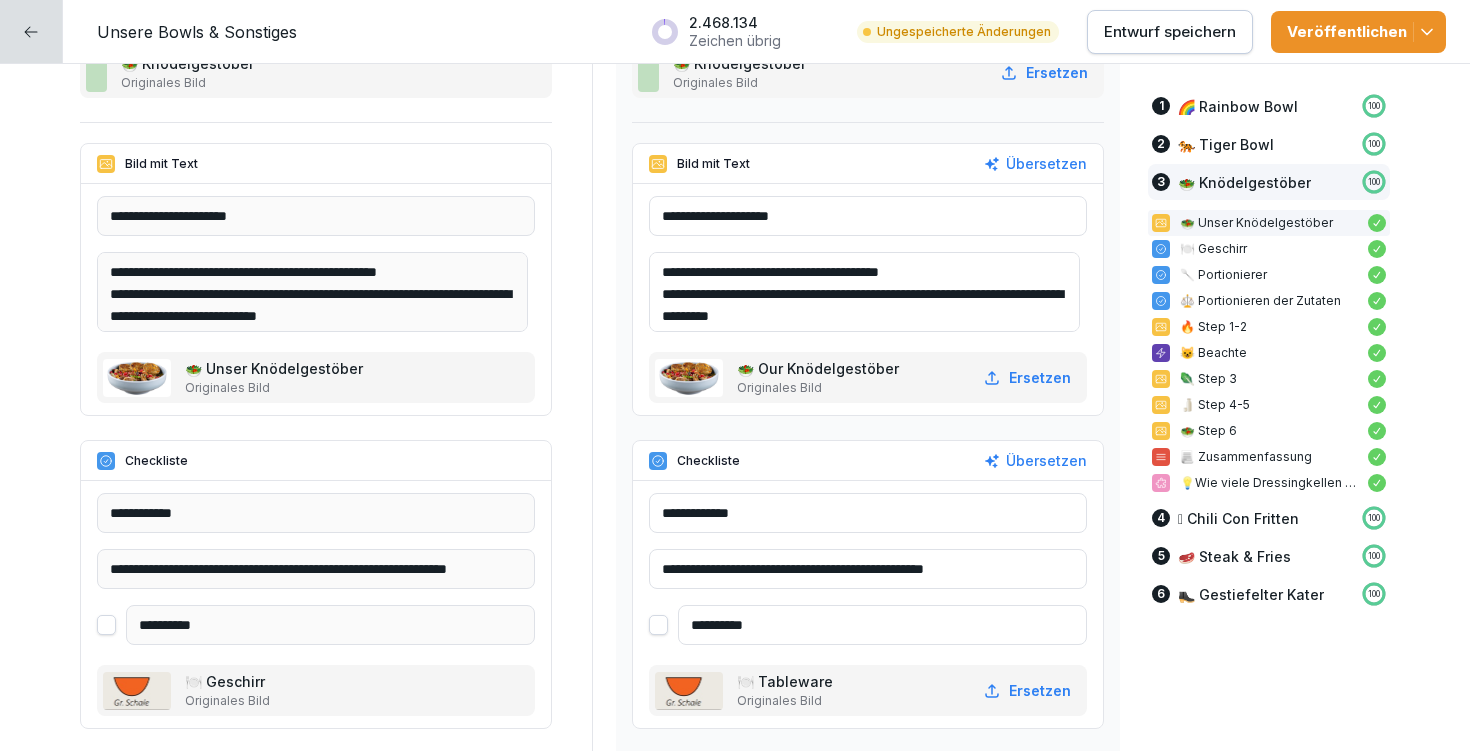 type on "**********" 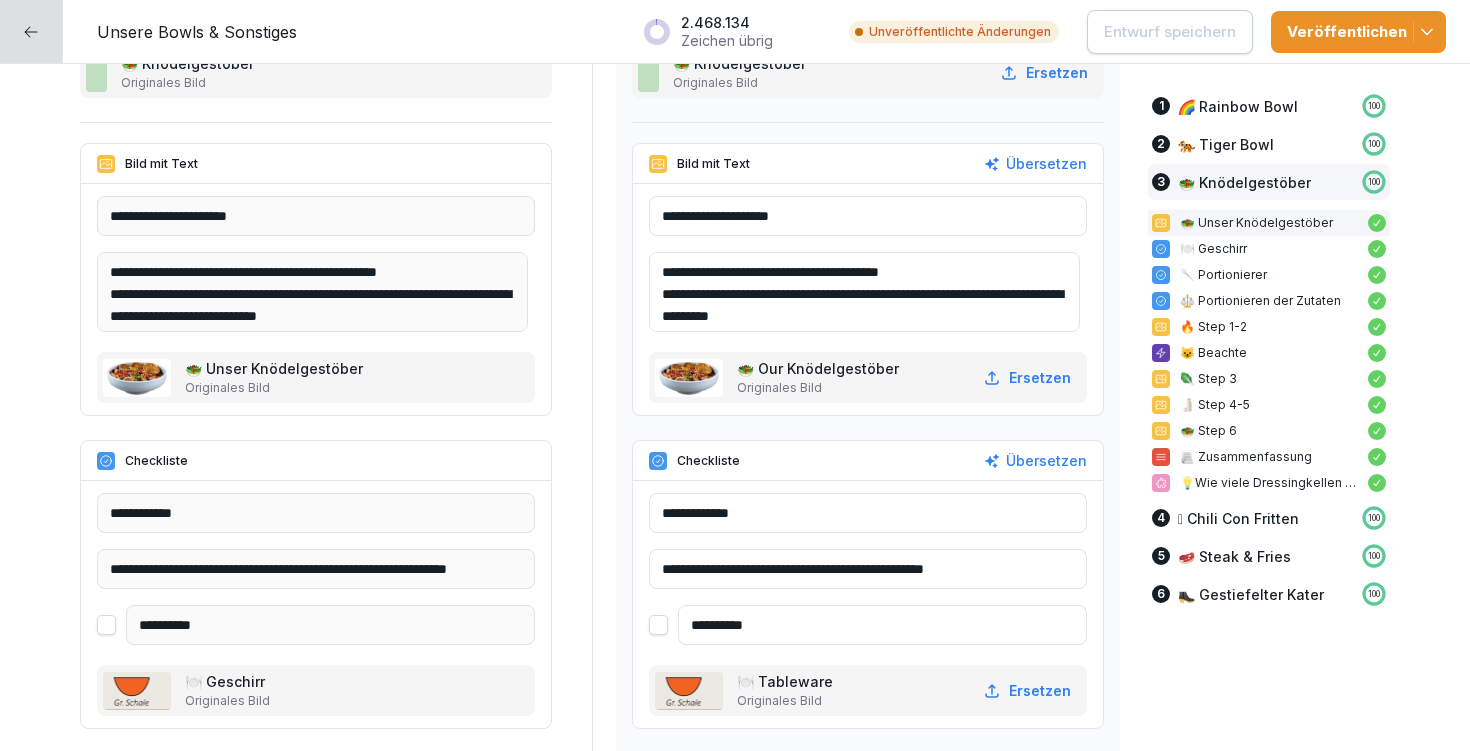 scroll, scrollTop: 4, scrollLeft: 0, axis: vertical 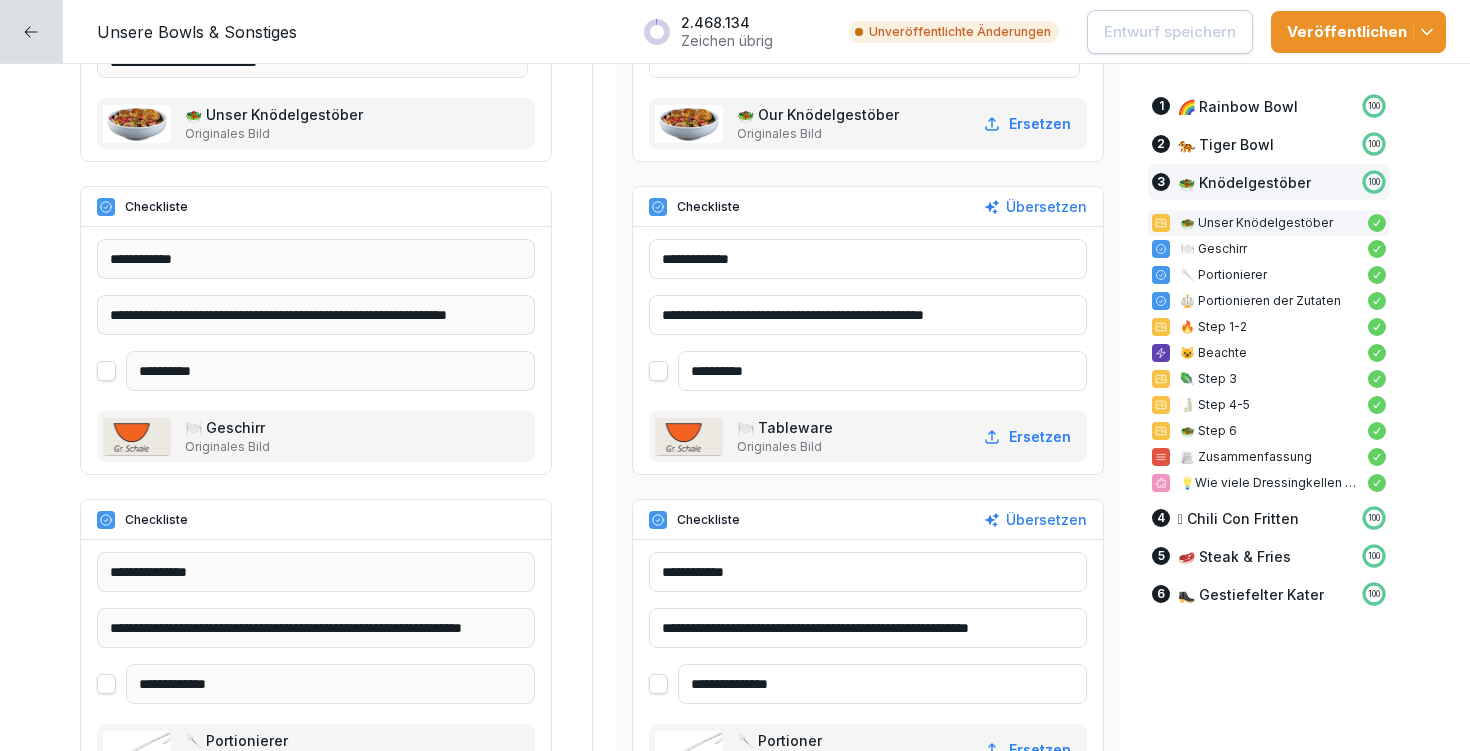 drag, startPoint x: 943, startPoint y: 626, endPoint x: 1165, endPoint y: 618, distance: 222.1441 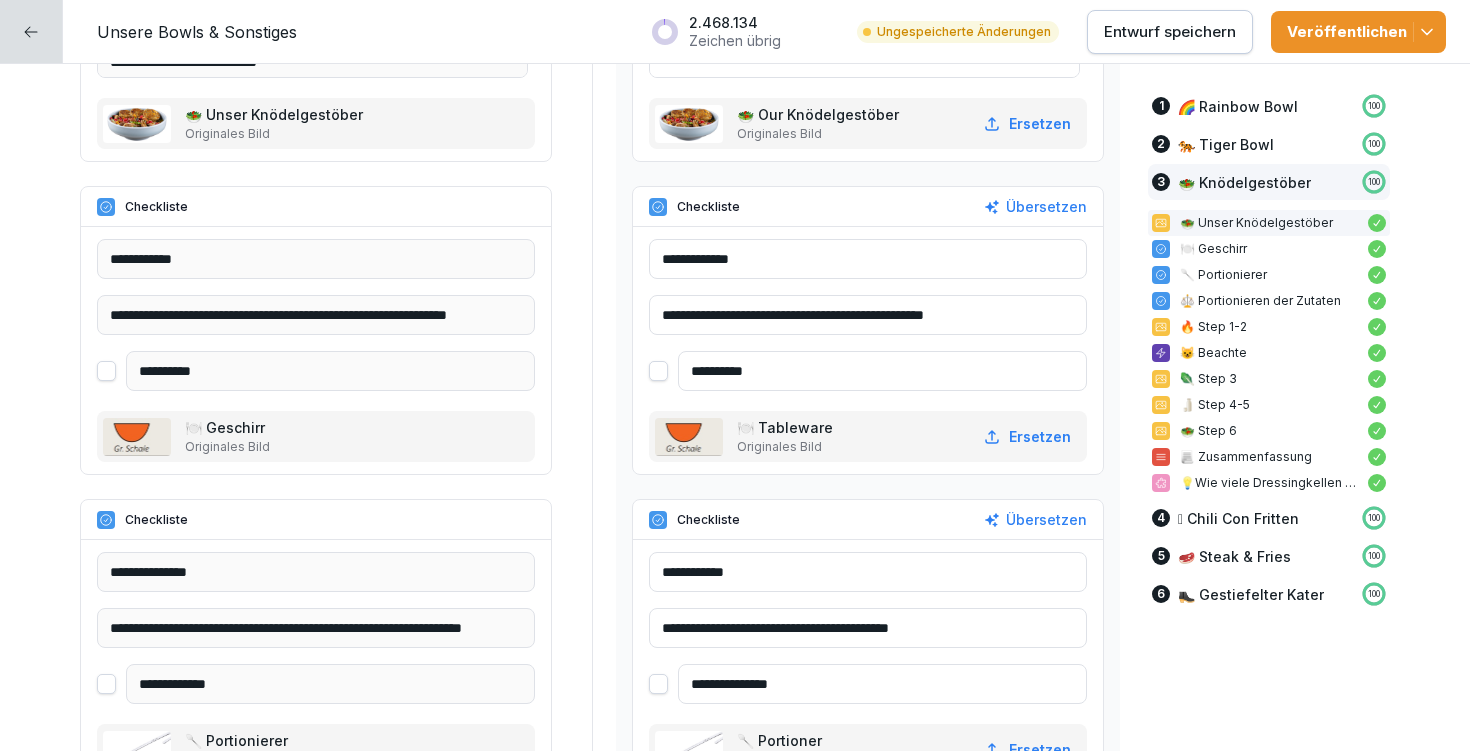 paste on "**********" 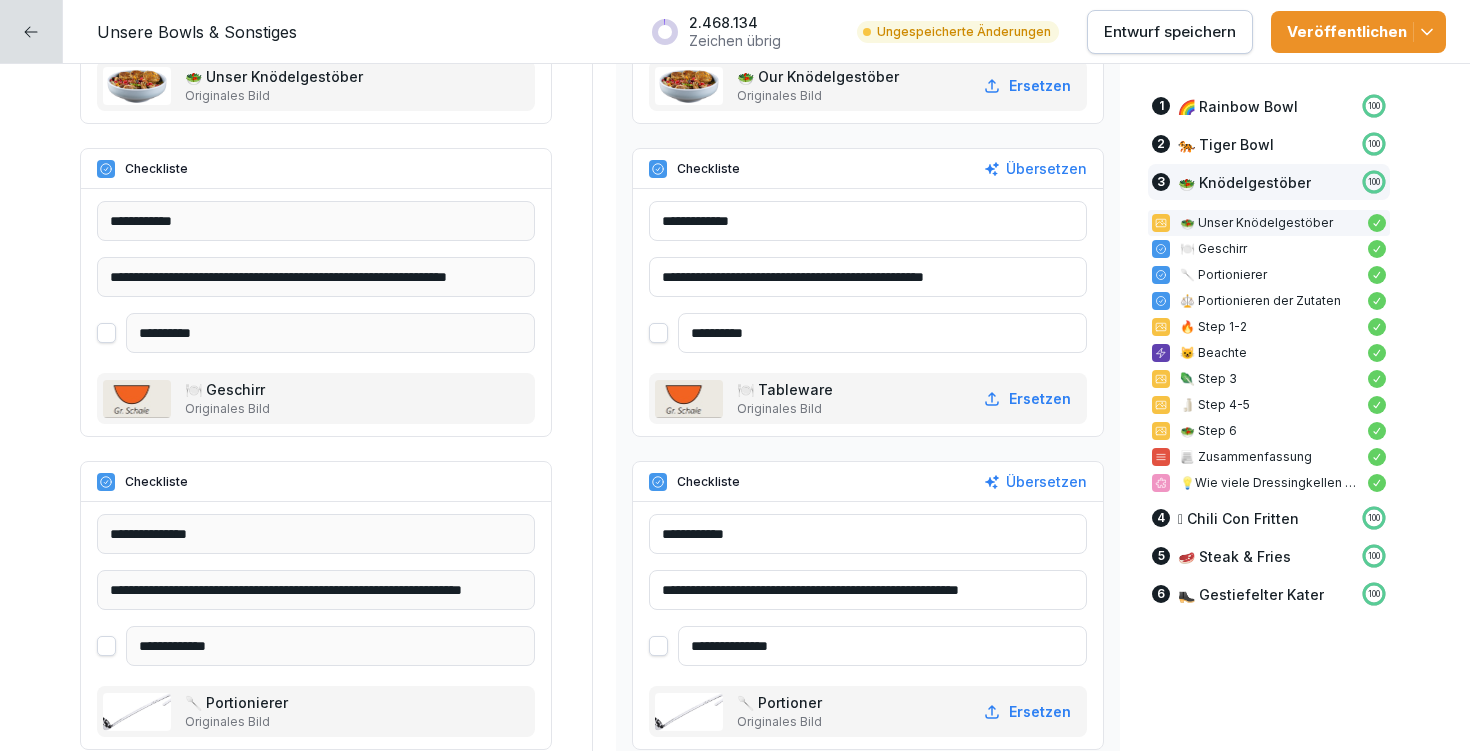 scroll, scrollTop: 10621, scrollLeft: 0, axis: vertical 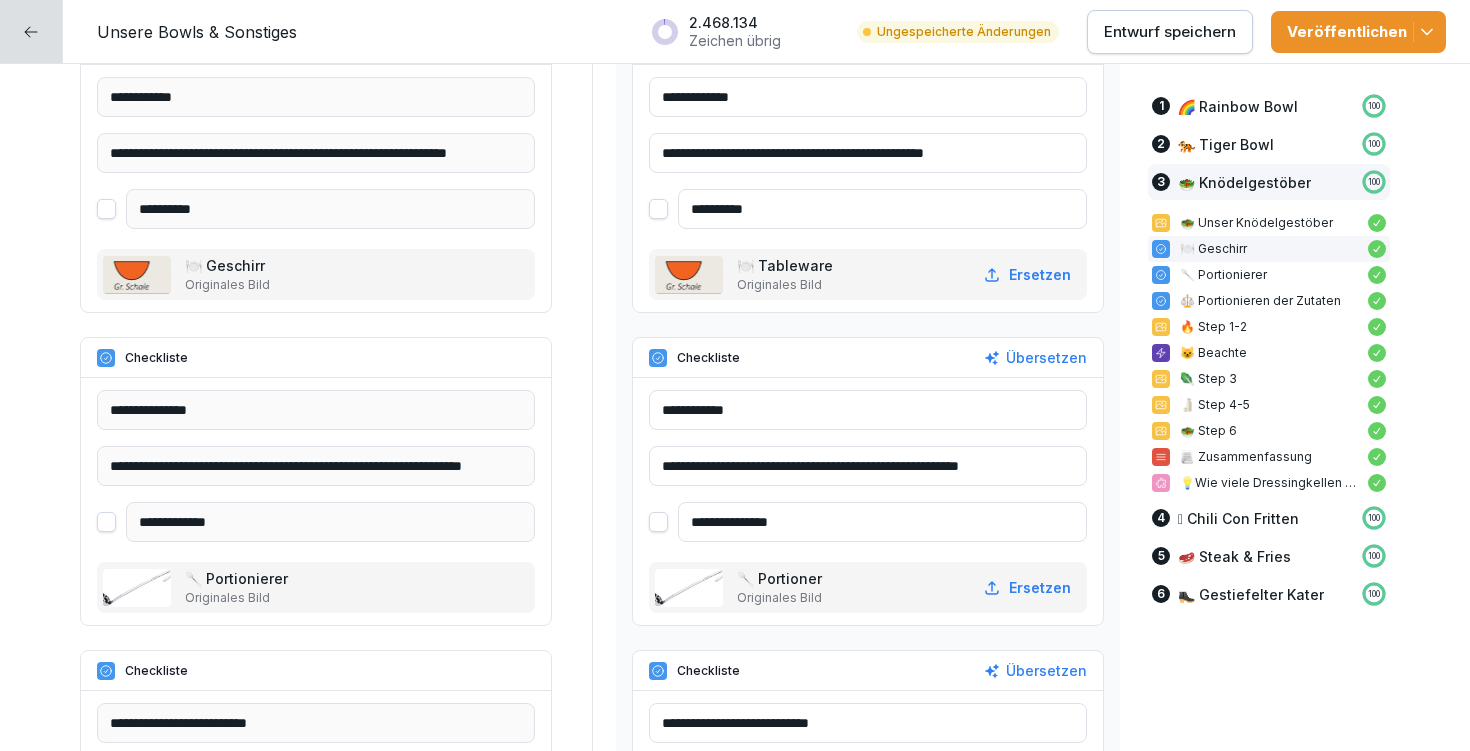 type on "**********" 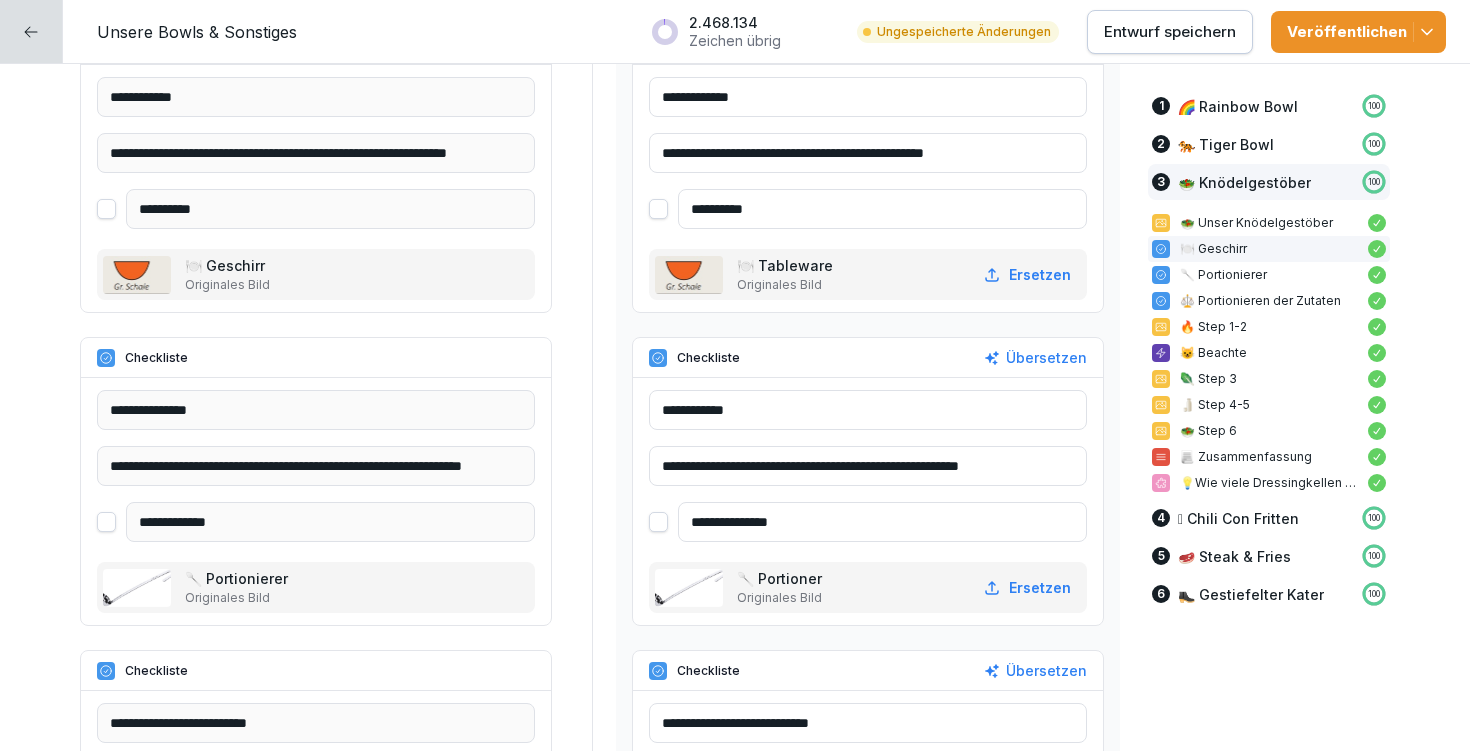 click on "**********" at bounding box center (882, 522) 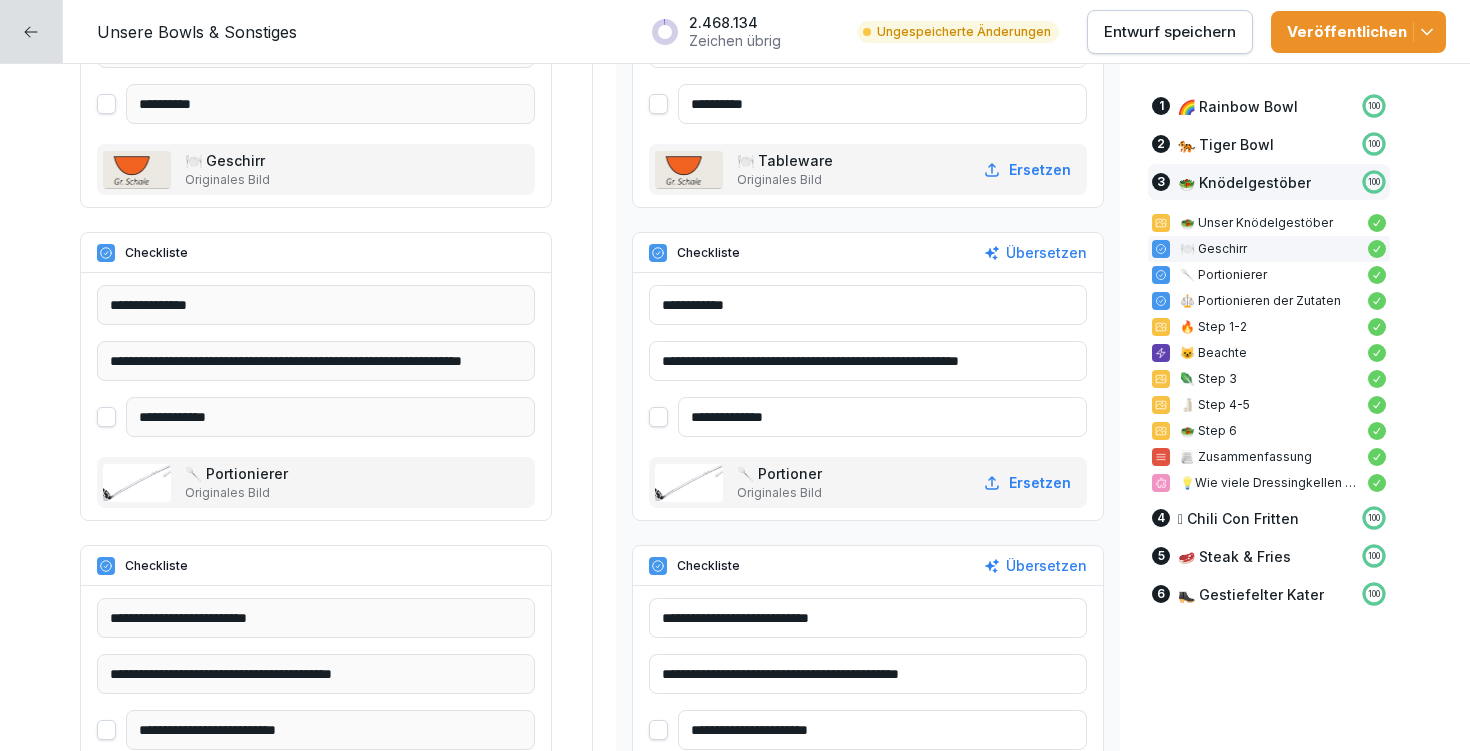 scroll, scrollTop: 11057, scrollLeft: 0, axis: vertical 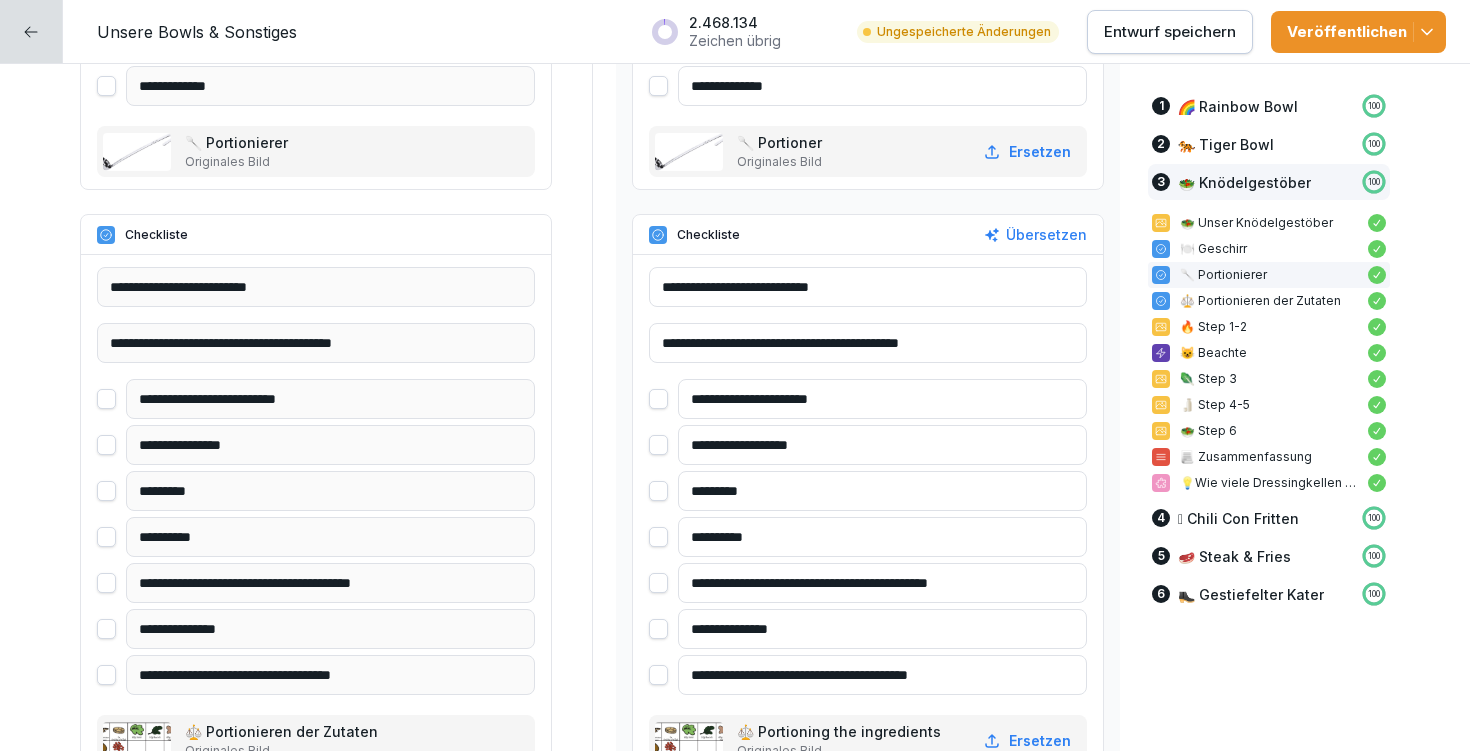 type on "**********" 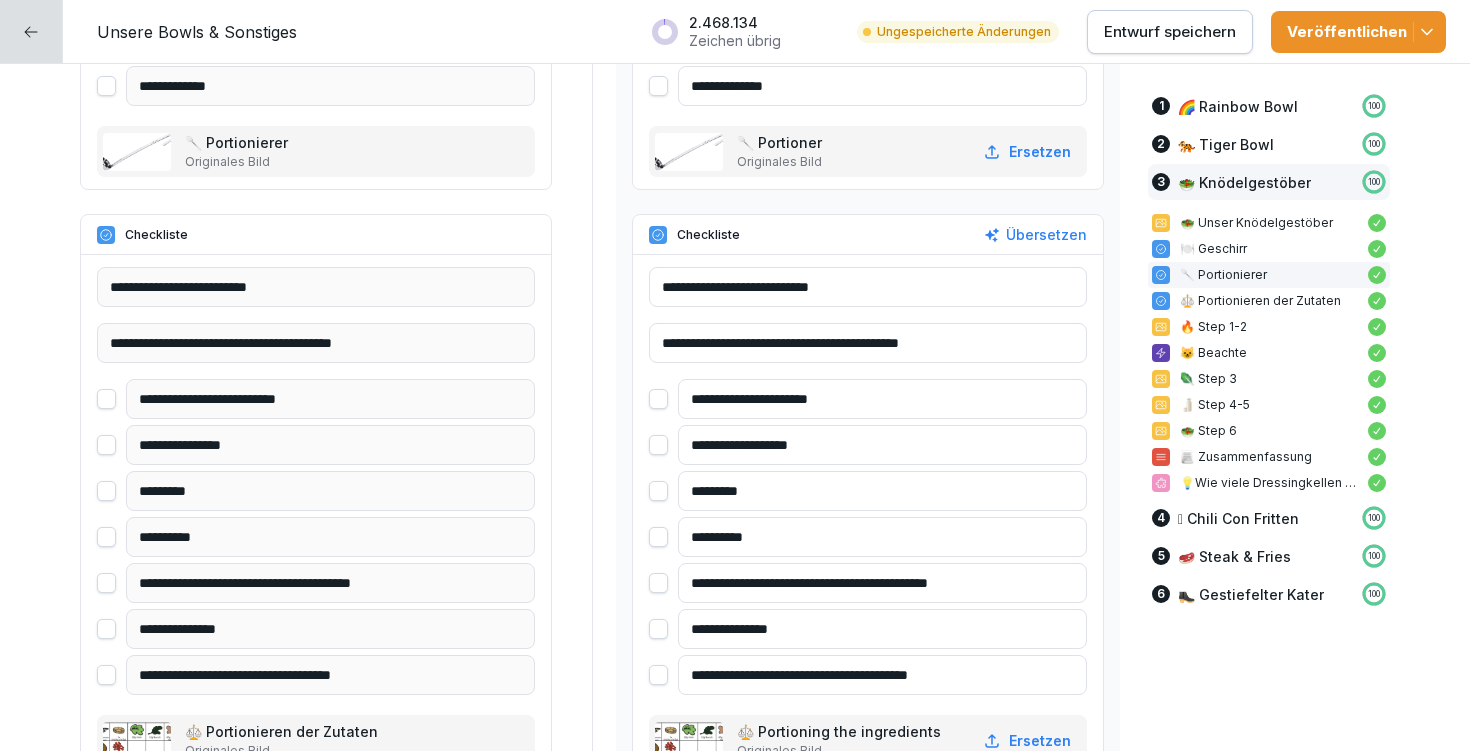click on "Entwurf speichern" at bounding box center (1170, 32) 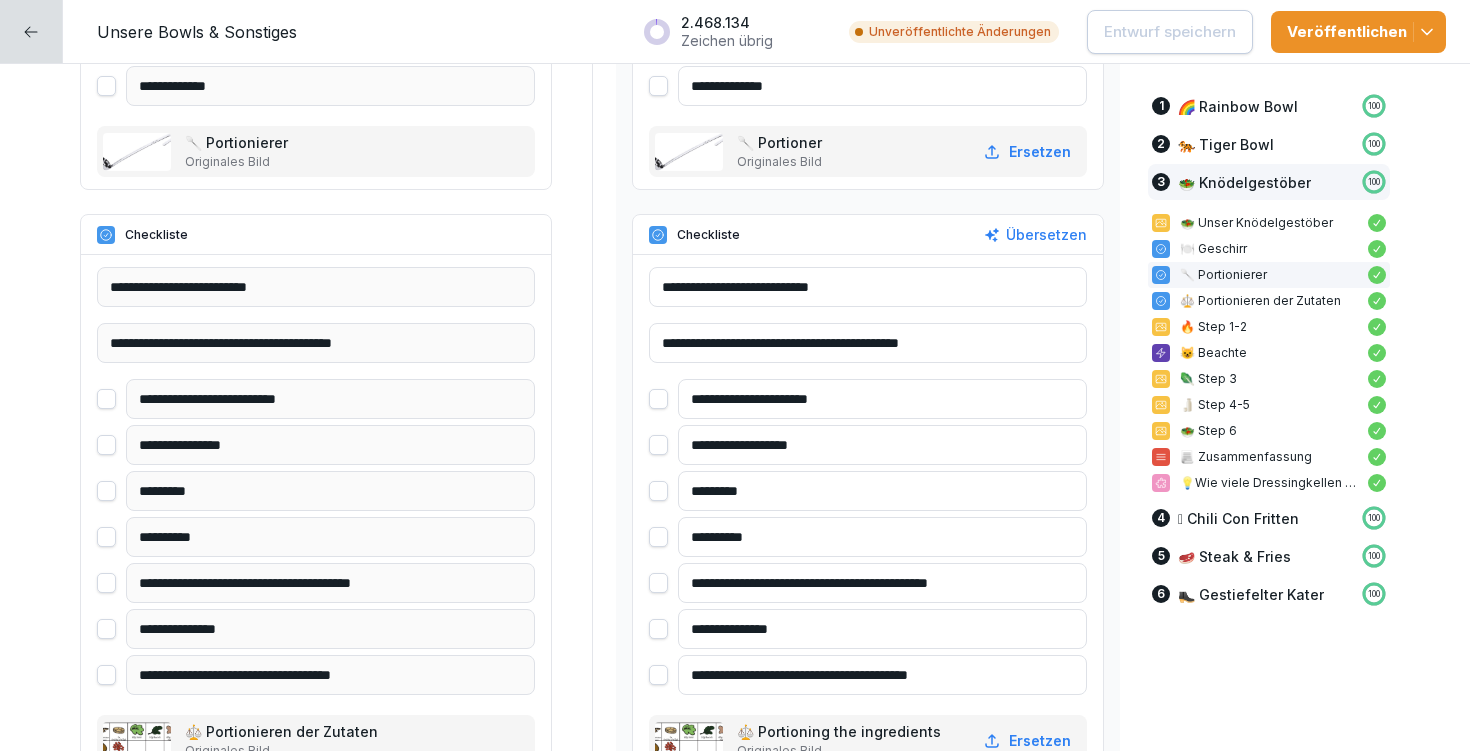 click on "**********" at bounding box center (882, 399) 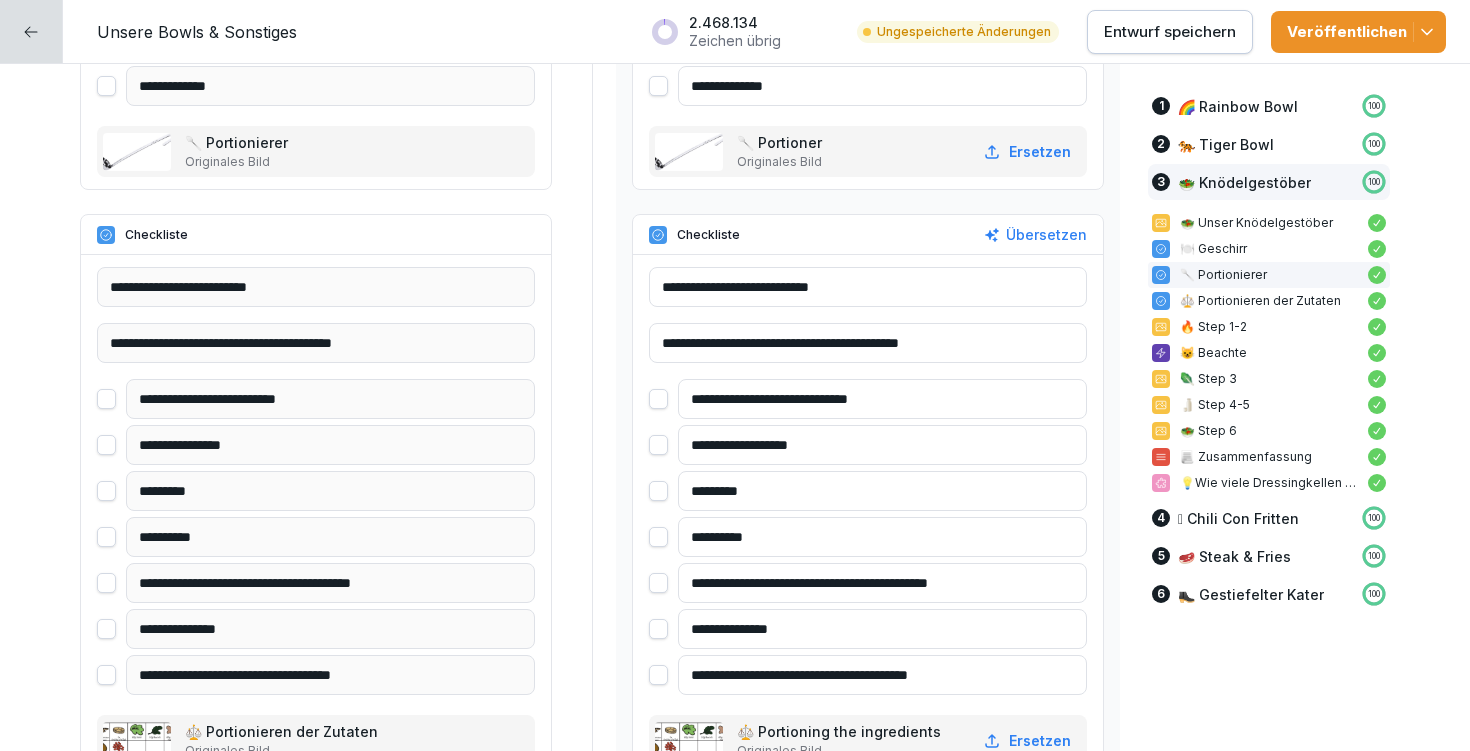 click on "**********" at bounding box center [882, 399] 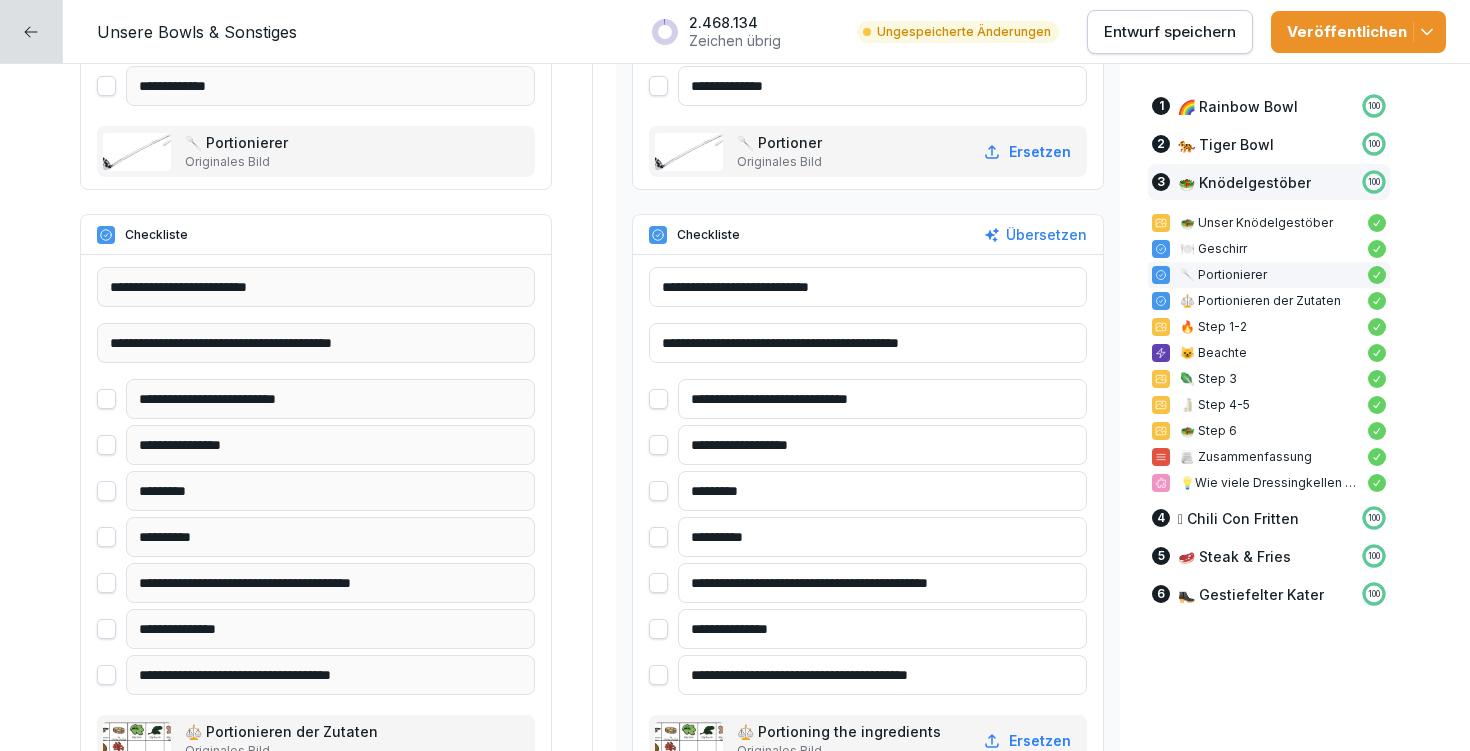 click on "**********" at bounding box center [882, 399] 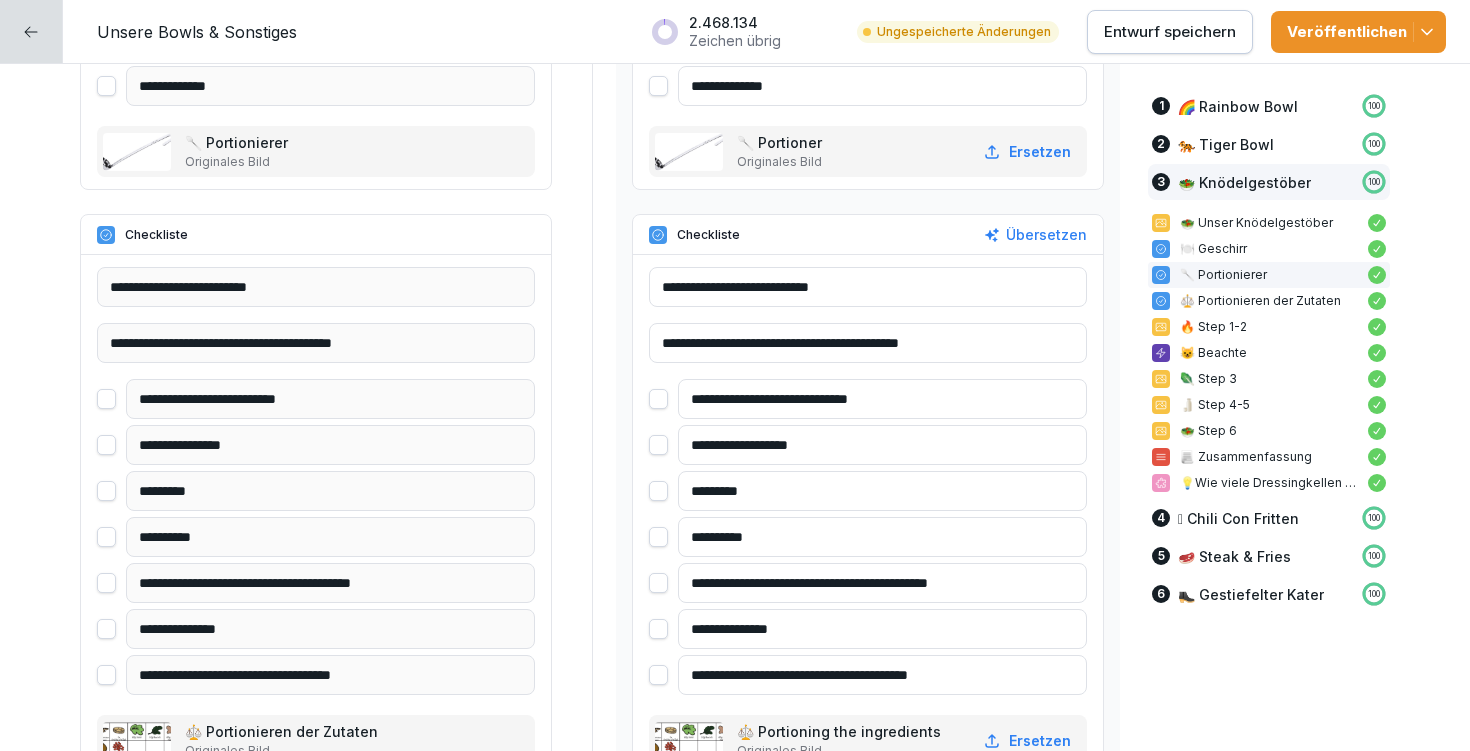 click on "*********" at bounding box center [882, 491] 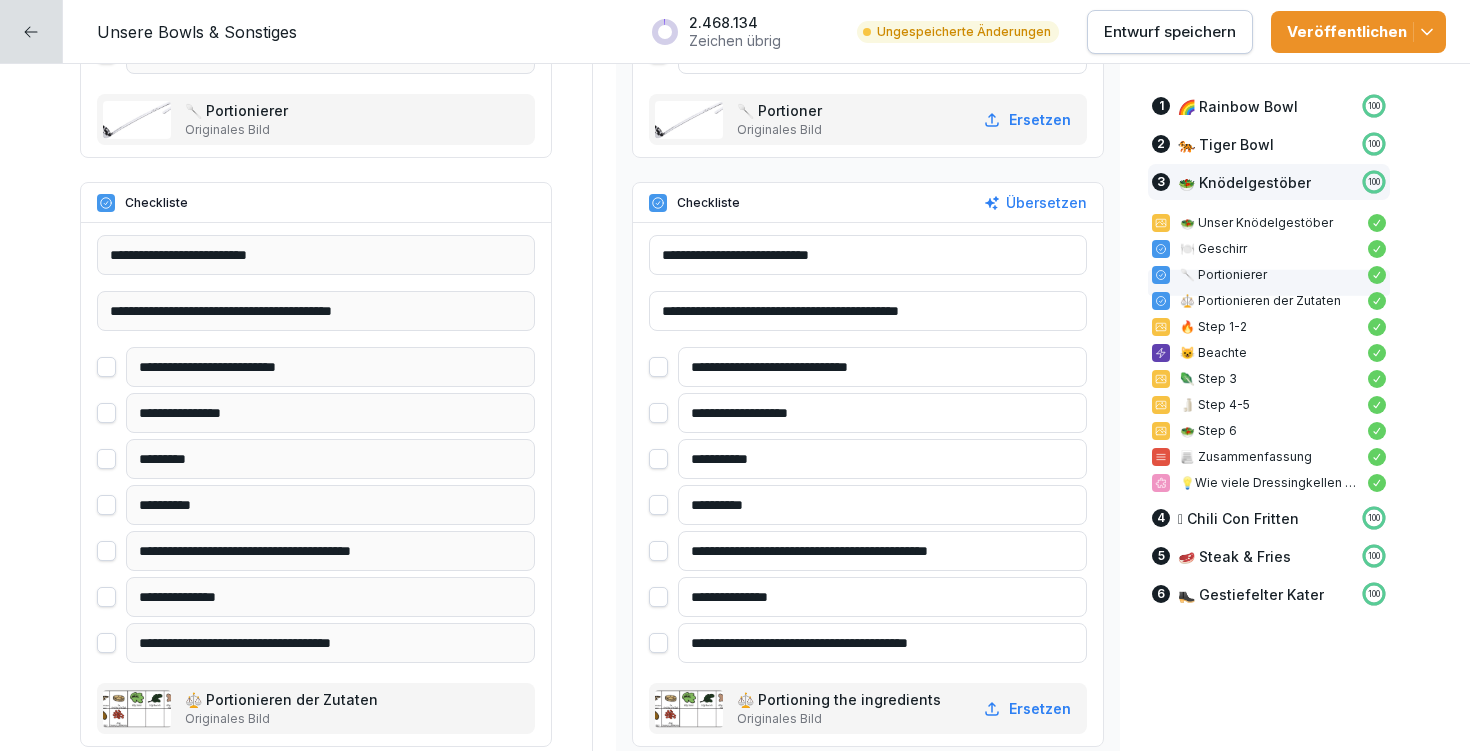 scroll, scrollTop: 11235, scrollLeft: 0, axis: vertical 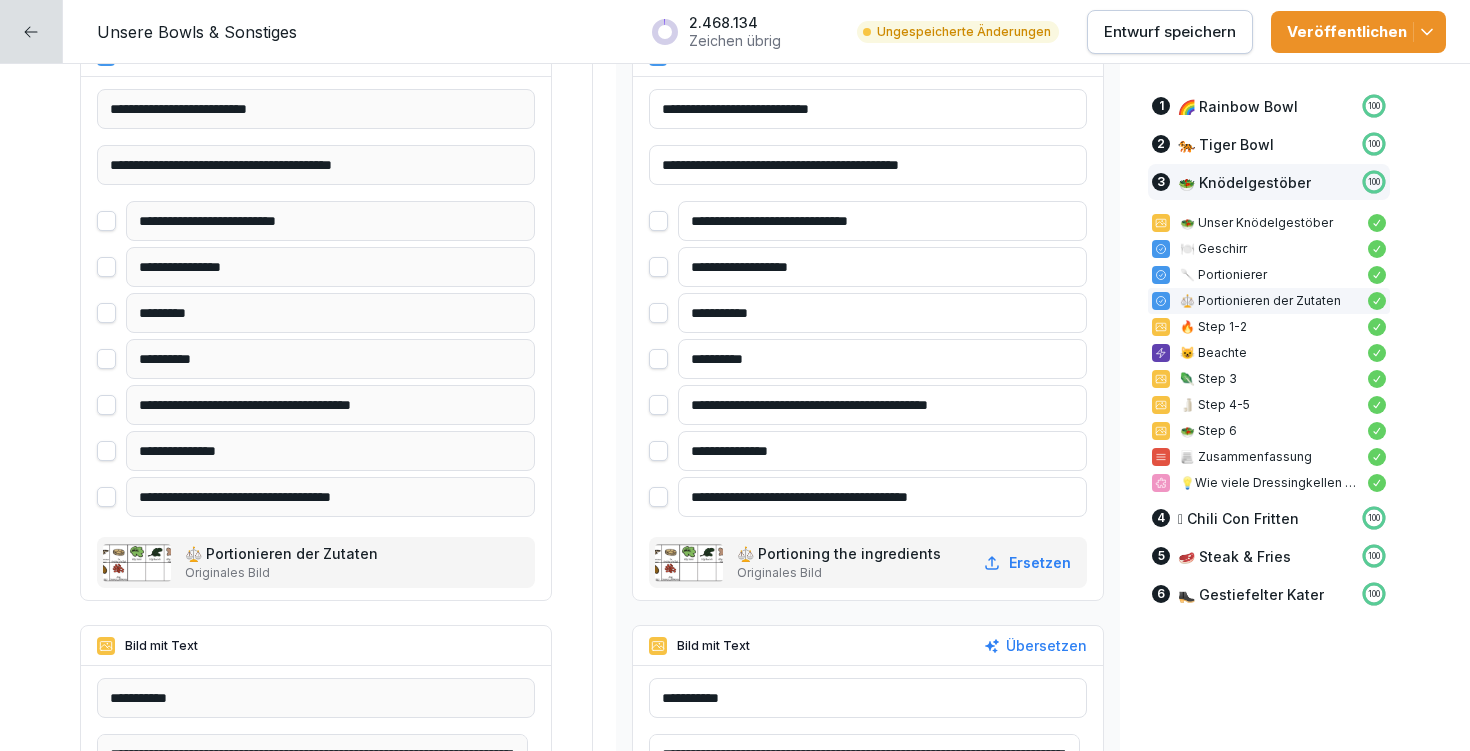 type on "**********" 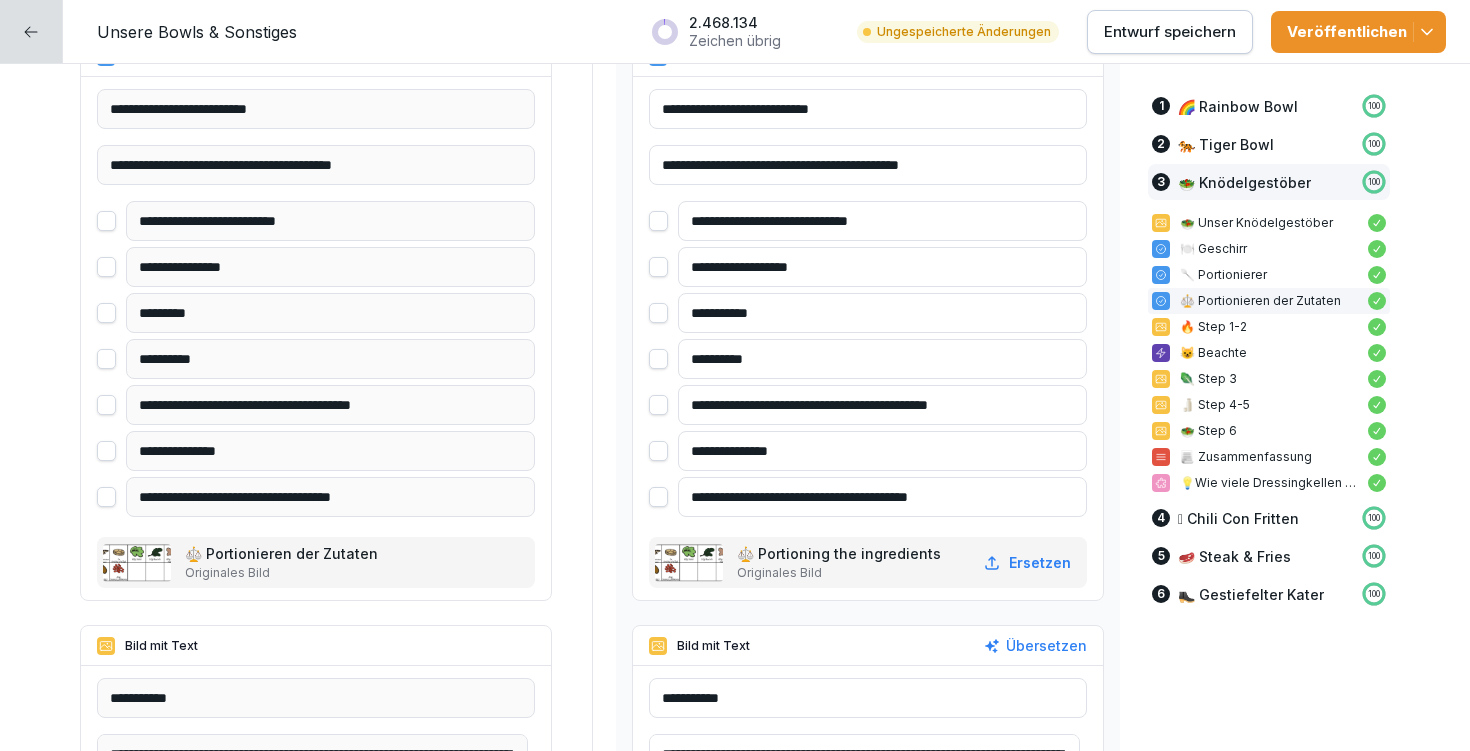 click on "**********" at bounding box center (882, 405) 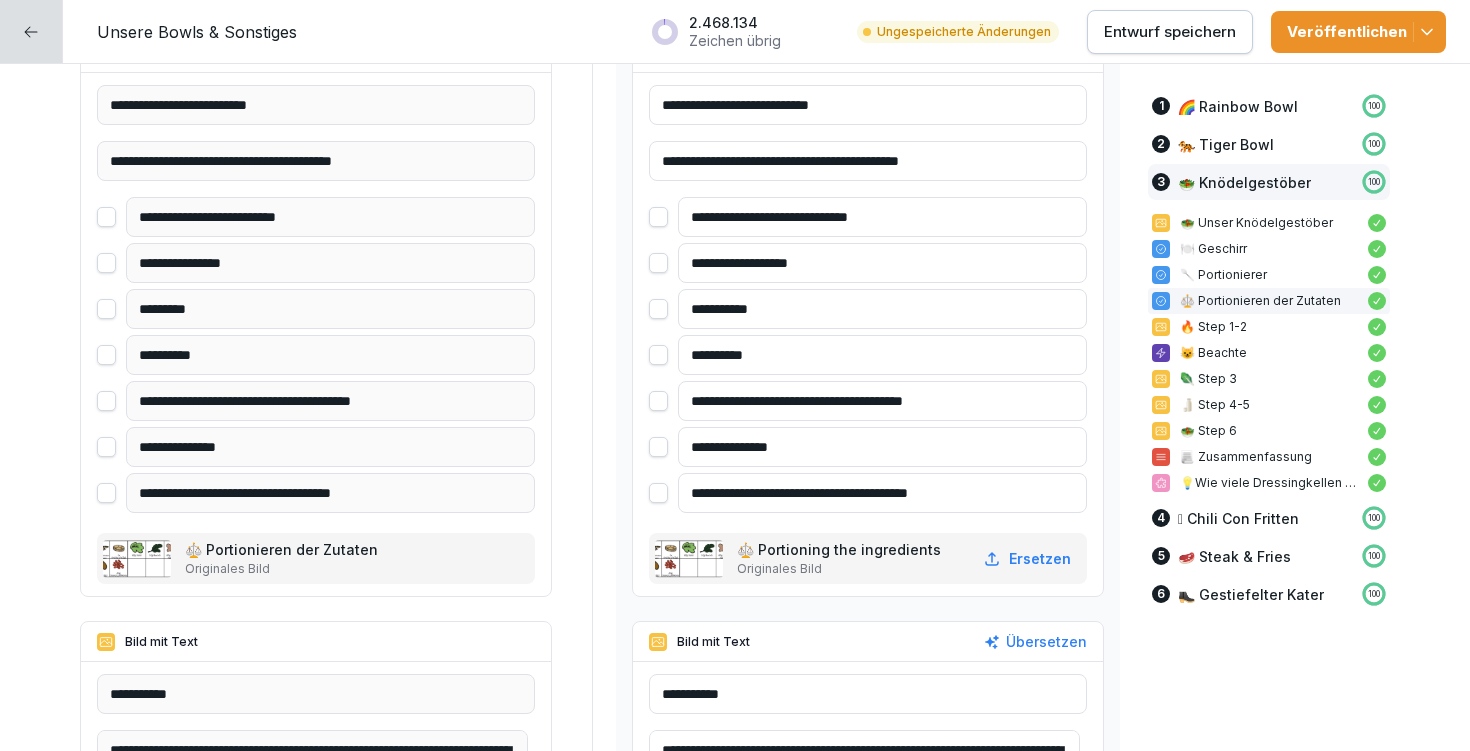 scroll, scrollTop: 11243, scrollLeft: 0, axis: vertical 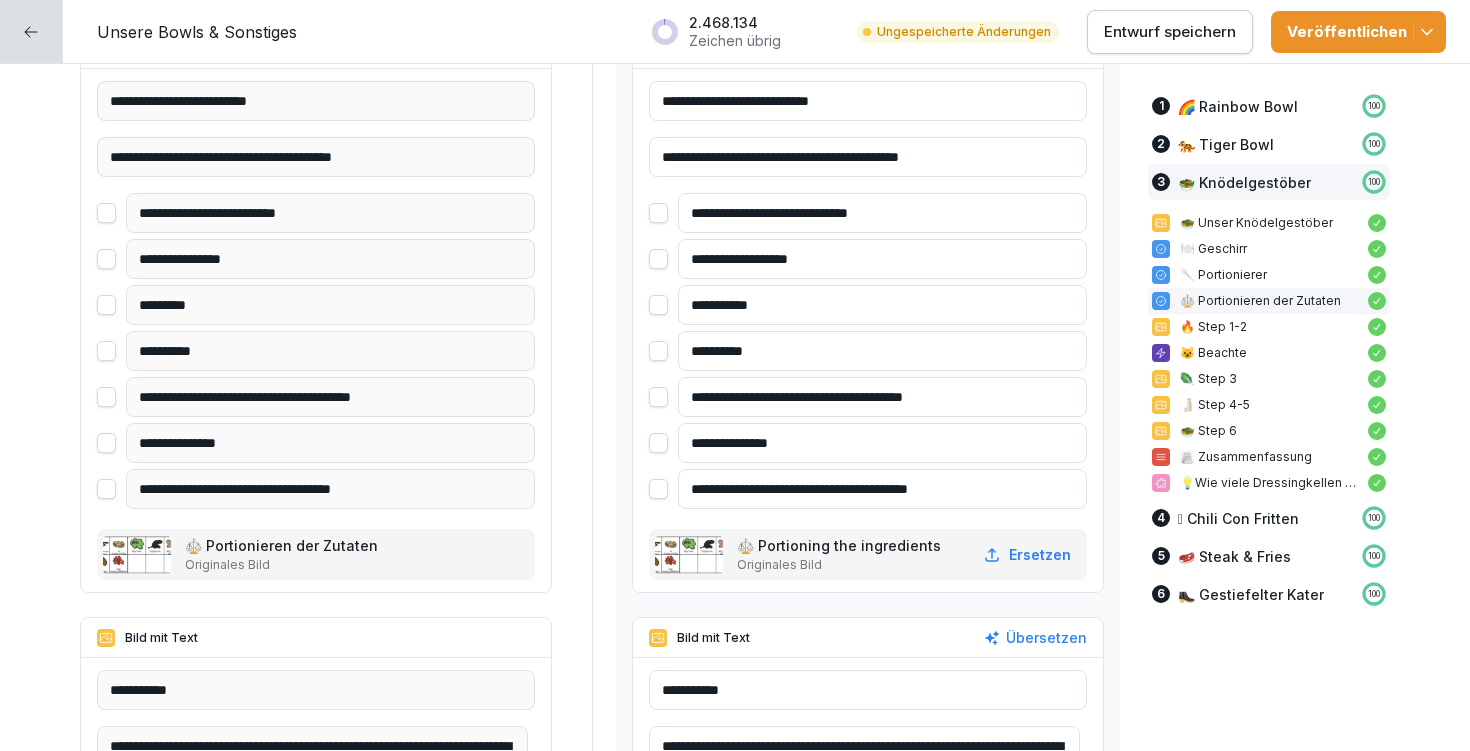 type on "**********" 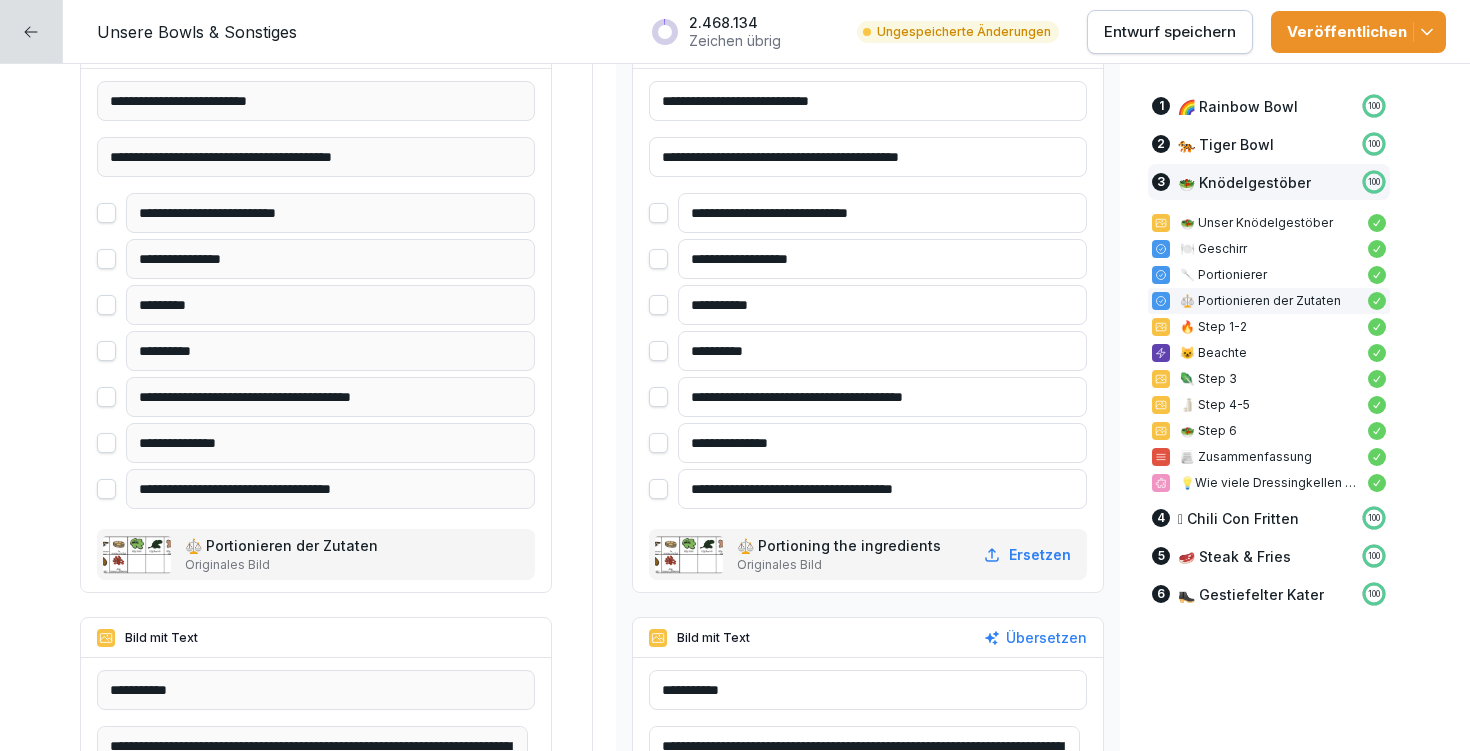 type on "**********" 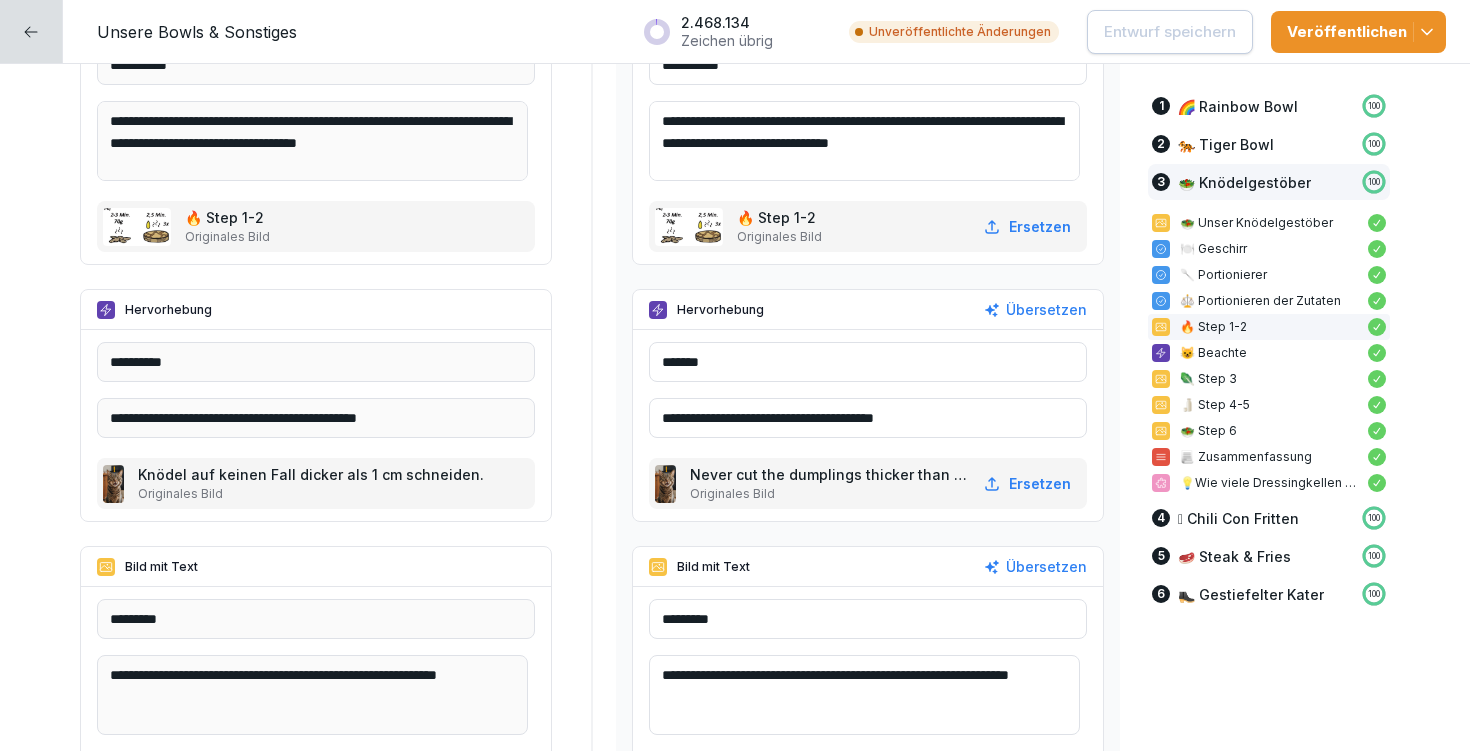 scroll, scrollTop: 11774, scrollLeft: 0, axis: vertical 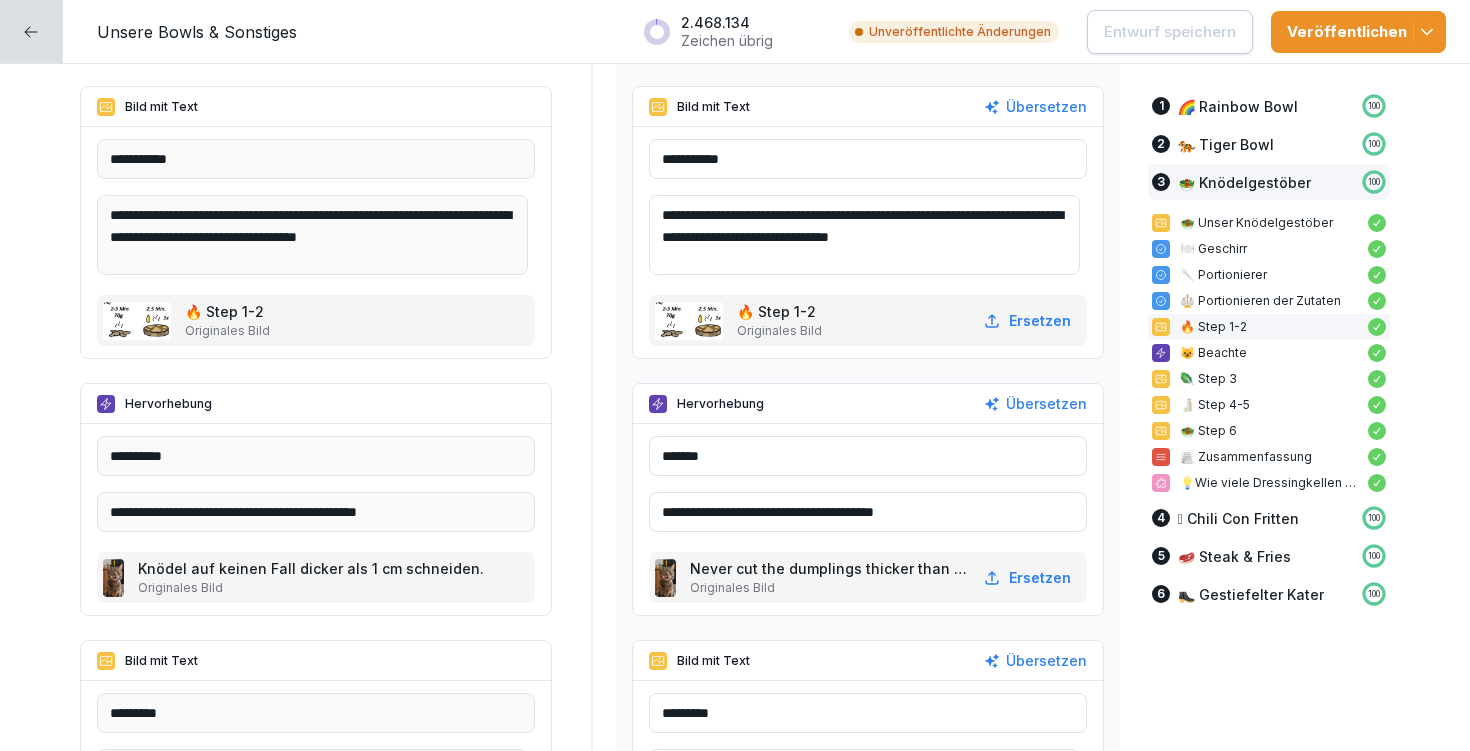 click on "**********" at bounding box center (868, 512) 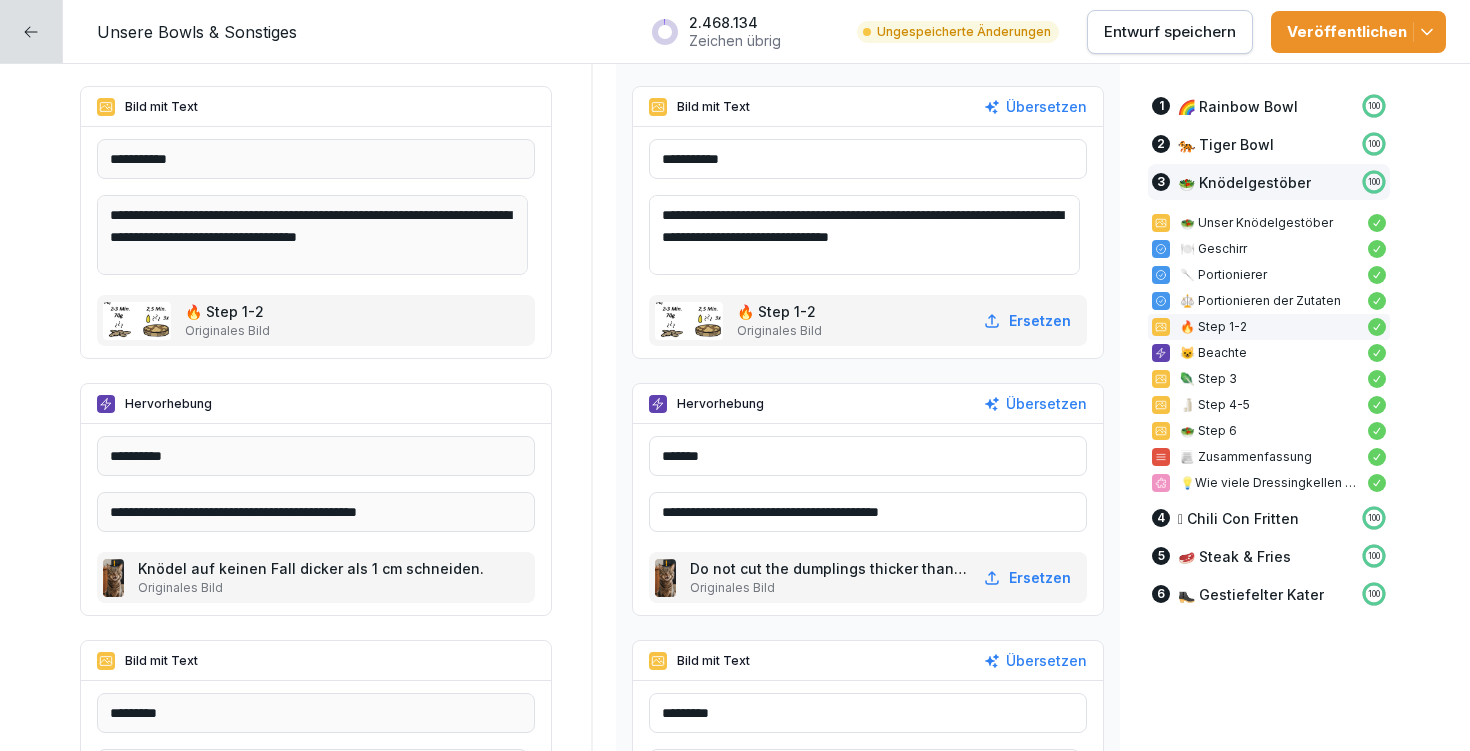 type on "**********" 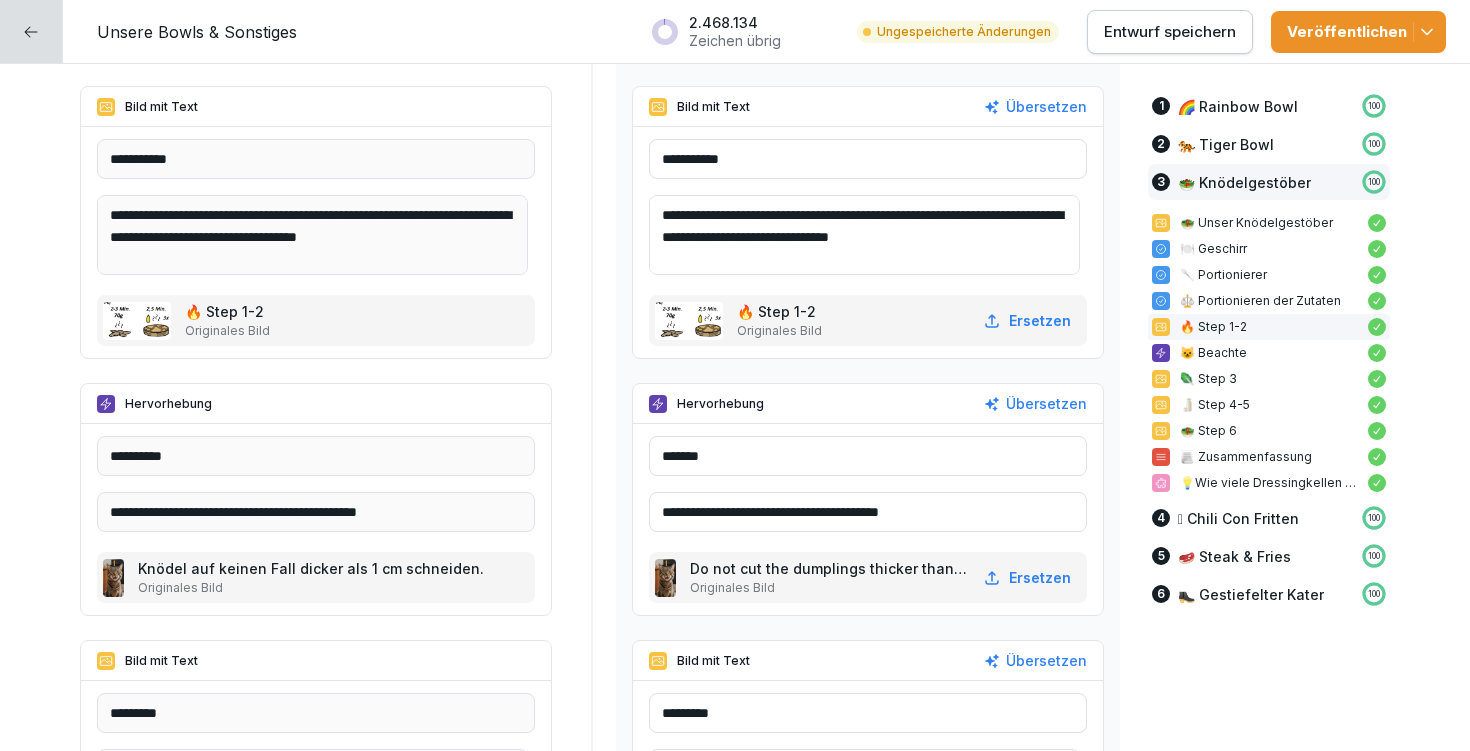 click on "**********" at bounding box center (864, 235) 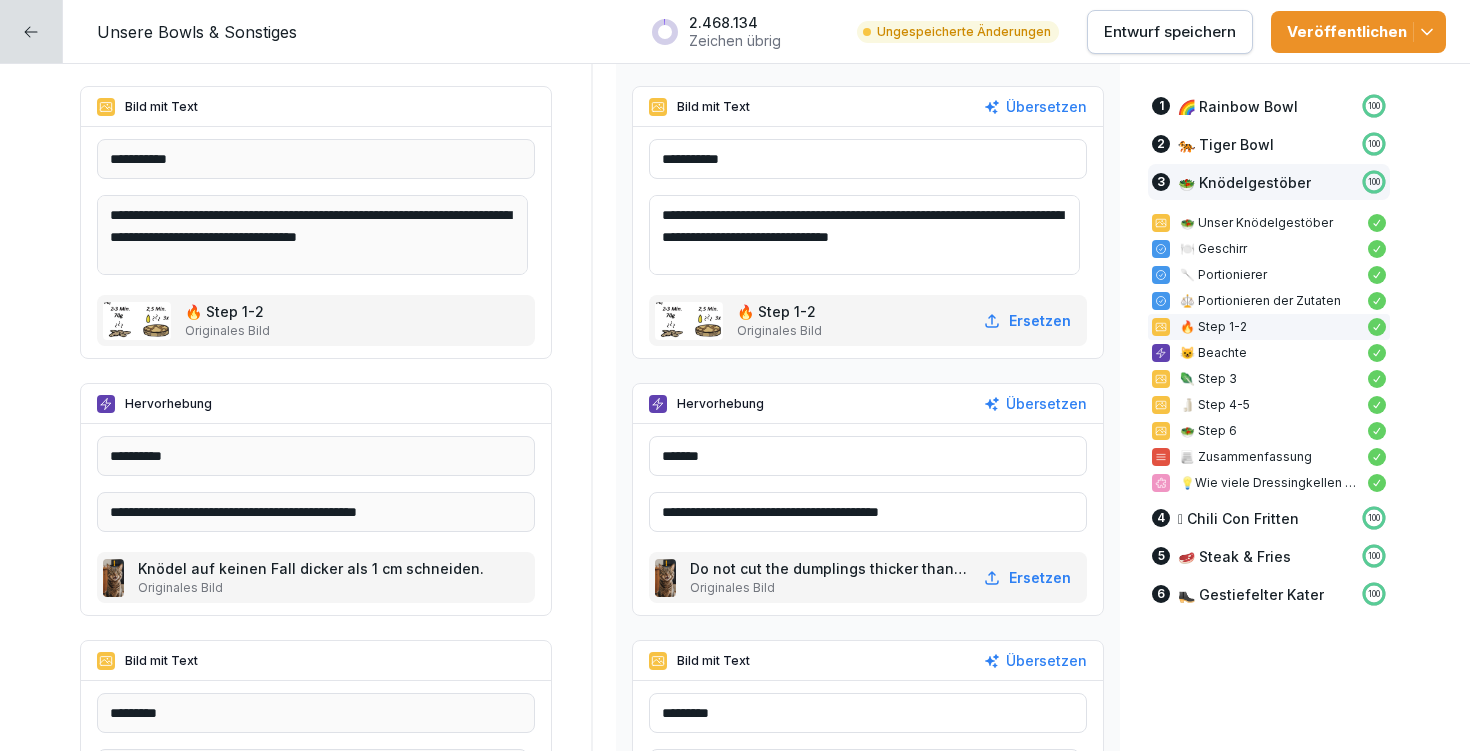 click on "**********" at bounding box center [864, 235] 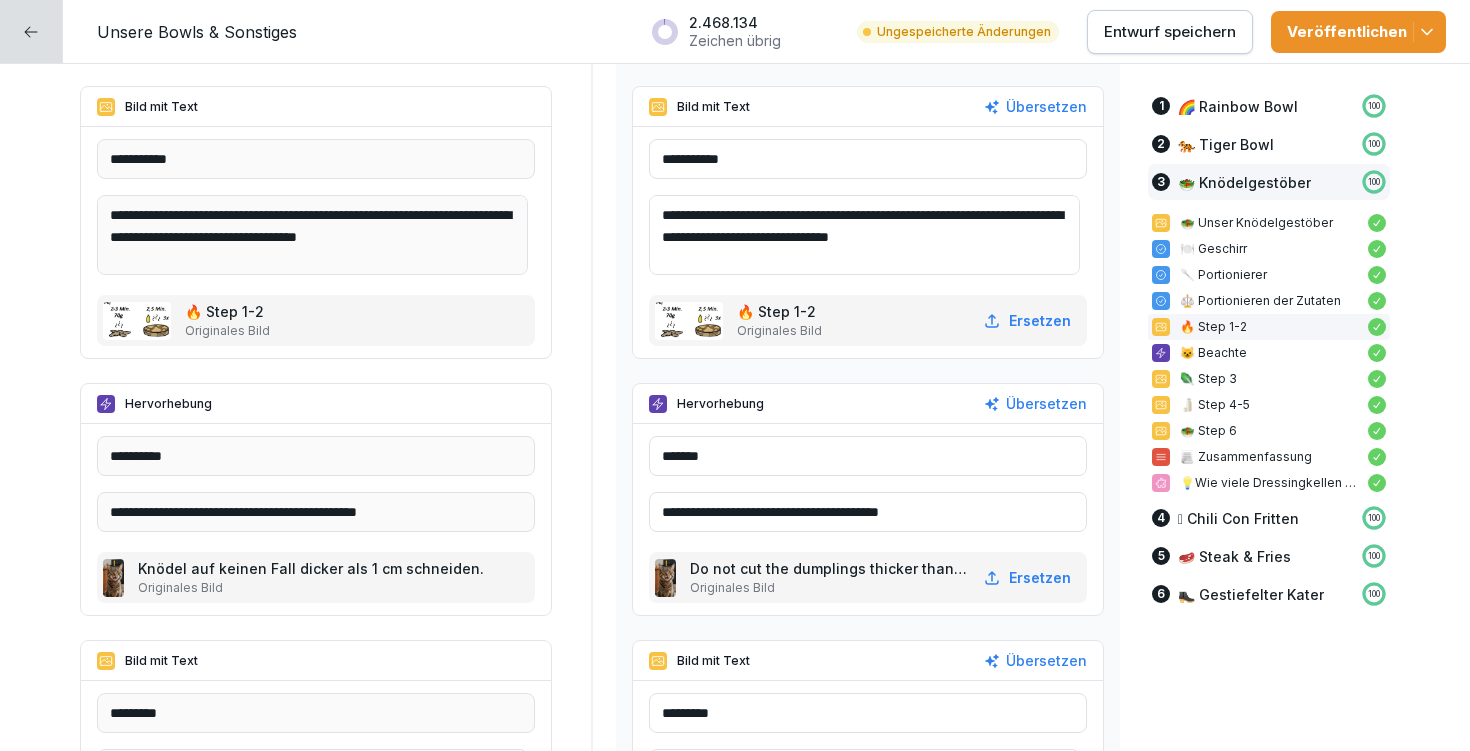 click on "**********" at bounding box center [864, 235] 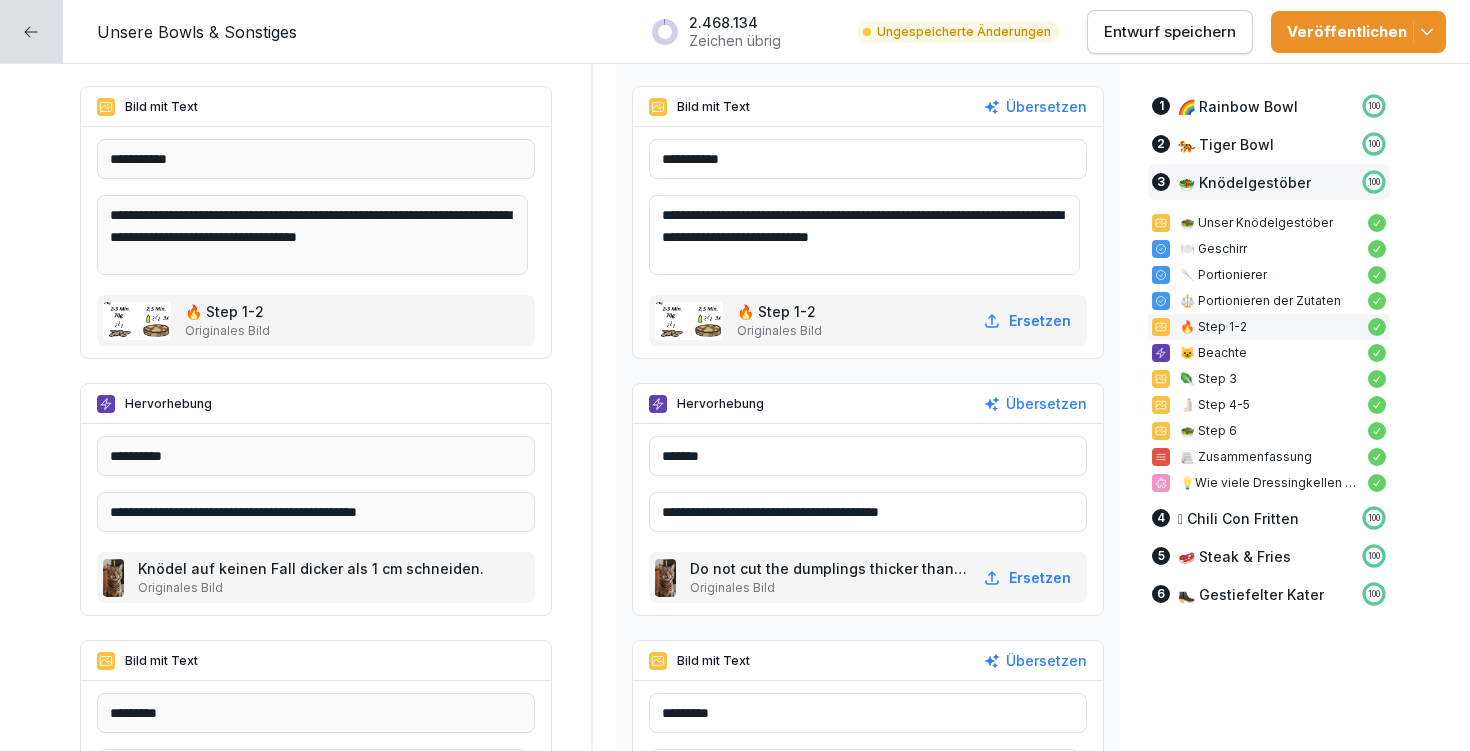 click on "**********" at bounding box center (864, 235) 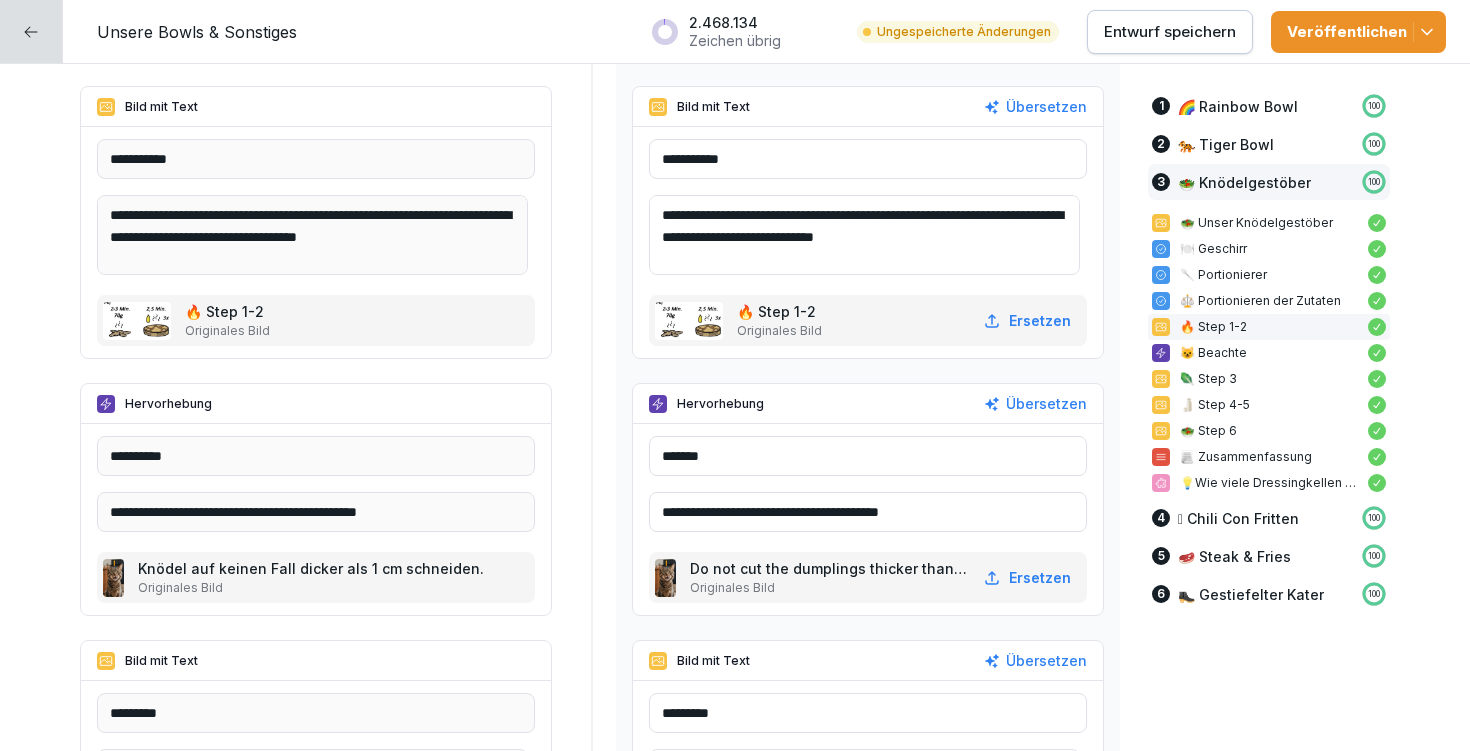 click on "**********" at bounding box center (864, 235) 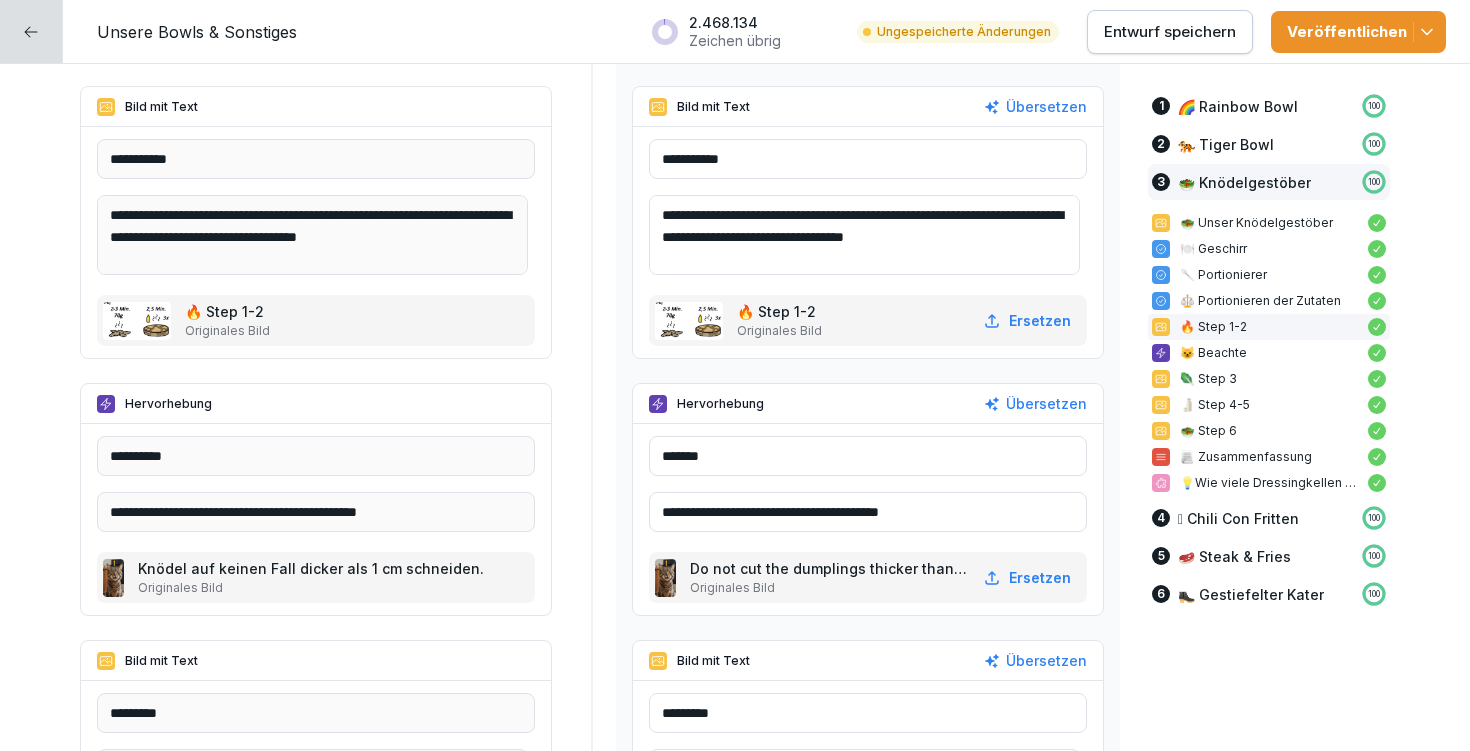 click on "**********" at bounding box center (864, 235) 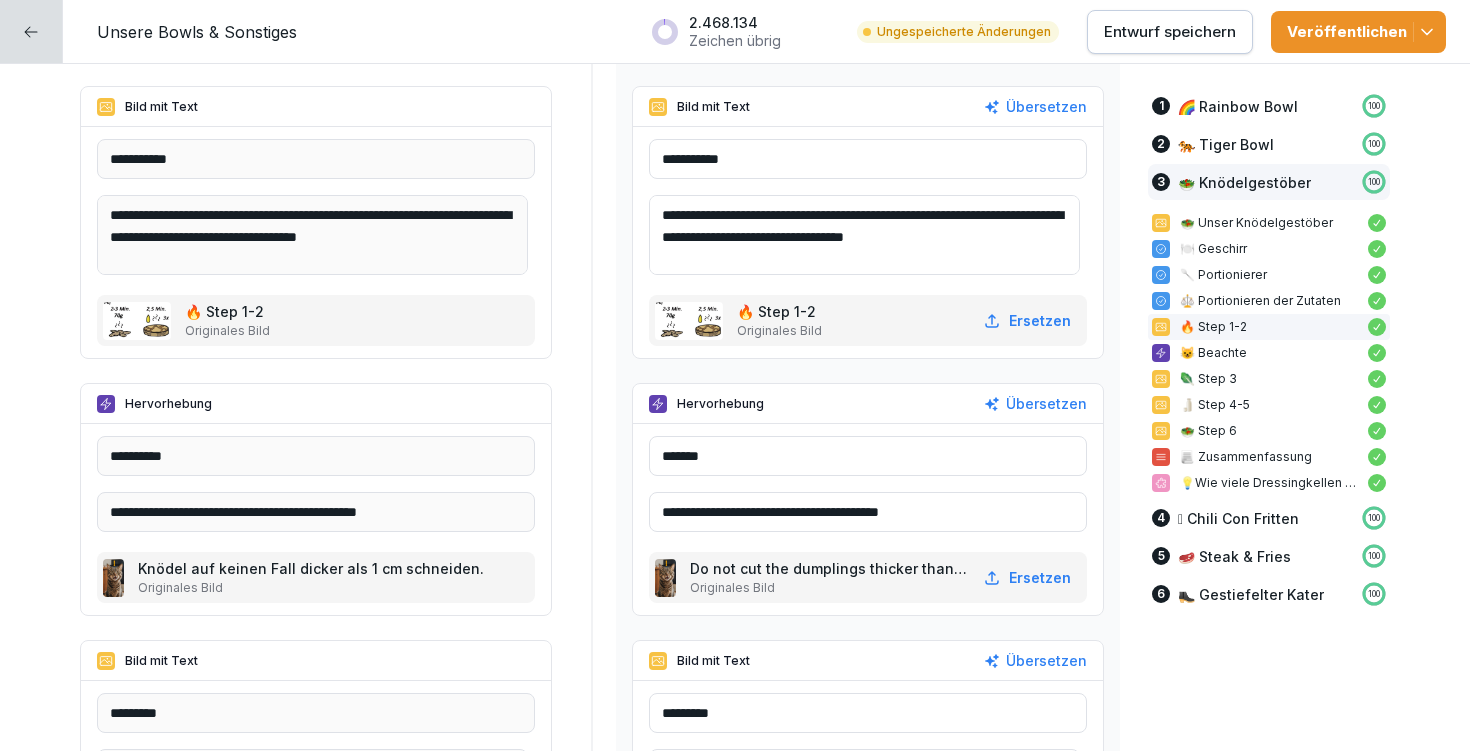 click on "**********" at bounding box center [864, 235] 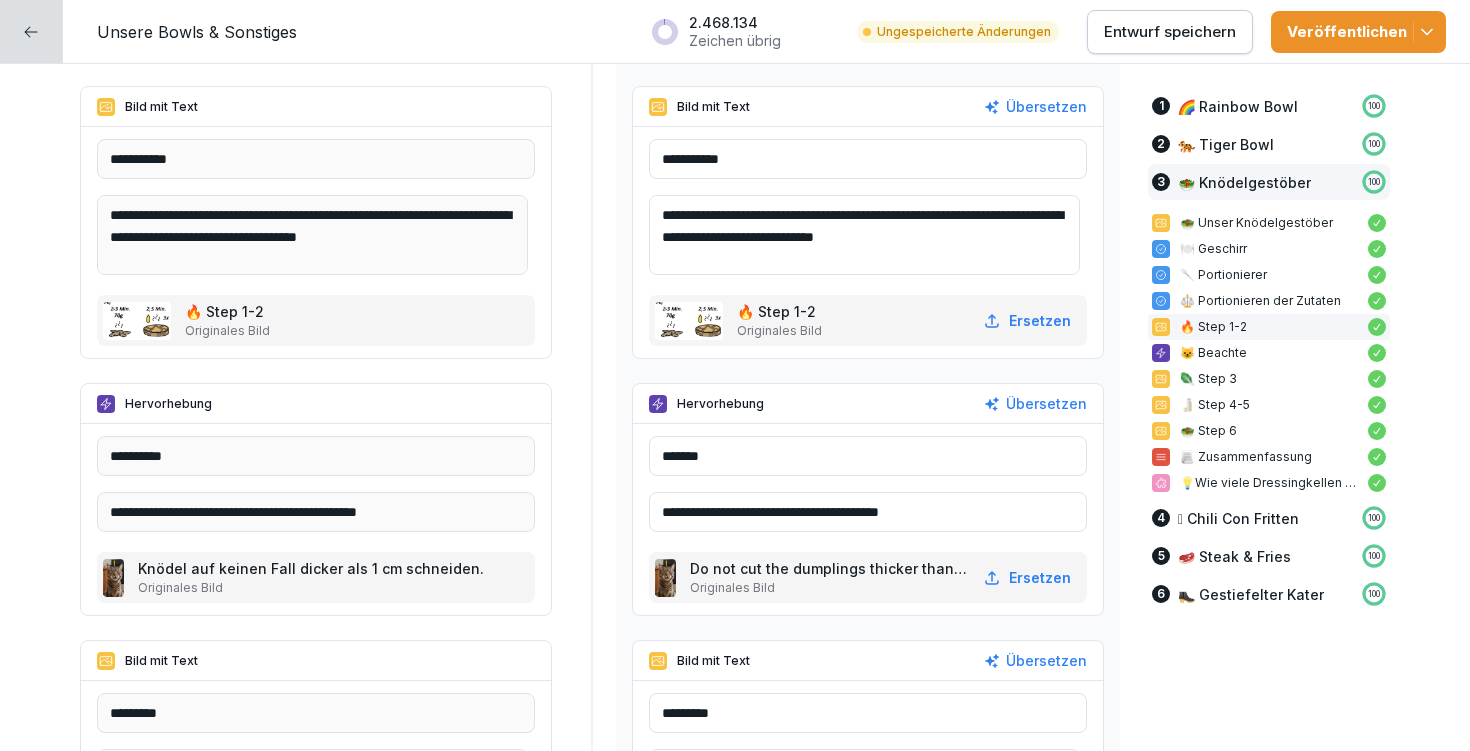 drag, startPoint x: 704, startPoint y: 209, endPoint x: 901, endPoint y: 207, distance: 197.01015 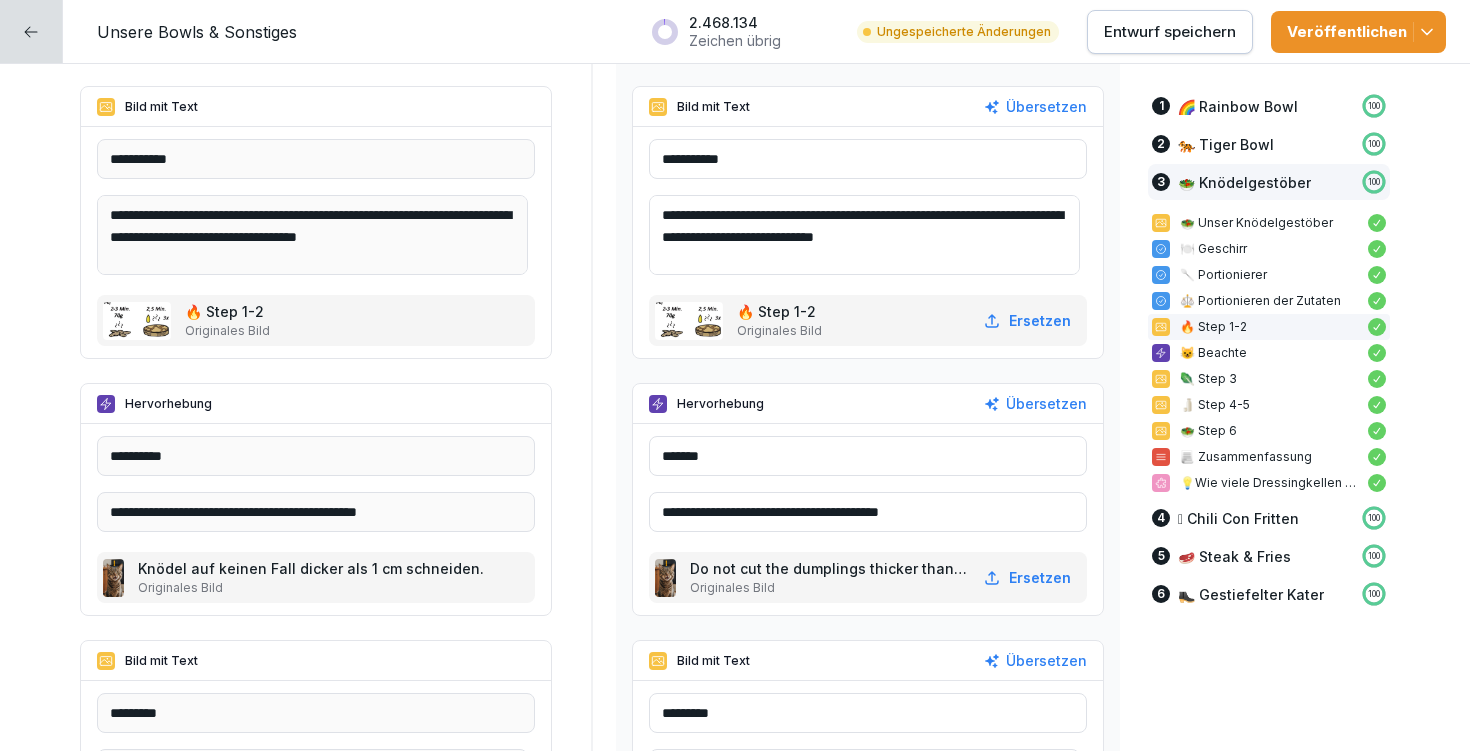 click on "**********" at bounding box center (864, 235) 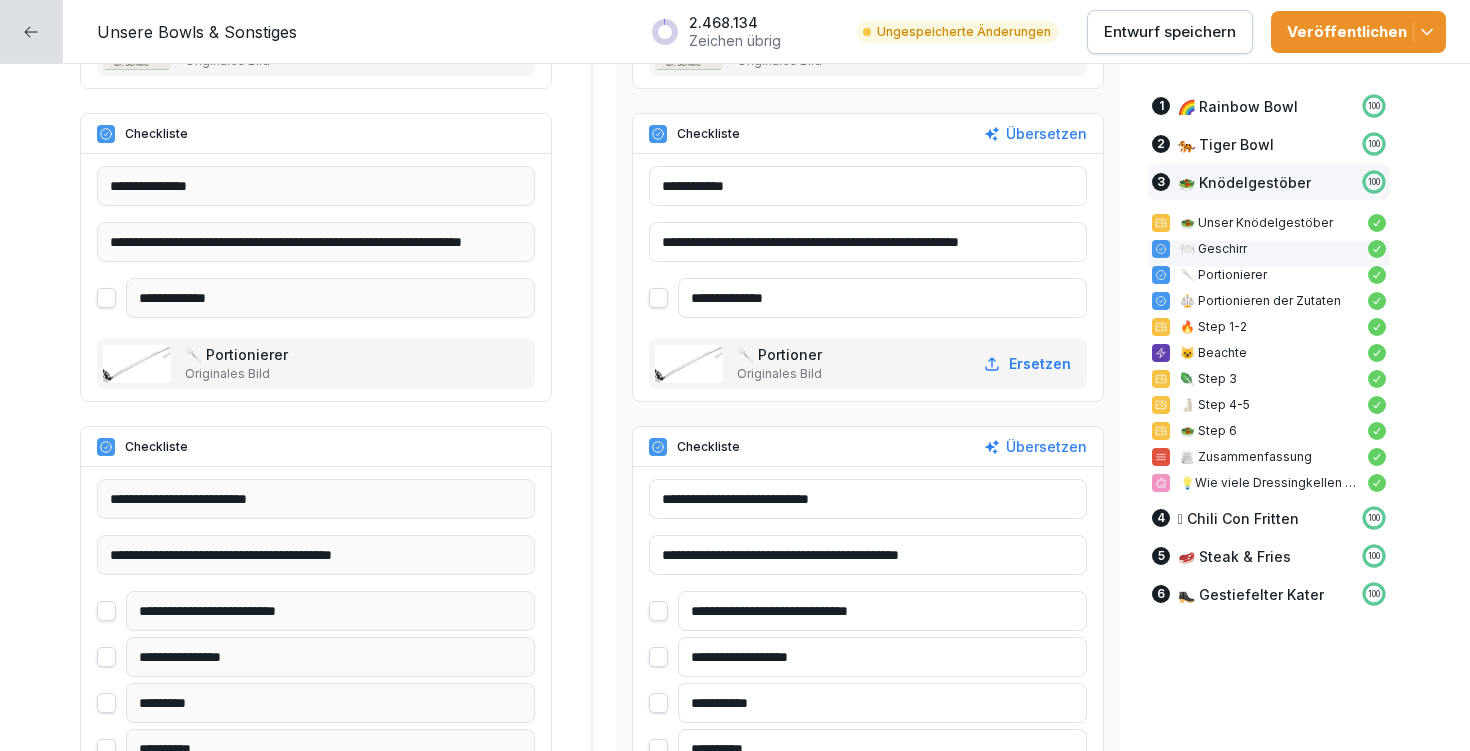 scroll, scrollTop: 11057, scrollLeft: 0, axis: vertical 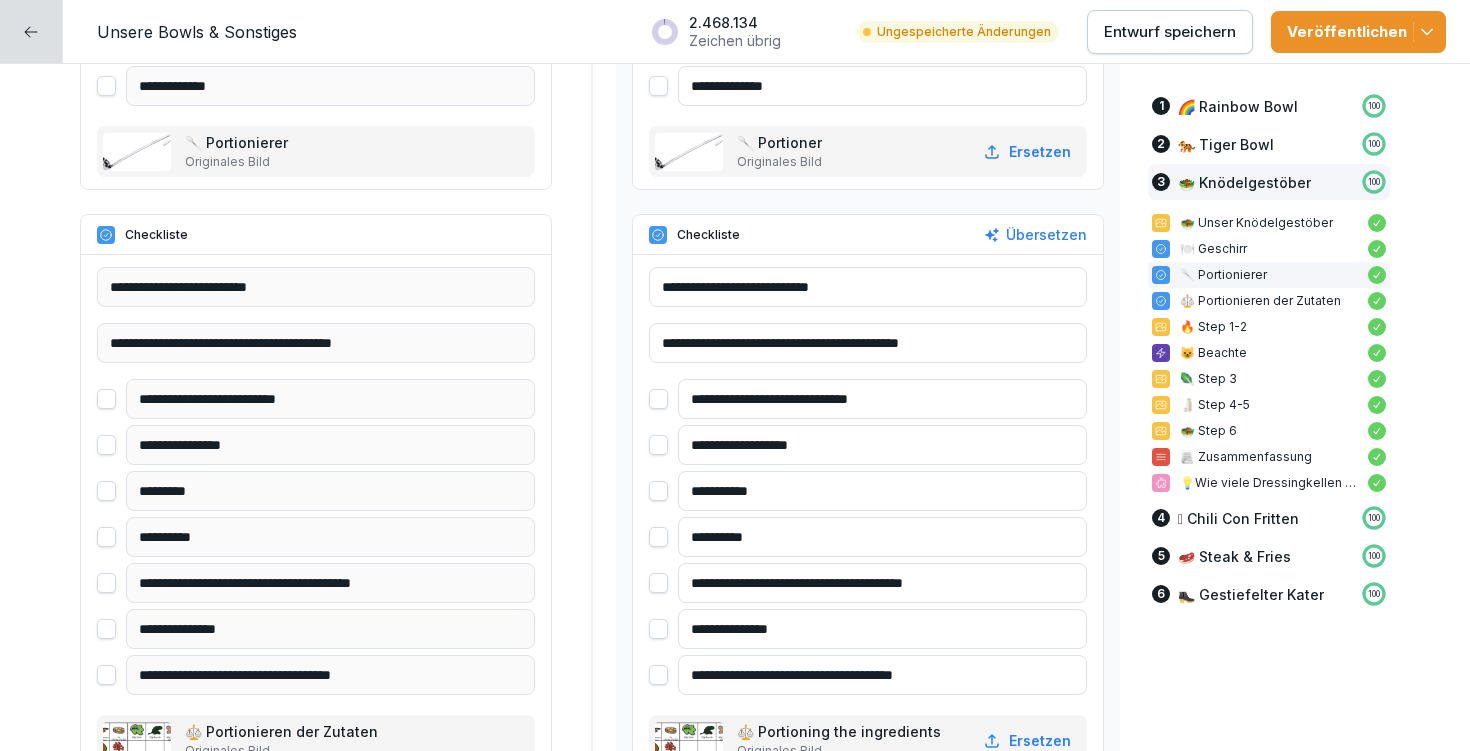 type on "**********" 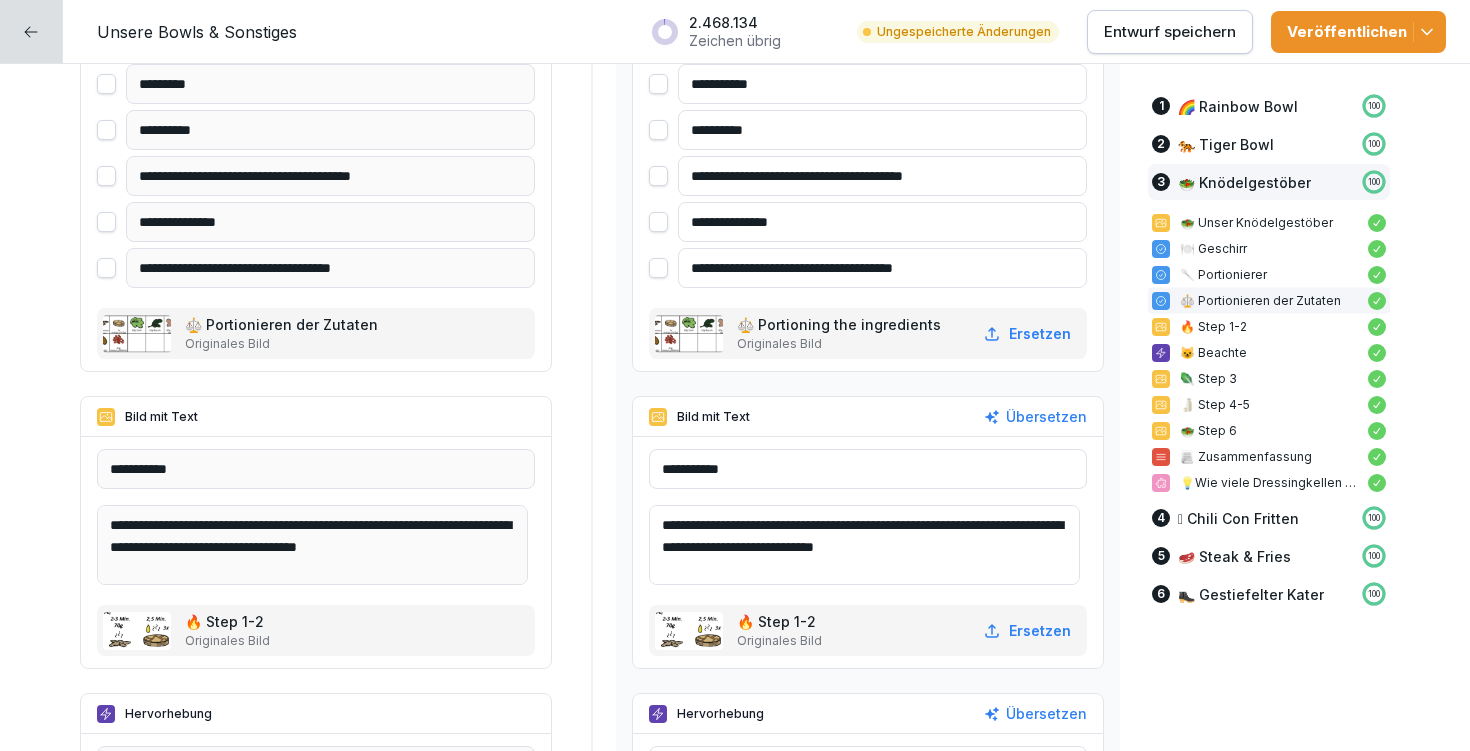 scroll, scrollTop: 11879, scrollLeft: 0, axis: vertical 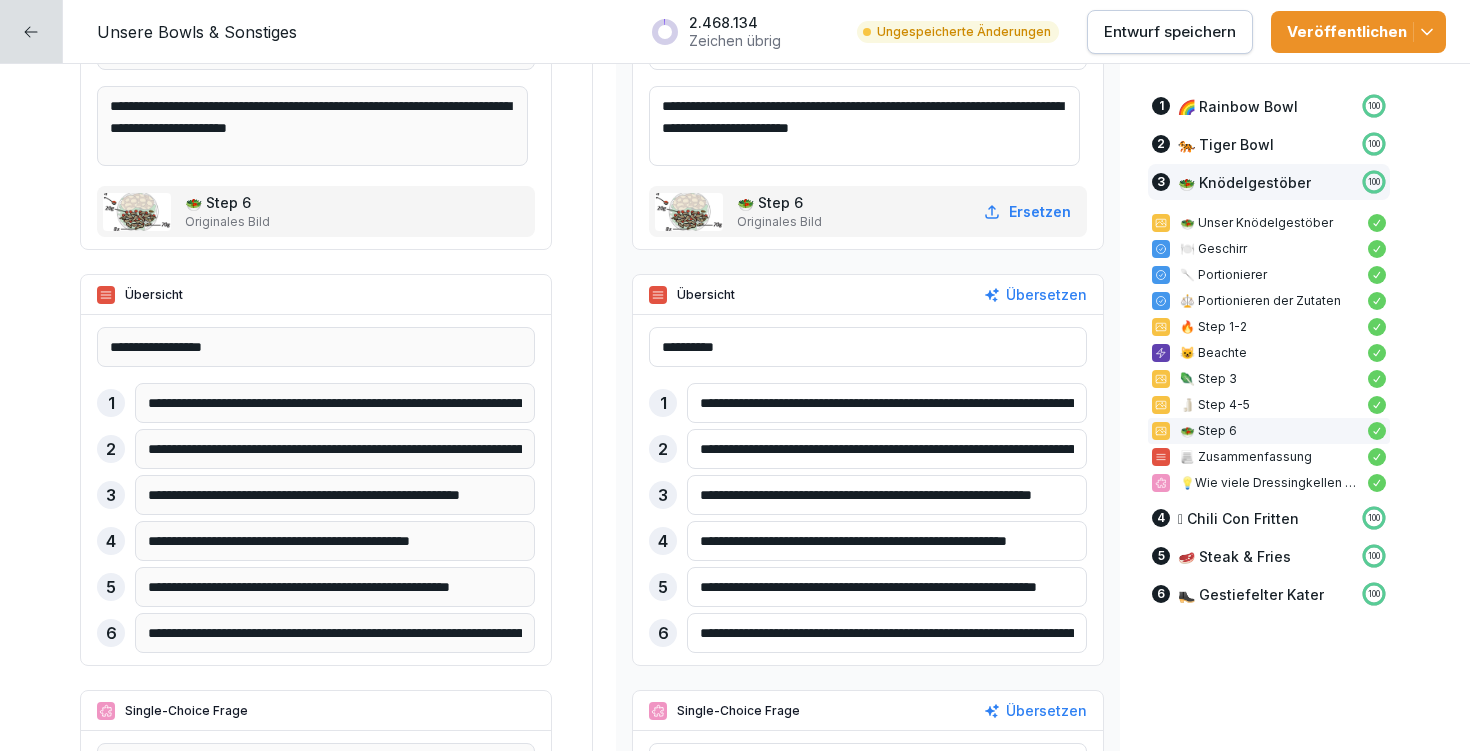 type on "**********" 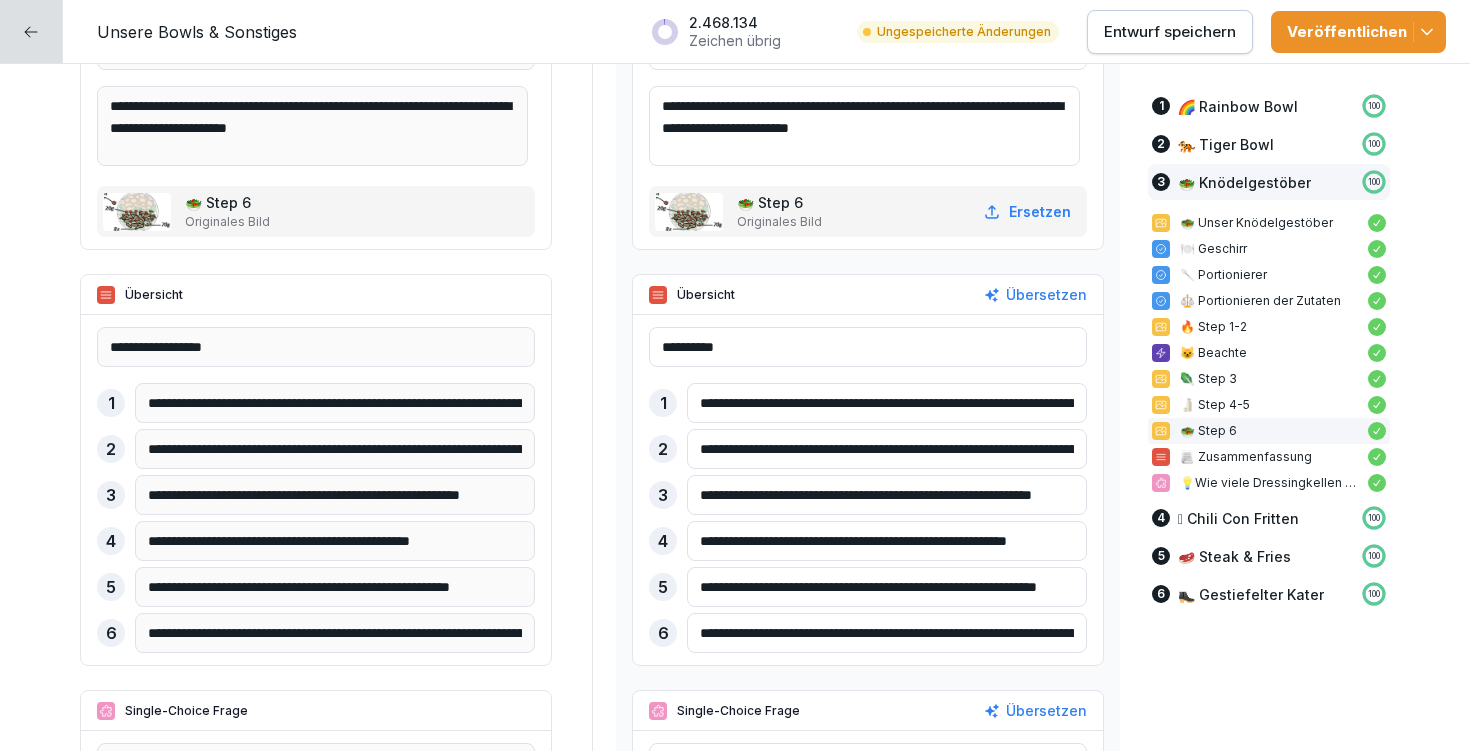 drag, startPoint x: 753, startPoint y: 402, endPoint x: 944, endPoint y: 406, distance: 191.04189 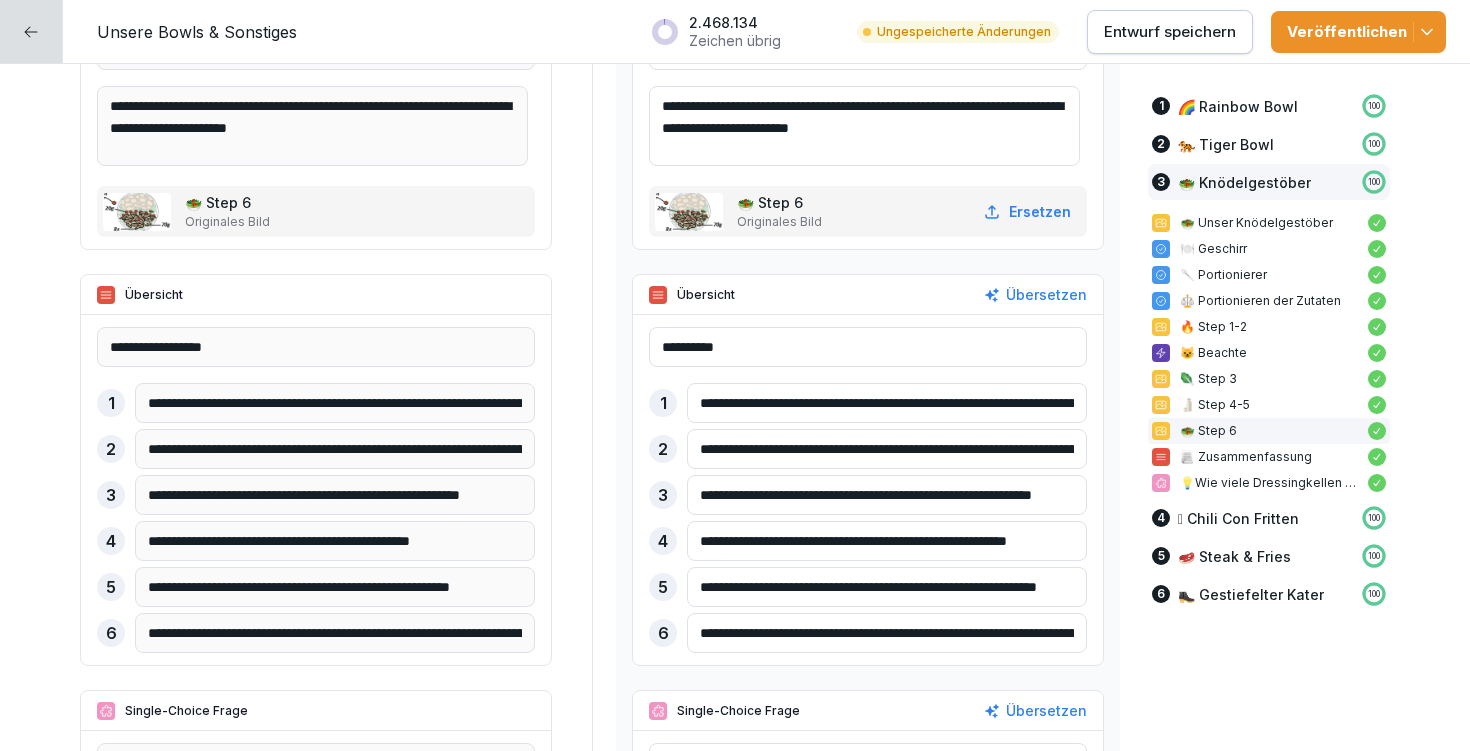 click on "**********" at bounding box center (887, 403) 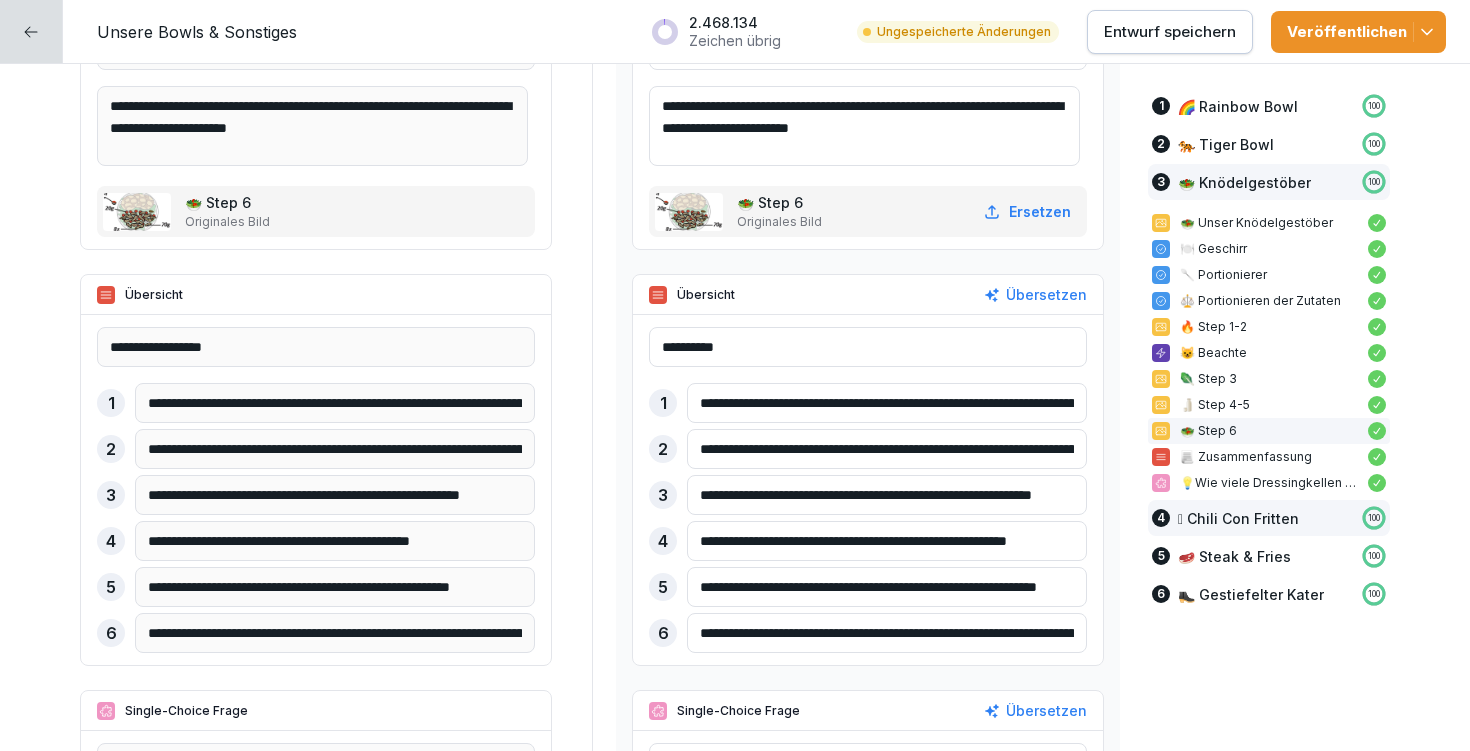 paste on "*" 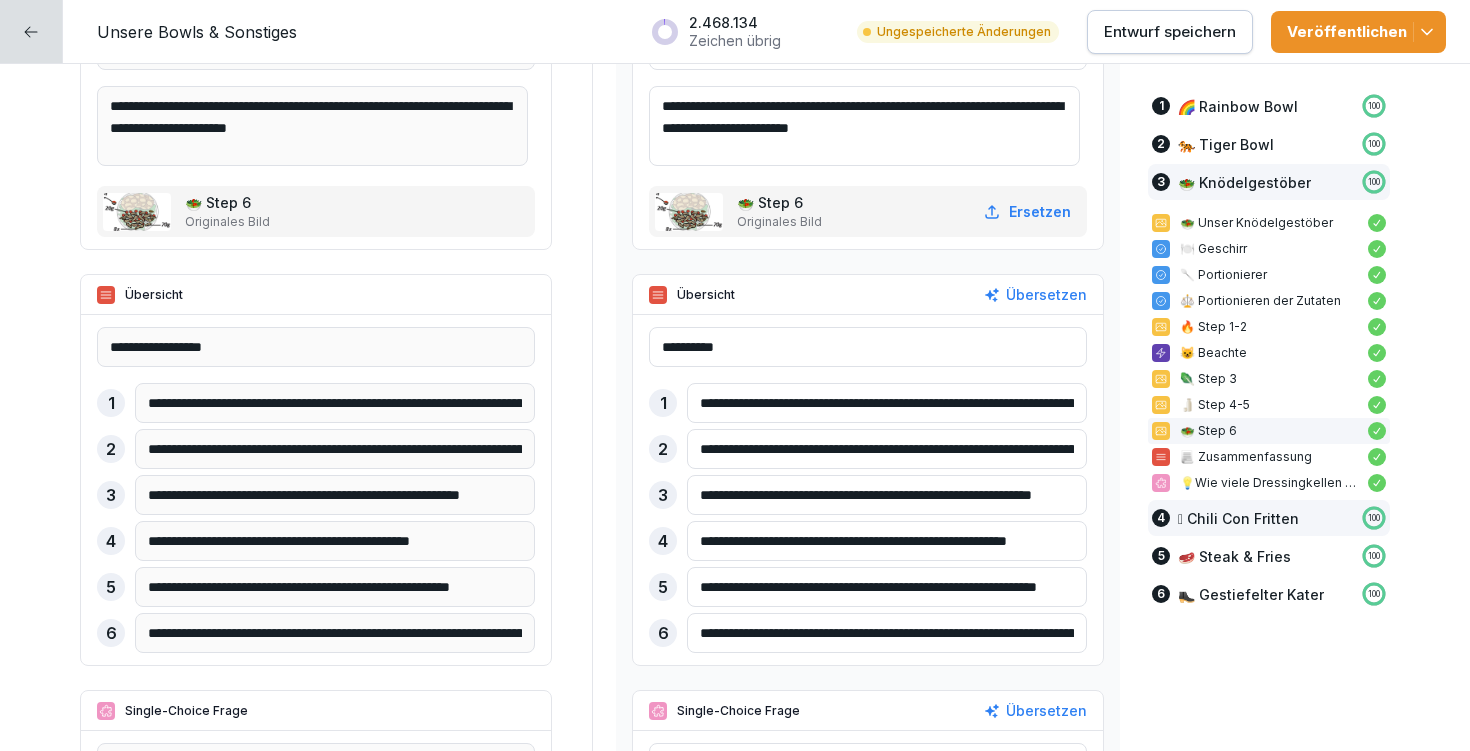 type on "**********" 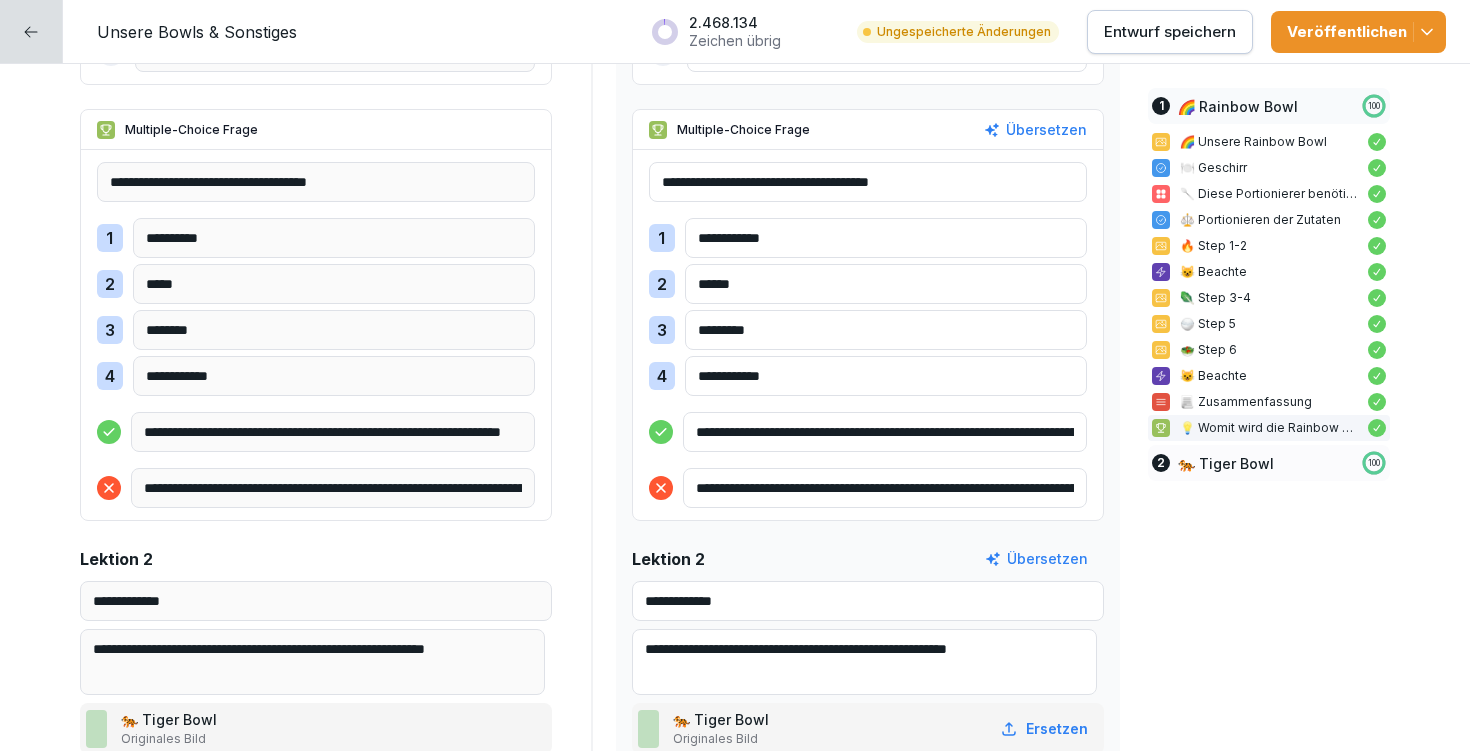 scroll, scrollTop: 4264, scrollLeft: 0, axis: vertical 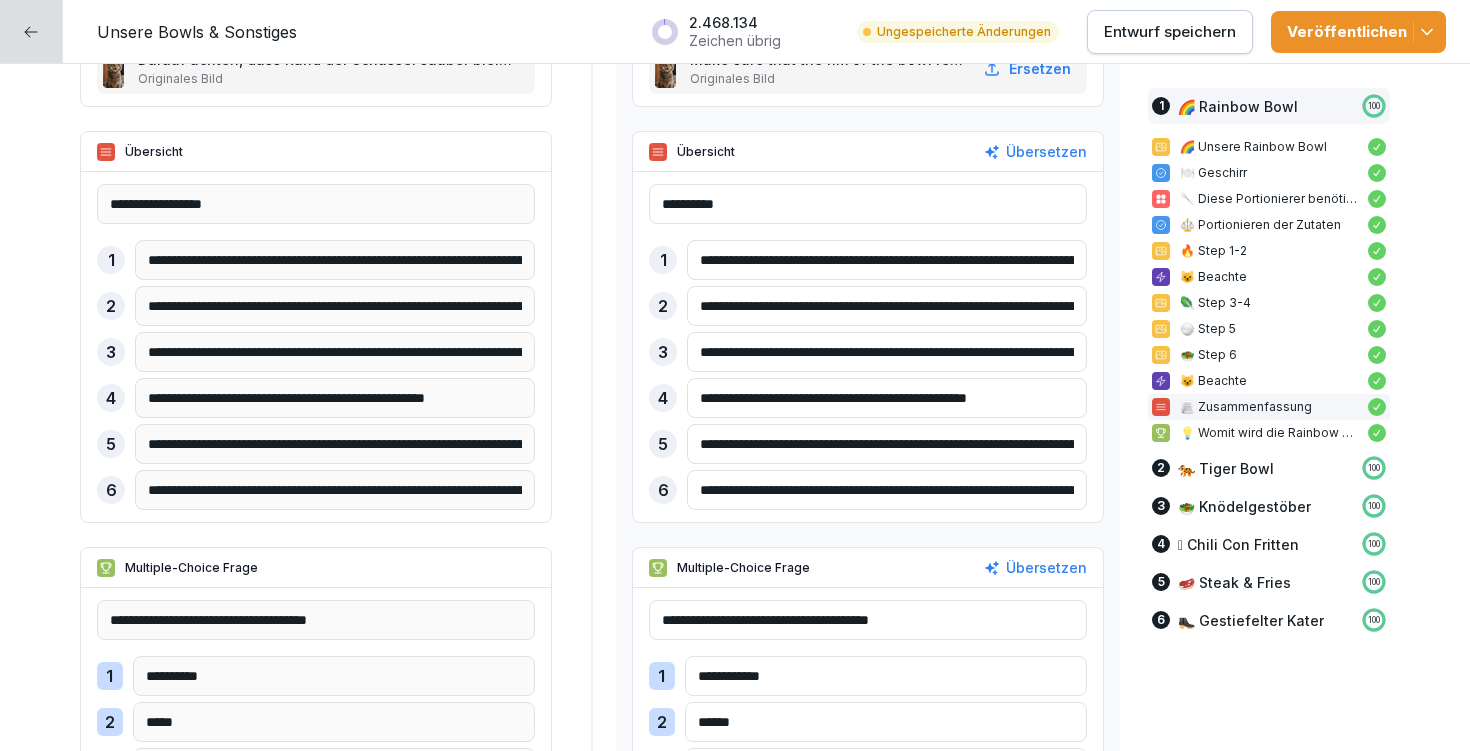 drag, startPoint x: 725, startPoint y: 255, endPoint x: 916, endPoint y: 255, distance: 191 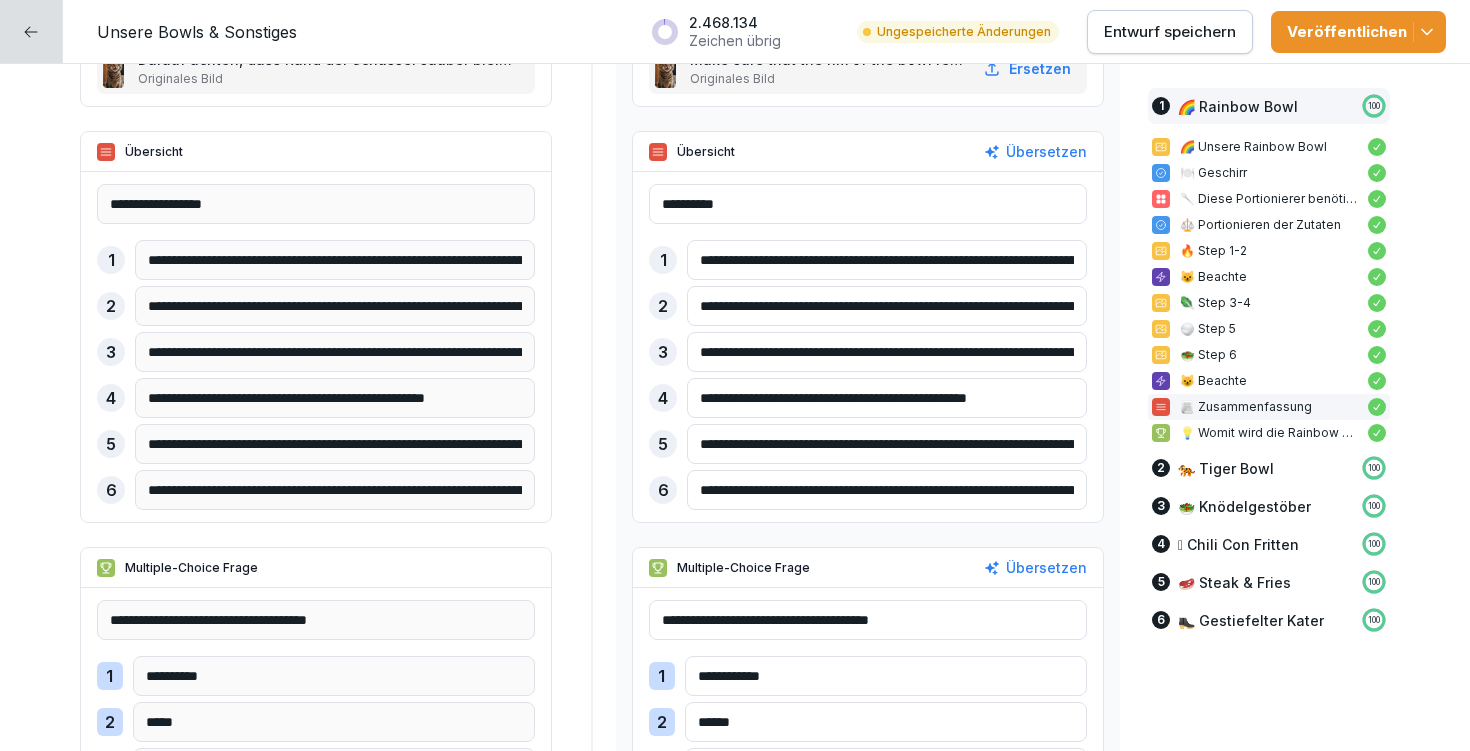 click on "**********" at bounding box center (887, 260) 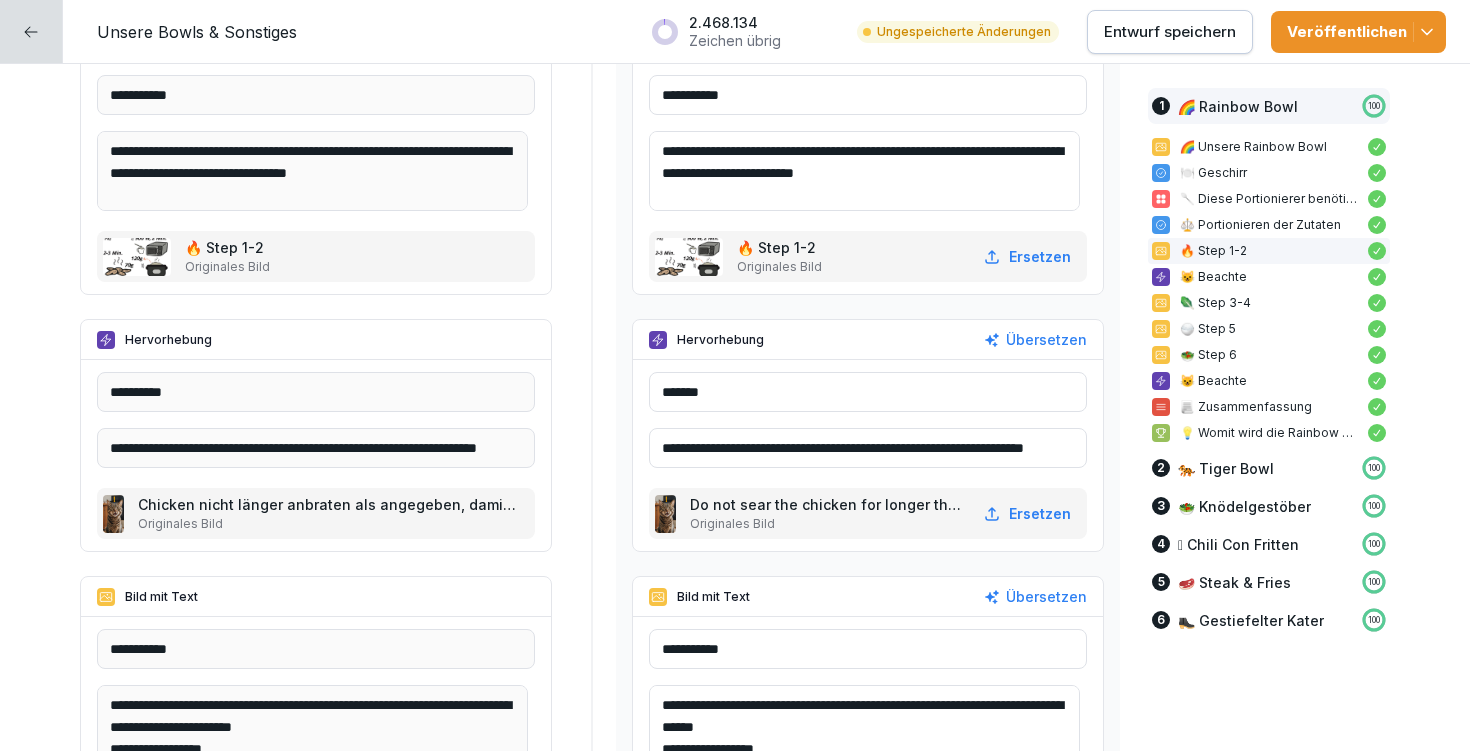 scroll, scrollTop: 2667, scrollLeft: 0, axis: vertical 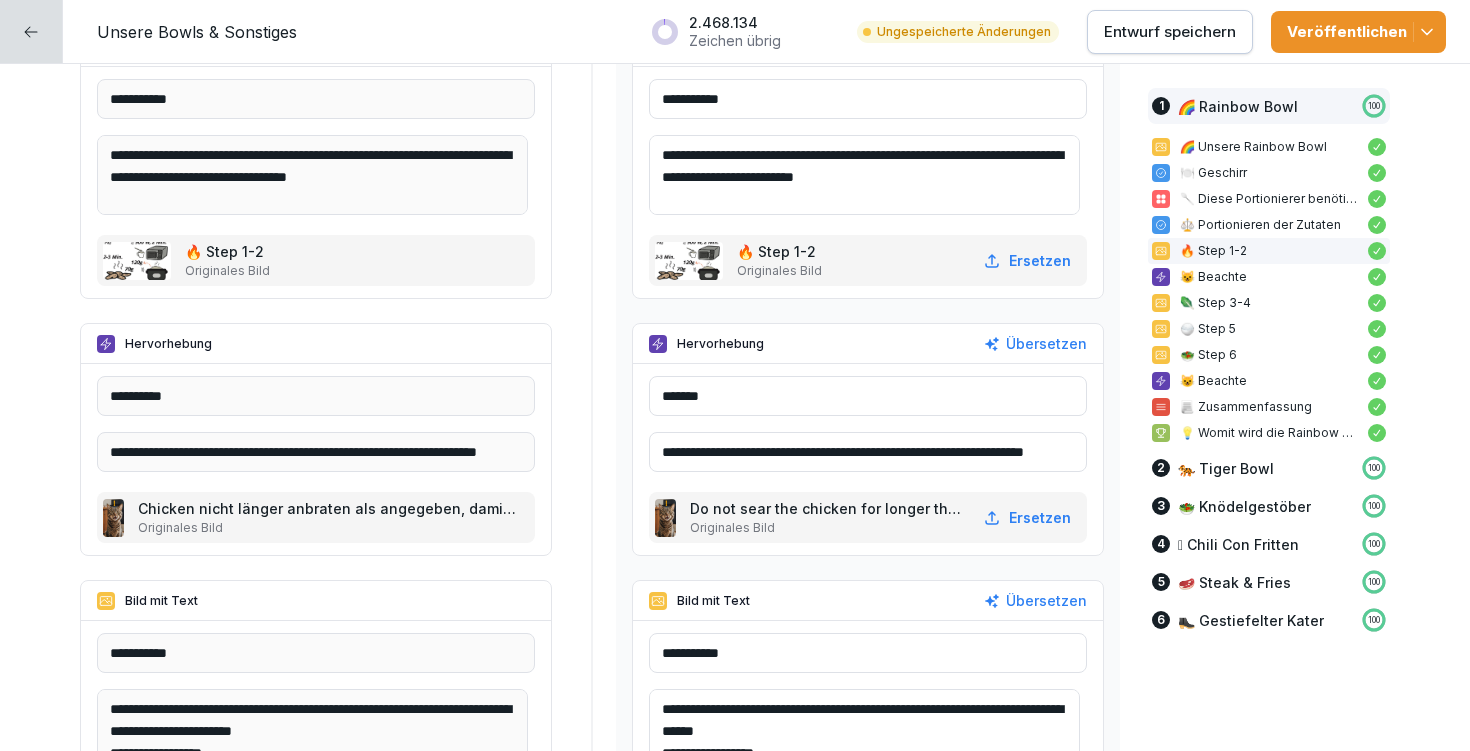 type on "**********" 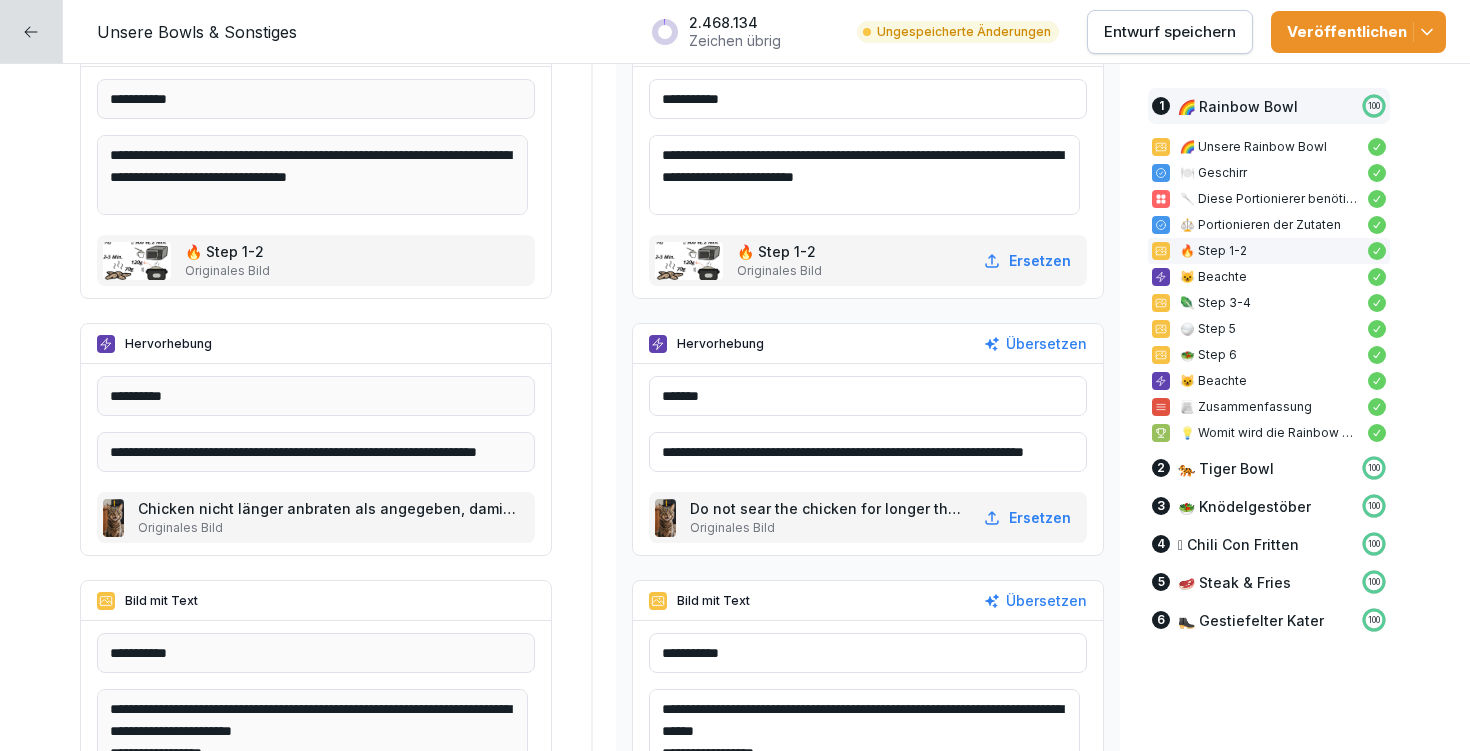 drag, startPoint x: 703, startPoint y: 152, endPoint x: 896, endPoint y: 145, distance: 193.1269 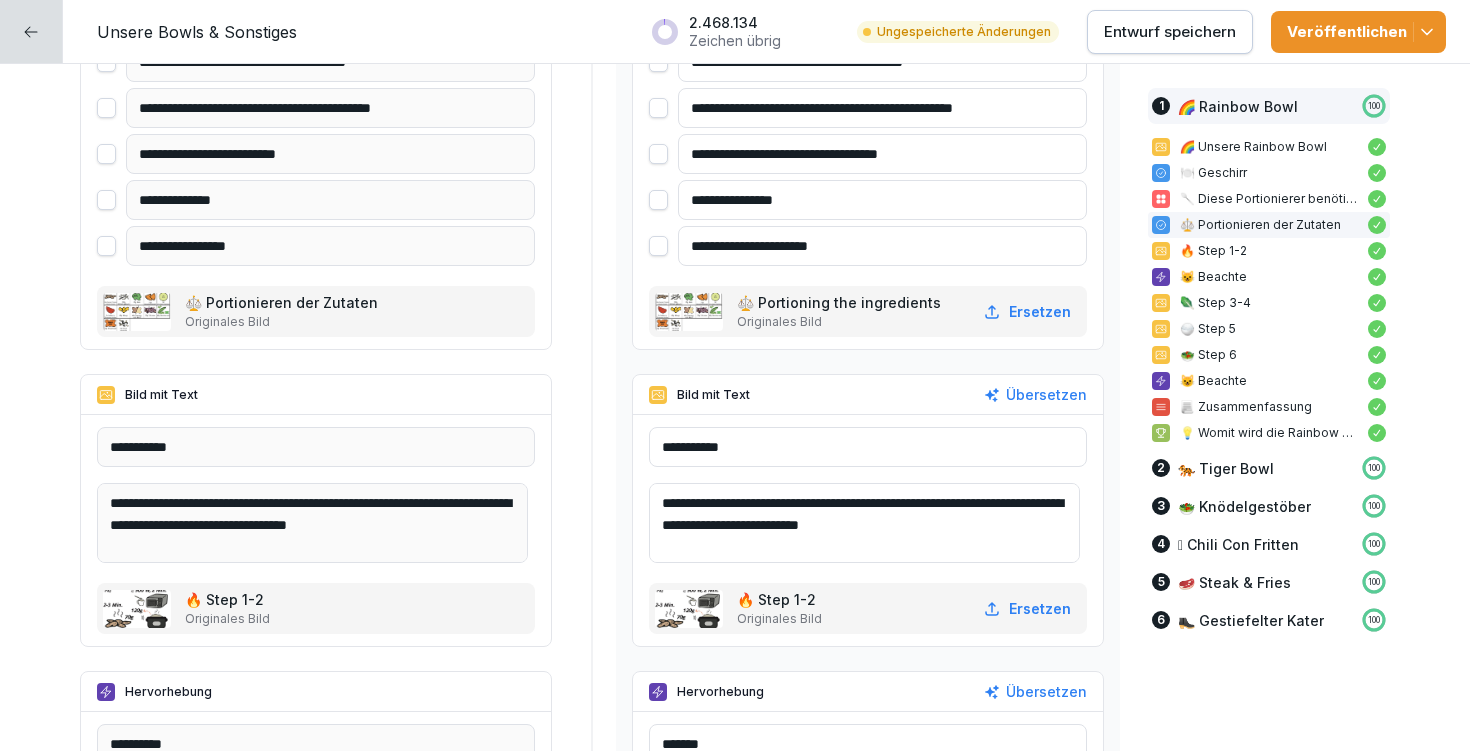 scroll, scrollTop: 1695, scrollLeft: 0, axis: vertical 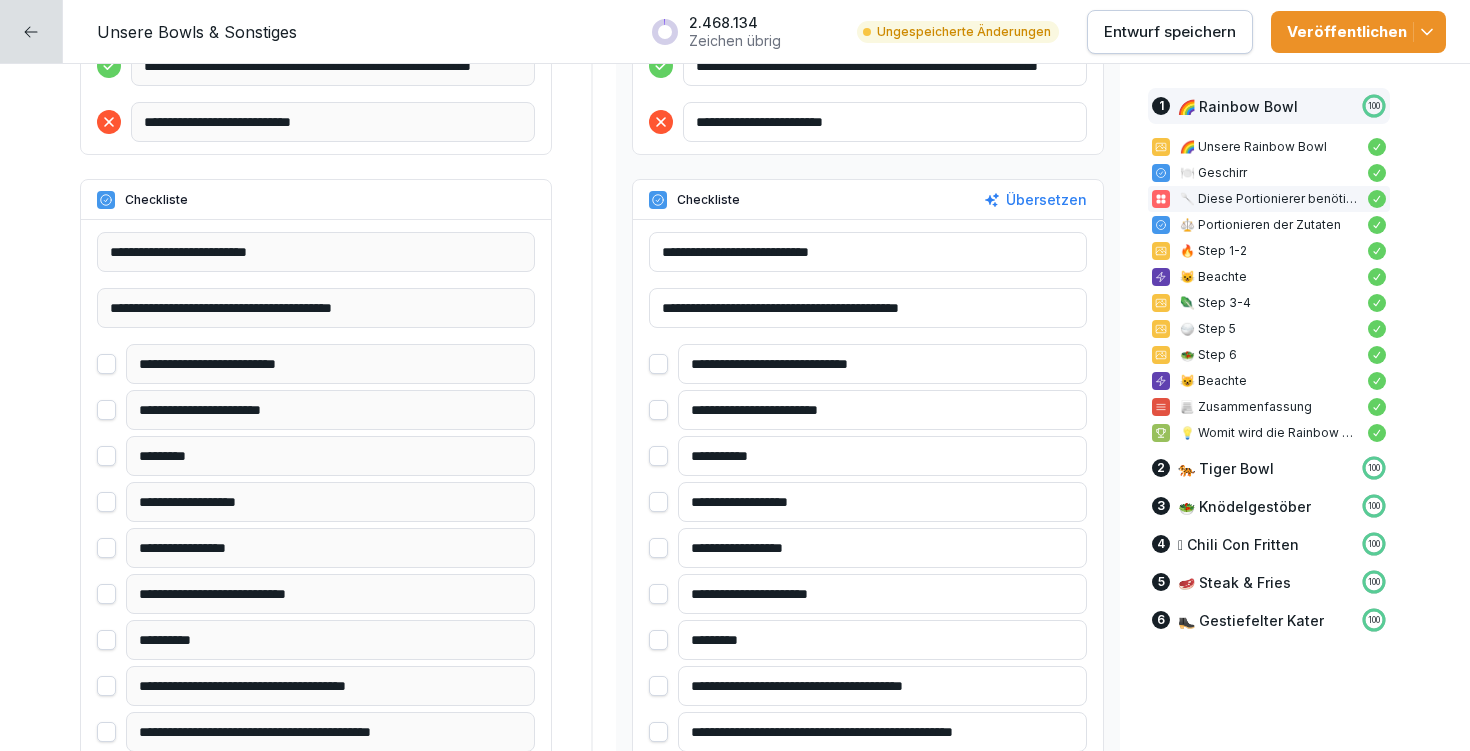 type on "**********" 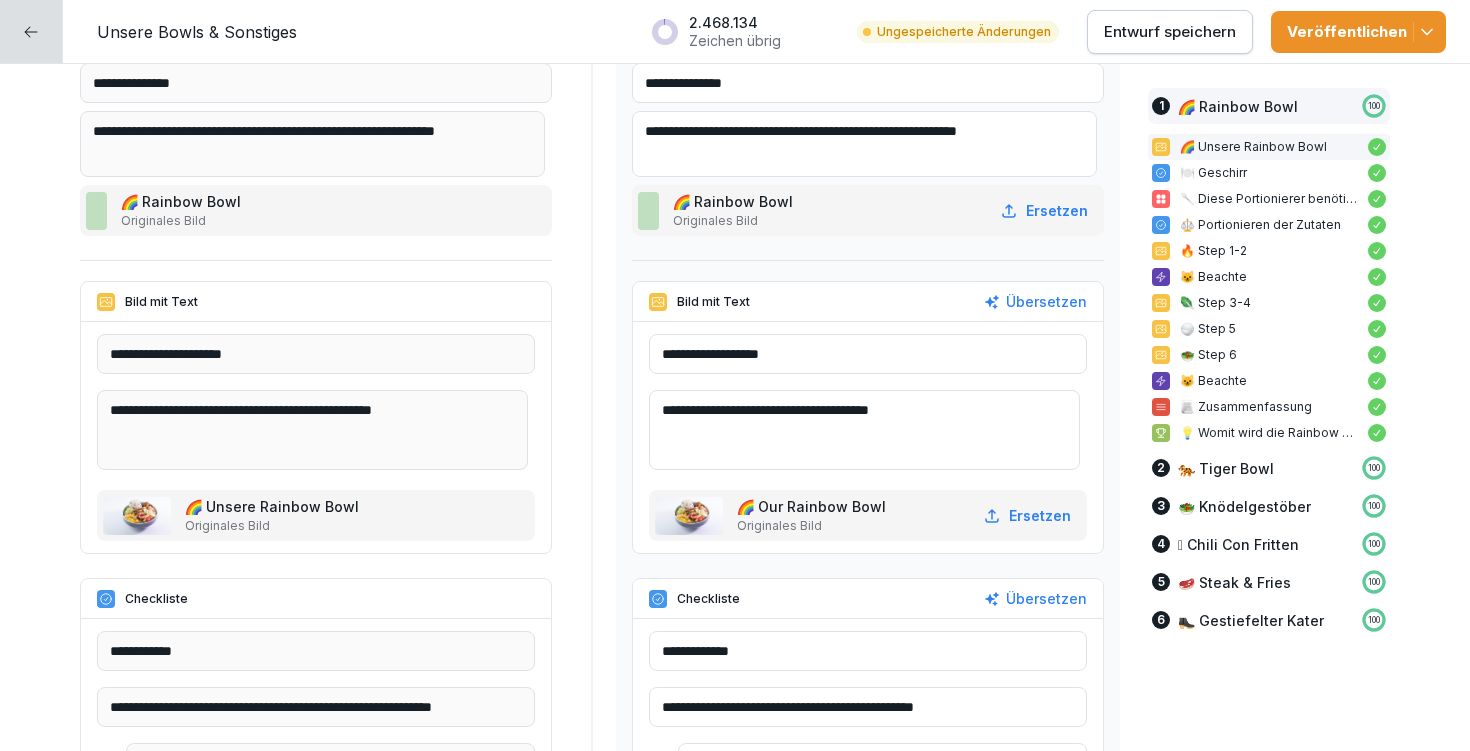 scroll, scrollTop: 276, scrollLeft: 0, axis: vertical 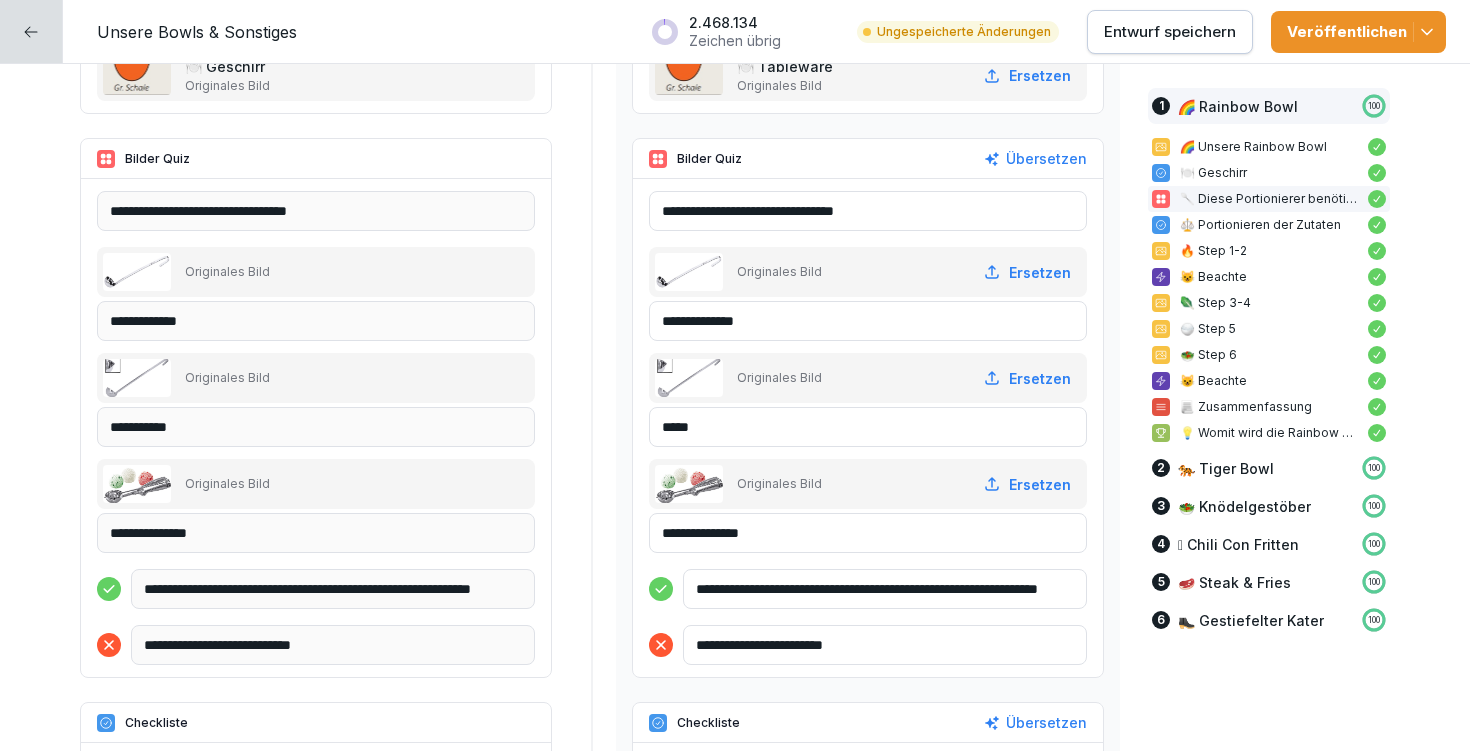 type on "**********" 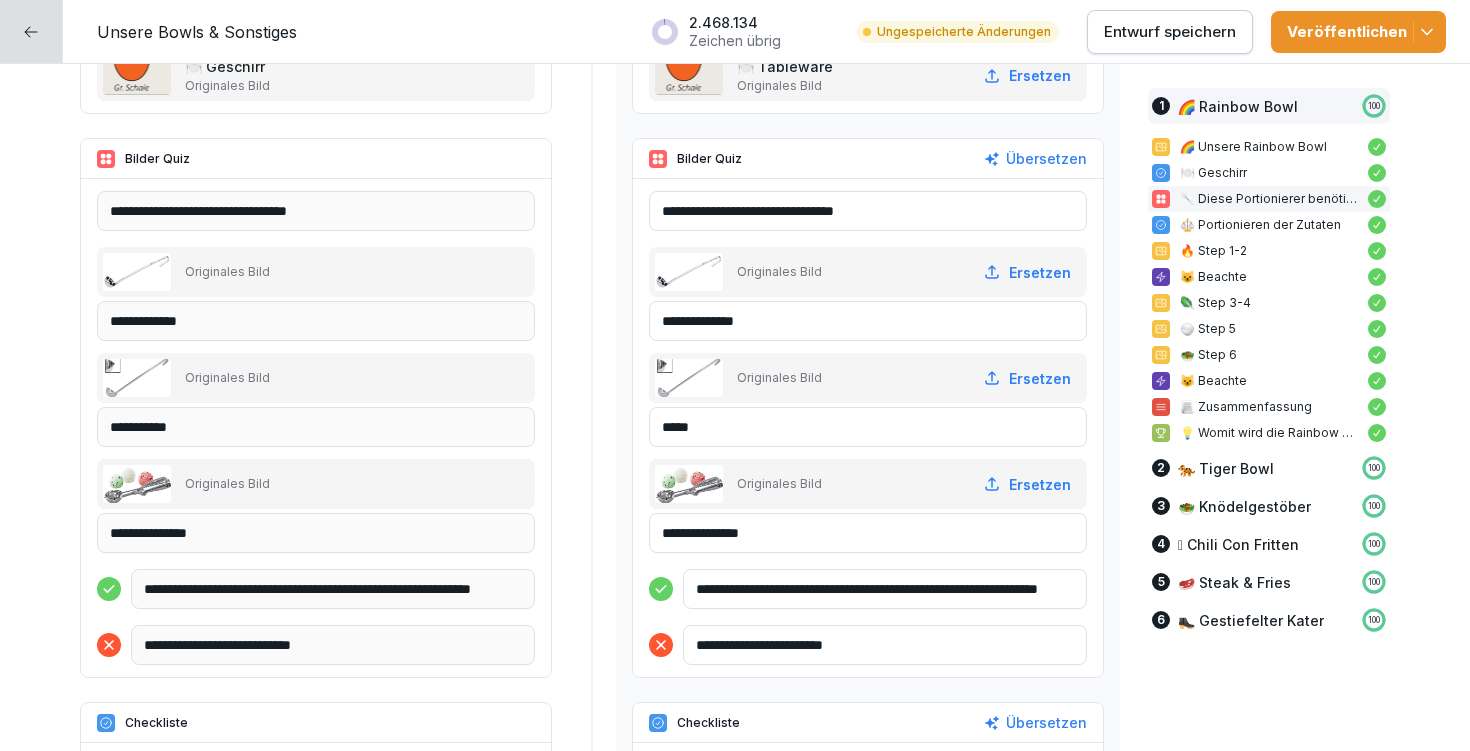 click on "Entwurf speichern" at bounding box center (1170, 32) 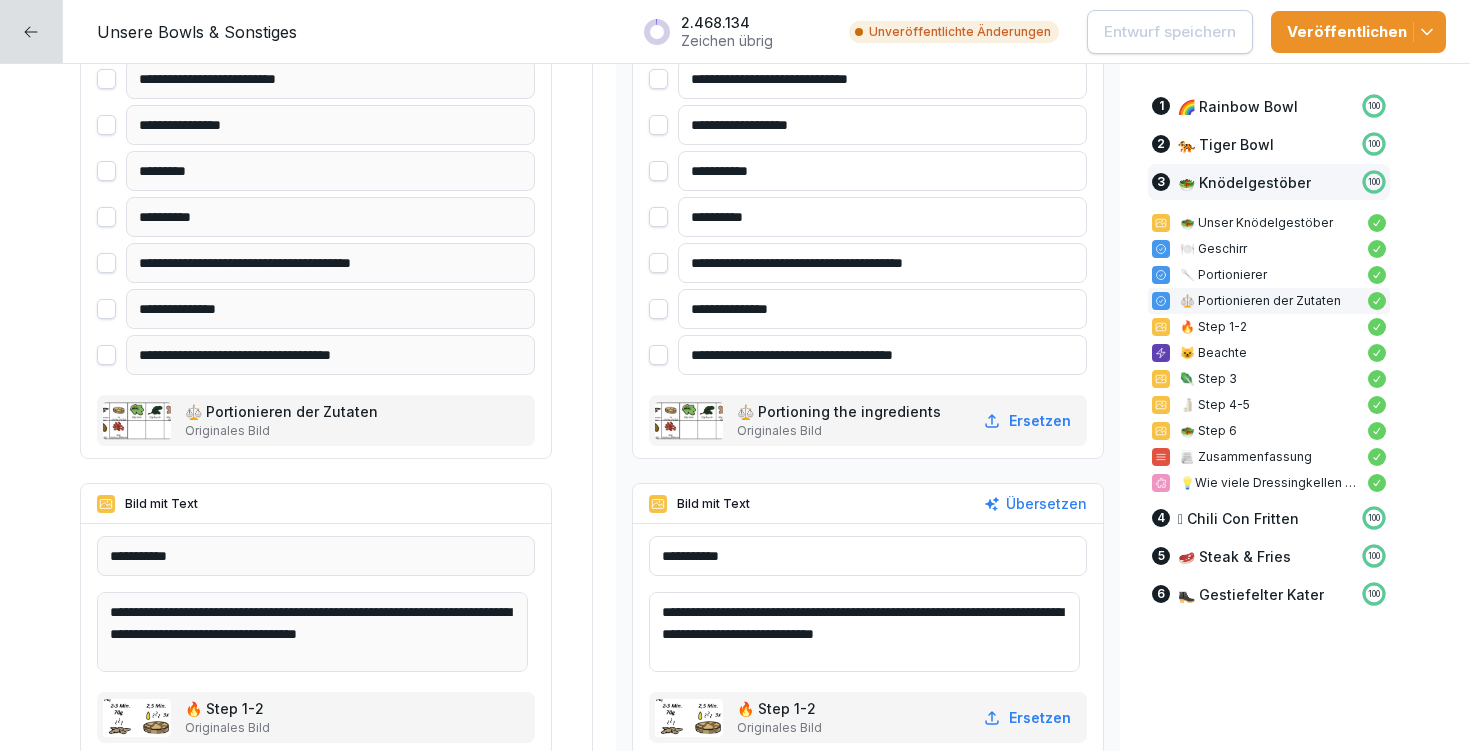 scroll, scrollTop: 11439, scrollLeft: 0, axis: vertical 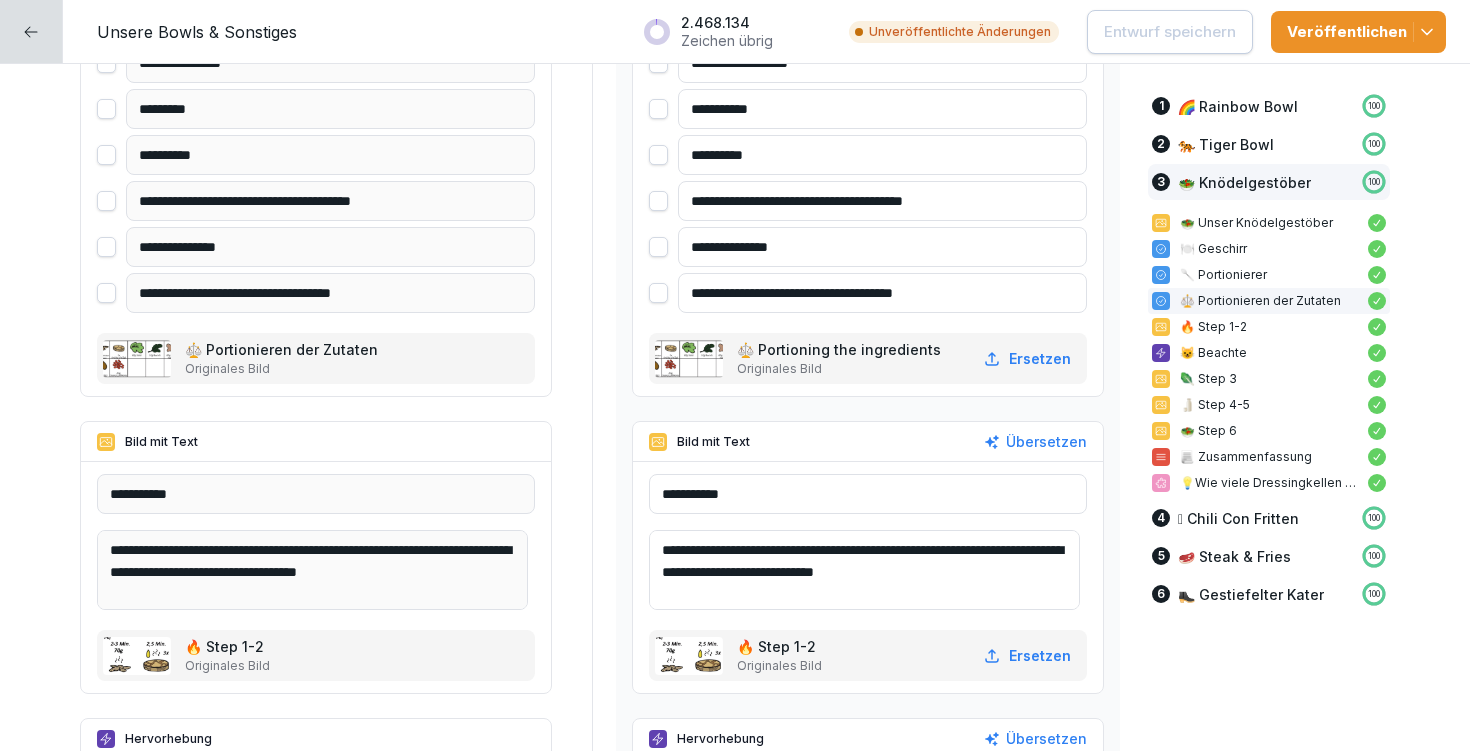 drag, startPoint x: 944, startPoint y: 552, endPoint x: 973, endPoint y: 553, distance: 29.017237 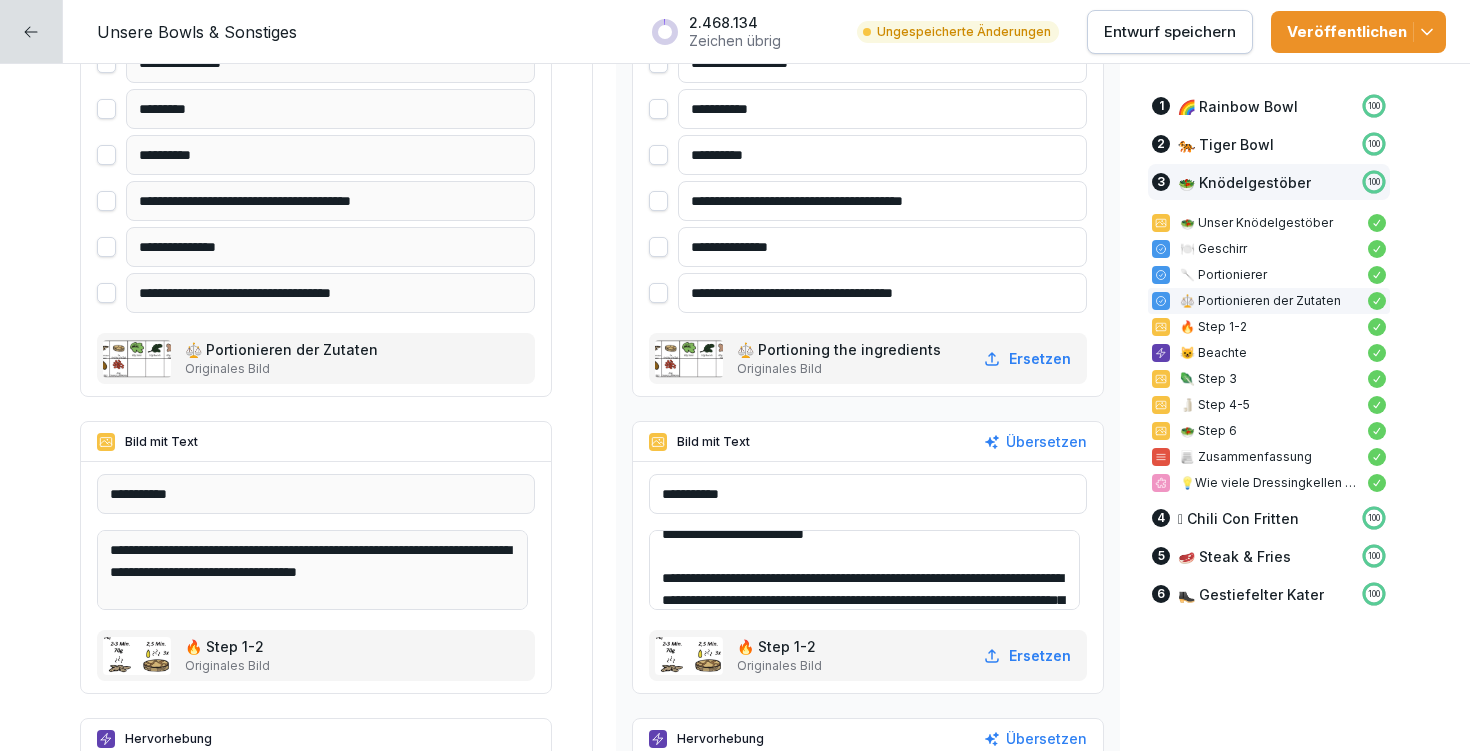 scroll, scrollTop: 42, scrollLeft: 0, axis: vertical 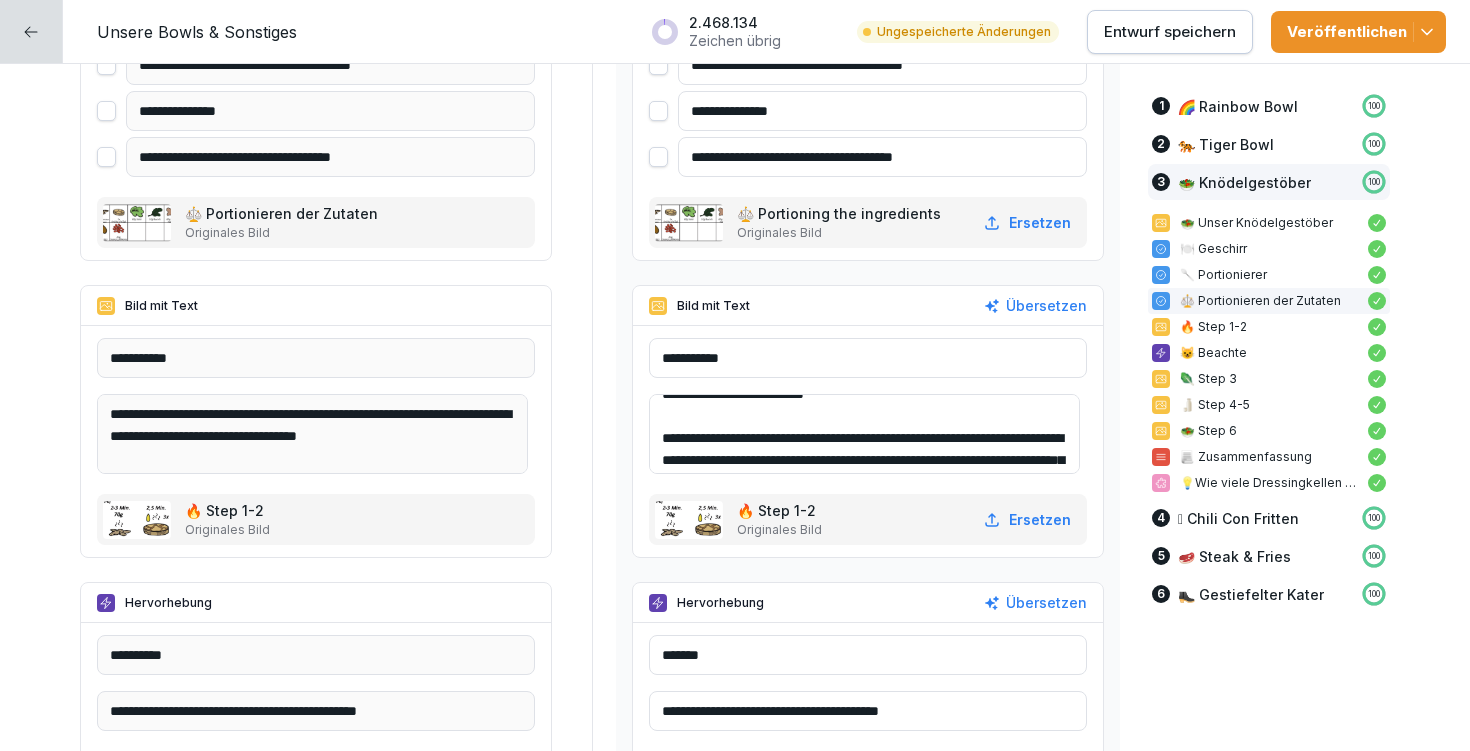 click on "**********" at bounding box center (864, 434) 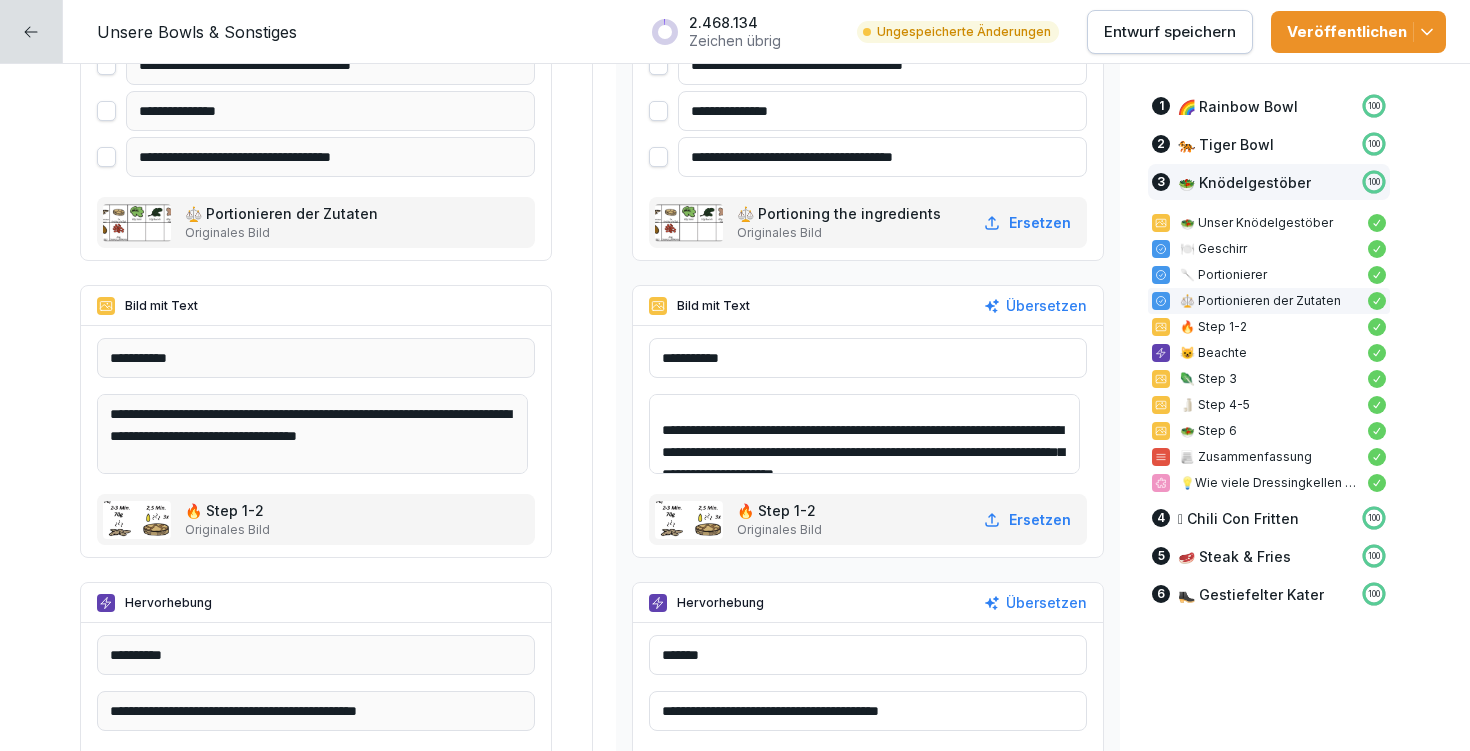 scroll, scrollTop: 77, scrollLeft: 0, axis: vertical 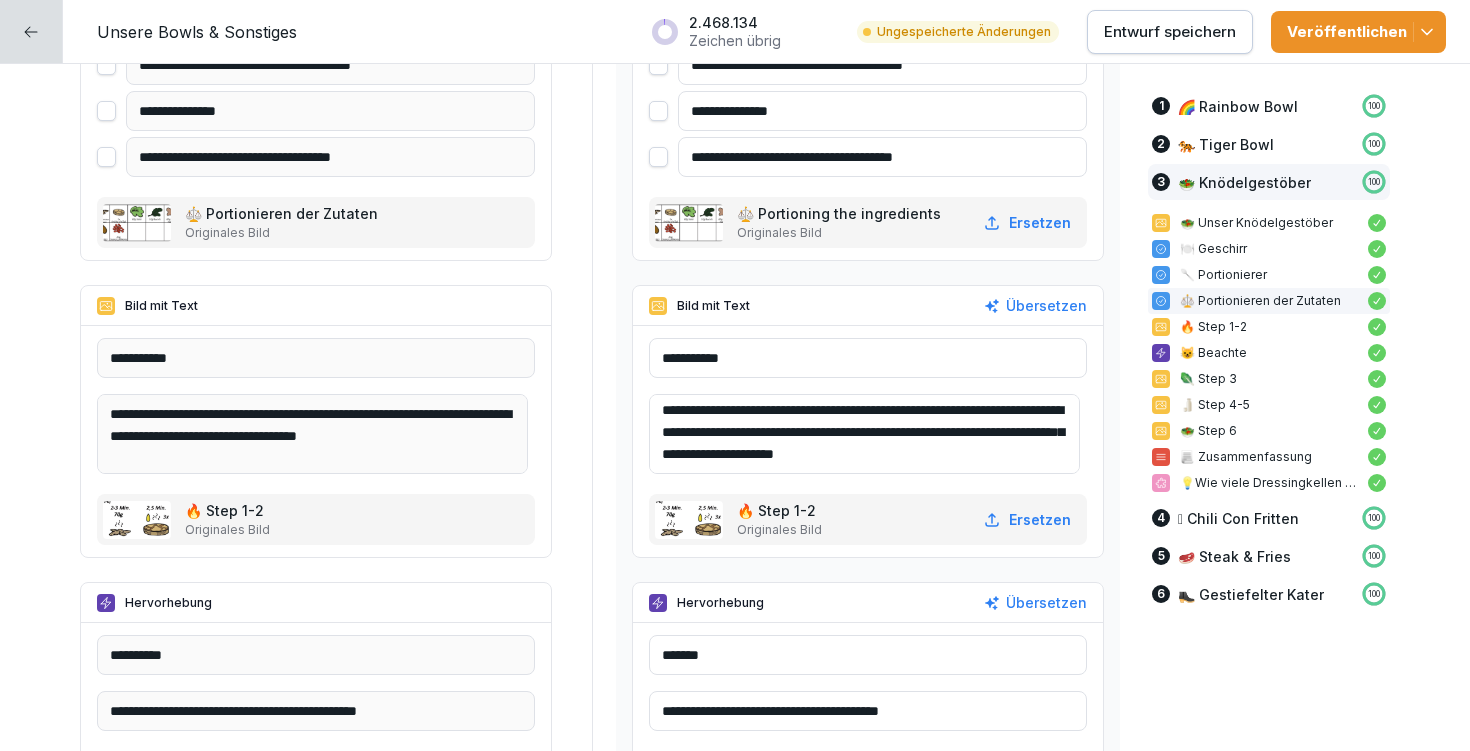 click on "**********" at bounding box center (864, 434) 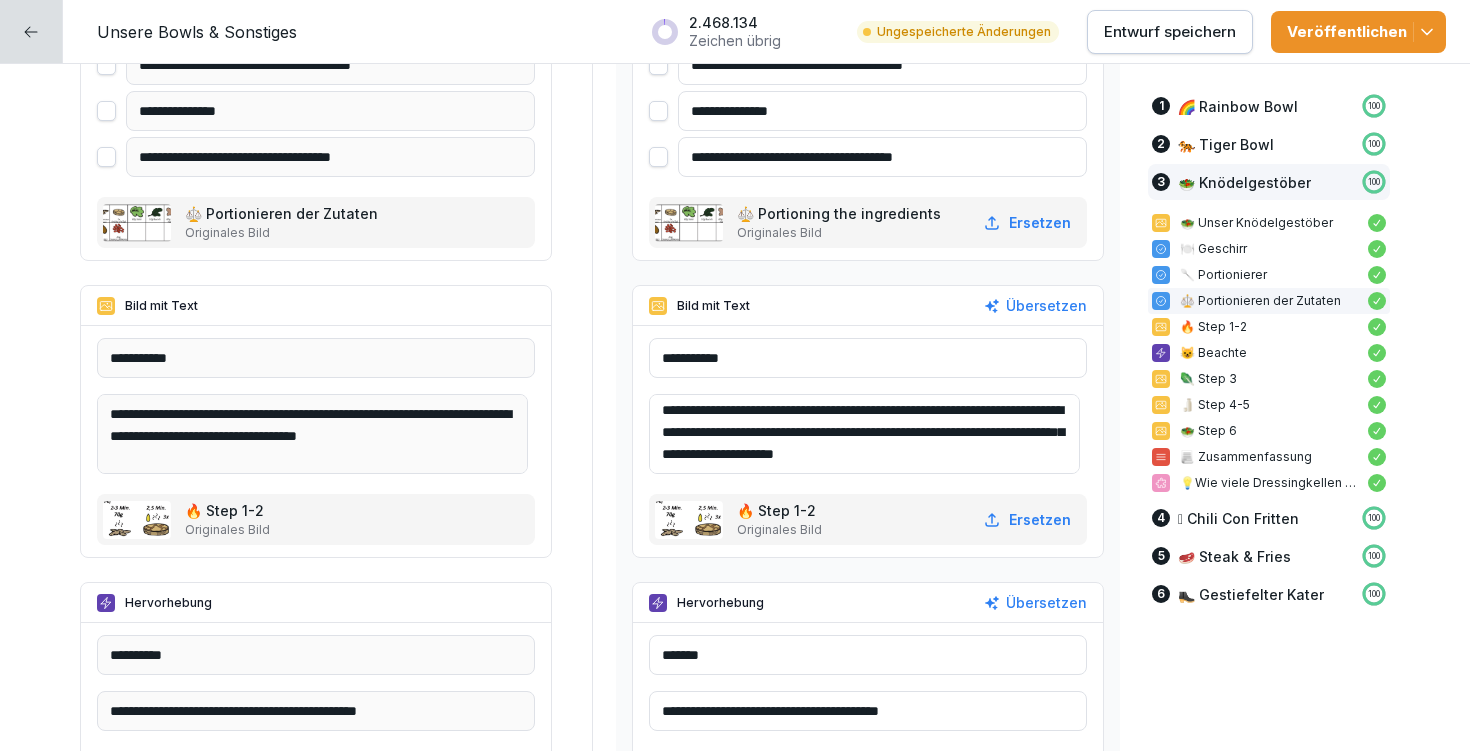 scroll, scrollTop: 92, scrollLeft: 0, axis: vertical 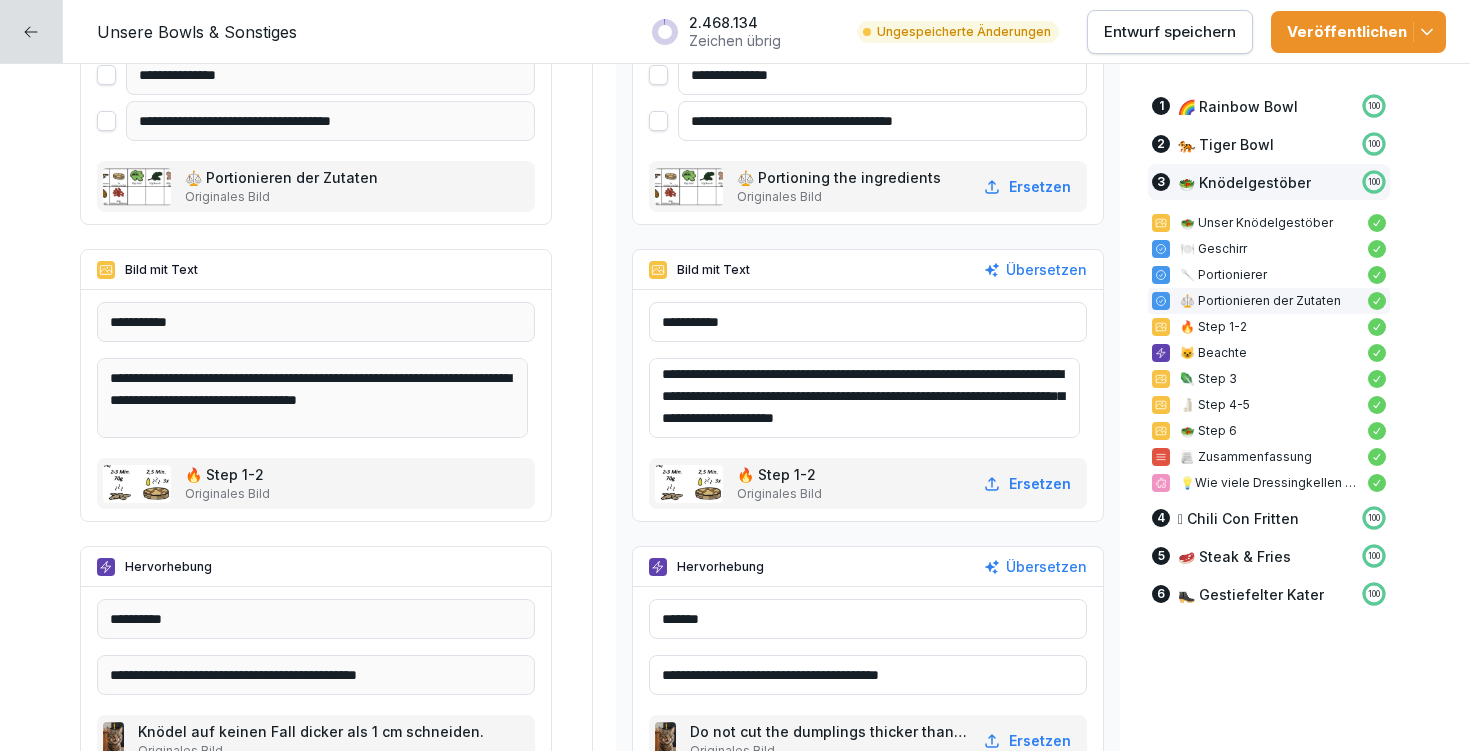click on "**********" at bounding box center [864, 398] 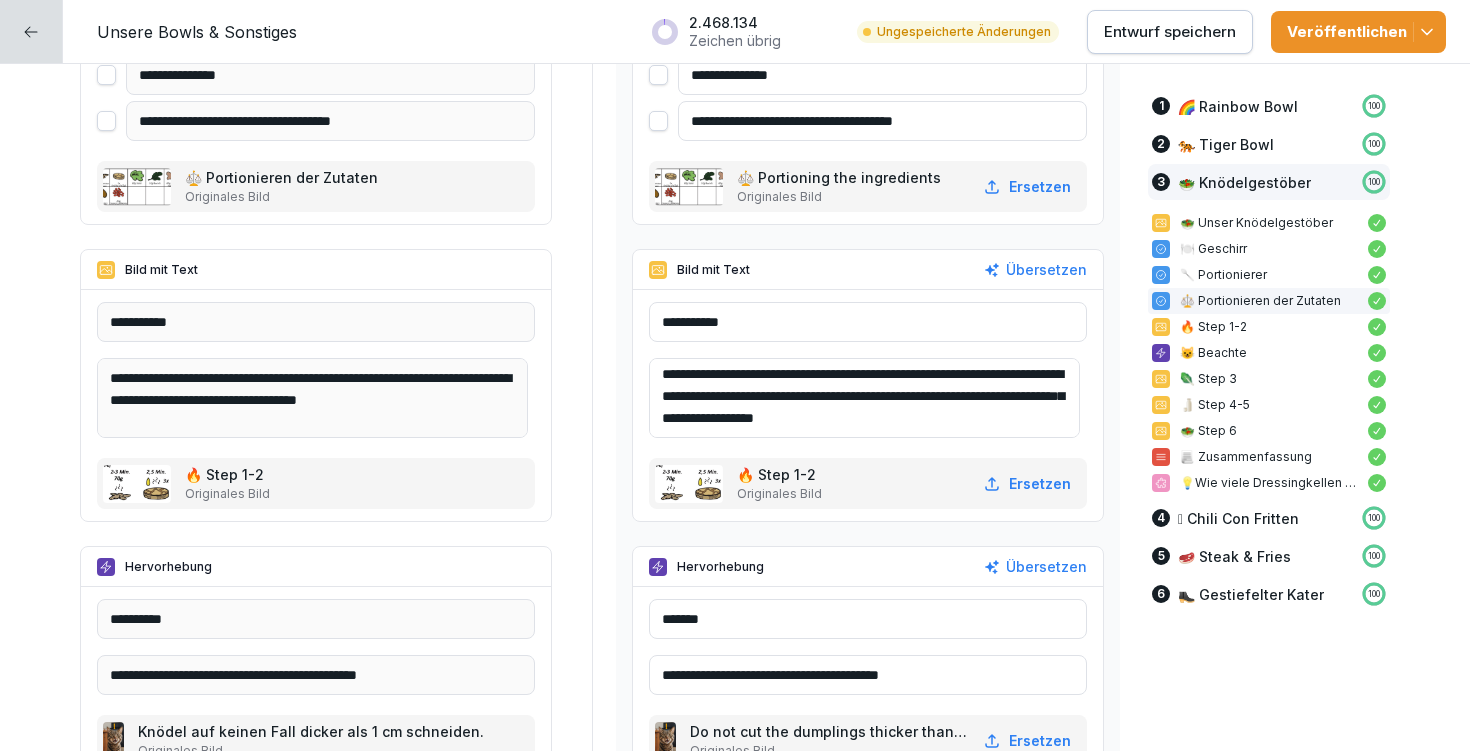 scroll, scrollTop: 70, scrollLeft: 0, axis: vertical 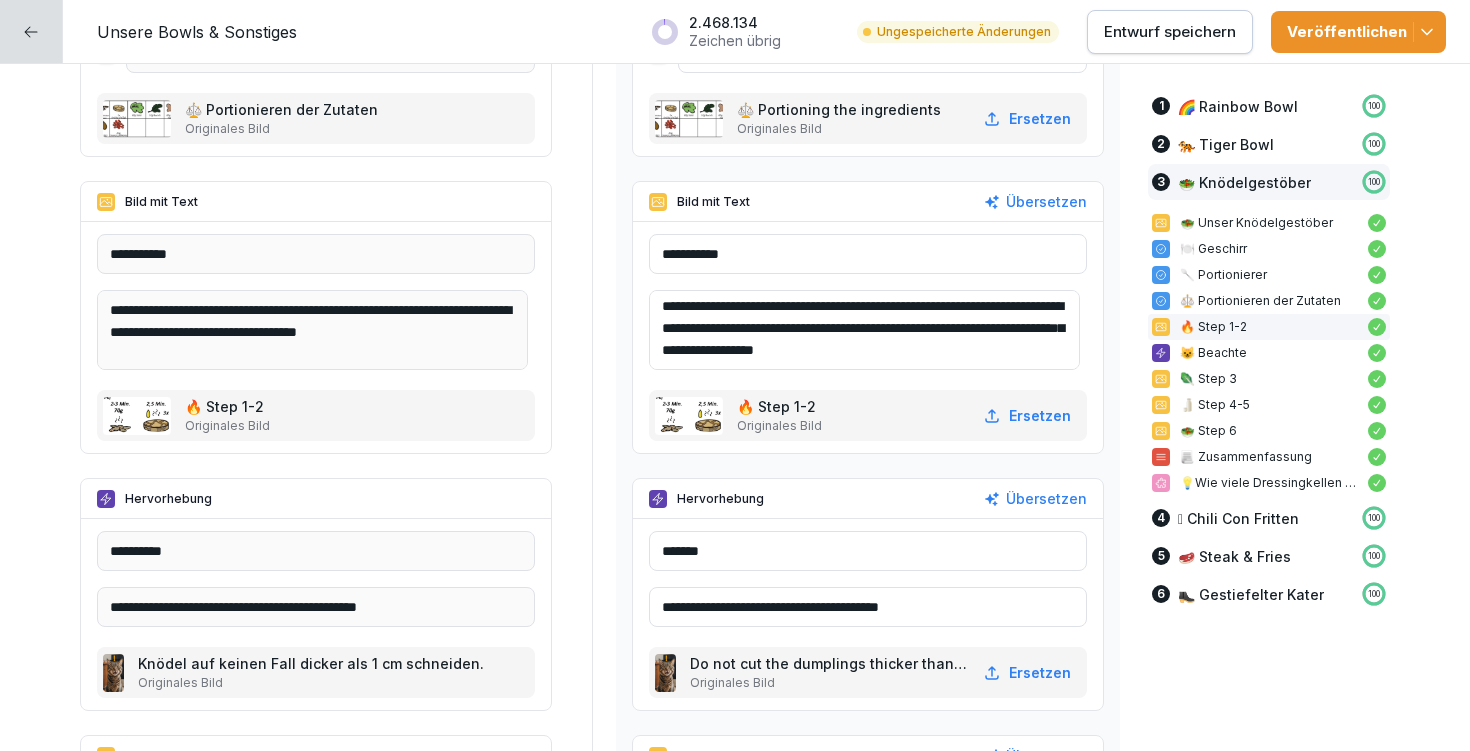 type on "**********" 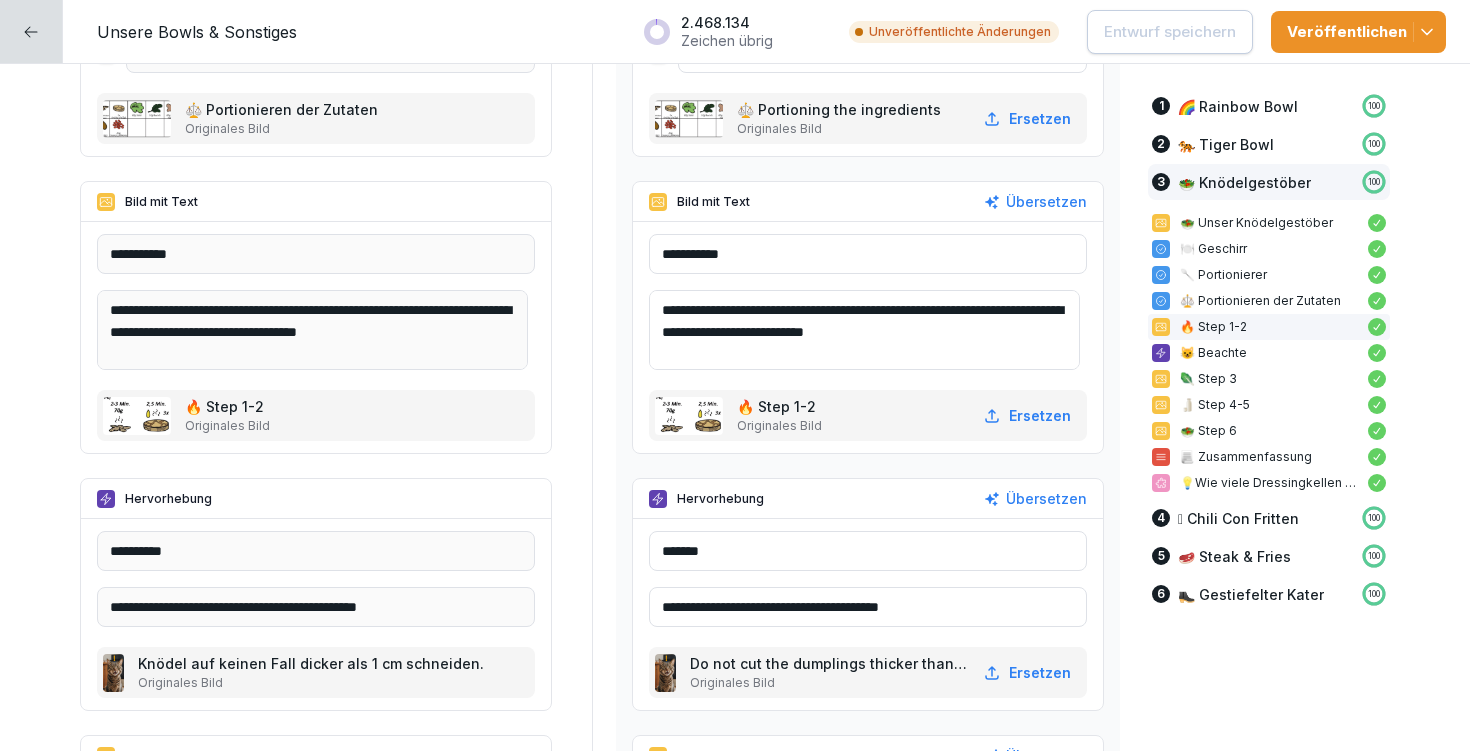 scroll, scrollTop: 26, scrollLeft: 0, axis: vertical 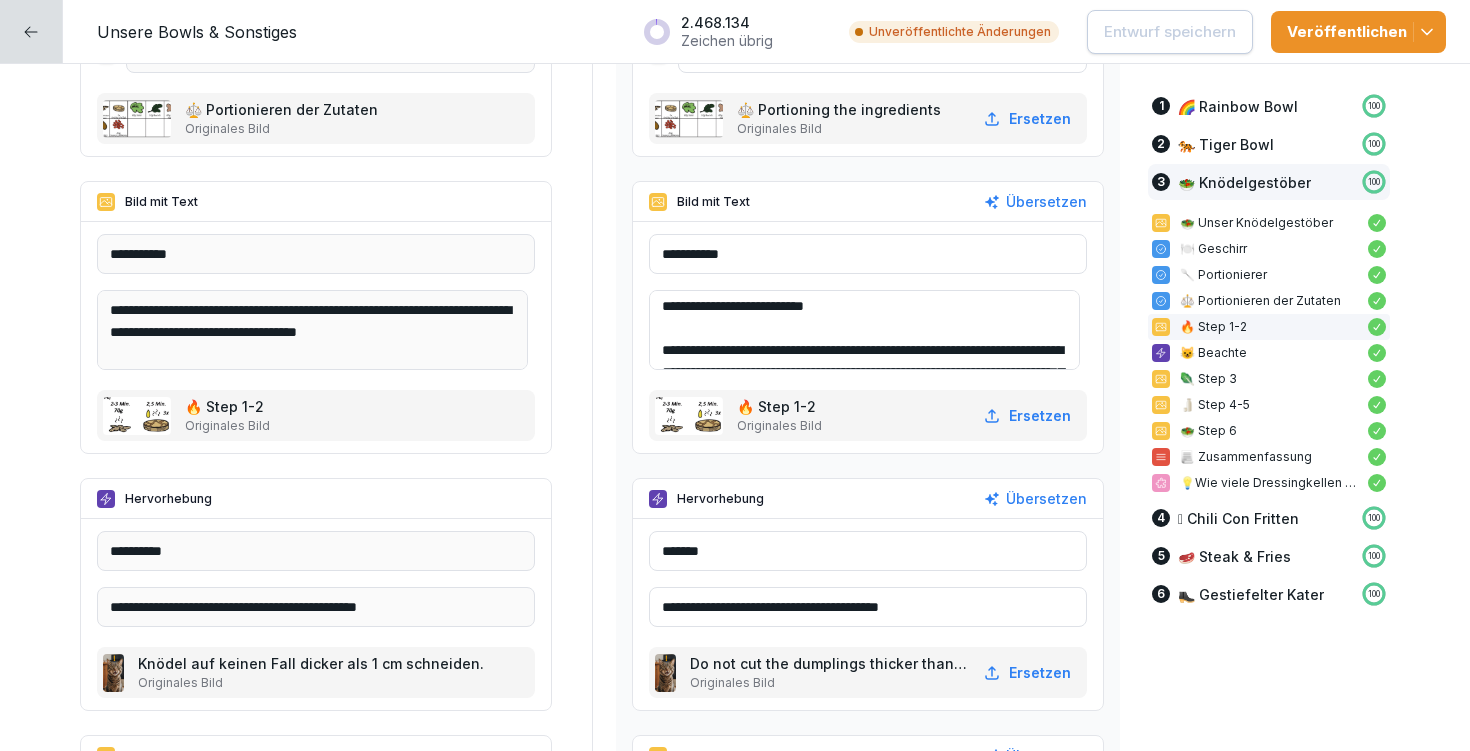 click on "**********" at bounding box center (864, 330) 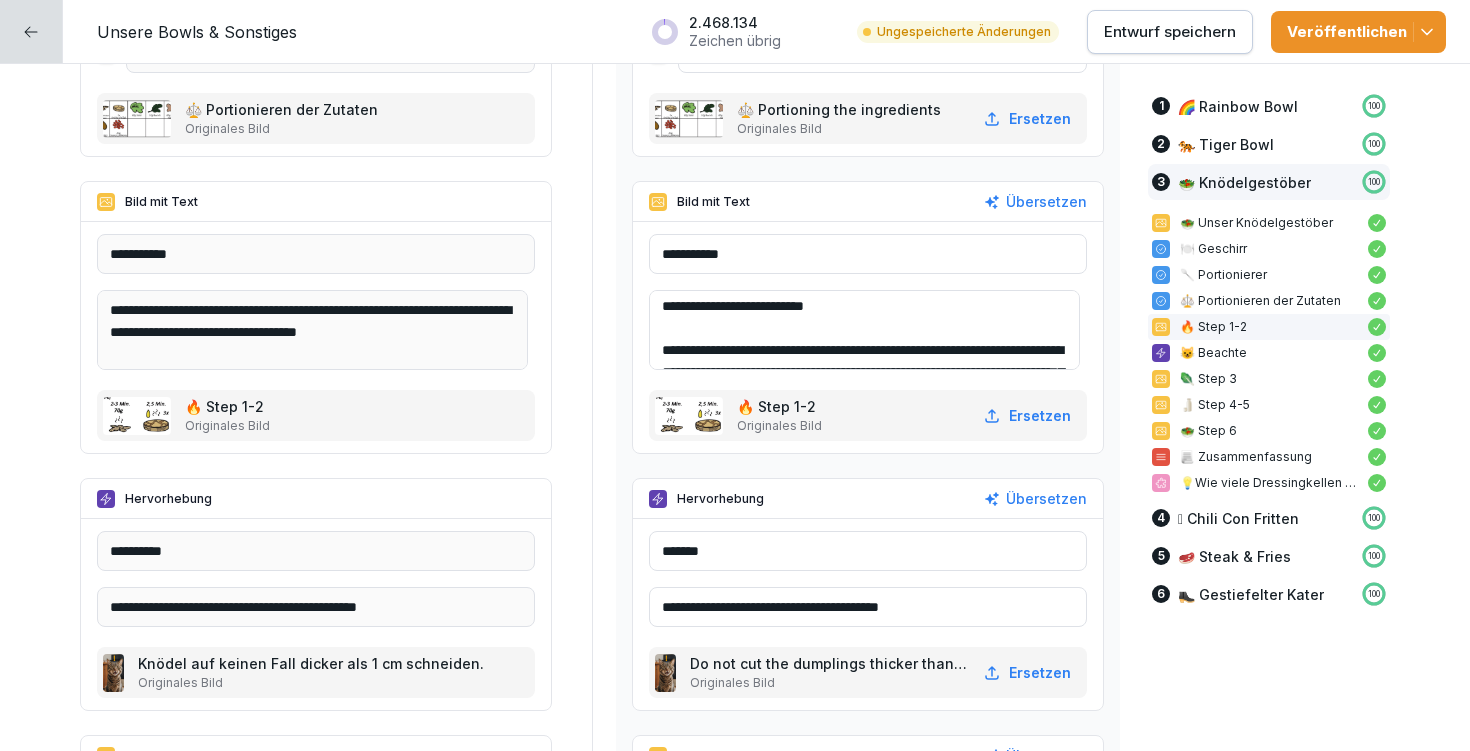 scroll, scrollTop: 55, scrollLeft: 0, axis: vertical 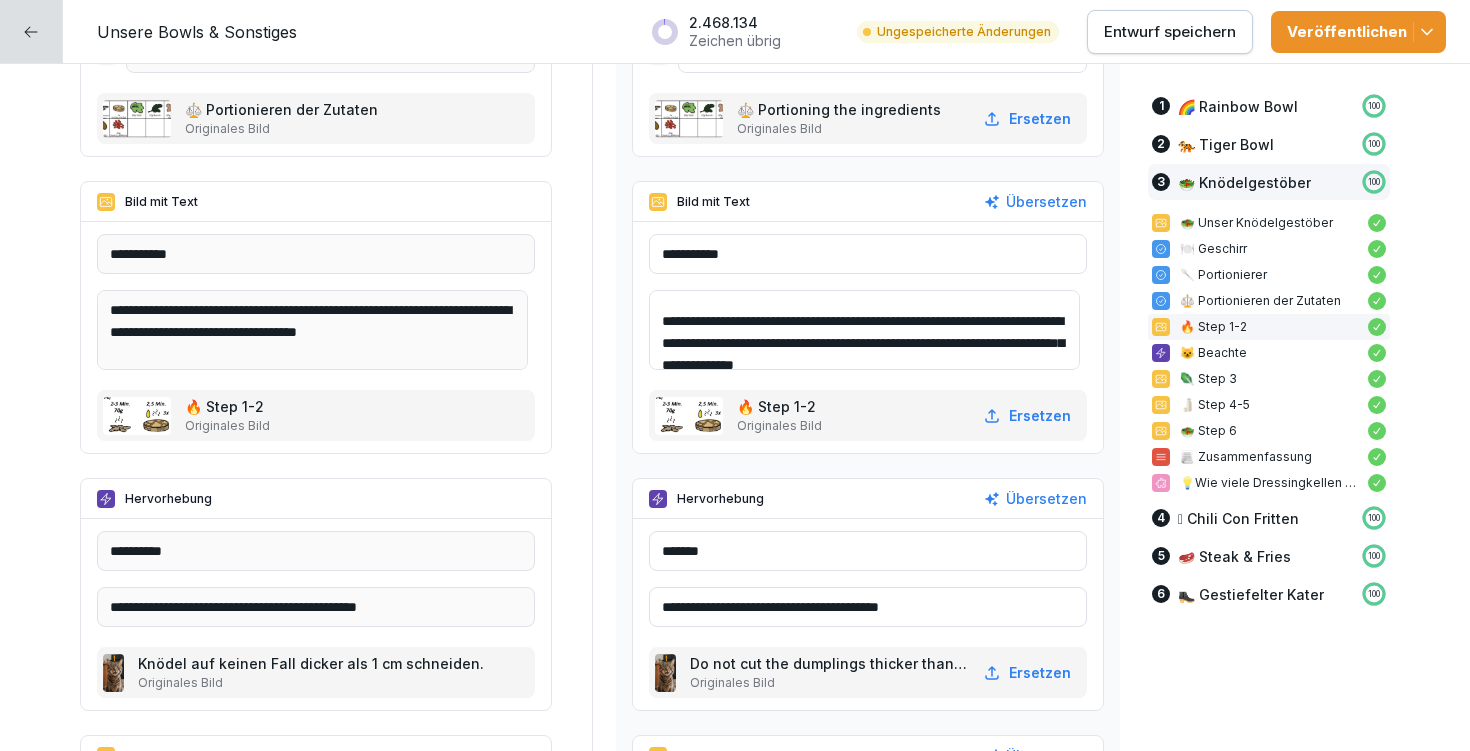 click on "**********" at bounding box center [864, 330] 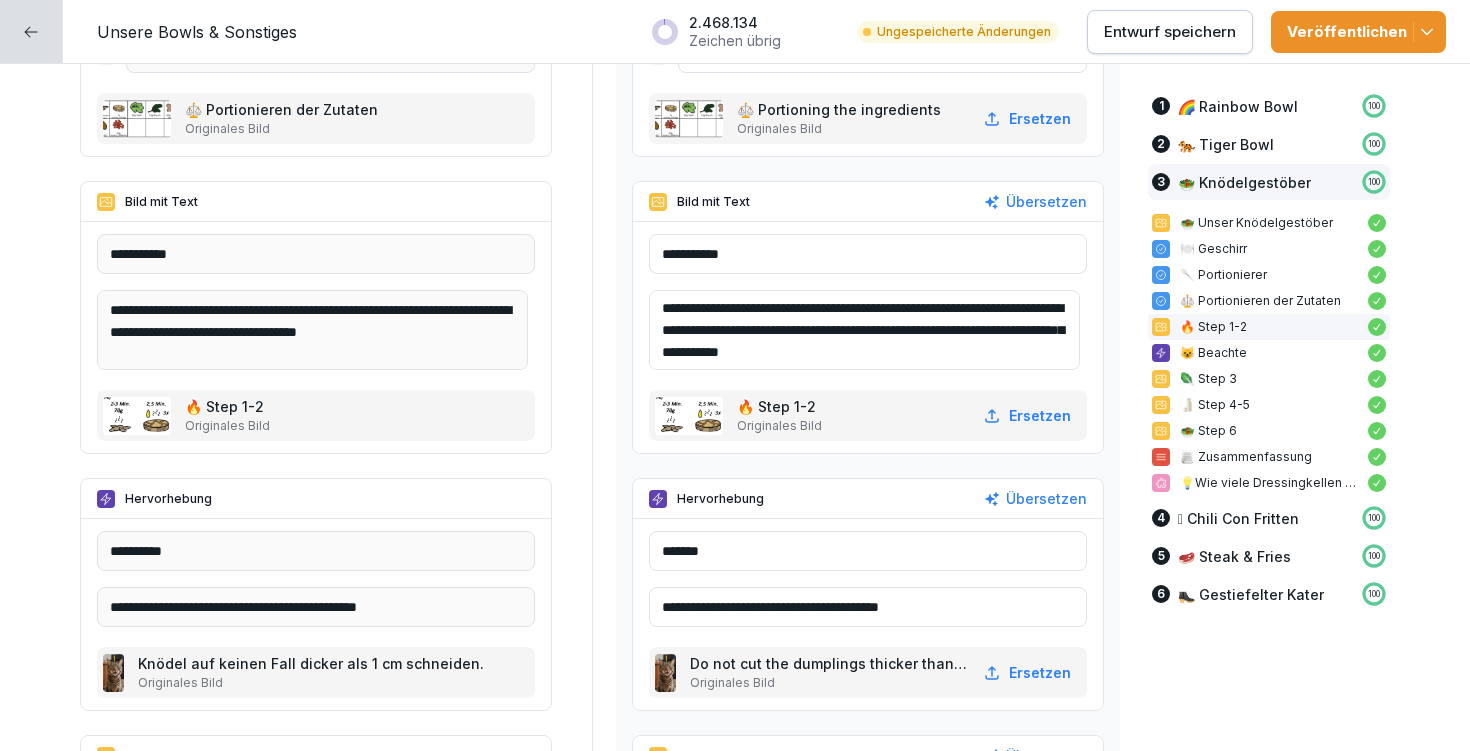 scroll, scrollTop: 70, scrollLeft: 0, axis: vertical 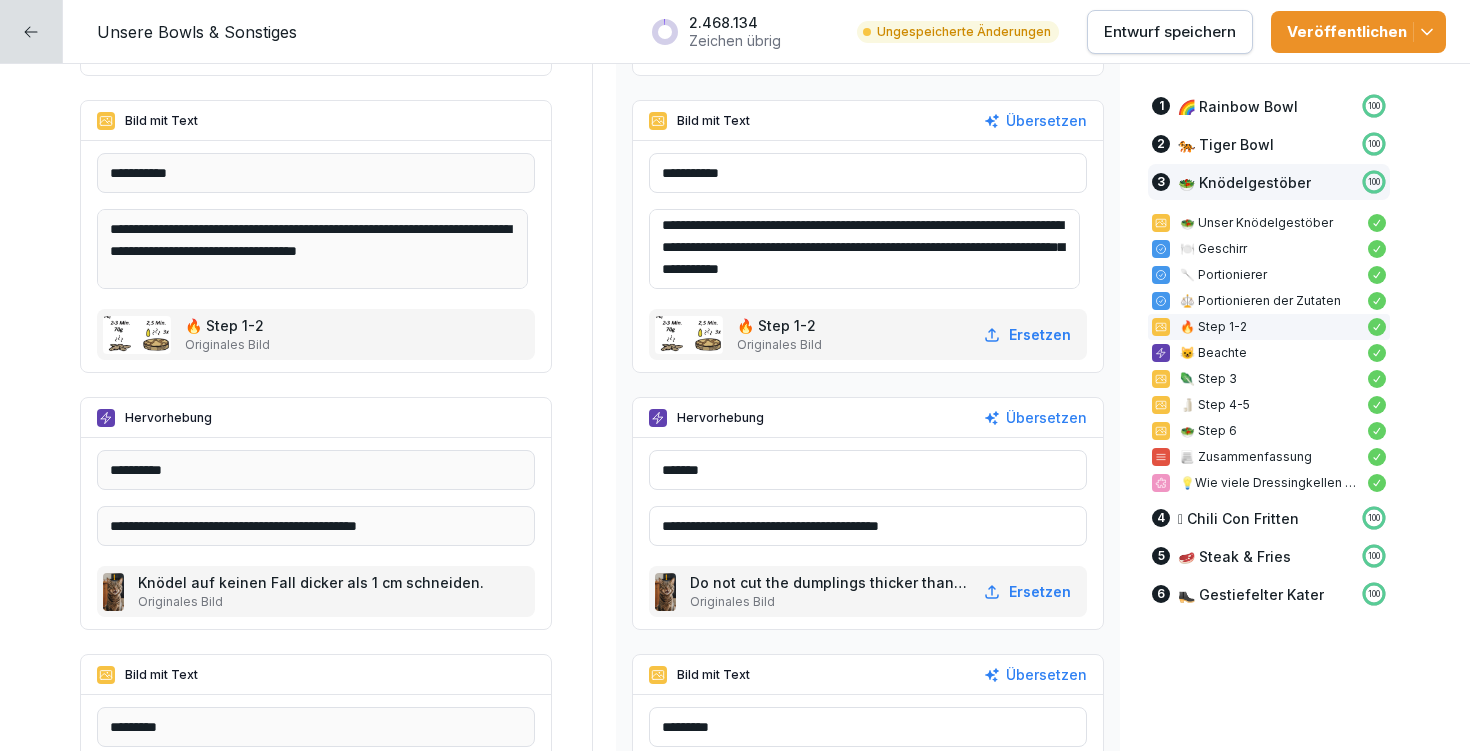 type on "**********" 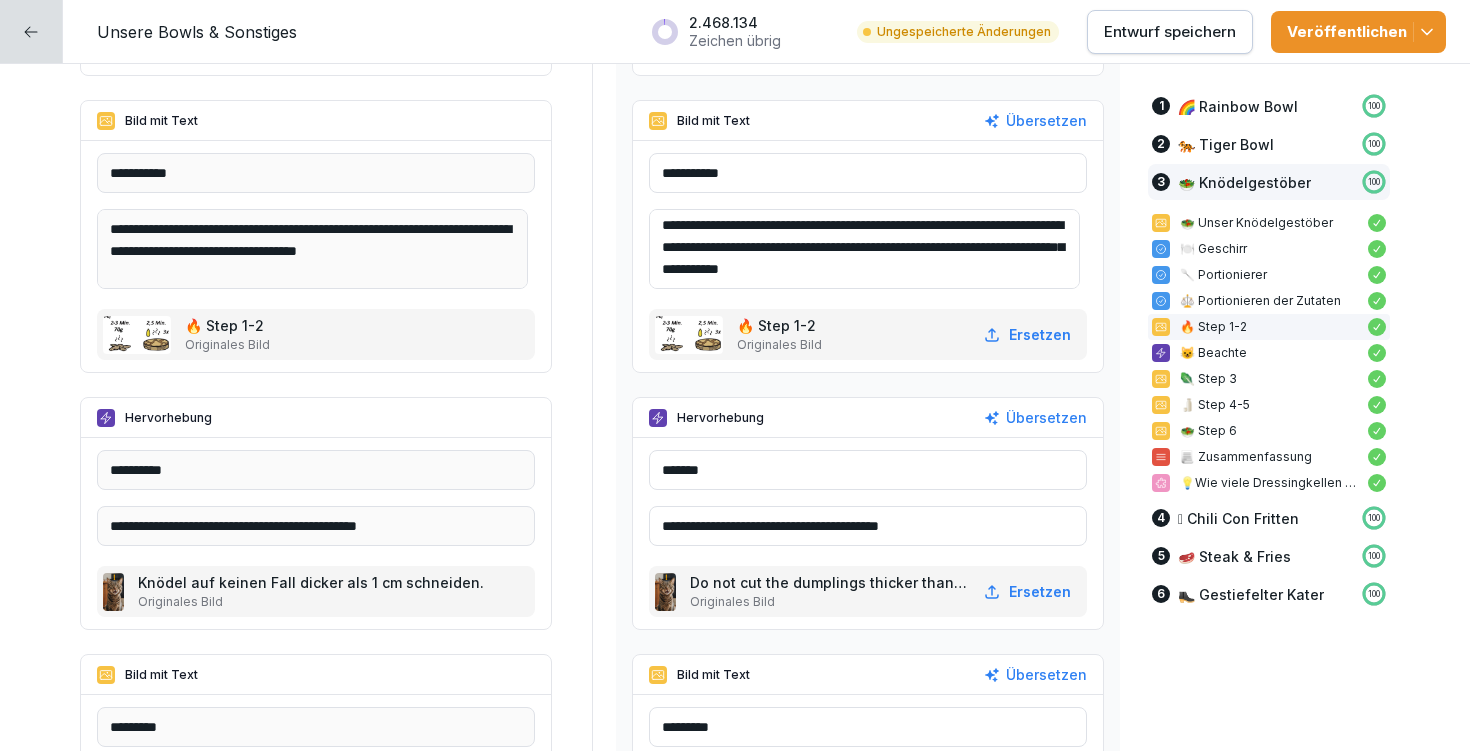 click on "**********" at bounding box center [868, 526] 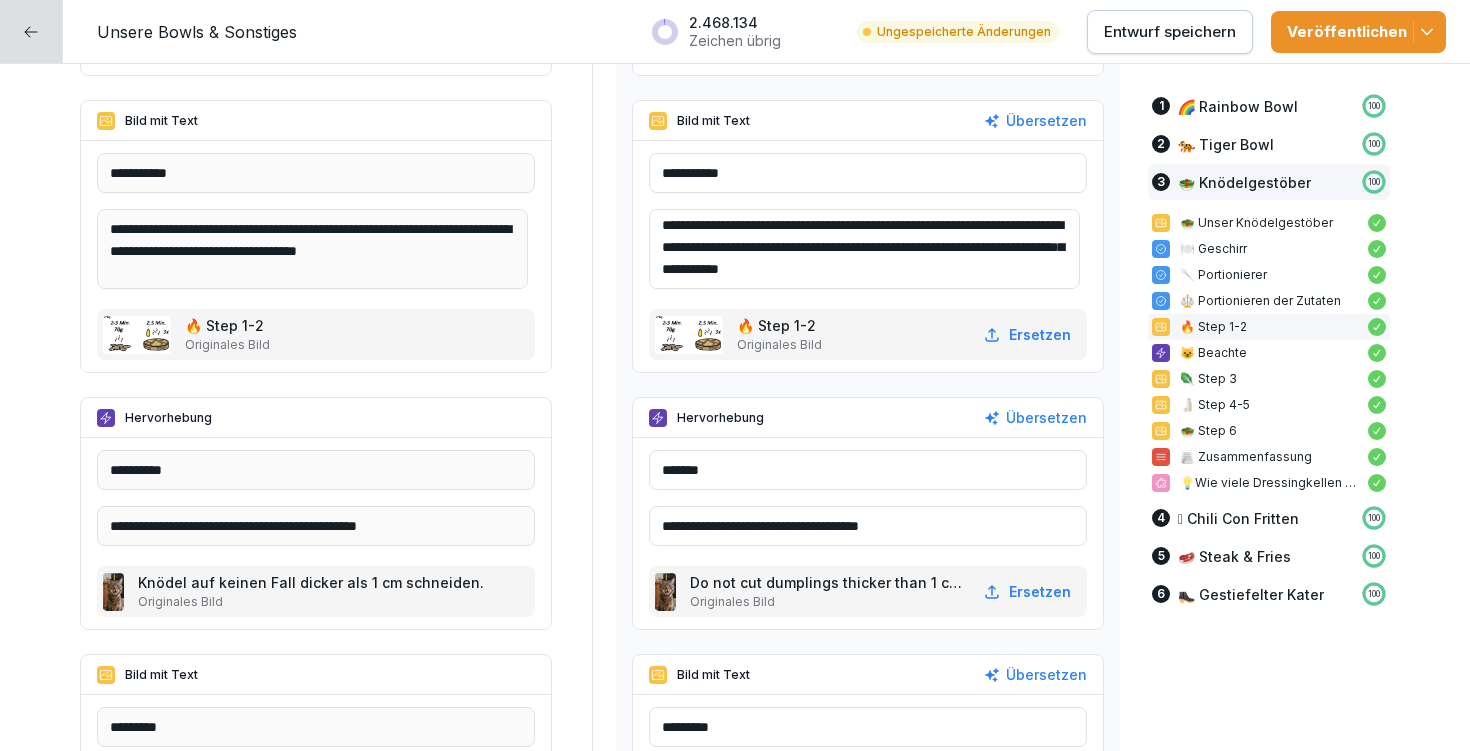 scroll, scrollTop: 11932, scrollLeft: 0, axis: vertical 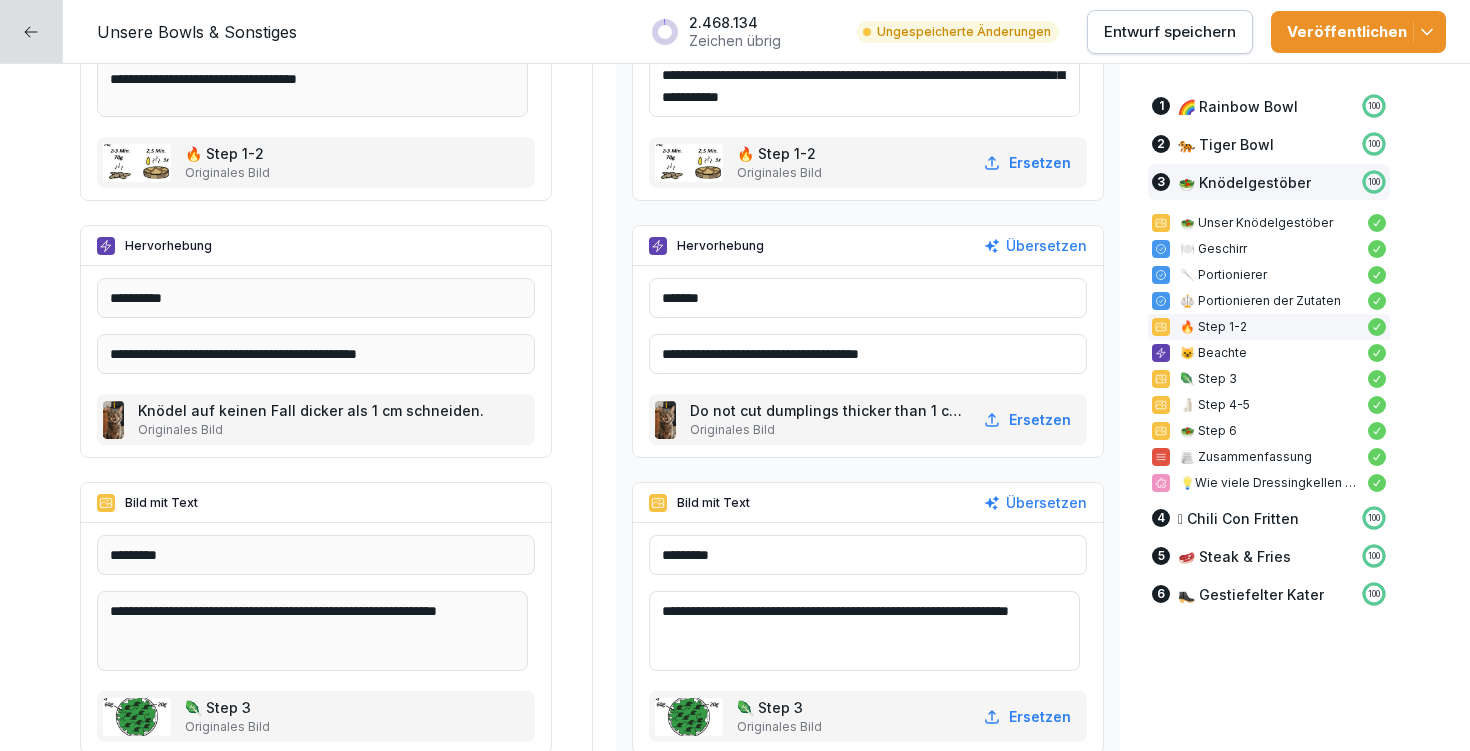 type on "**********" 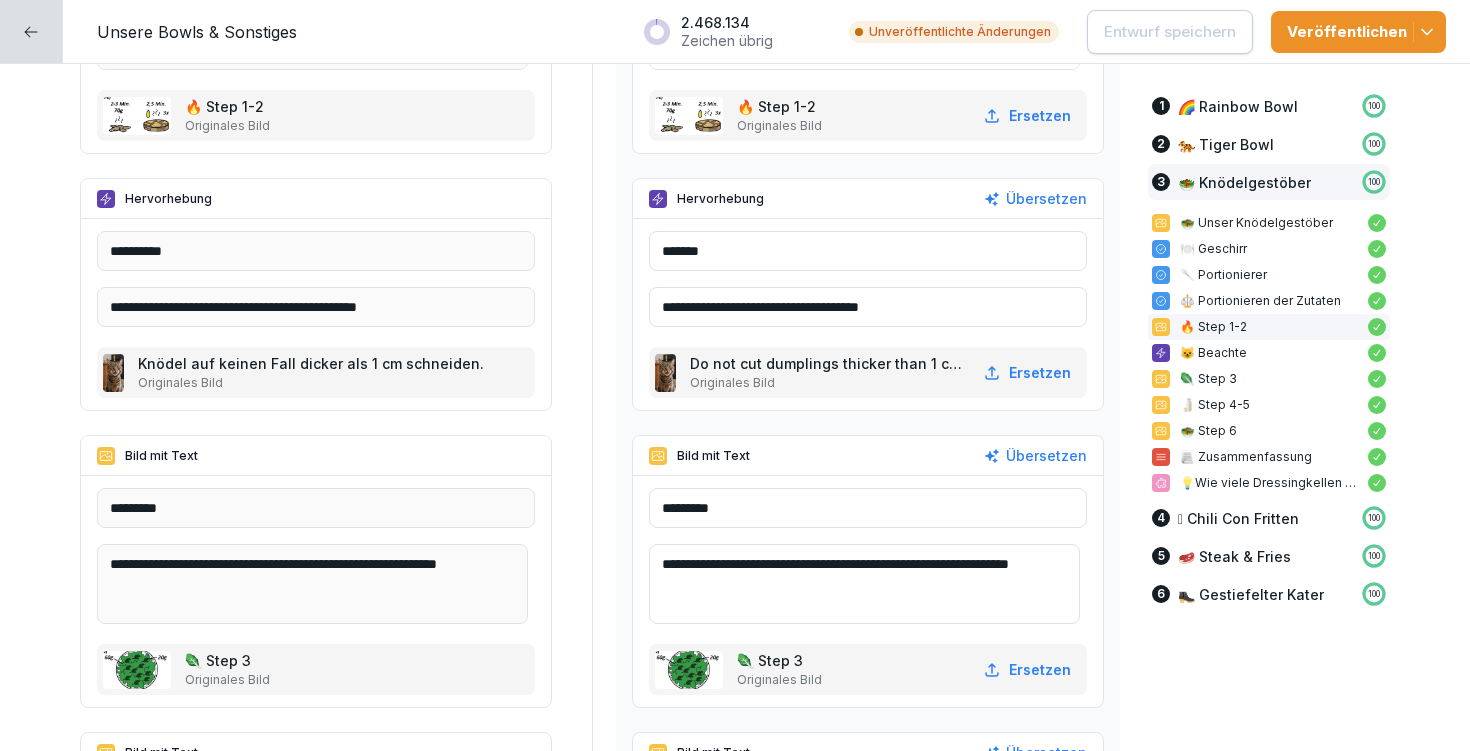 scroll, scrollTop: 12050, scrollLeft: 0, axis: vertical 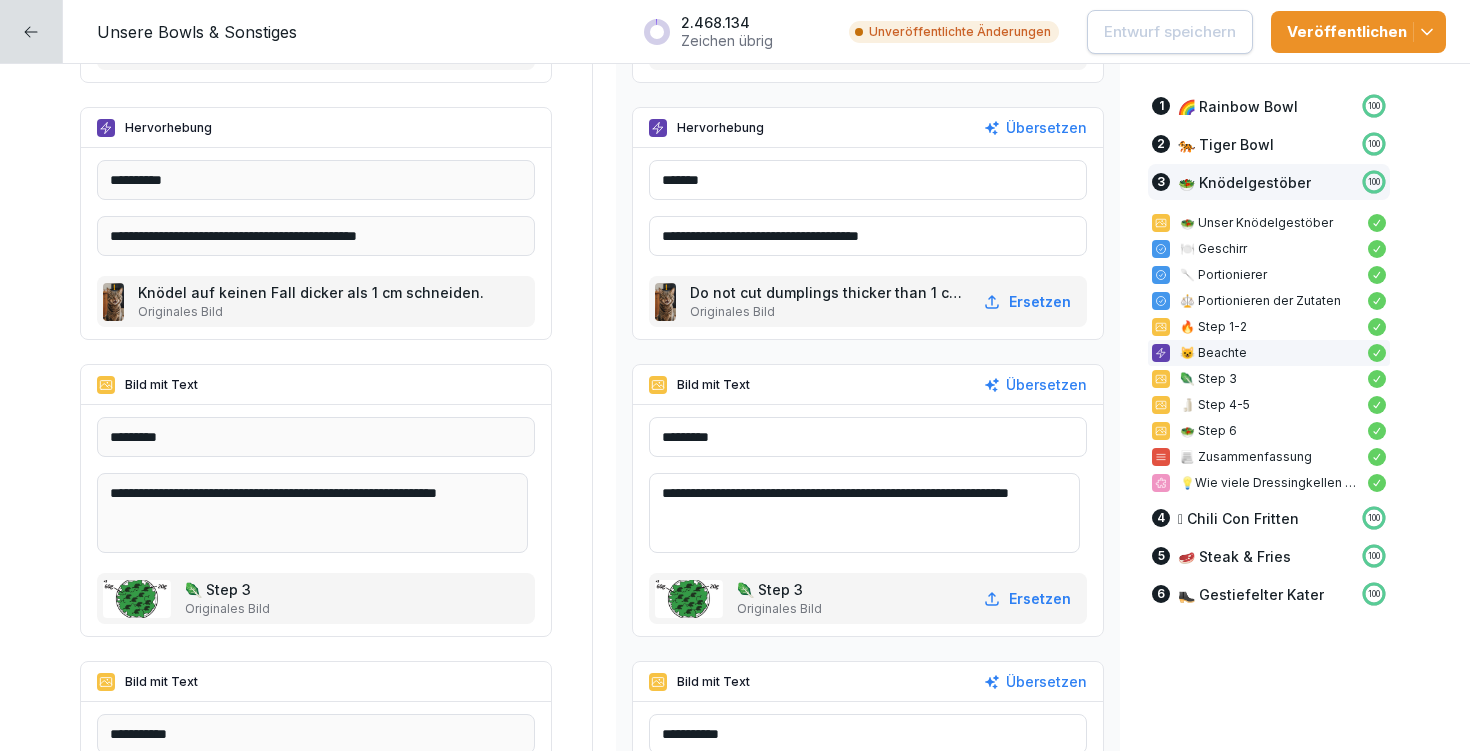 click on "**********" at bounding box center [864, 513] 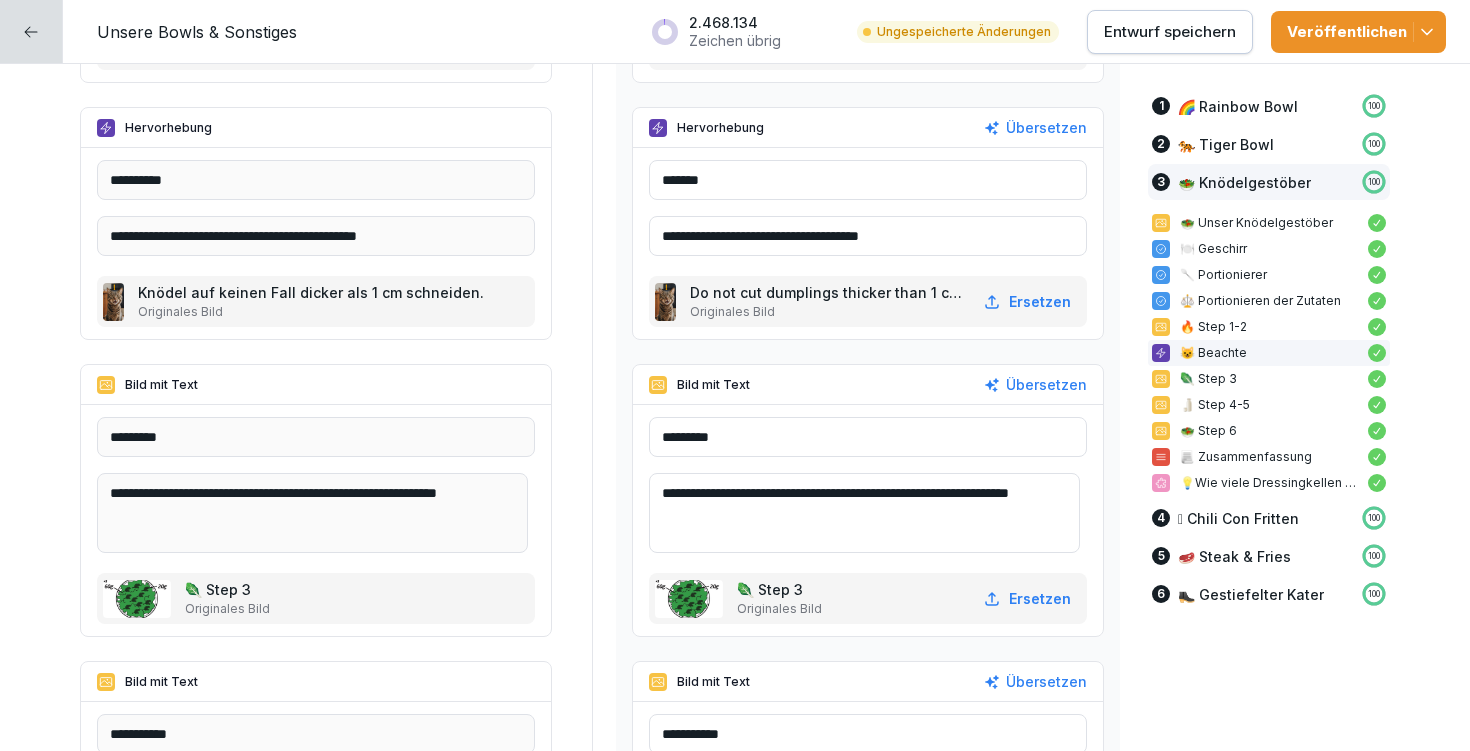 click on "**********" at bounding box center (864, 513) 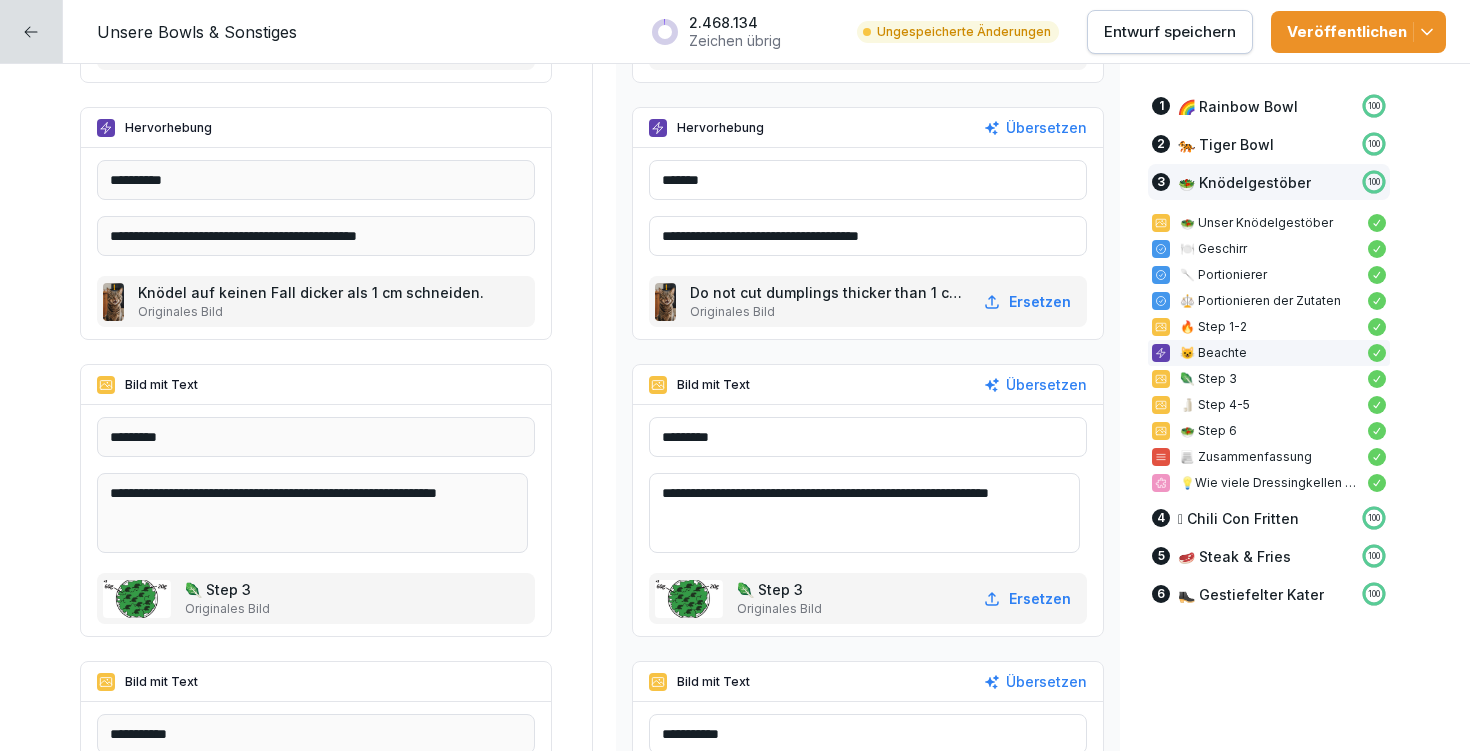 click on "**********" at bounding box center (864, 513) 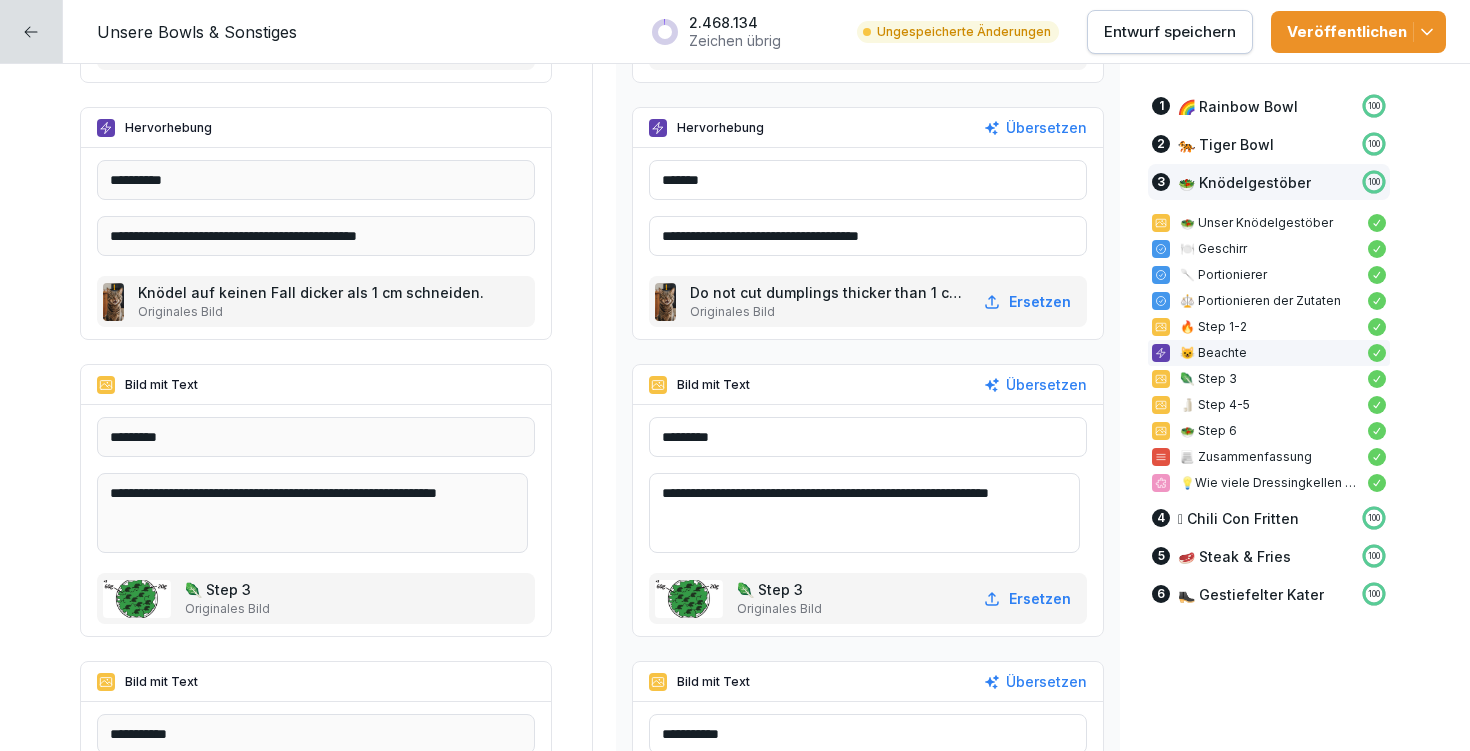 click on "**********" at bounding box center [864, 513] 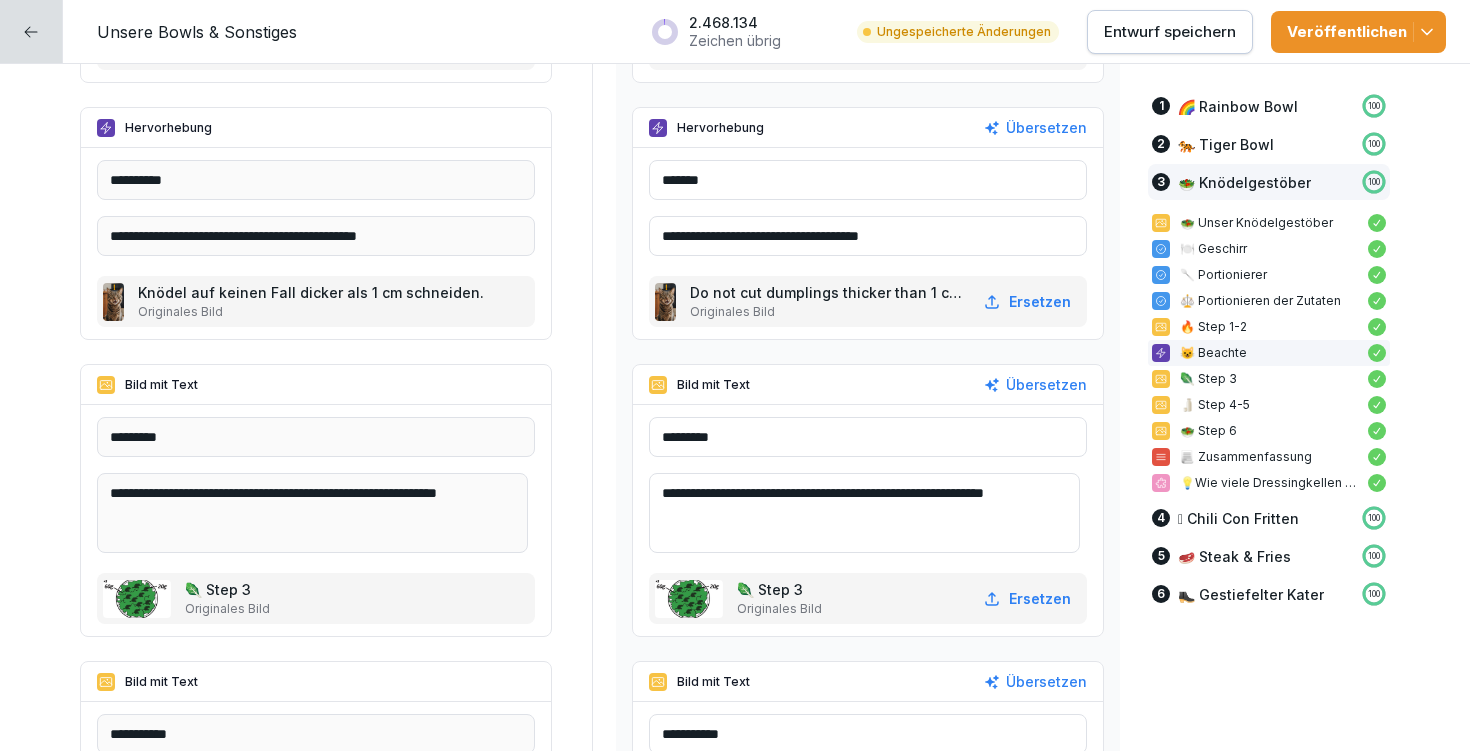 click on "**********" at bounding box center [864, 513] 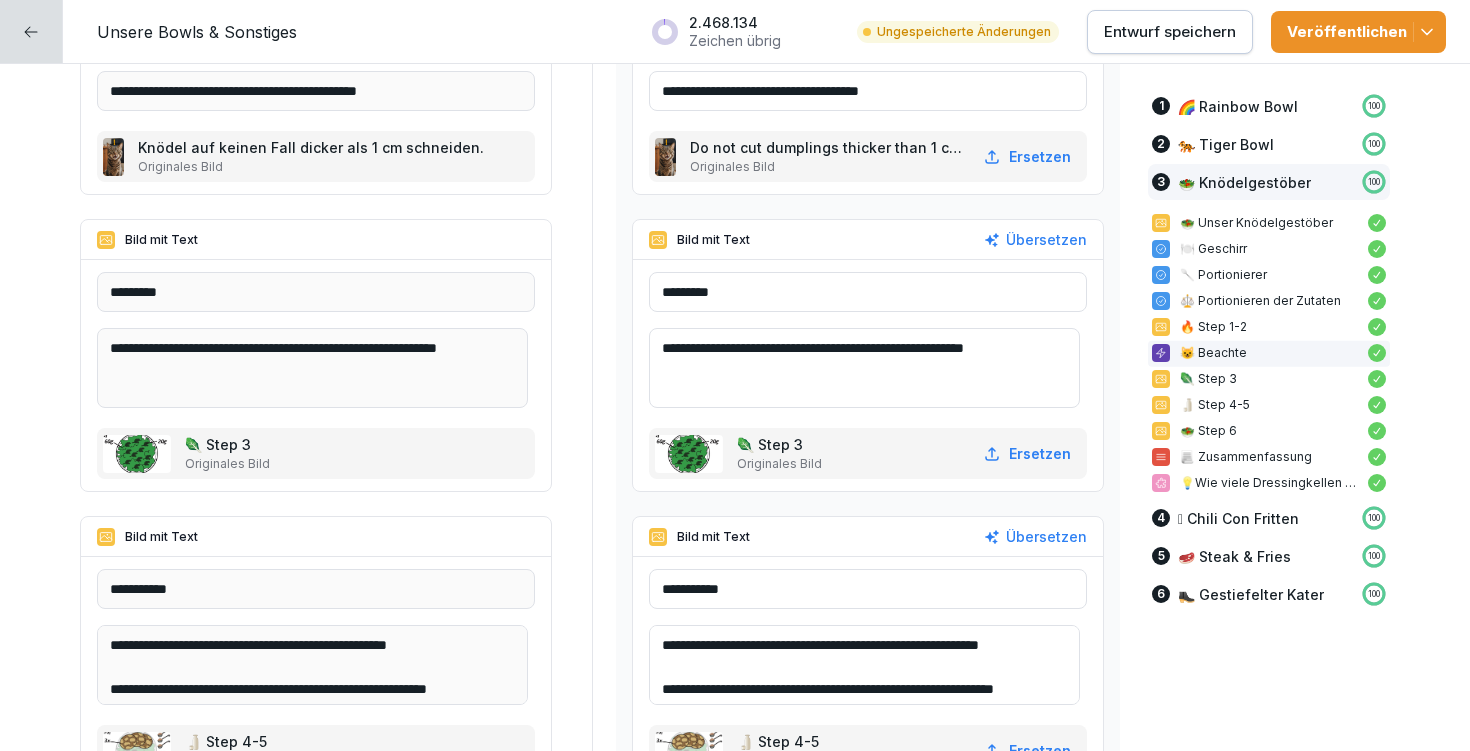 scroll, scrollTop: 12292, scrollLeft: 0, axis: vertical 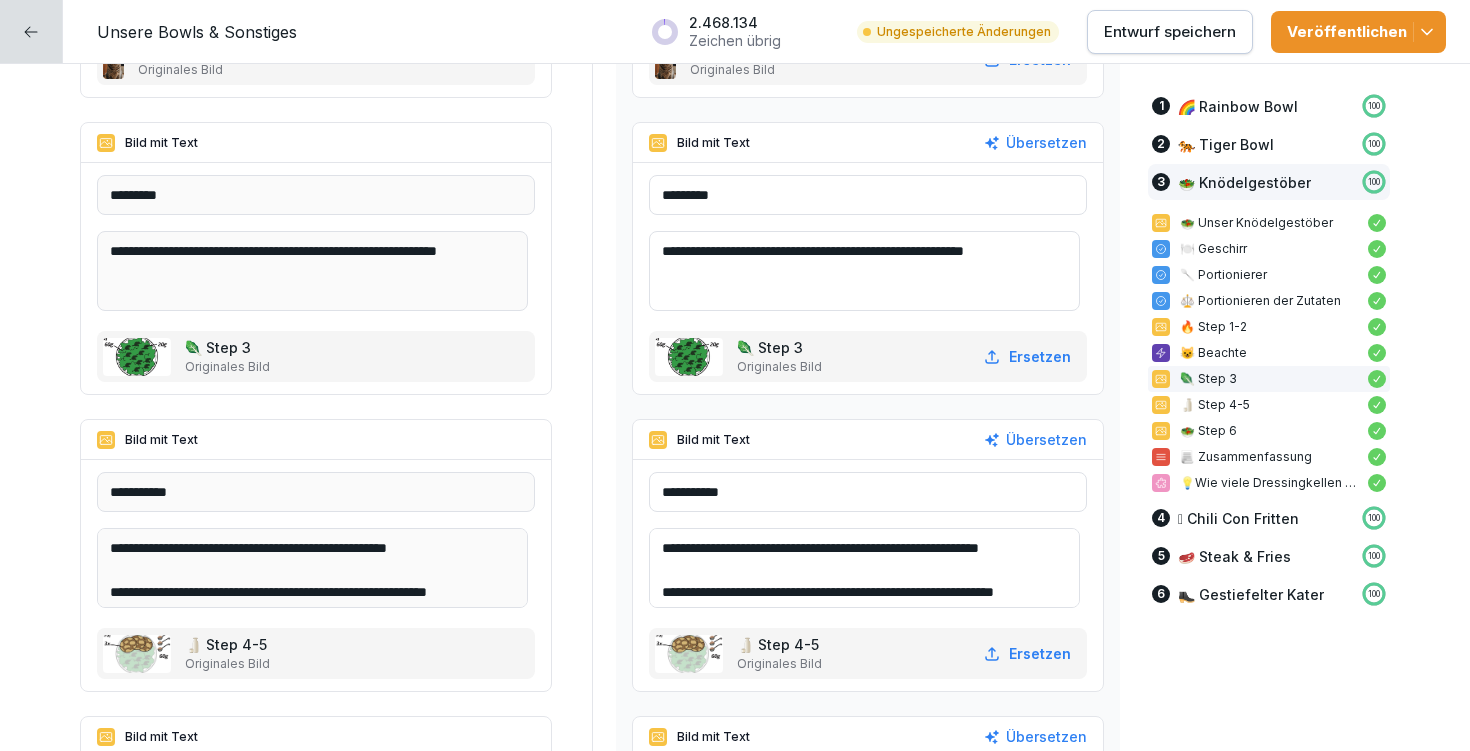 click on "**********" at bounding box center [864, 271] 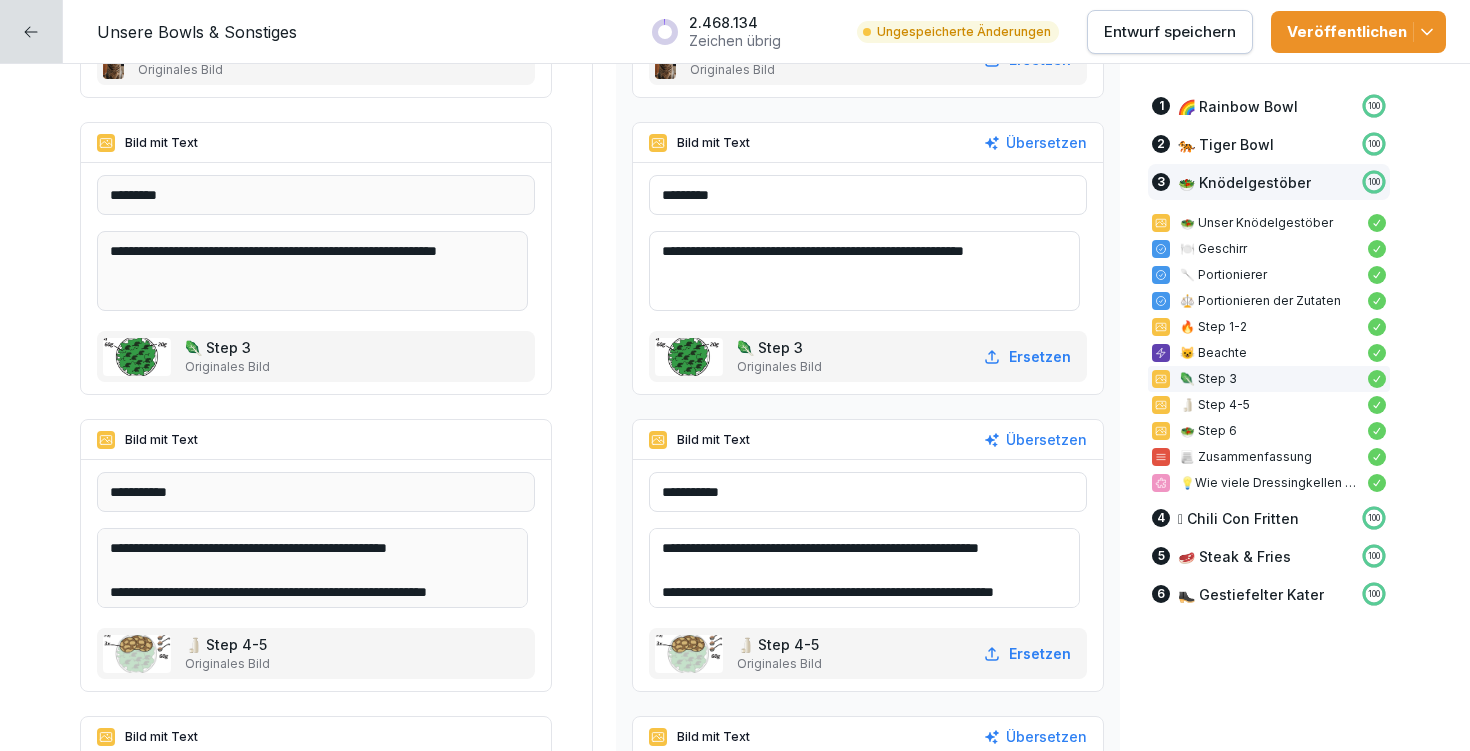 scroll, scrollTop: 12324, scrollLeft: 0, axis: vertical 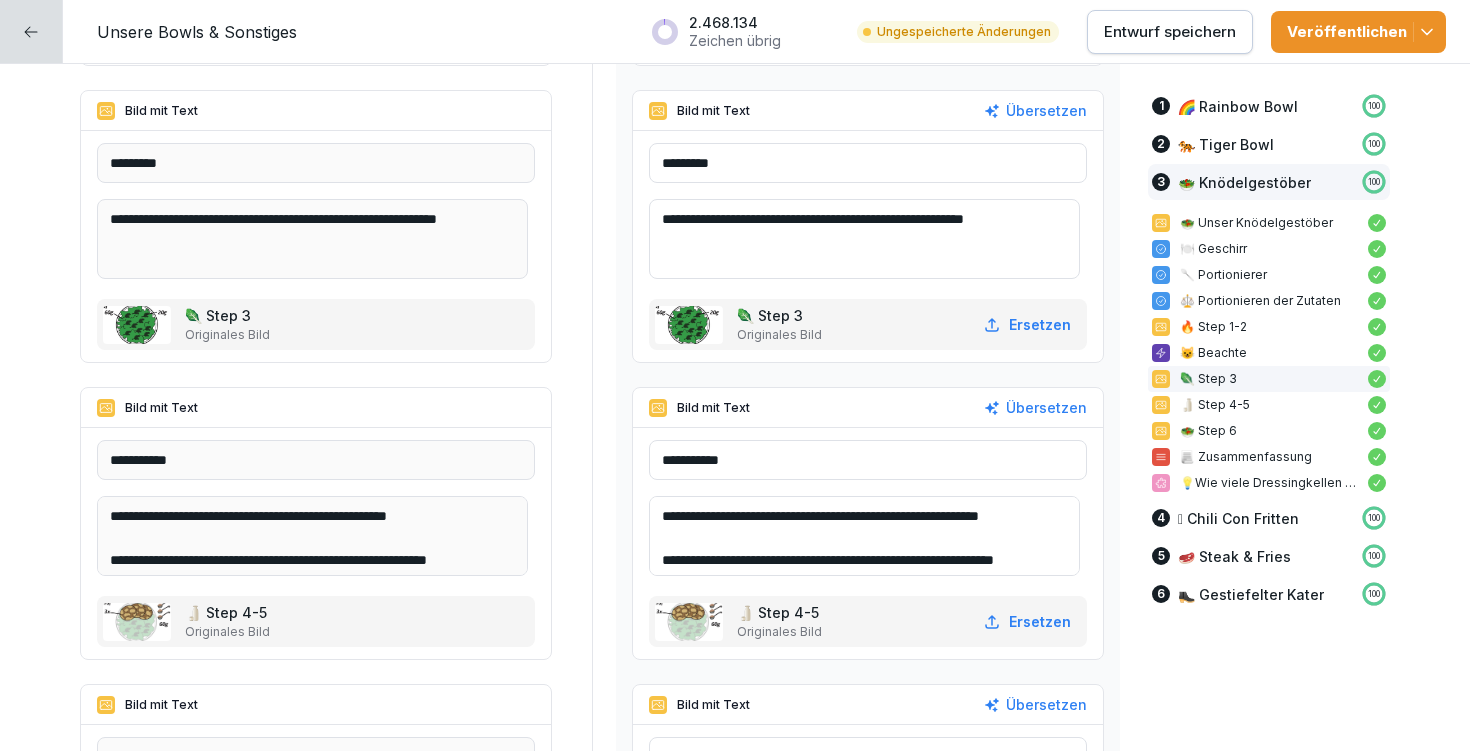 type on "**********" 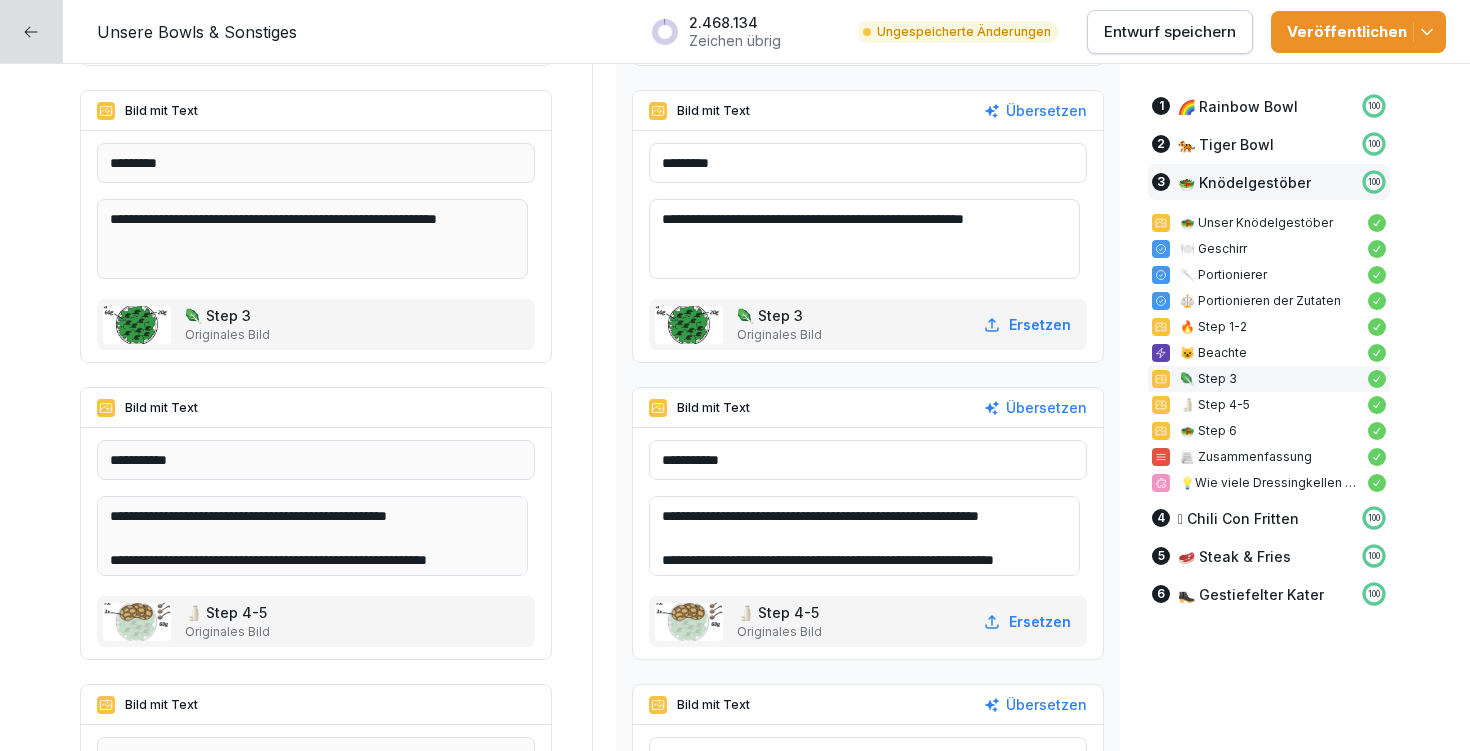 click on "Entwurf speichern" at bounding box center (1170, 32) 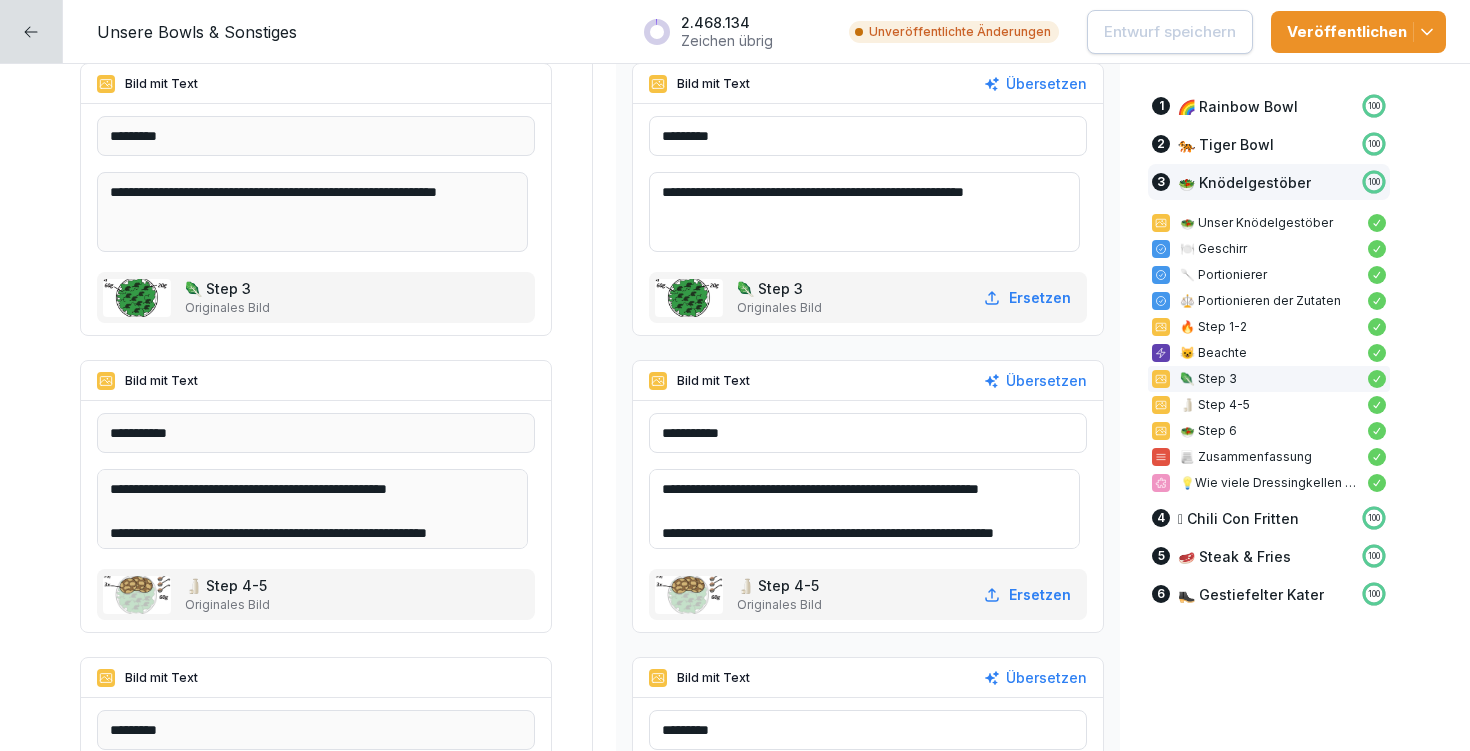 scroll, scrollTop: 12355, scrollLeft: 0, axis: vertical 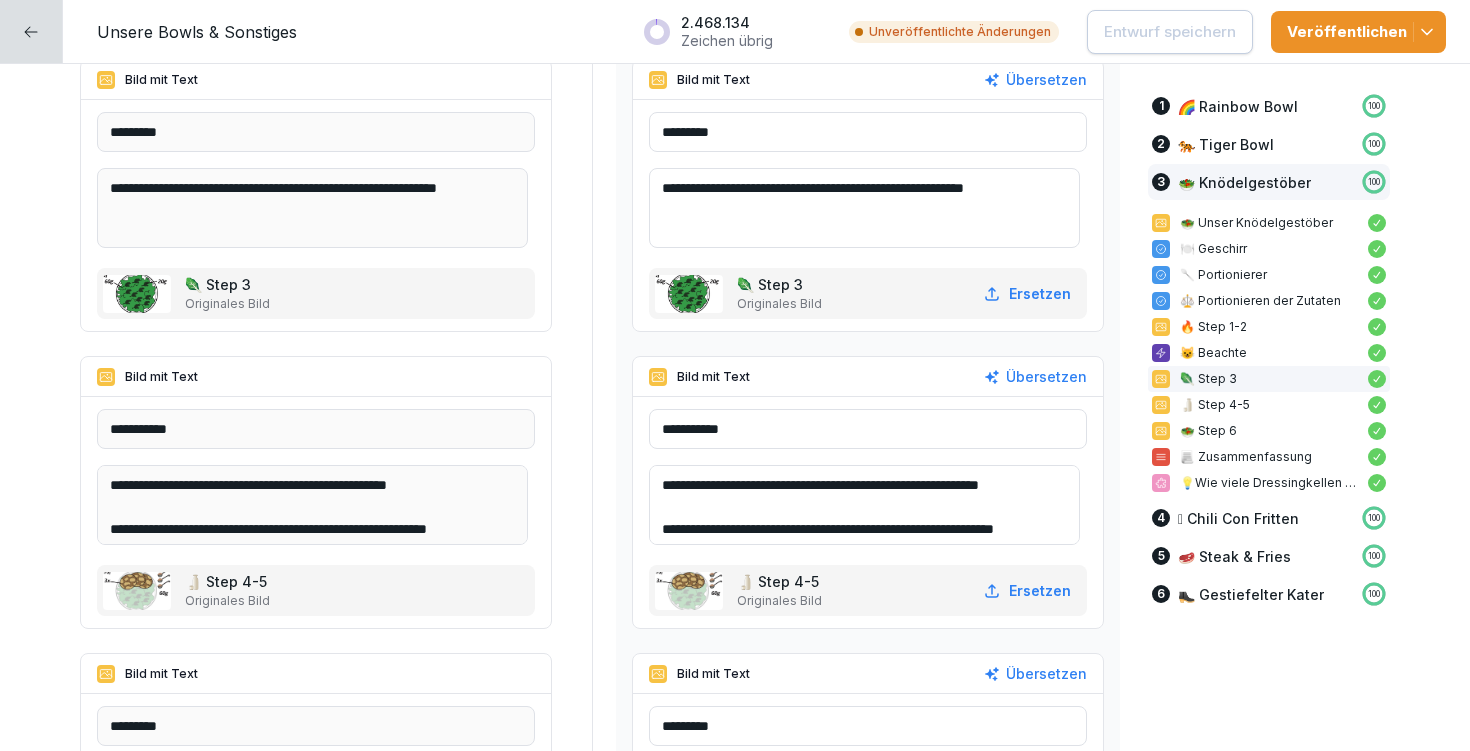 click on "**********" at bounding box center [864, 505] 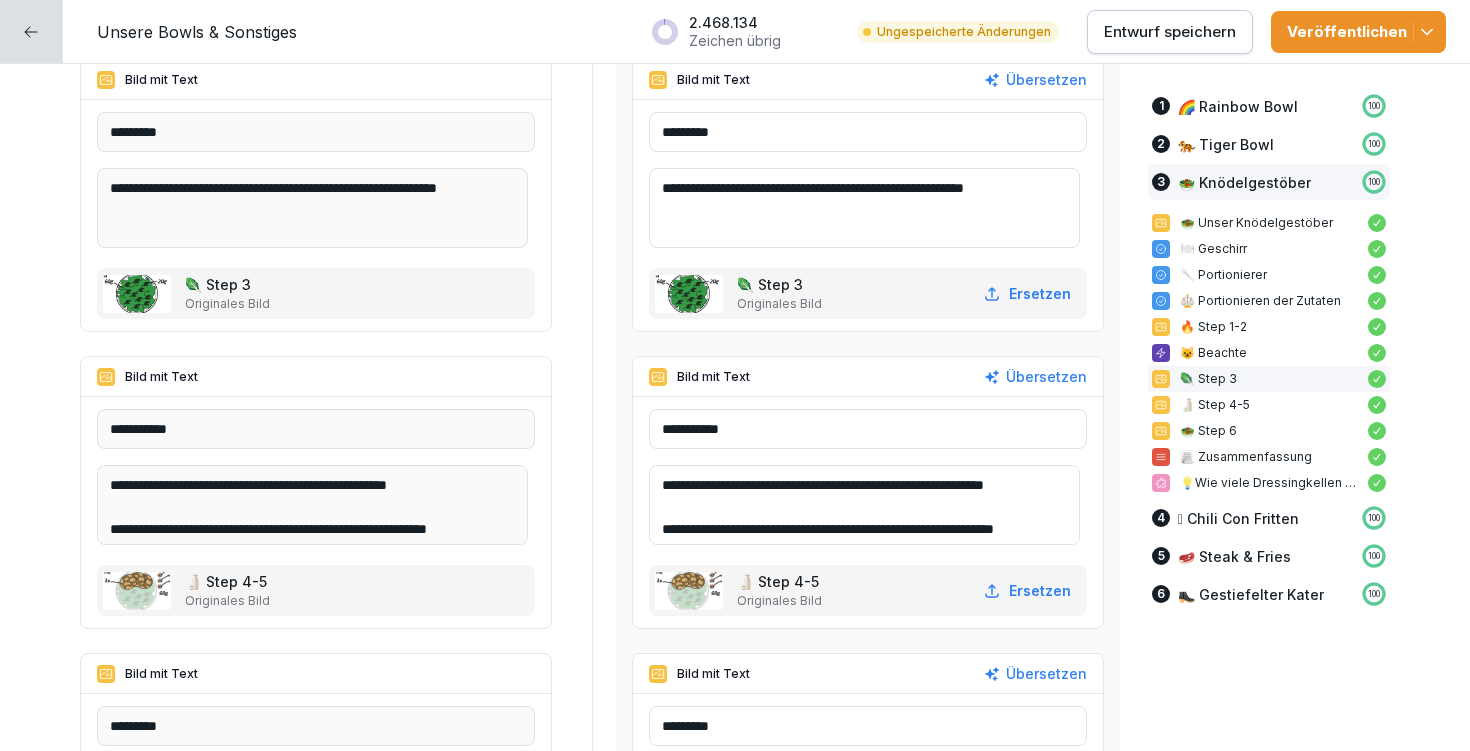 drag, startPoint x: 675, startPoint y: 479, endPoint x: 684, endPoint y: 503, distance: 25.632011 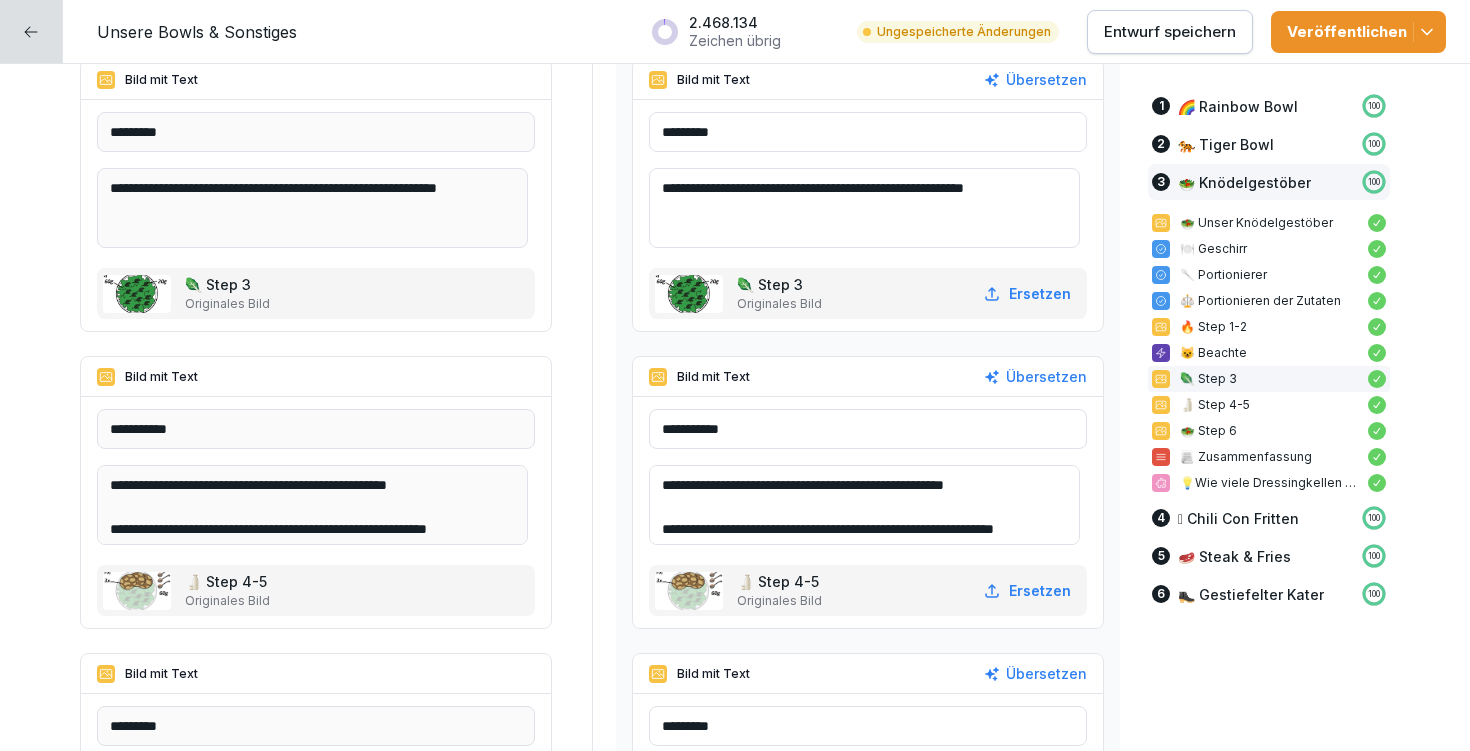 click on "**********" at bounding box center [864, 505] 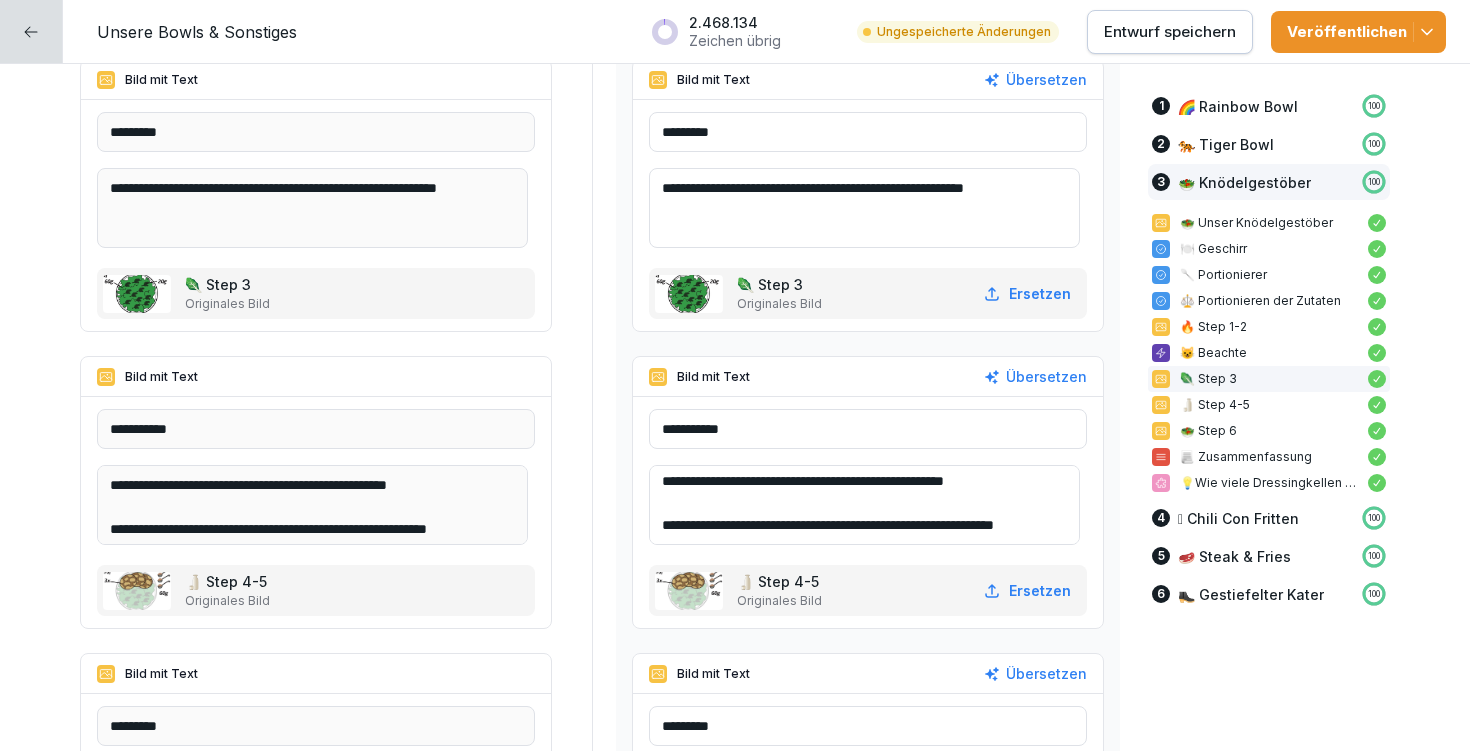 scroll, scrollTop: 0, scrollLeft: 0, axis: both 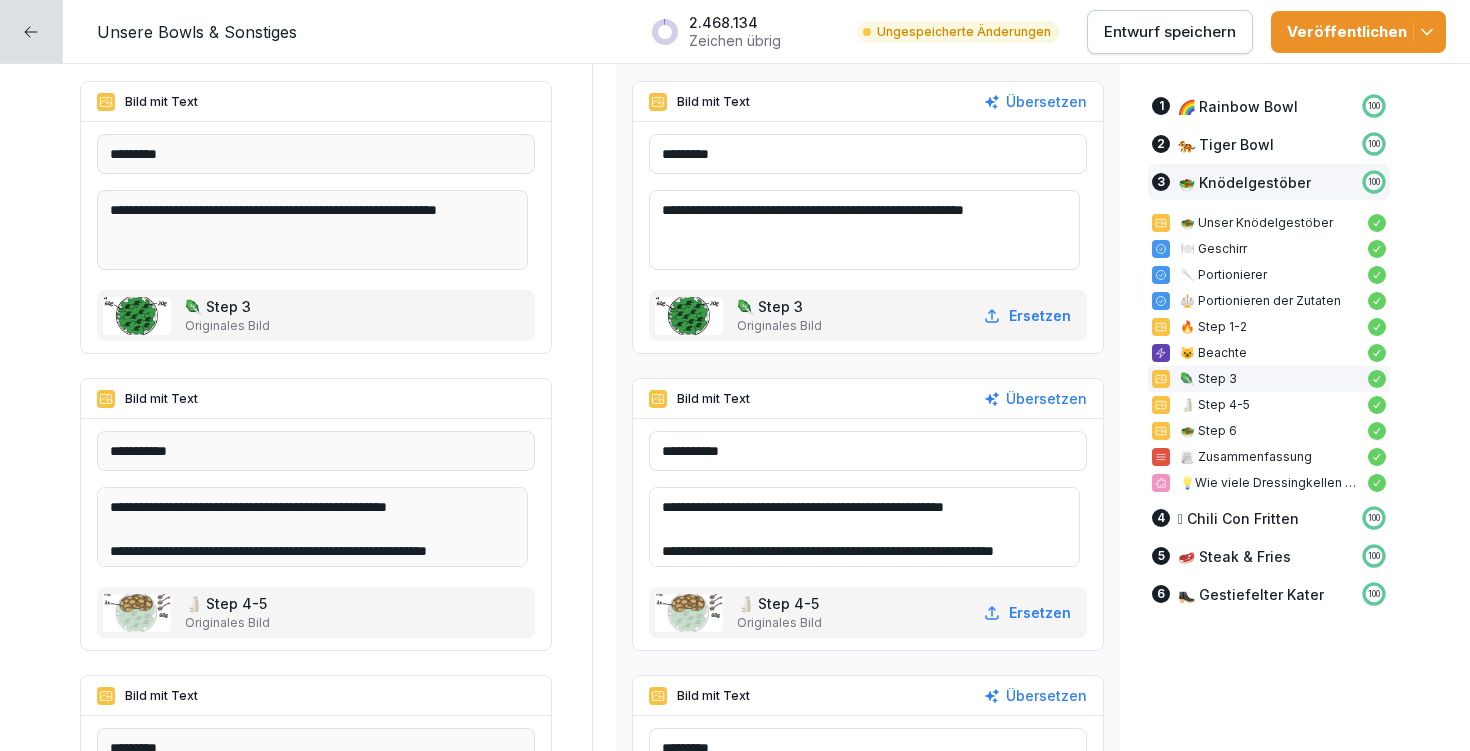drag, startPoint x: 948, startPoint y: 506, endPoint x: 1007, endPoint y: 500, distance: 59.3043 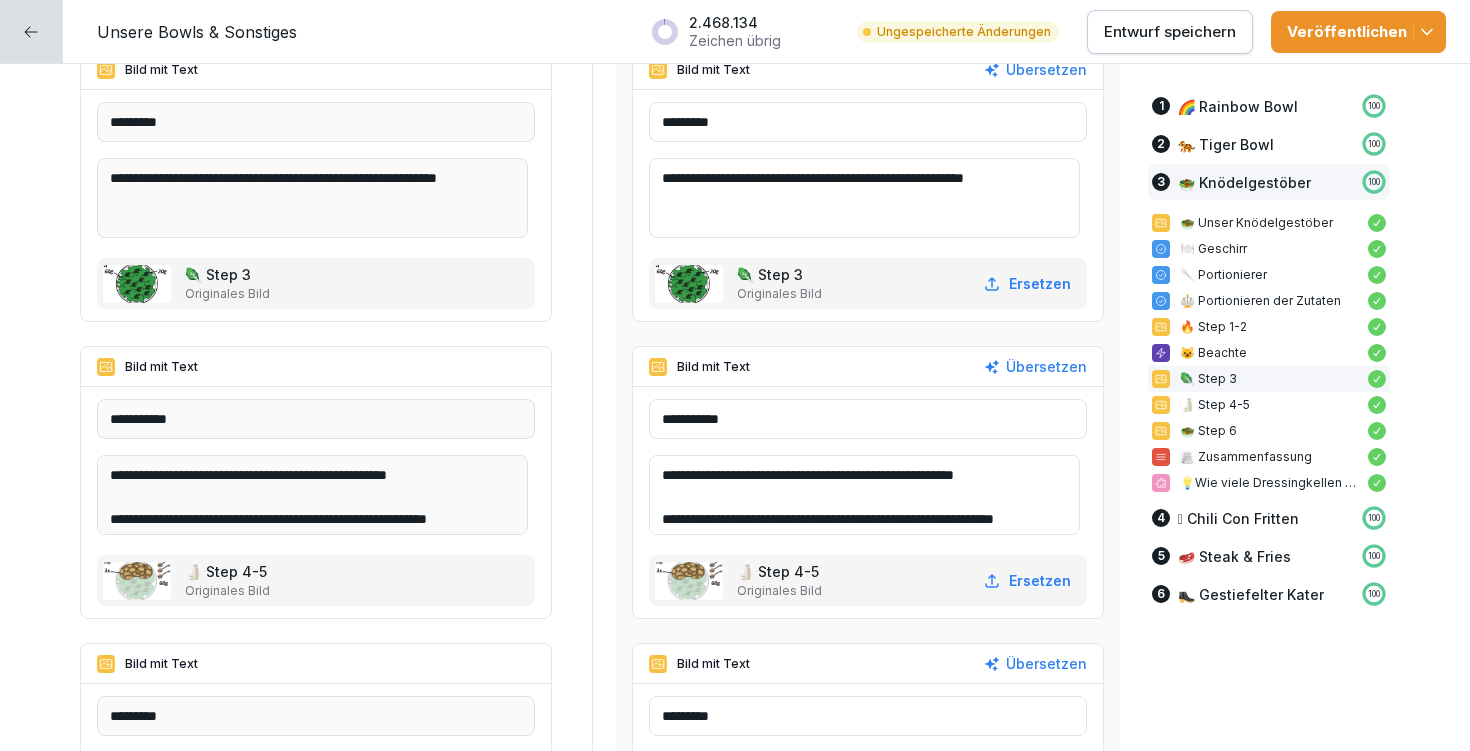 scroll, scrollTop: 12441, scrollLeft: 0, axis: vertical 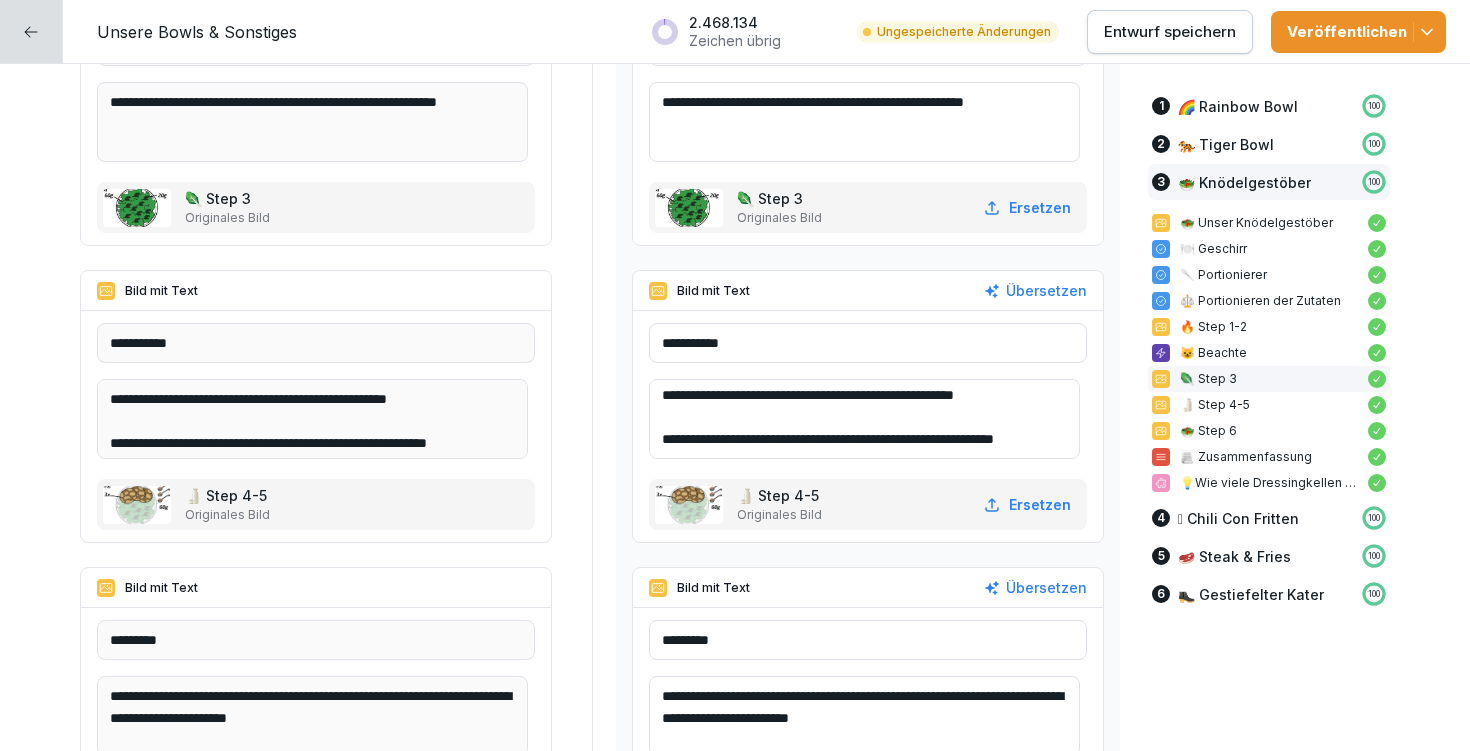 click on "**********" at bounding box center (864, 419) 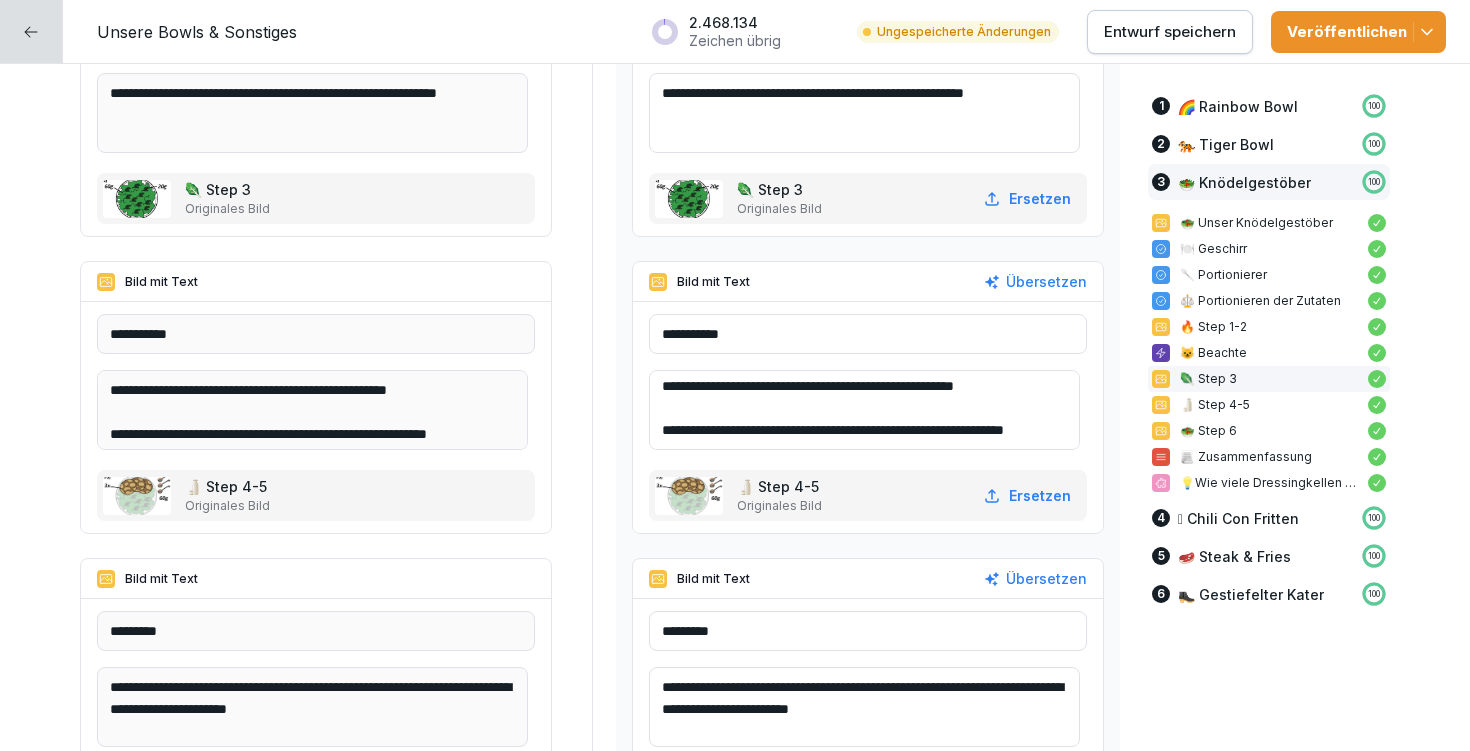 scroll, scrollTop: 12475, scrollLeft: 0, axis: vertical 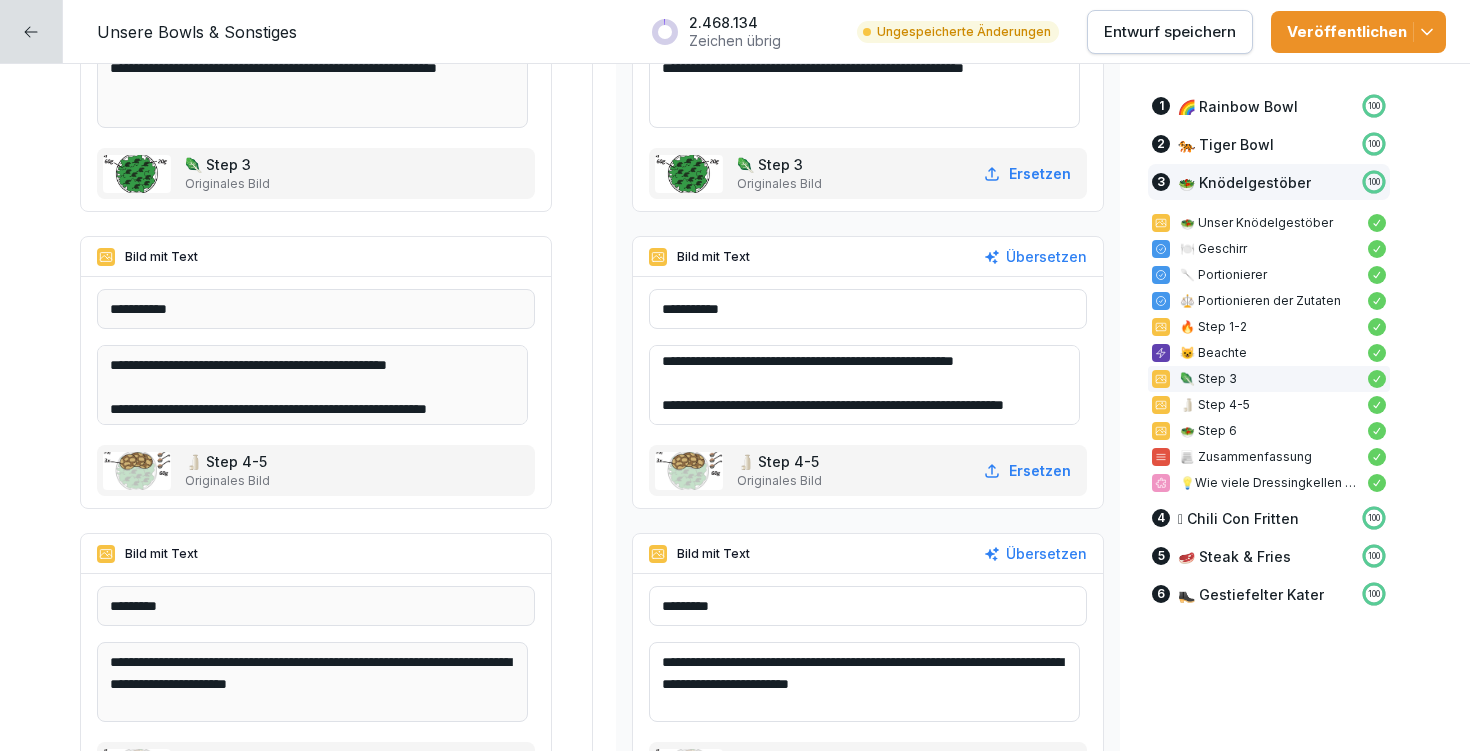 type on "**********" 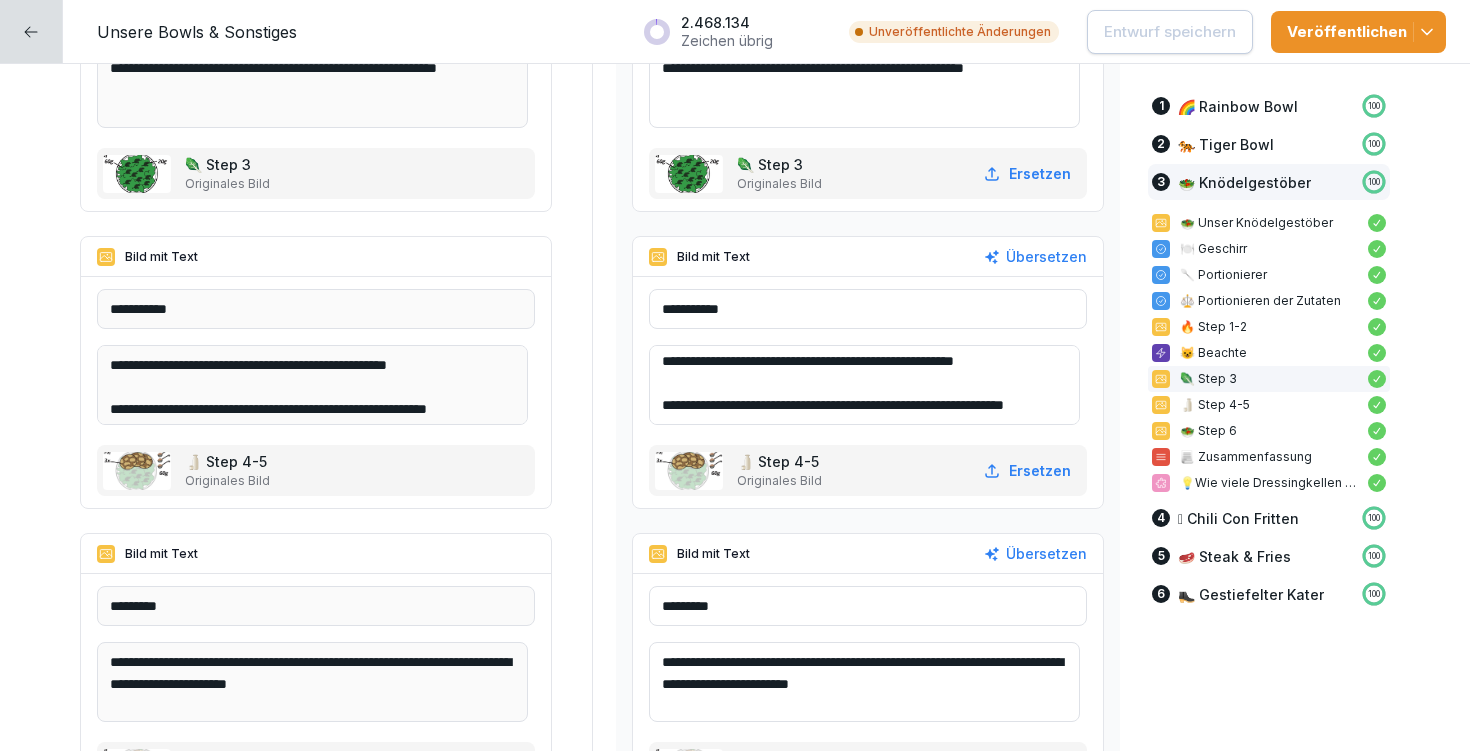 scroll, scrollTop: 26, scrollLeft: 0, axis: vertical 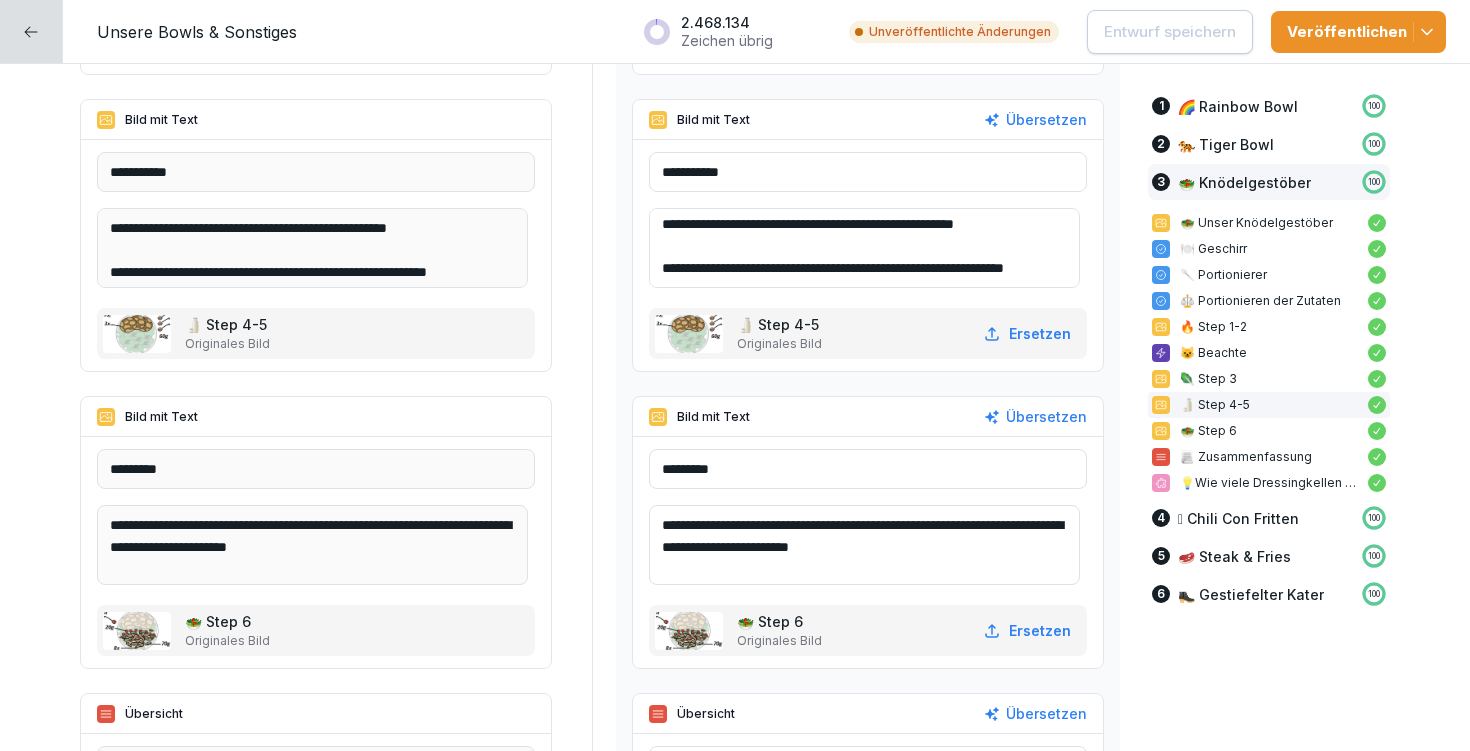 click on "**********" at bounding box center (864, 545) 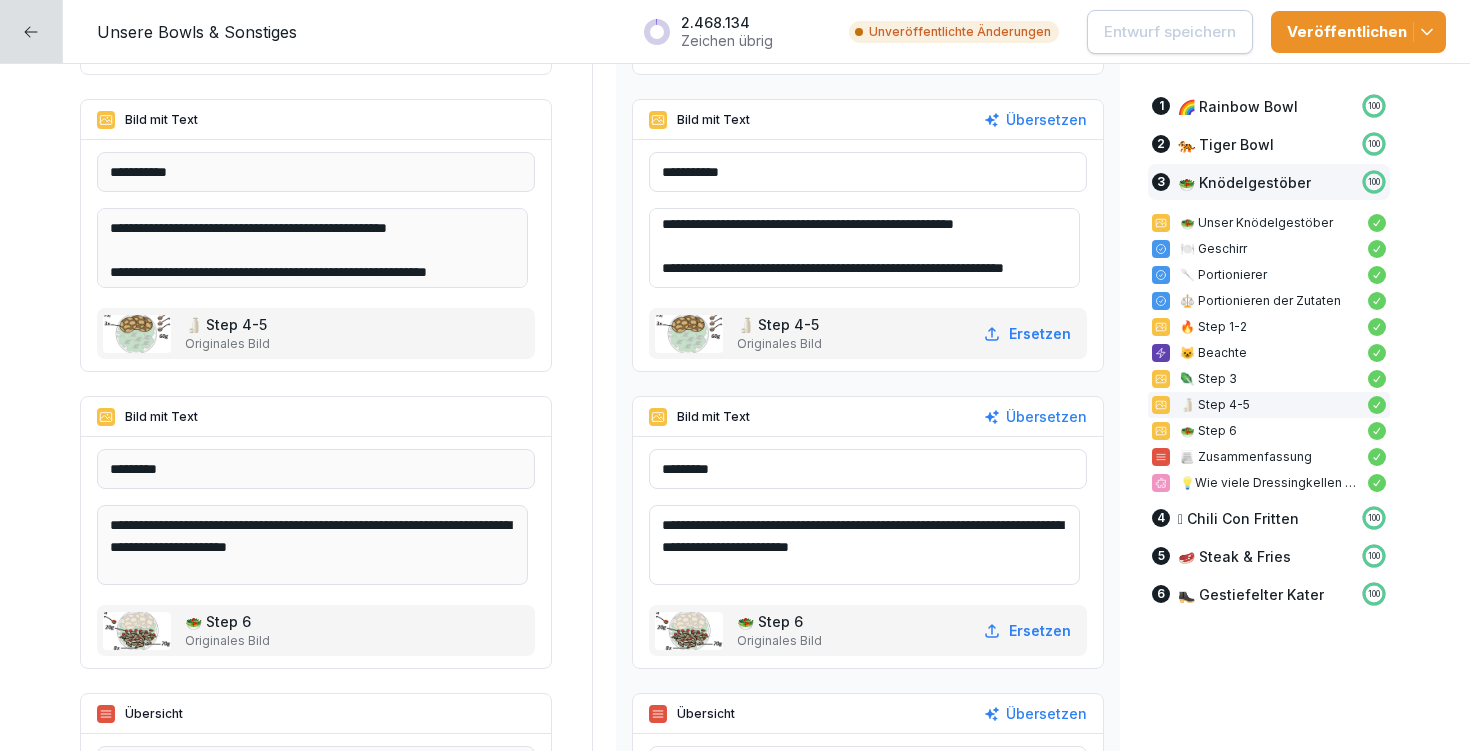 click on "**********" at bounding box center [864, 545] 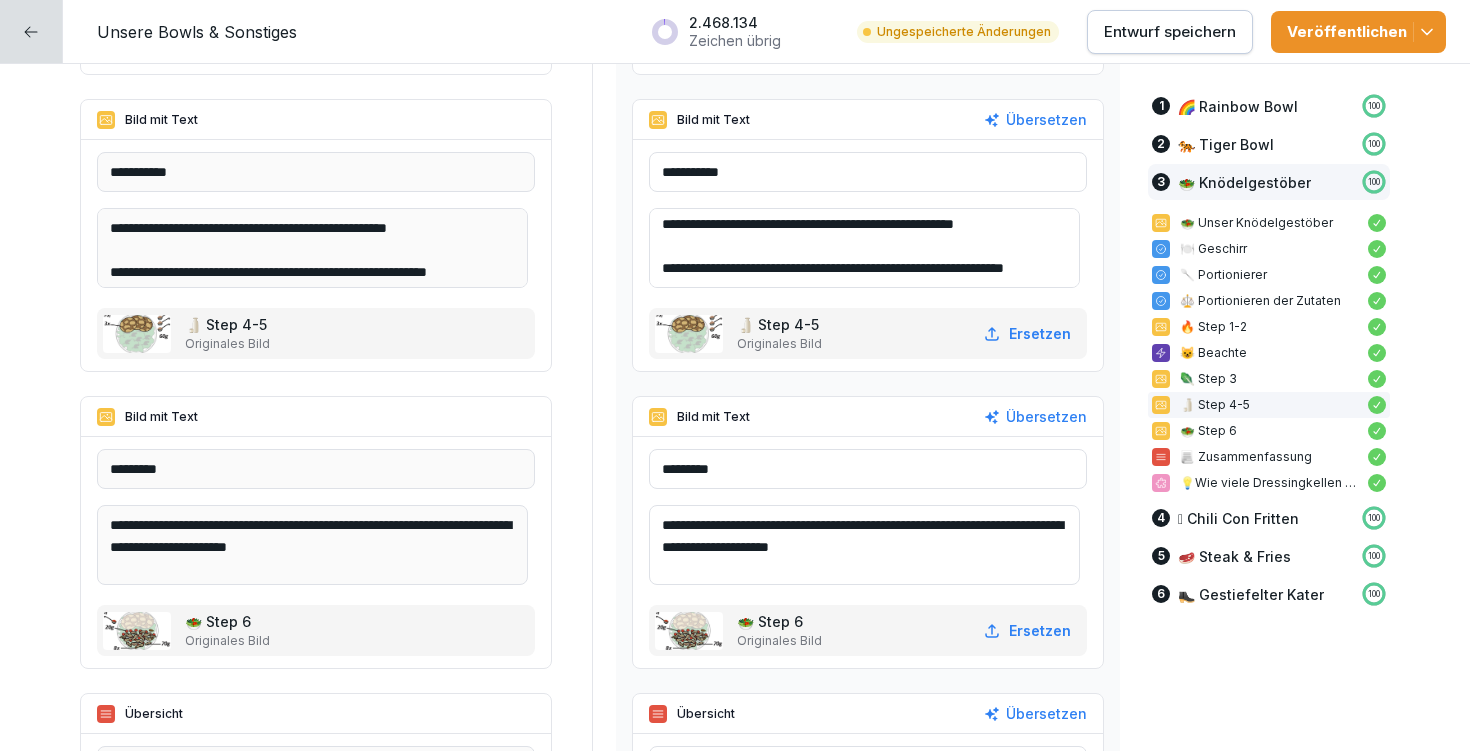 click on "**********" at bounding box center [864, 545] 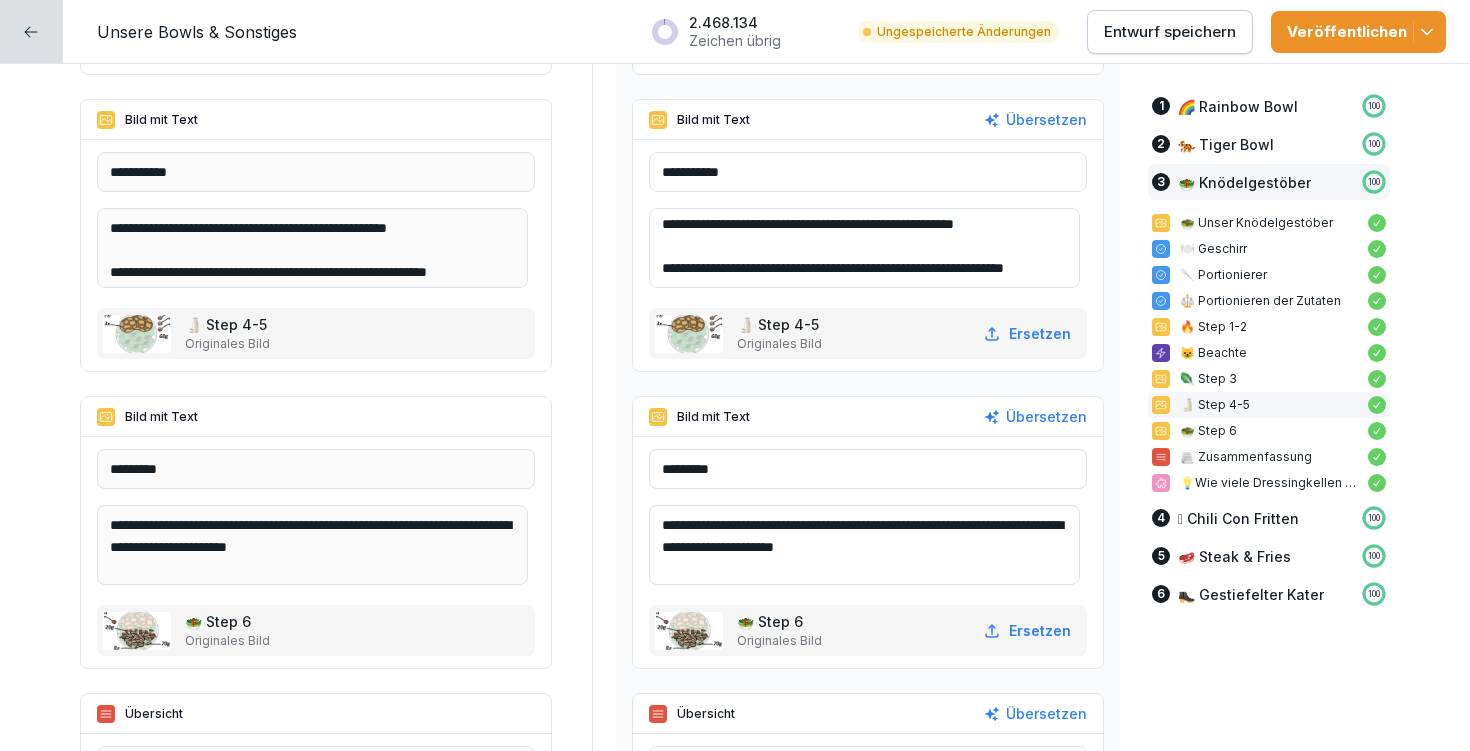 drag, startPoint x: 1026, startPoint y: 519, endPoint x: 709, endPoint y: 549, distance: 318.41638 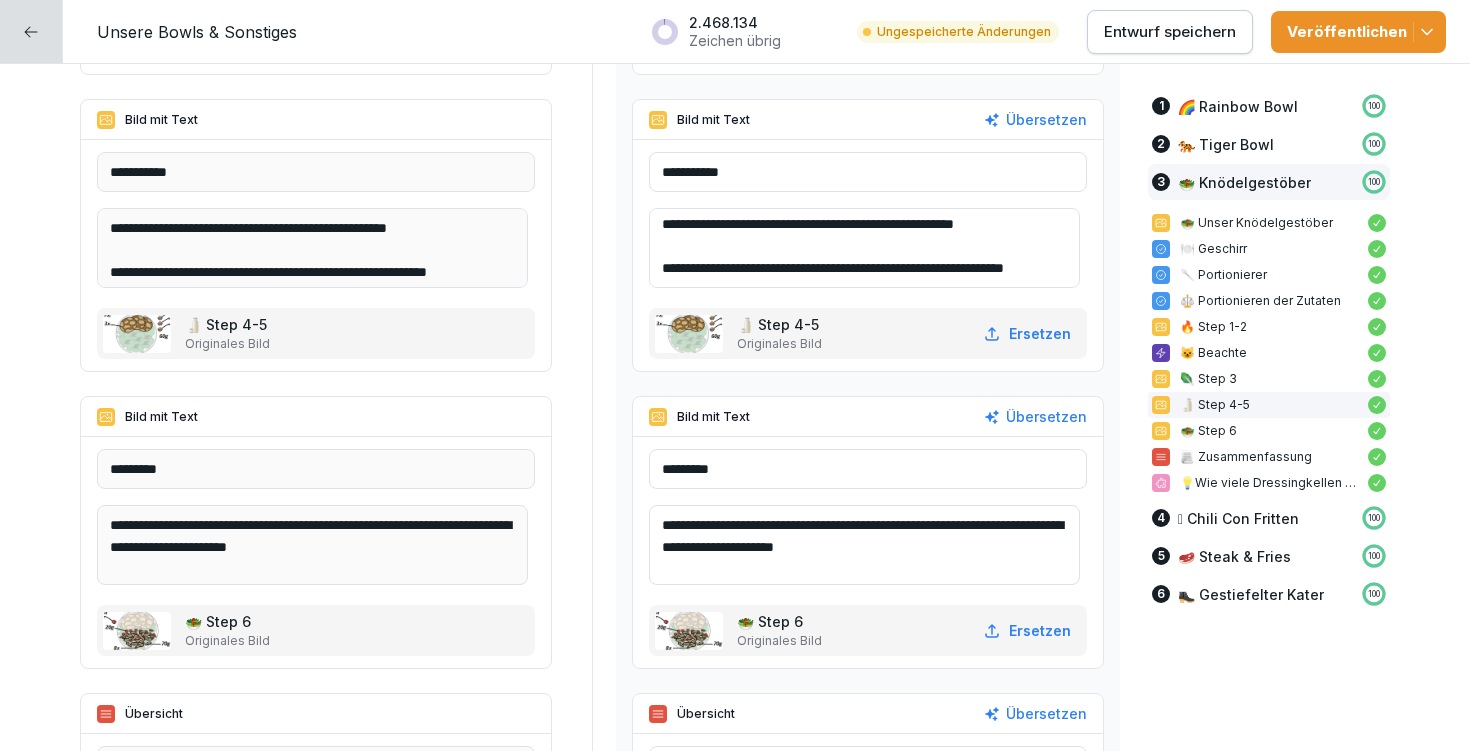 drag, startPoint x: 1014, startPoint y: 523, endPoint x: 717, endPoint y: 541, distance: 297.54495 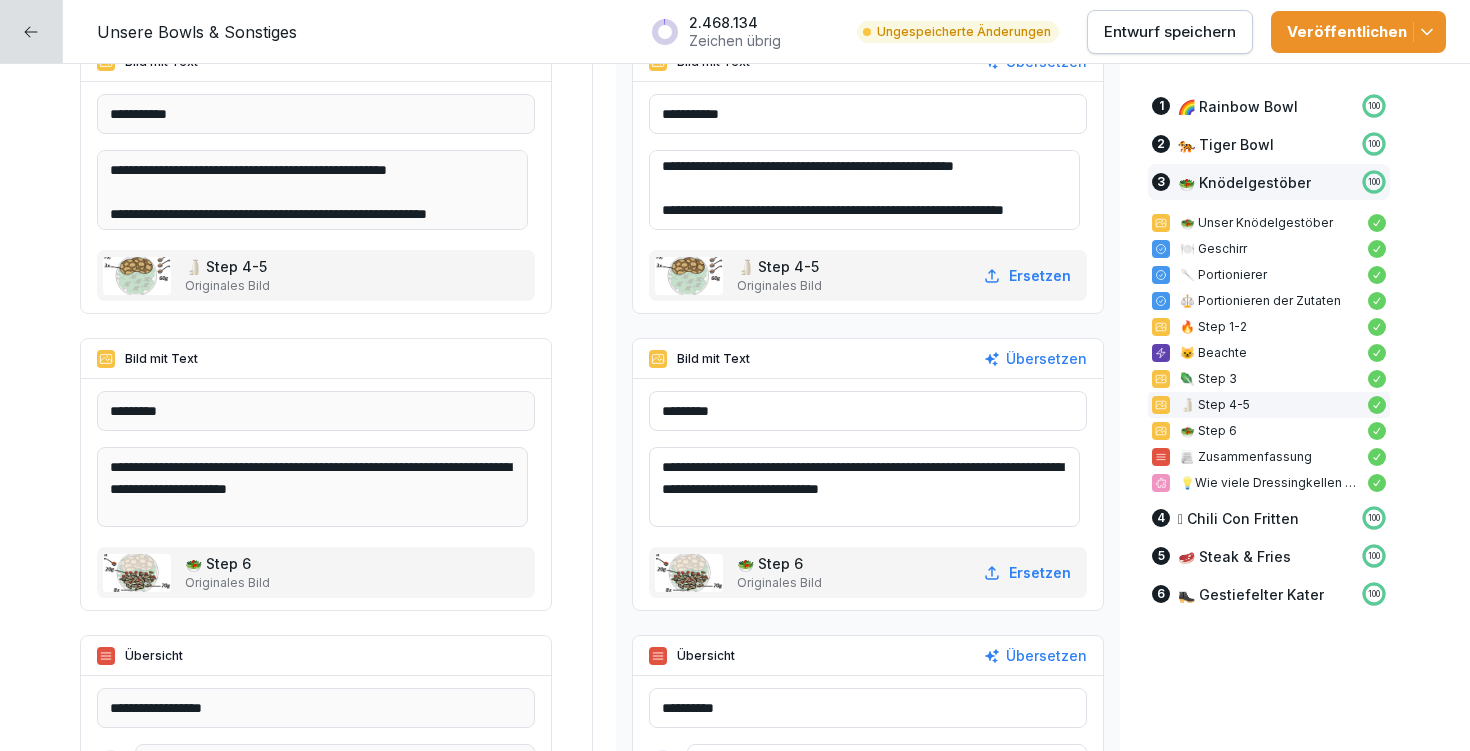 scroll, scrollTop: 12784, scrollLeft: 0, axis: vertical 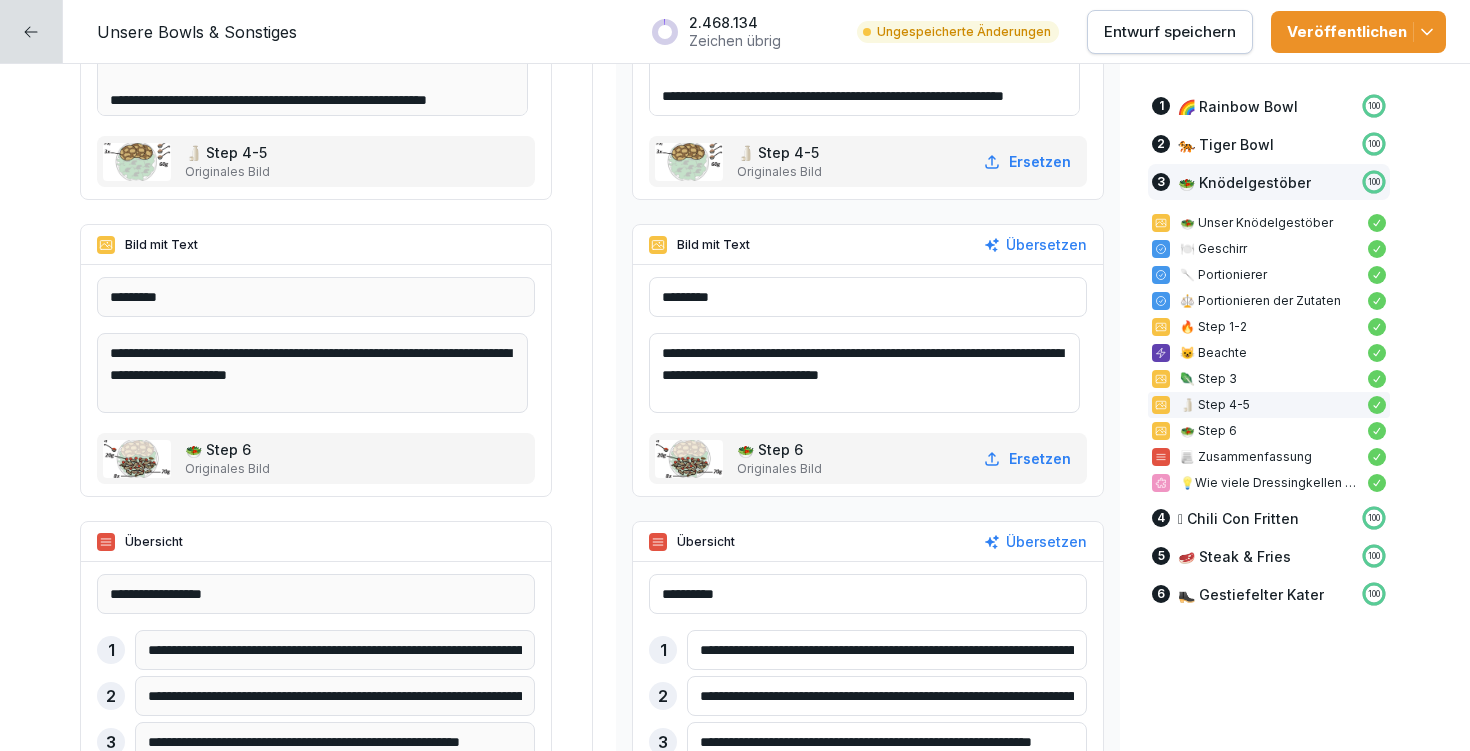 type on "**********" 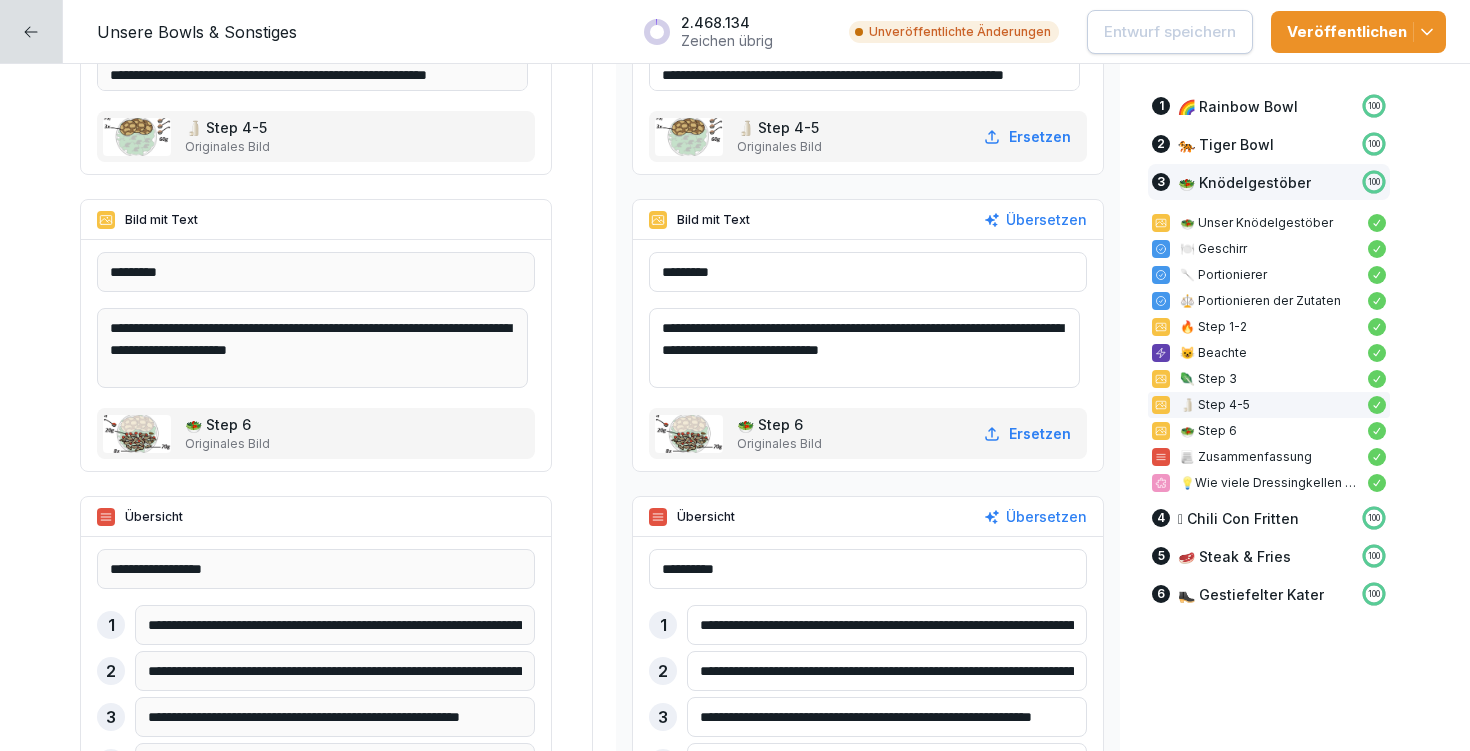 scroll, scrollTop: 12896, scrollLeft: 0, axis: vertical 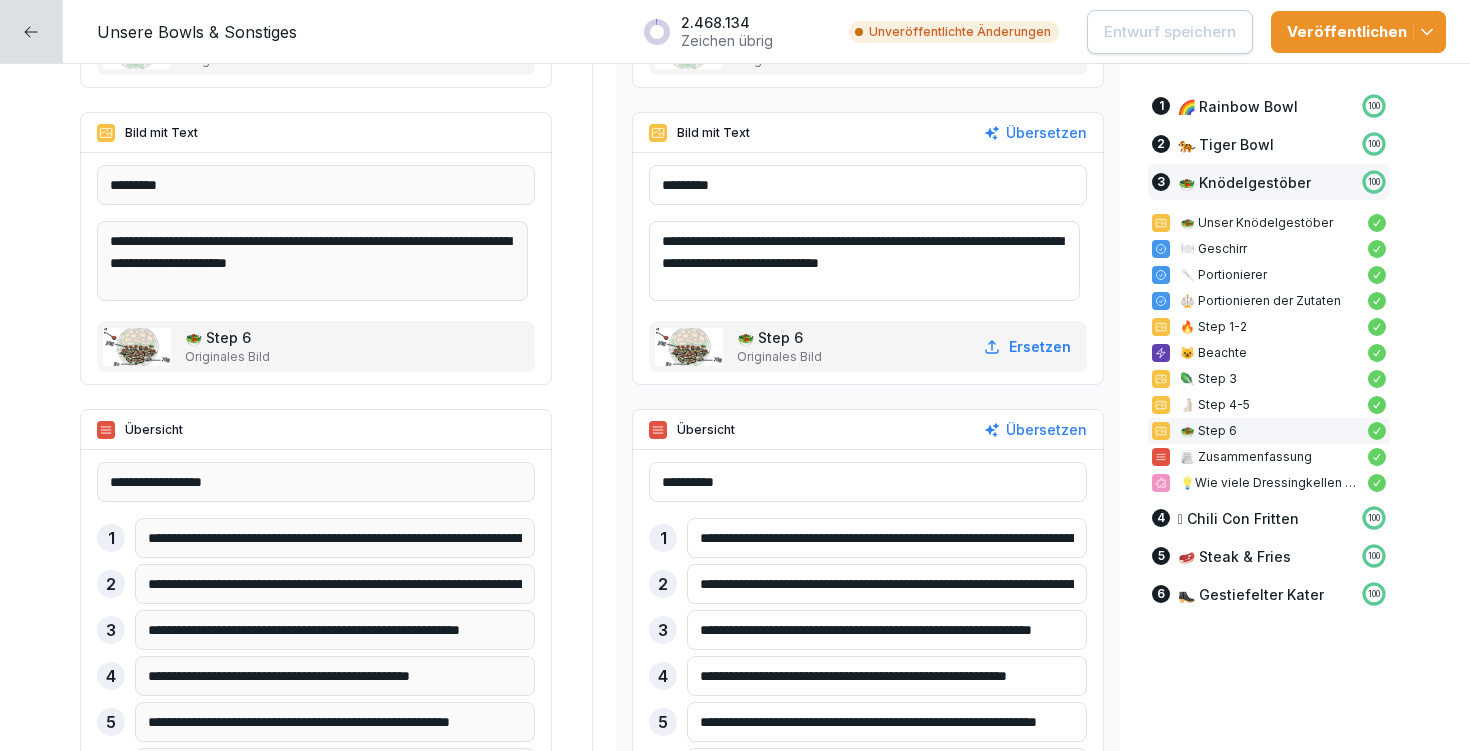 drag, startPoint x: 685, startPoint y: 539, endPoint x: 1113, endPoint y: 547, distance: 428.07477 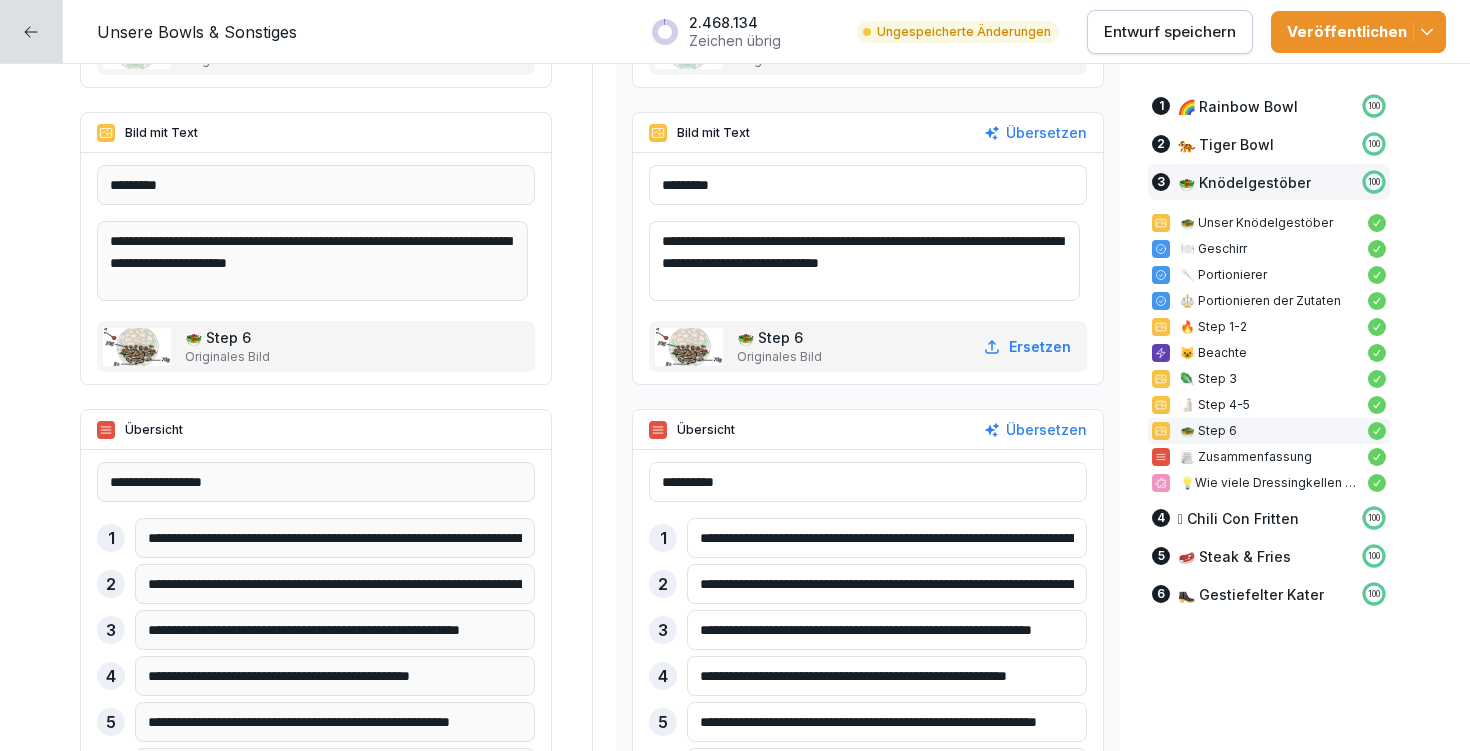 type on "**********" 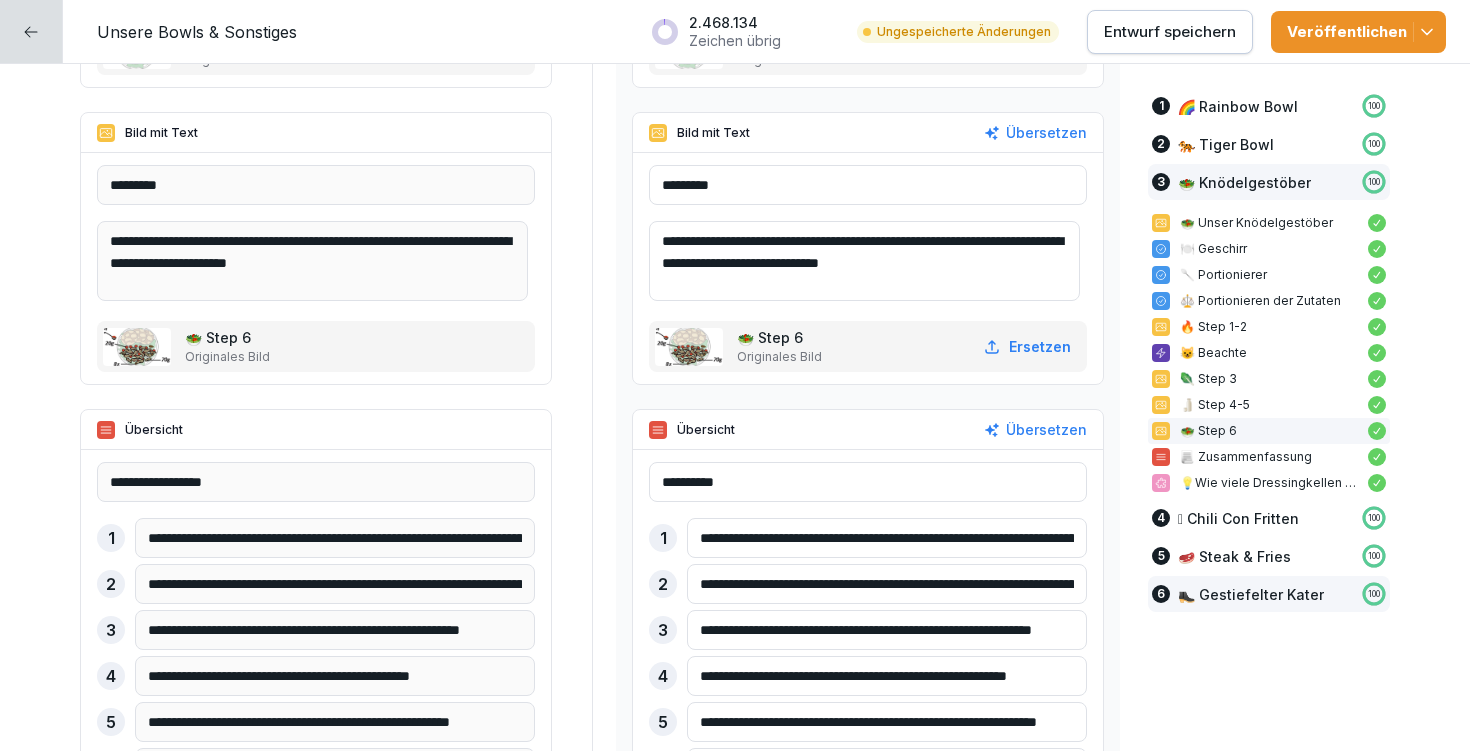 drag, startPoint x: 681, startPoint y: 581, endPoint x: 1163, endPoint y: 586, distance: 482.02594 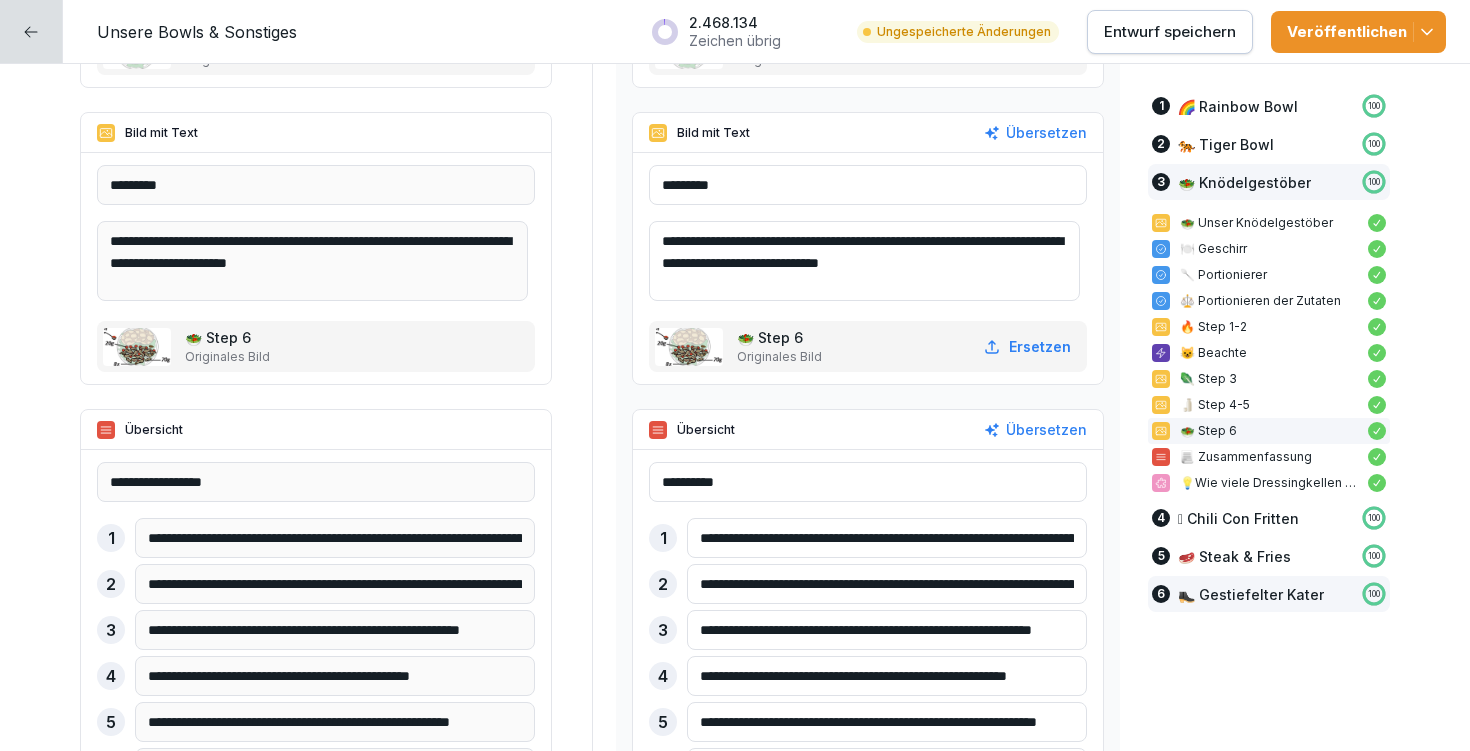 click on "**********" at bounding box center [735, -1947] 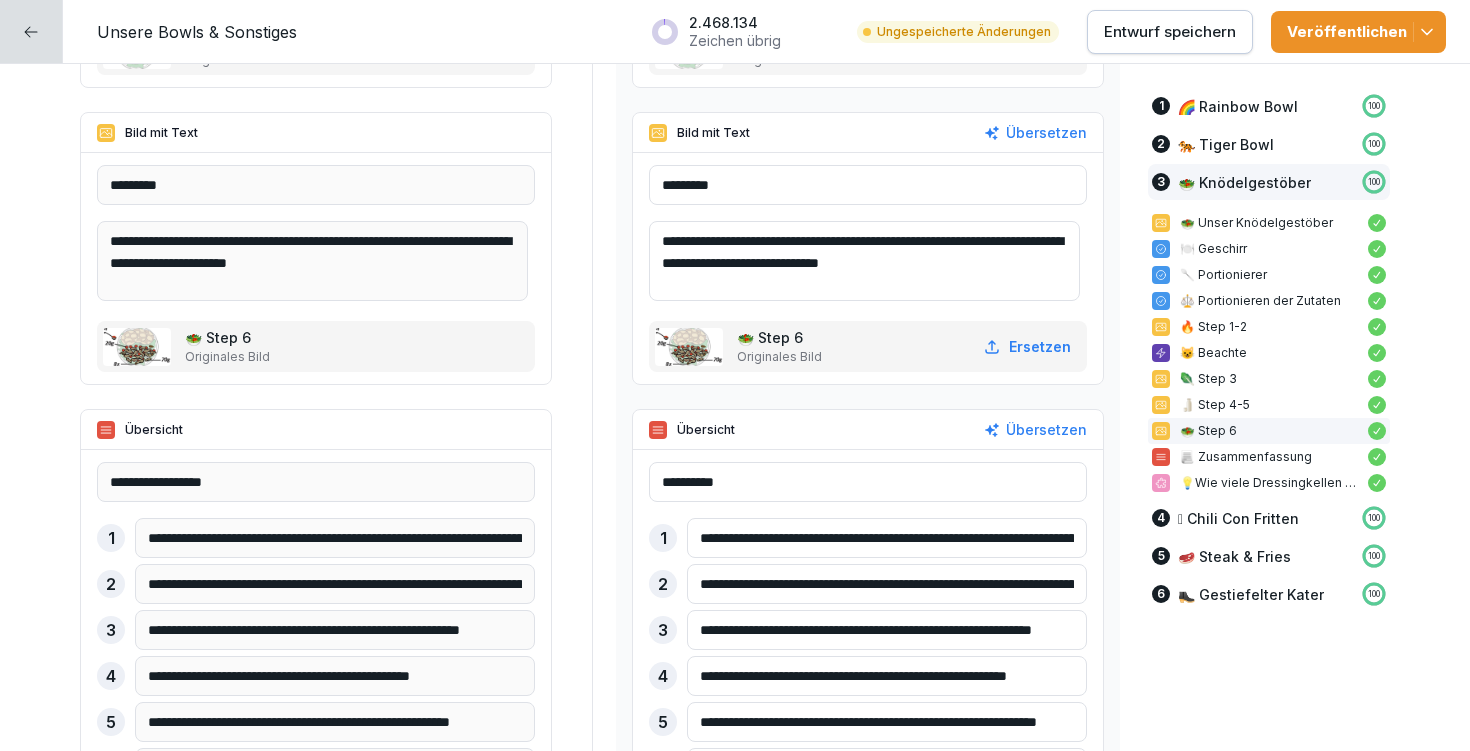 paste 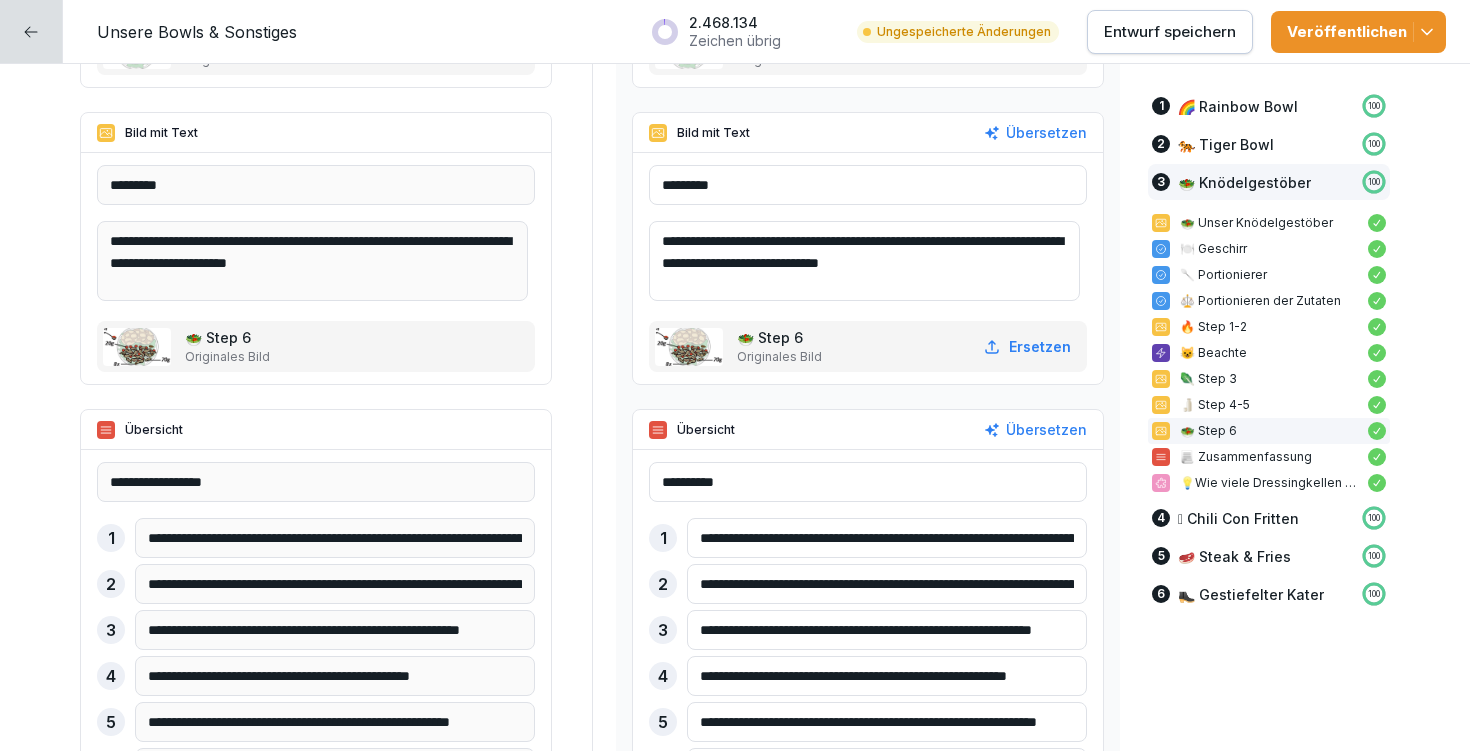 type on "**********" 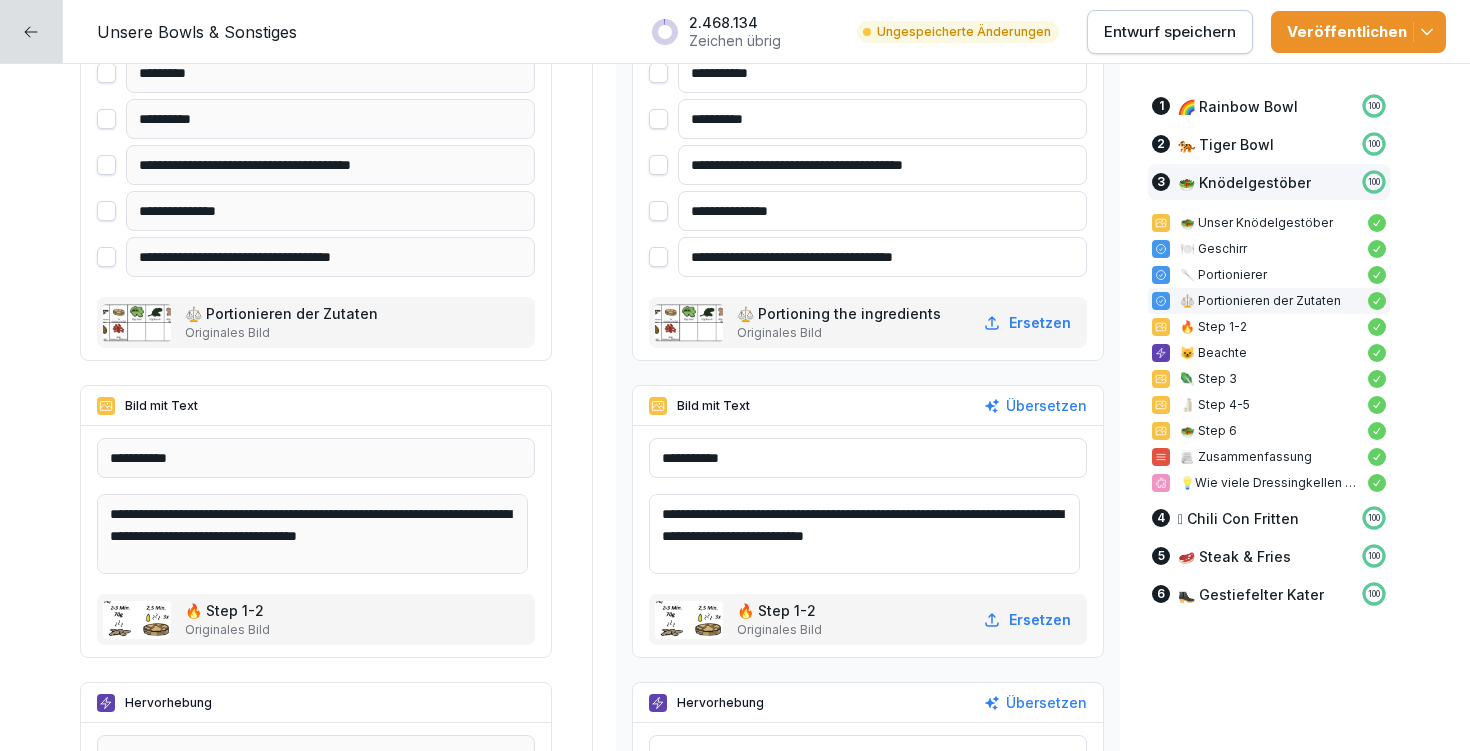 scroll, scrollTop: 11841, scrollLeft: 0, axis: vertical 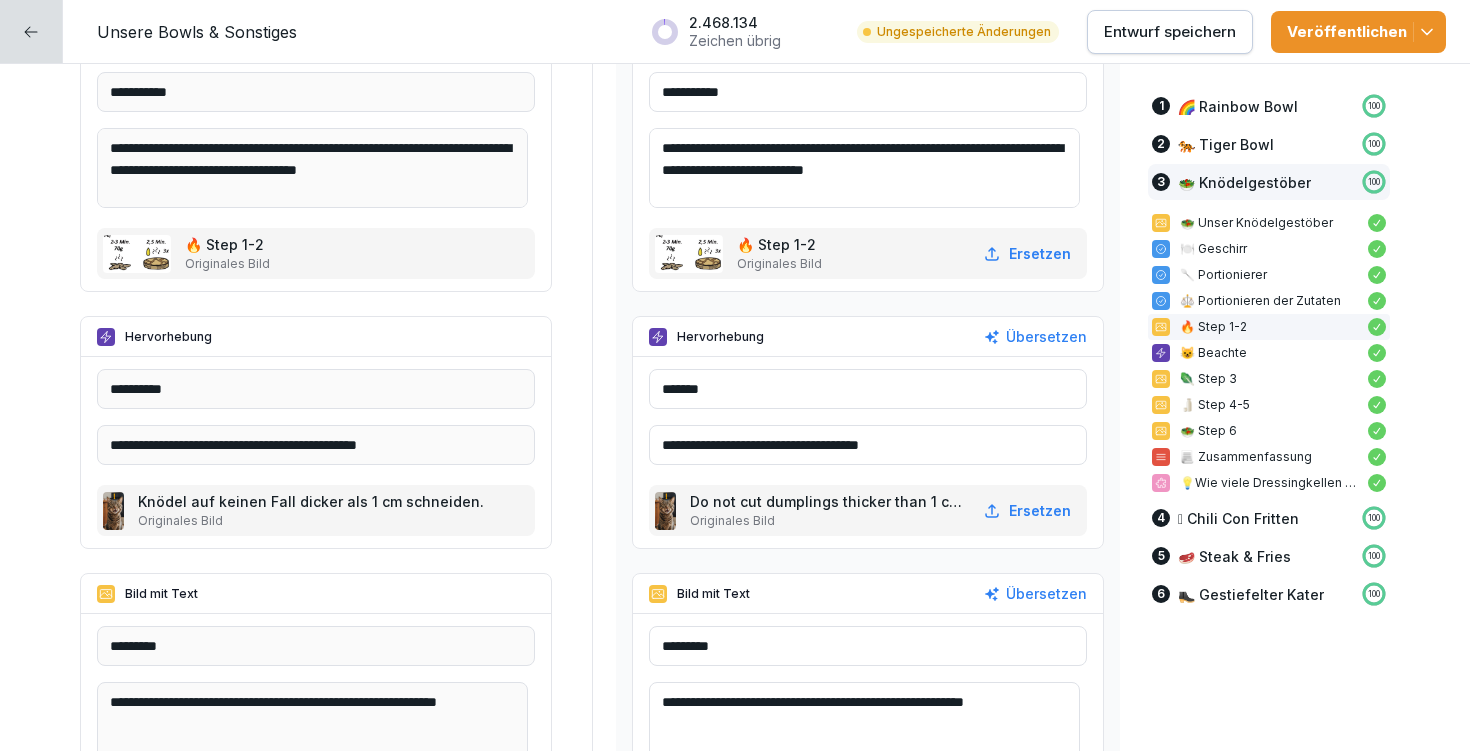 click on "**********" at bounding box center (868, 445) 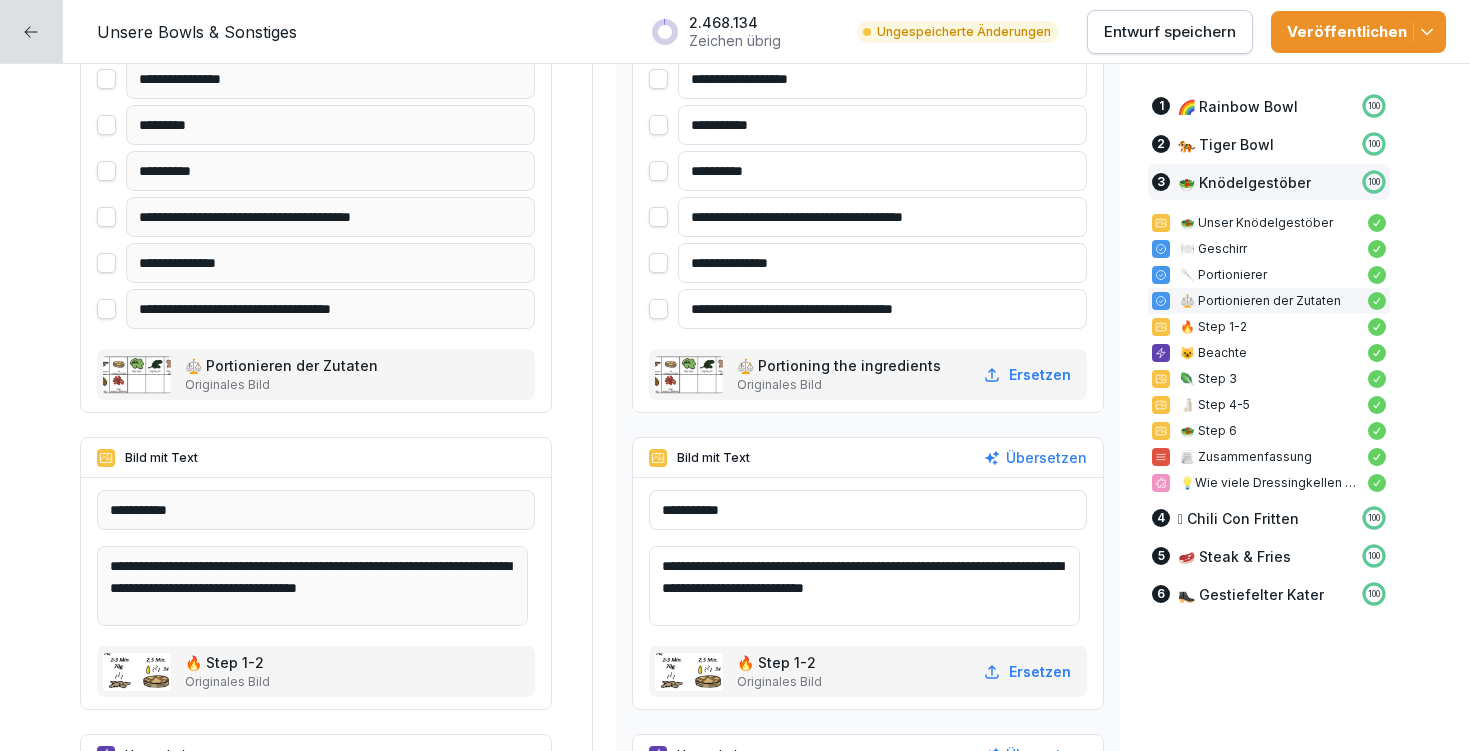 scroll, scrollTop: 11419, scrollLeft: 0, axis: vertical 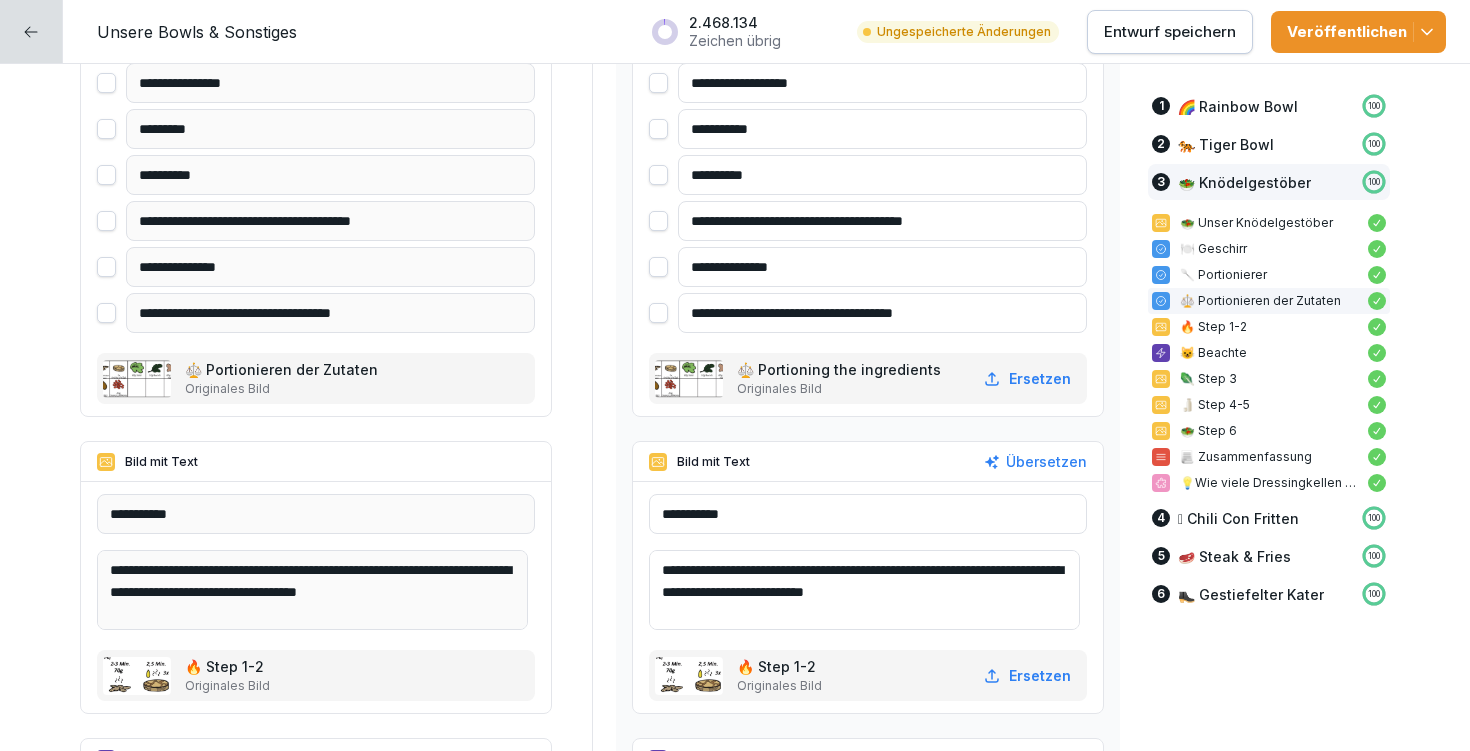 type on "**********" 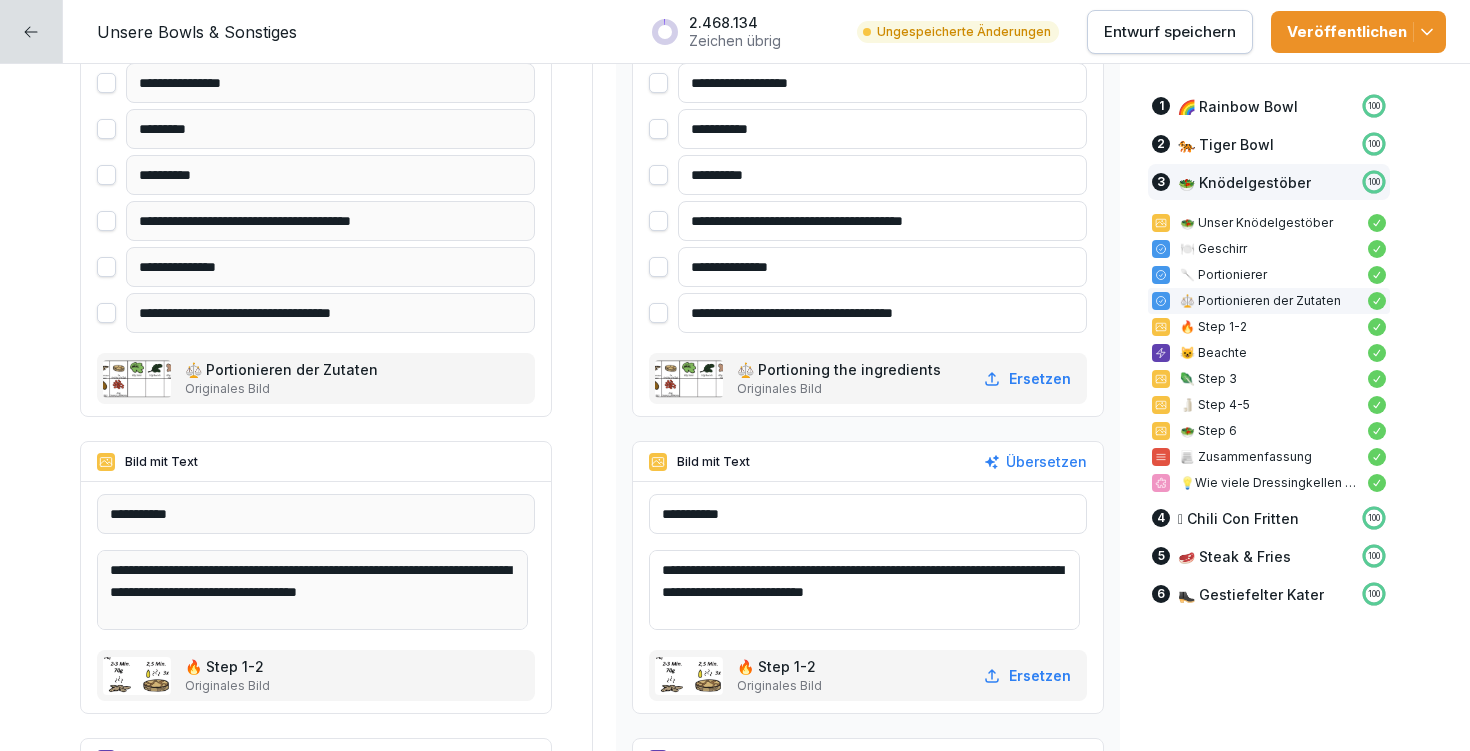 click on "**********" at bounding box center [882, 83] 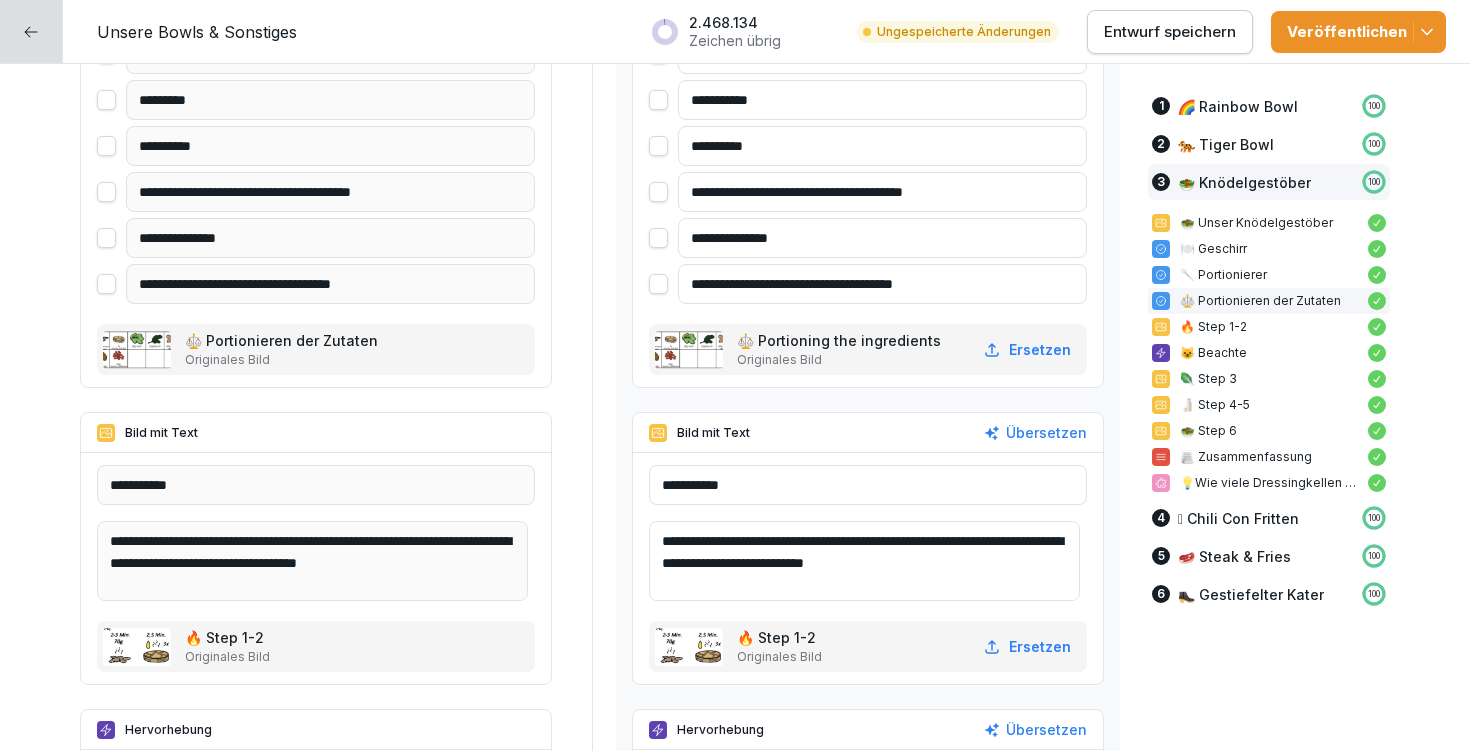 scroll, scrollTop: 11510, scrollLeft: 0, axis: vertical 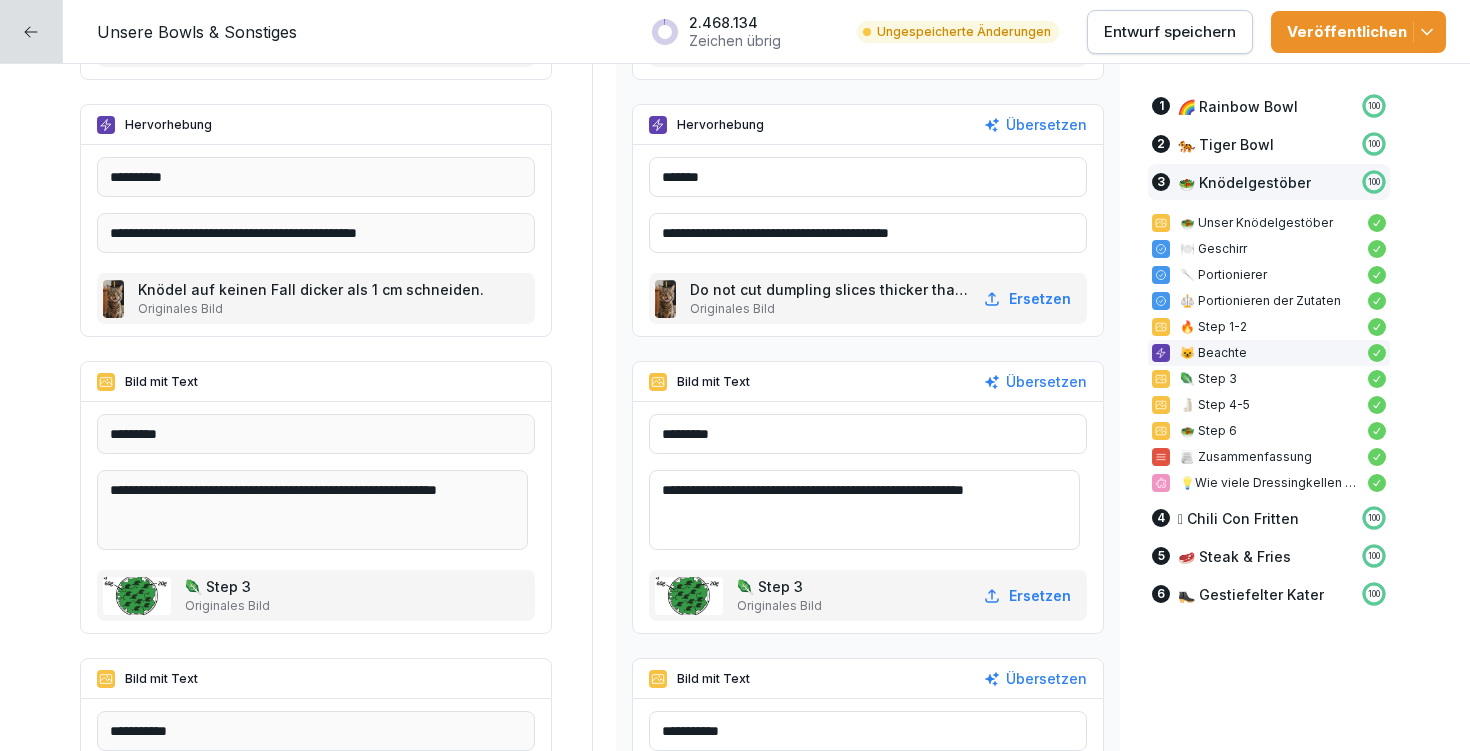 type on "**********" 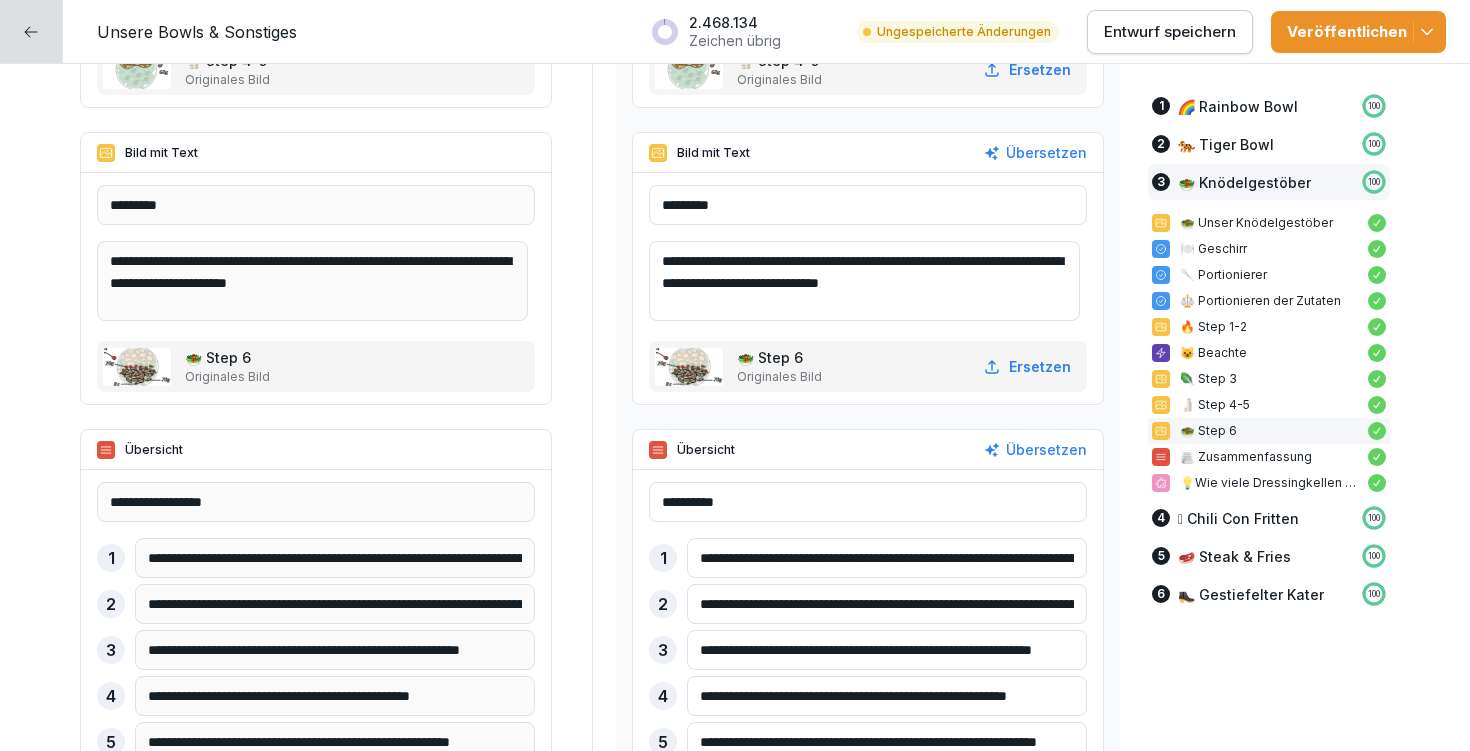 scroll, scrollTop: 12945, scrollLeft: 0, axis: vertical 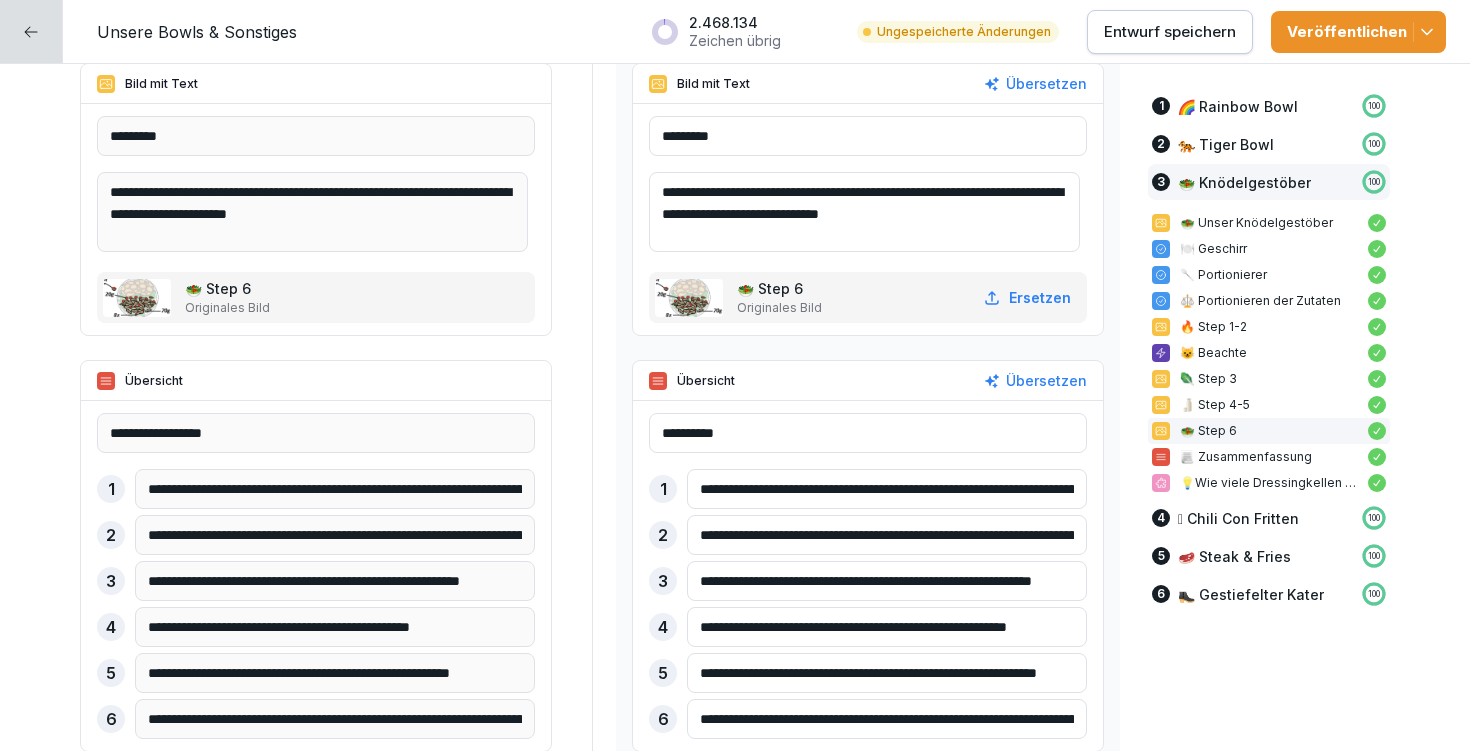 drag, startPoint x: 695, startPoint y: 574, endPoint x: 1128, endPoint y: 565, distance: 433.09354 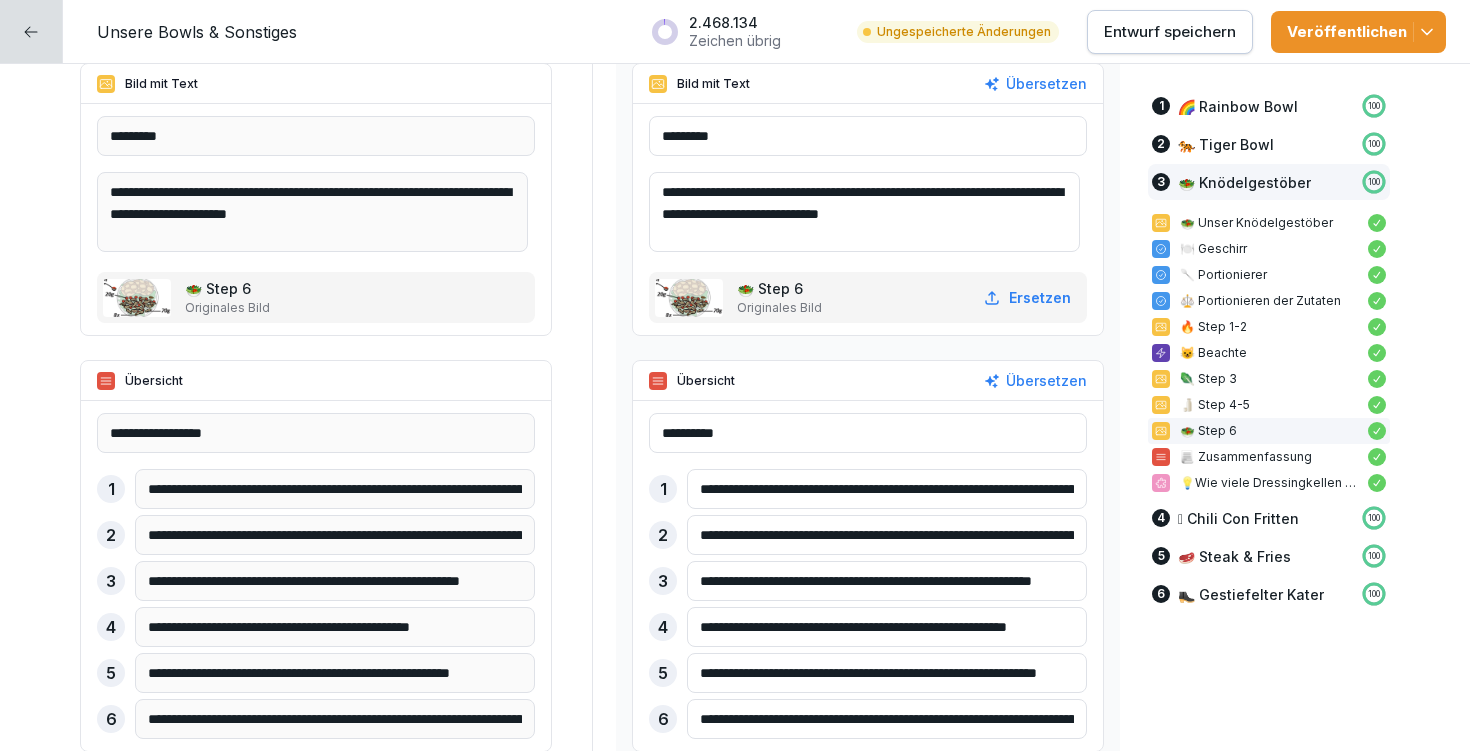 click on "**********" at bounding box center (735, -1996) 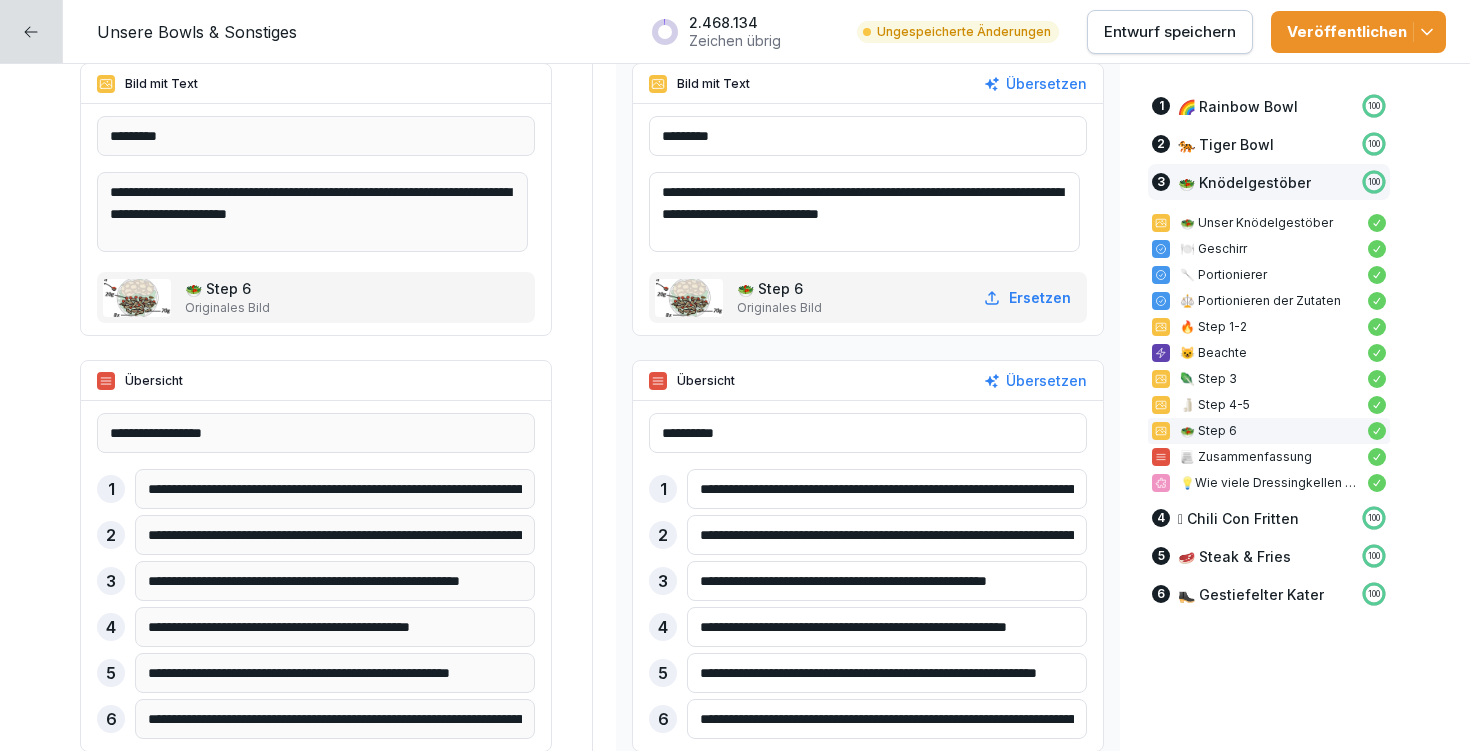 type on "**********" 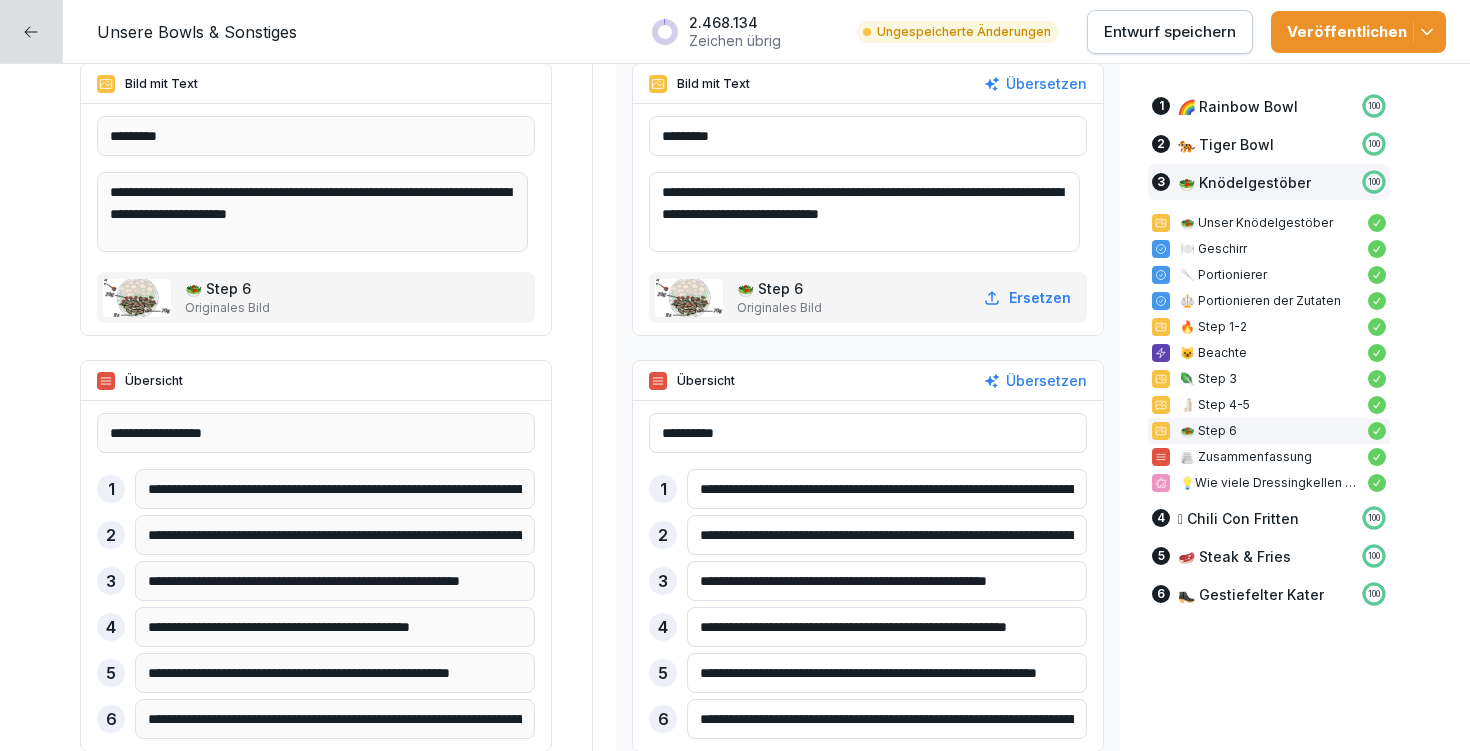 drag, startPoint x: 688, startPoint y: 625, endPoint x: 1122, endPoint y: 621, distance: 434.01843 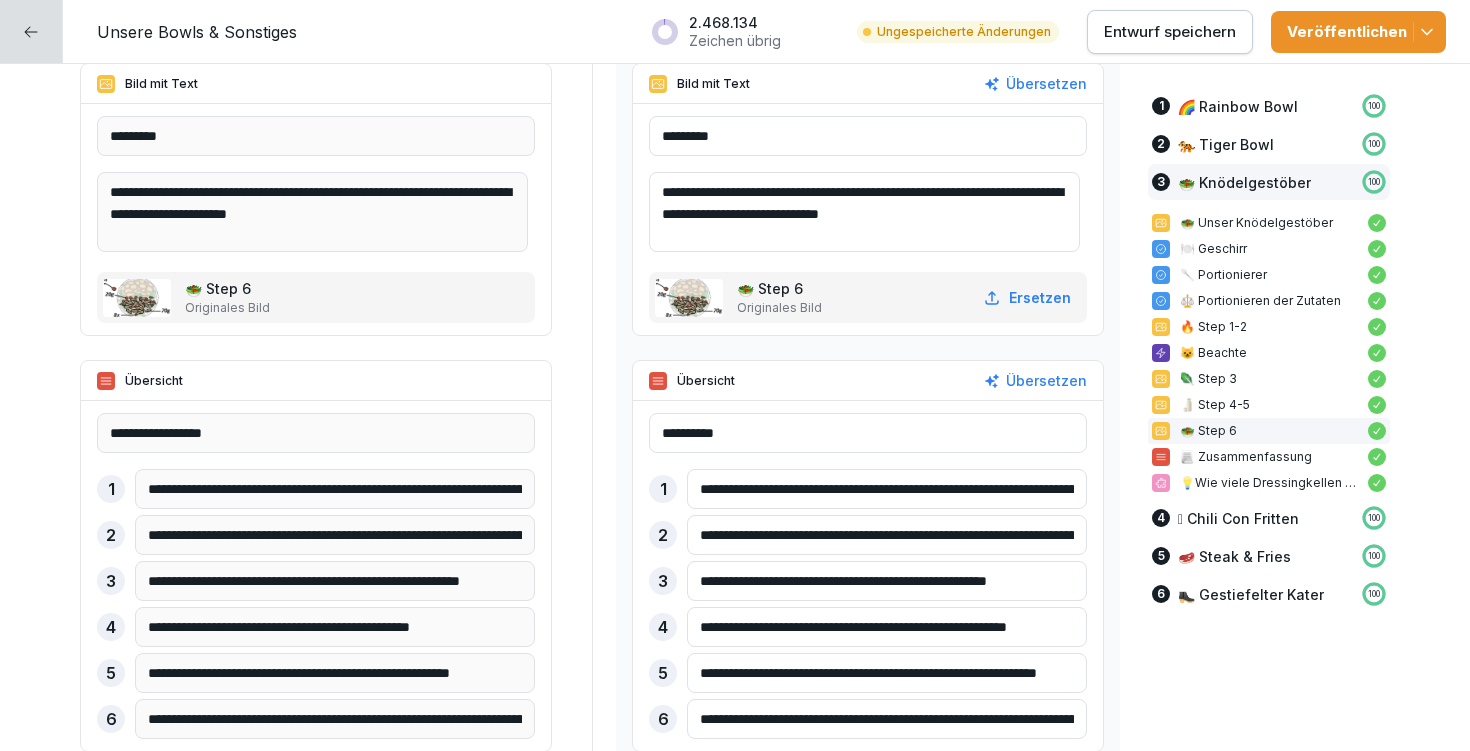 paste 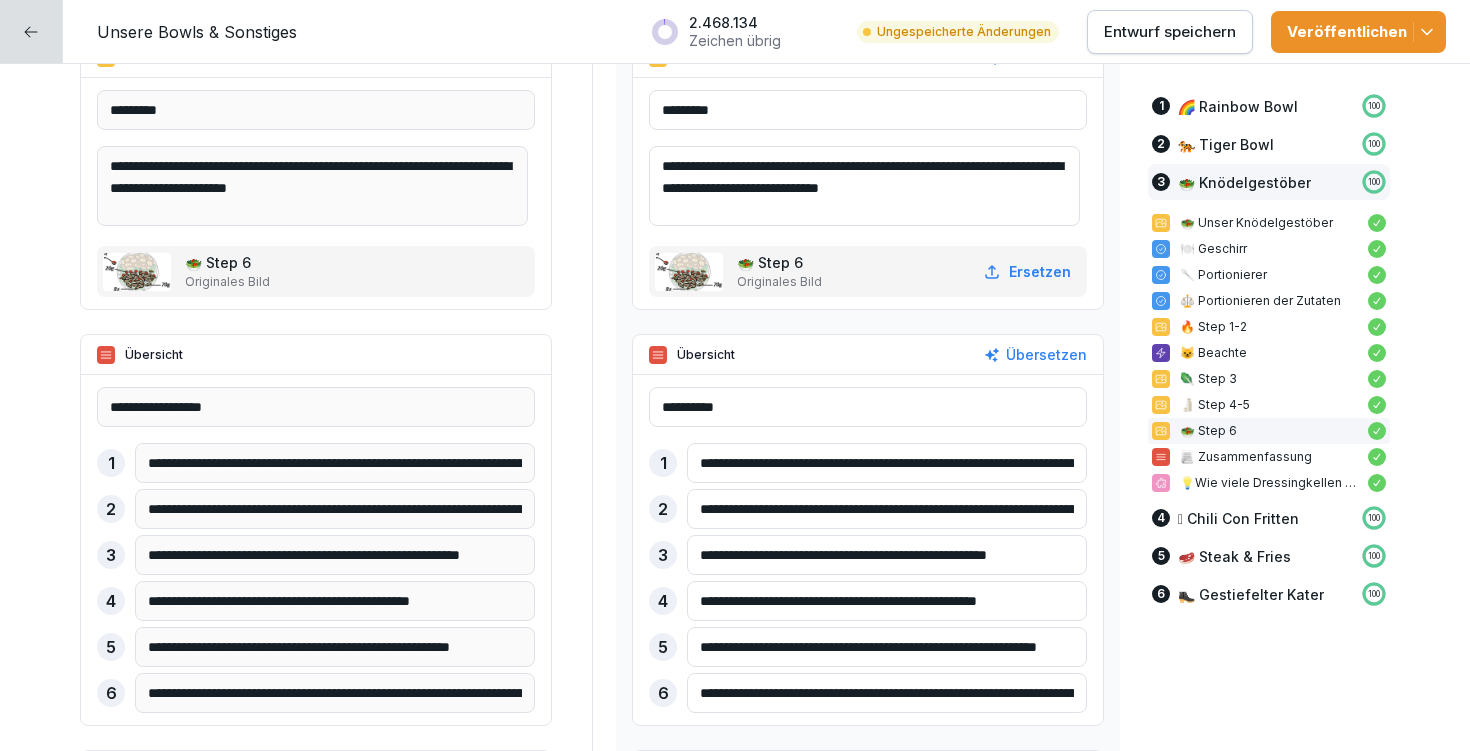 scroll, scrollTop: 13020, scrollLeft: 0, axis: vertical 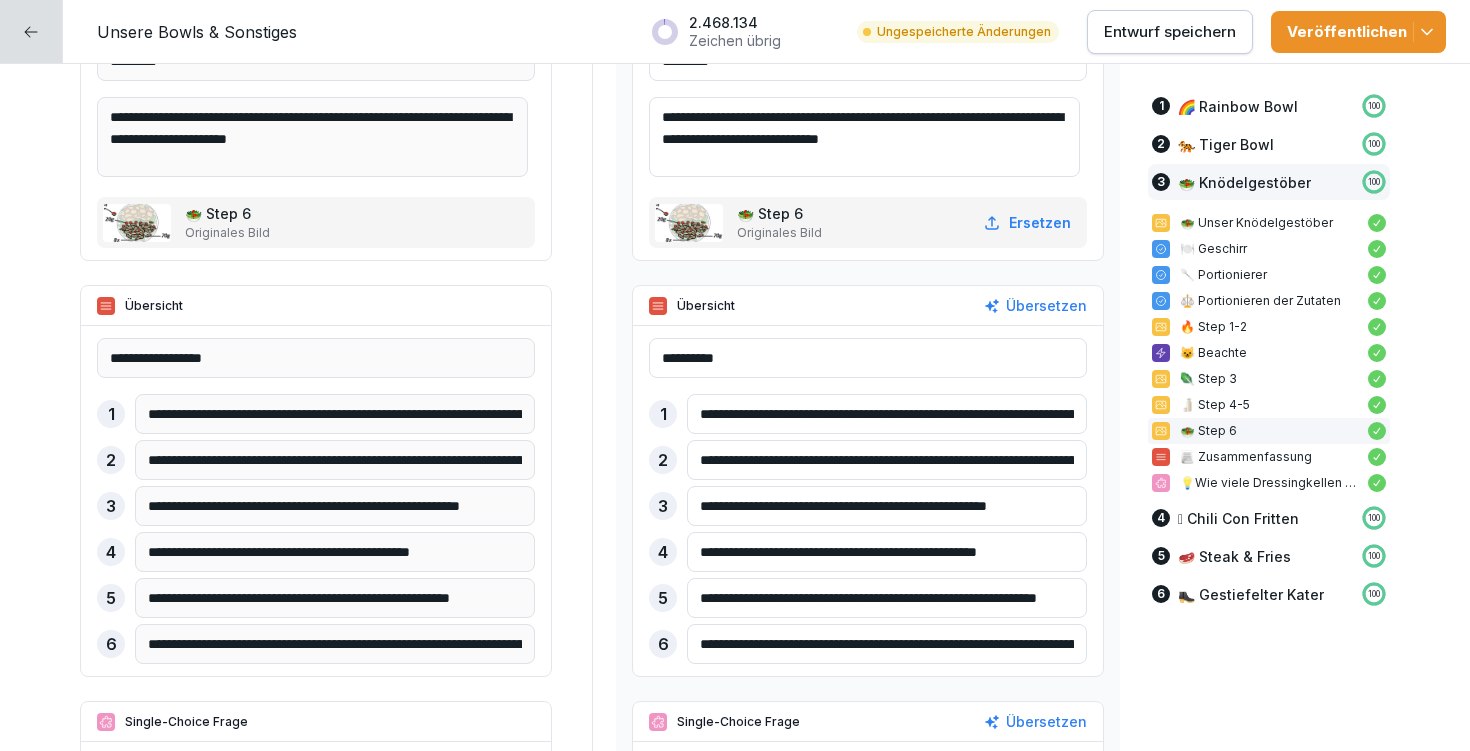 type on "**********" 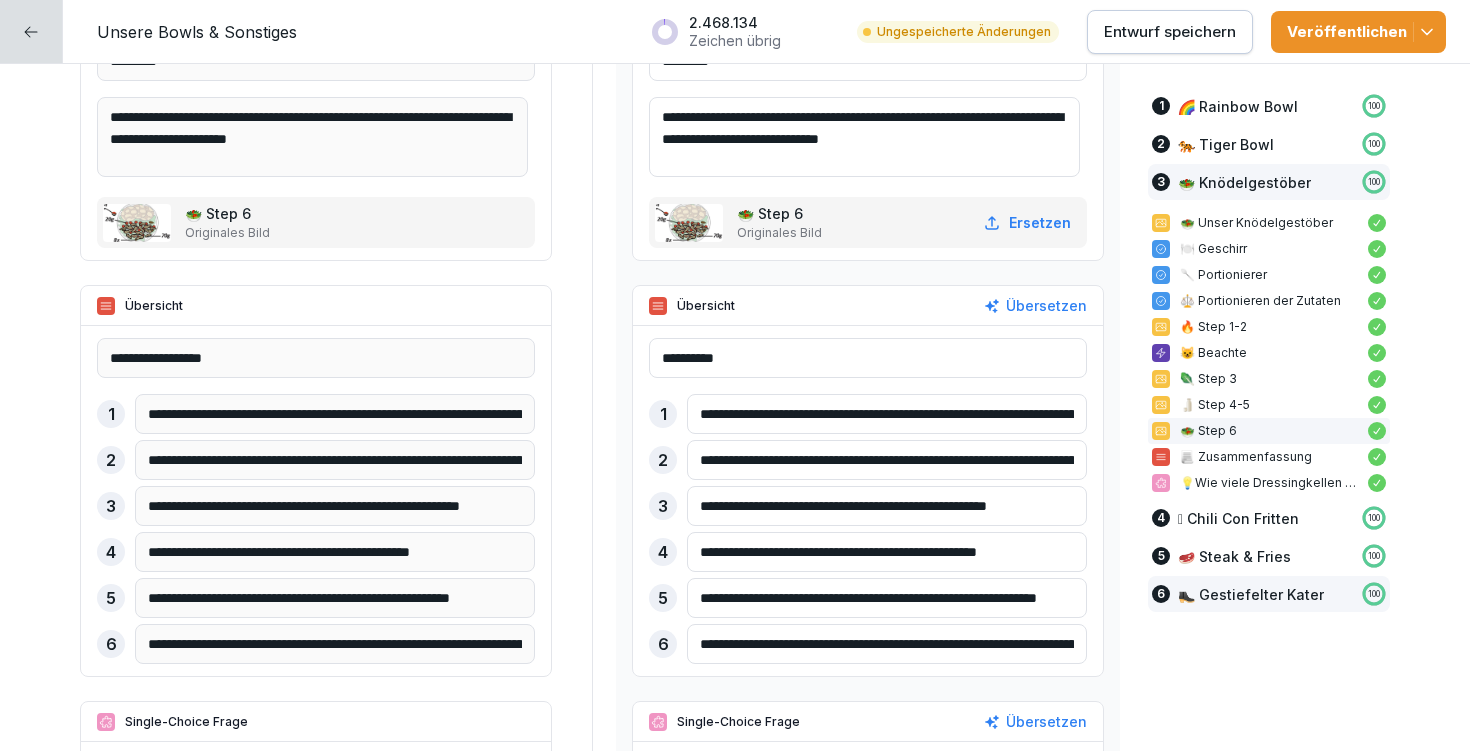 drag, startPoint x: 687, startPoint y: 596, endPoint x: 1153, endPoint y: 596, distance: 466 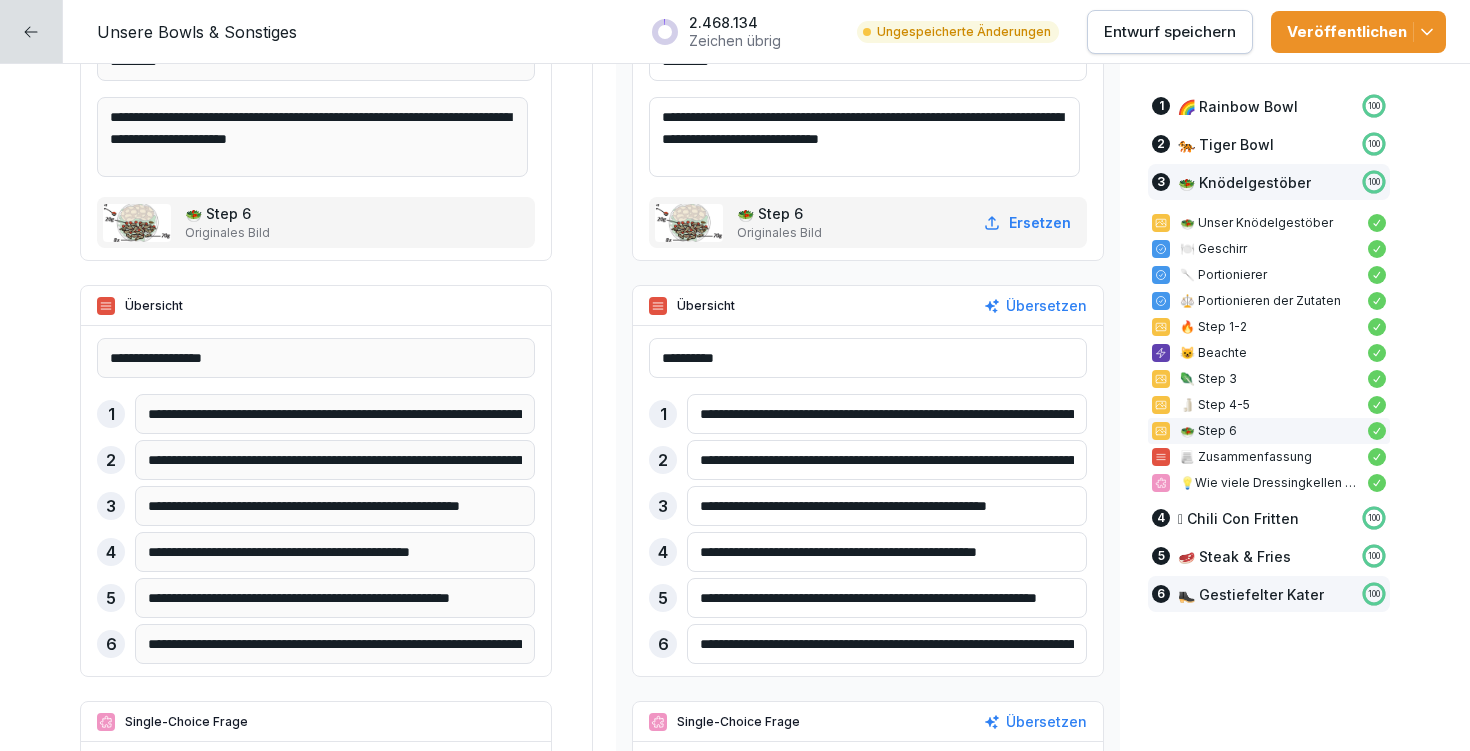 click on "**********" at bounding box center (735, -2071) 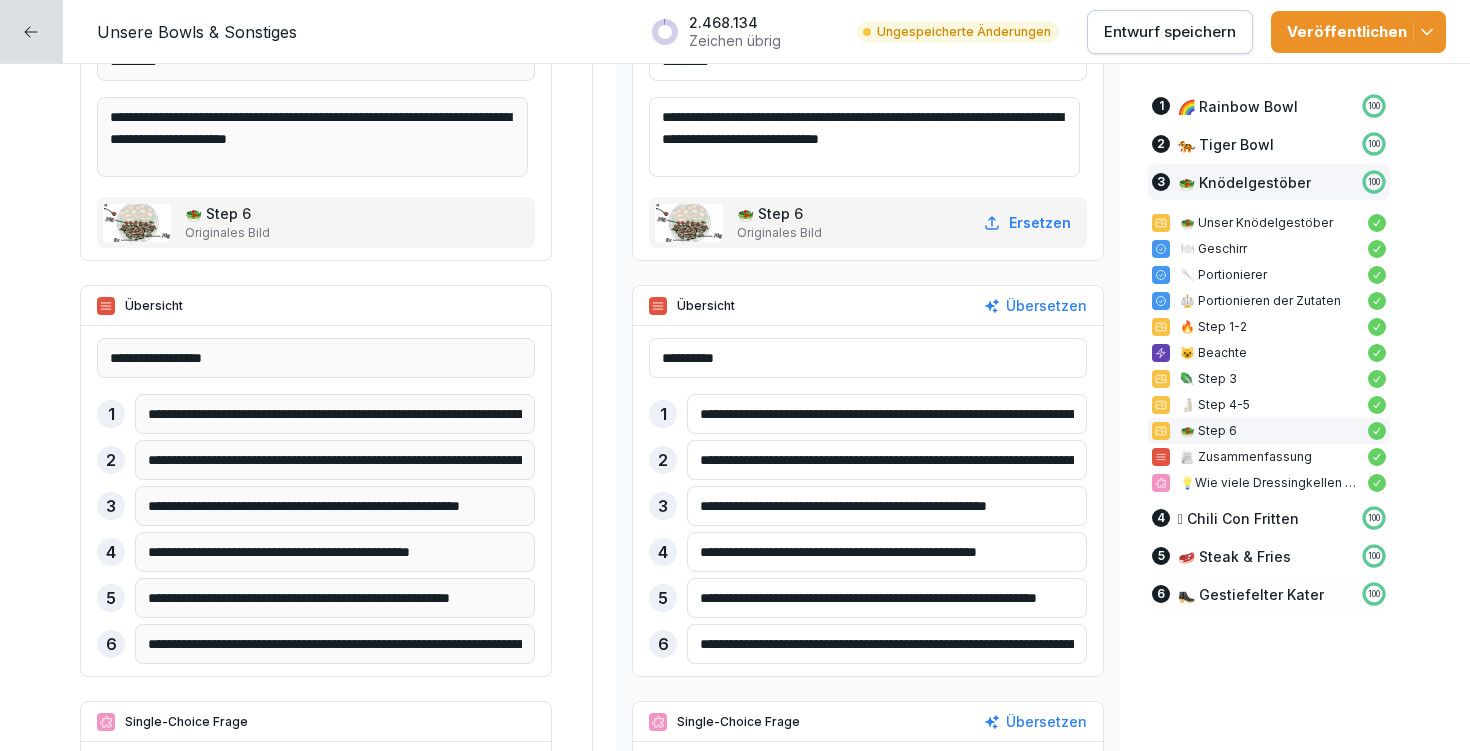 paste 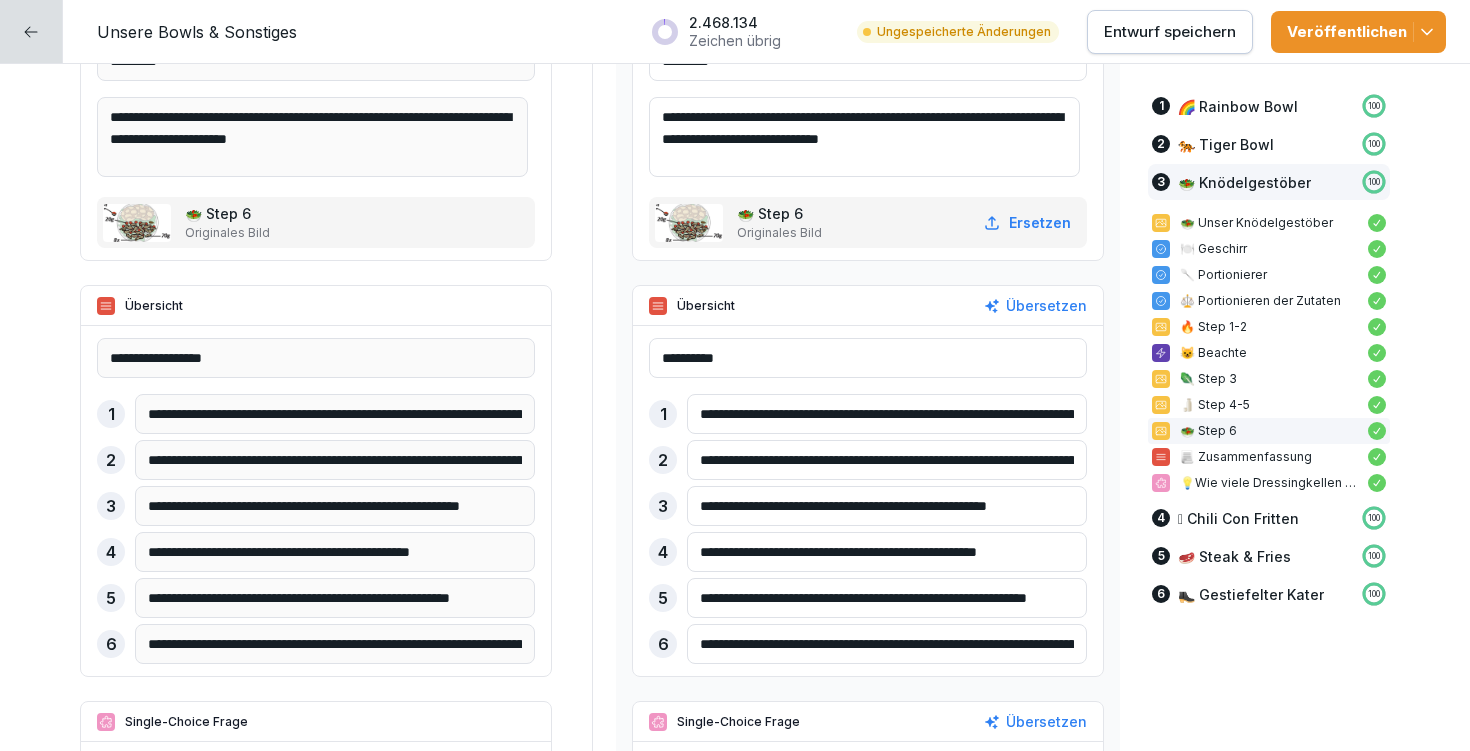 scroll, scrollTop: 13174, scrollLeft: 0, axis: vertical 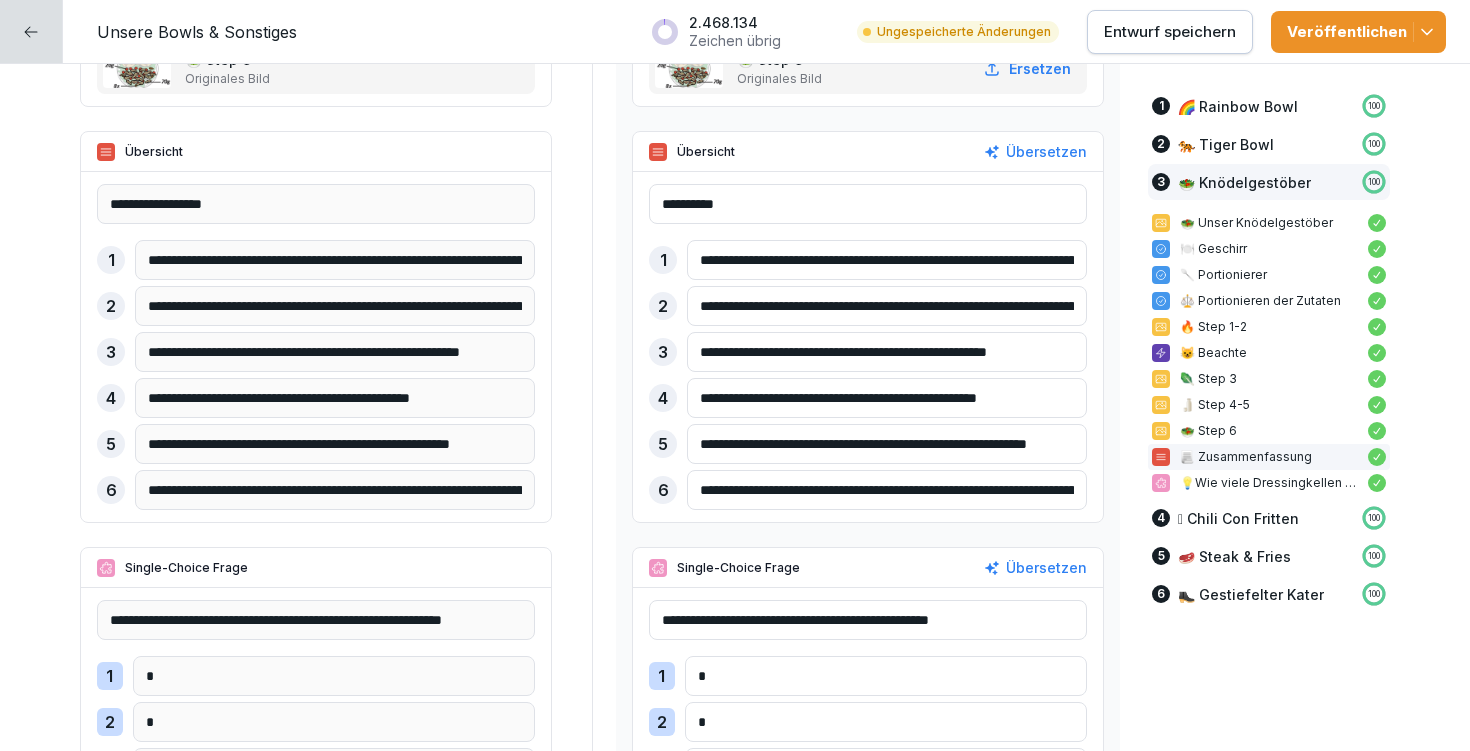 type on "**********" 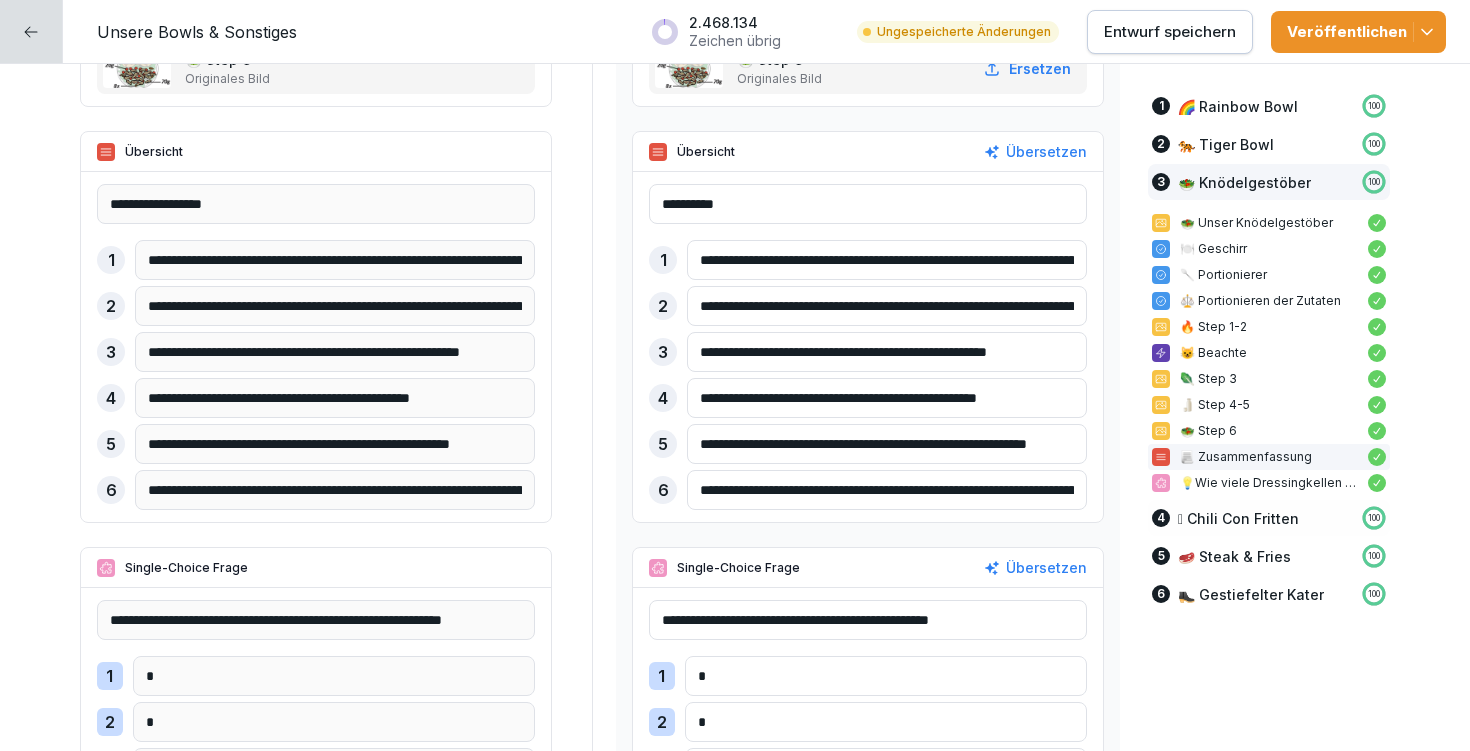 drag, startPoint x: 685, startPoint y: 490, endPoint x: 1213, endPoint y: 512, distance: 528.4581 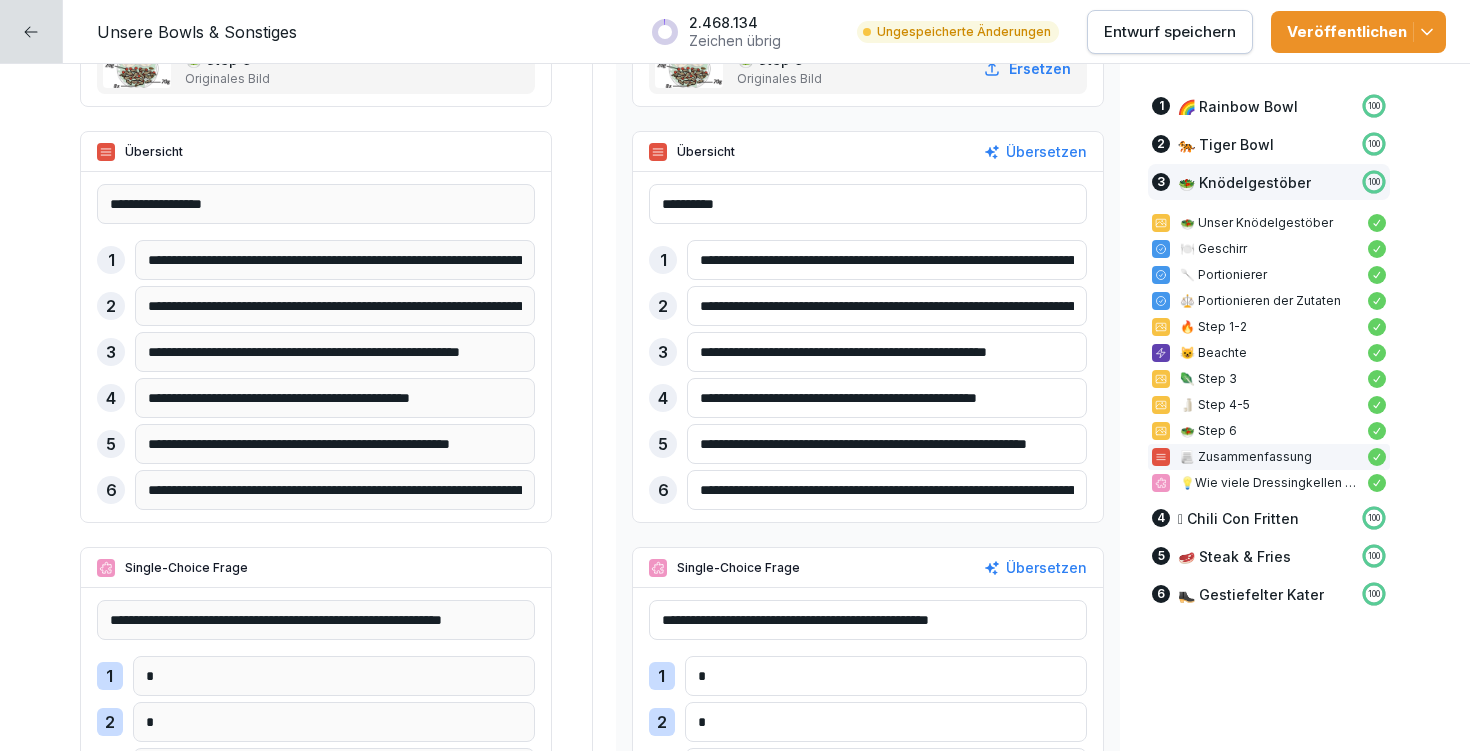 paste on "*****" 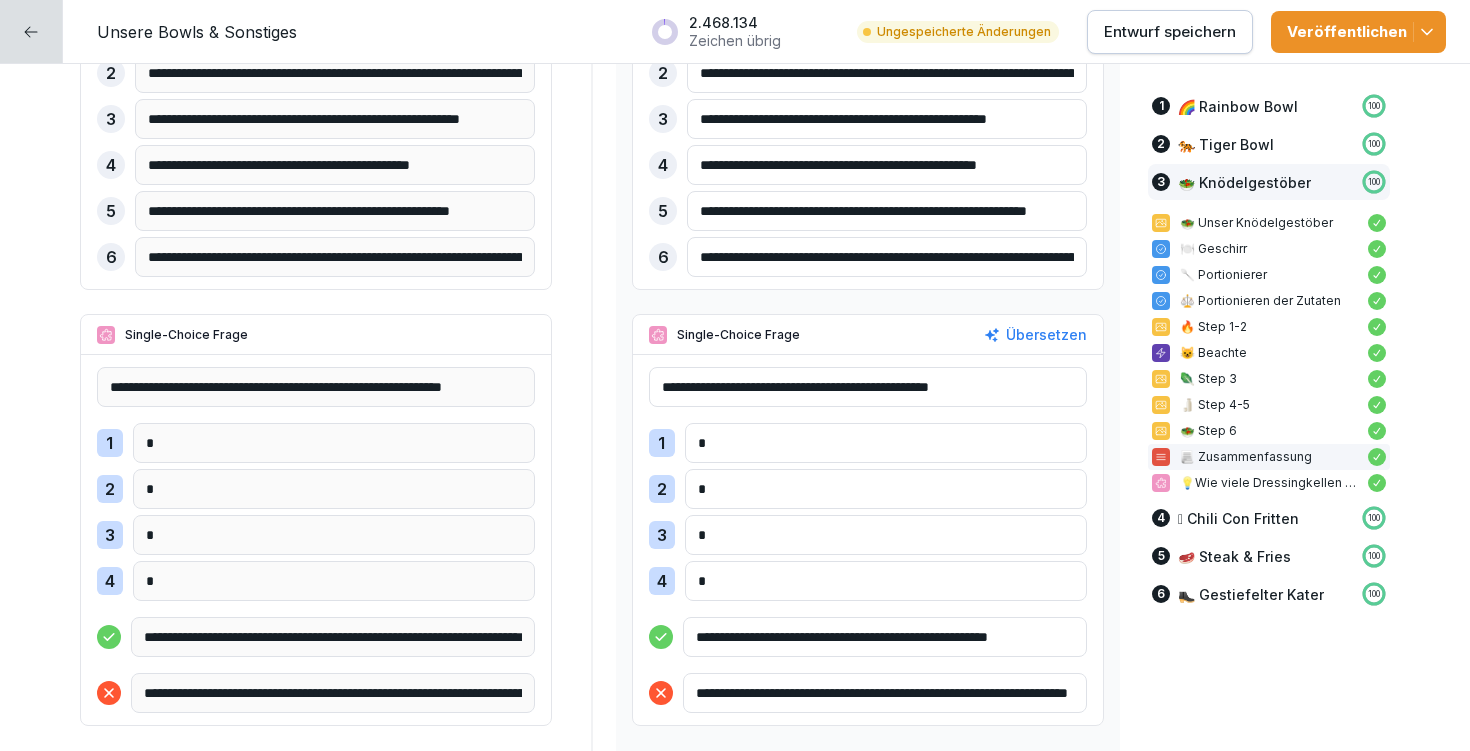 scroll, scrollTop: 13411, scrollLeft: 0, axis: vertical 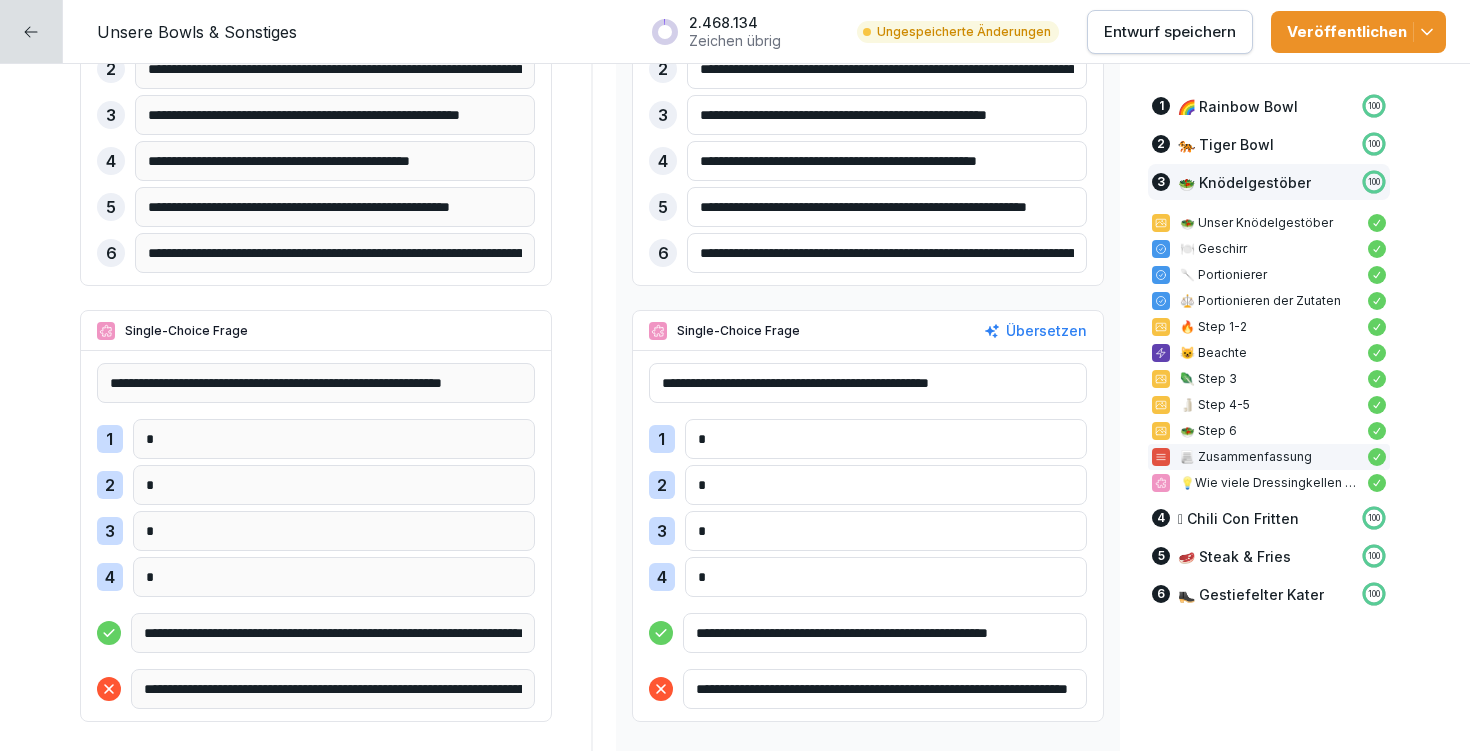 type on "**********" 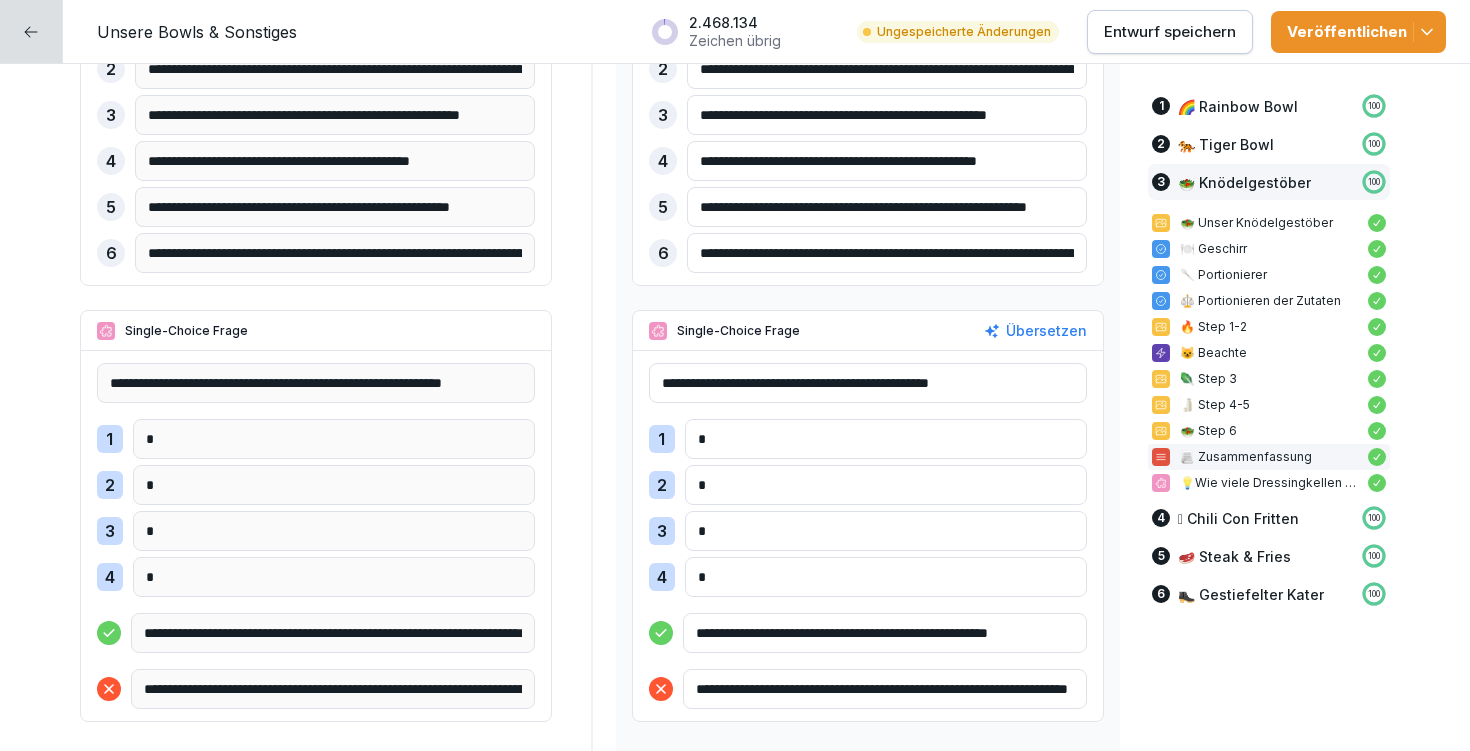 click on "**********" at bounding box center [885, 633] 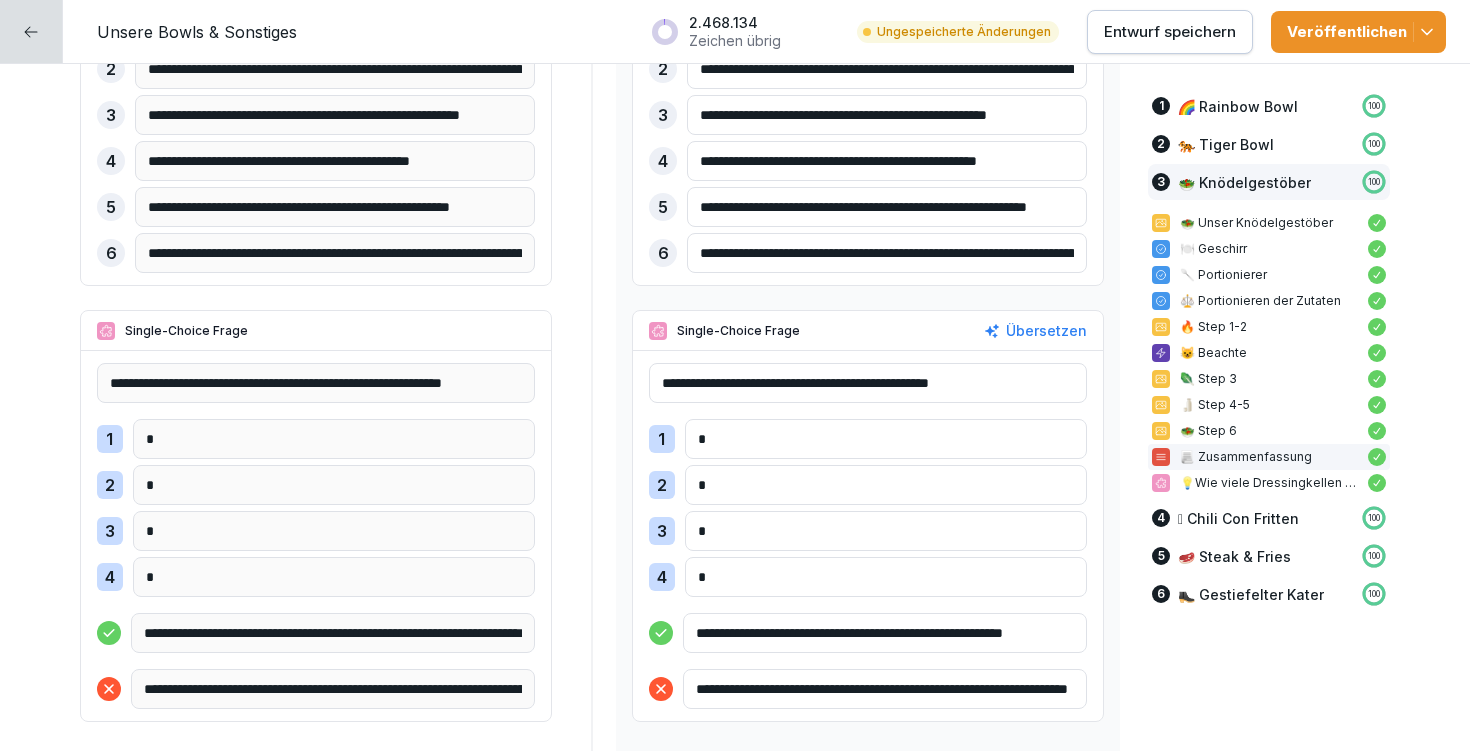 scroll, scrollTop: 13573, scrollLeft: 0, axis: vertical 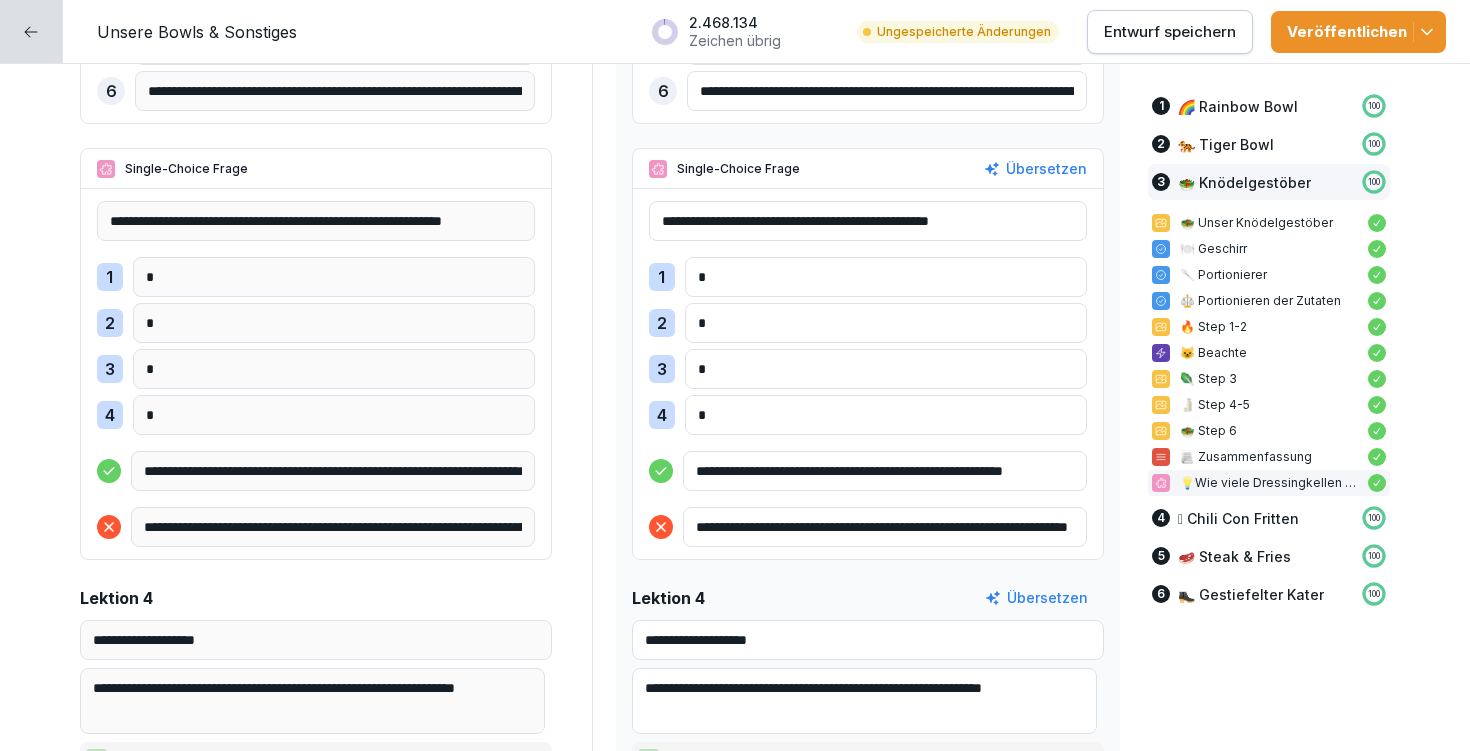 type on "**********" 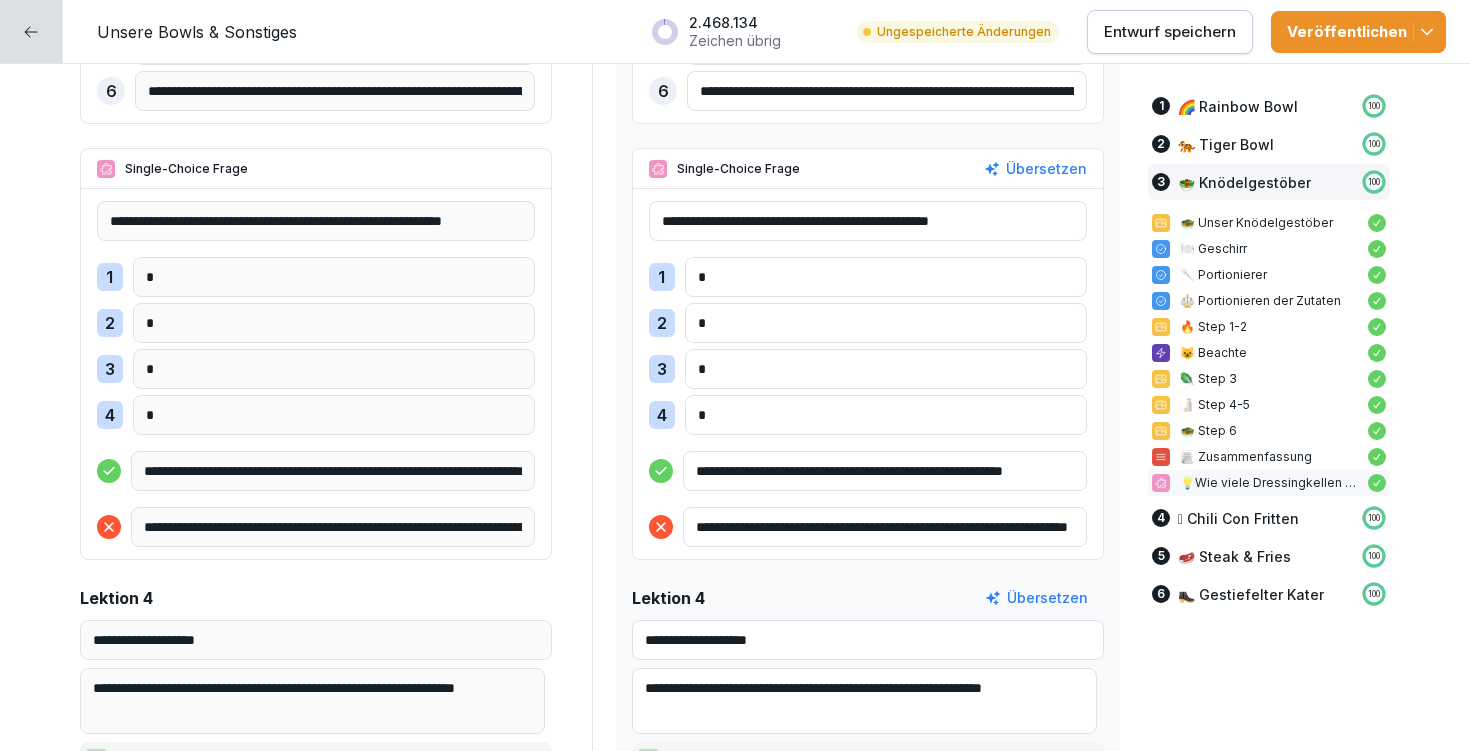 drag, startPoint x: 816, startPoint y: 469, endPoint x: 1145, endPoint y: 470, distance: 329.00153 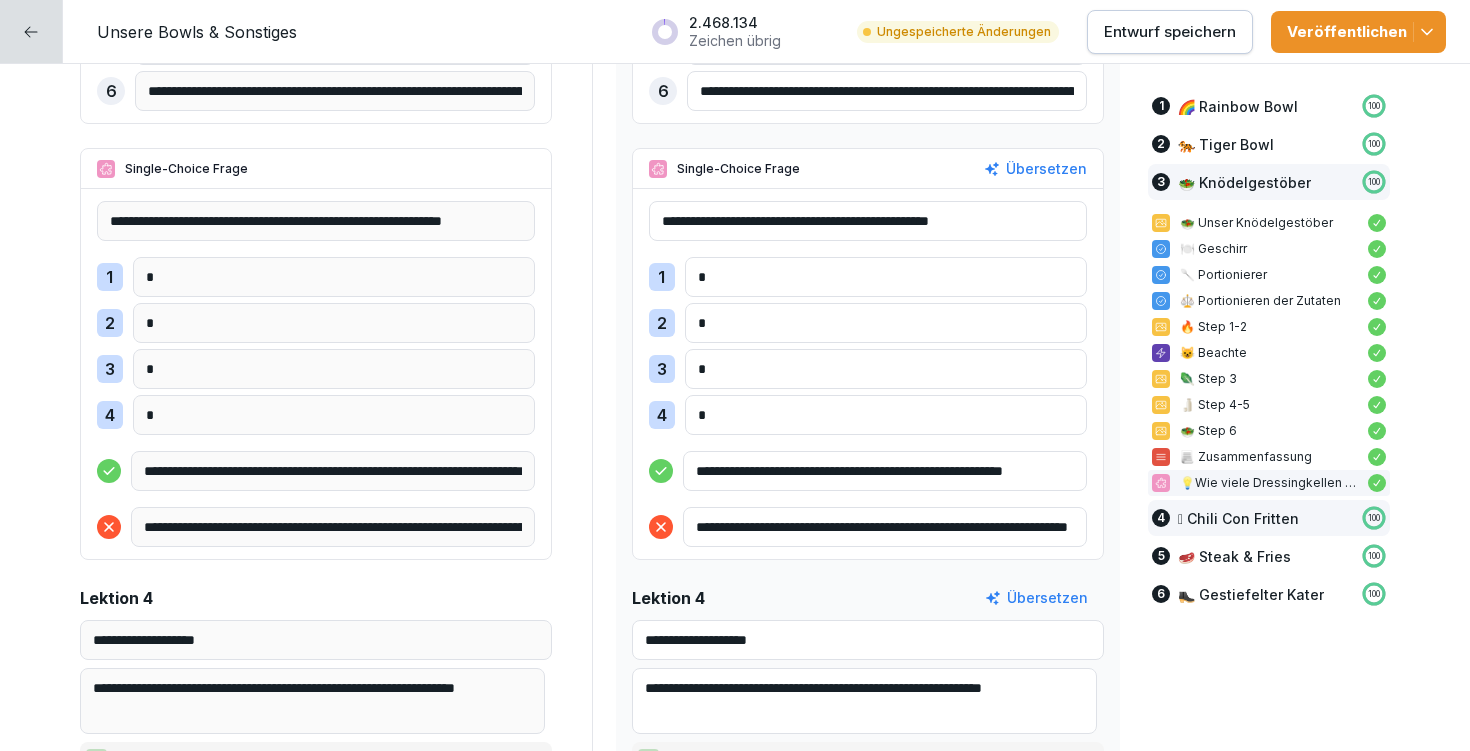 drag, startPoint x: 867, startPoint y: 525, endPoint x: 1176, endPoint y: 532, distance: 309.07928 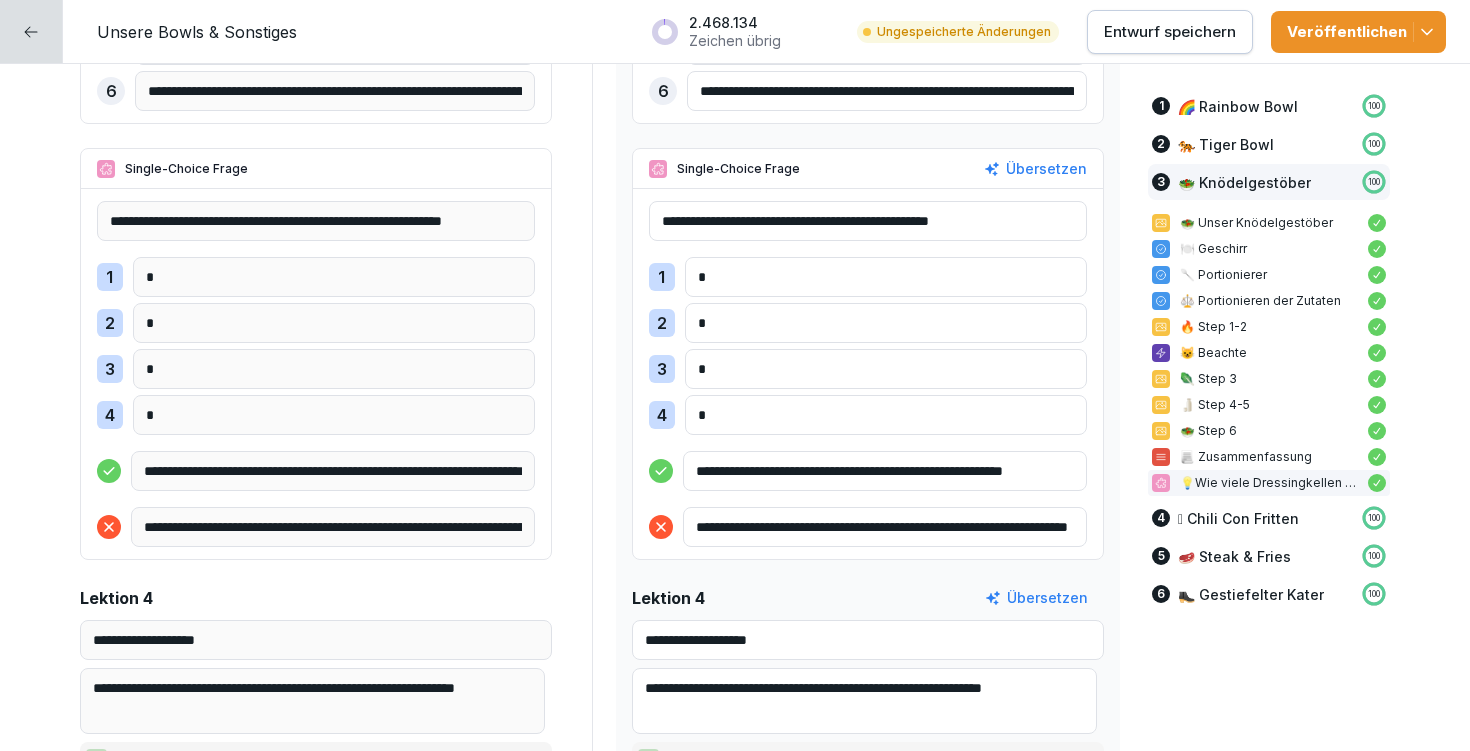 paste 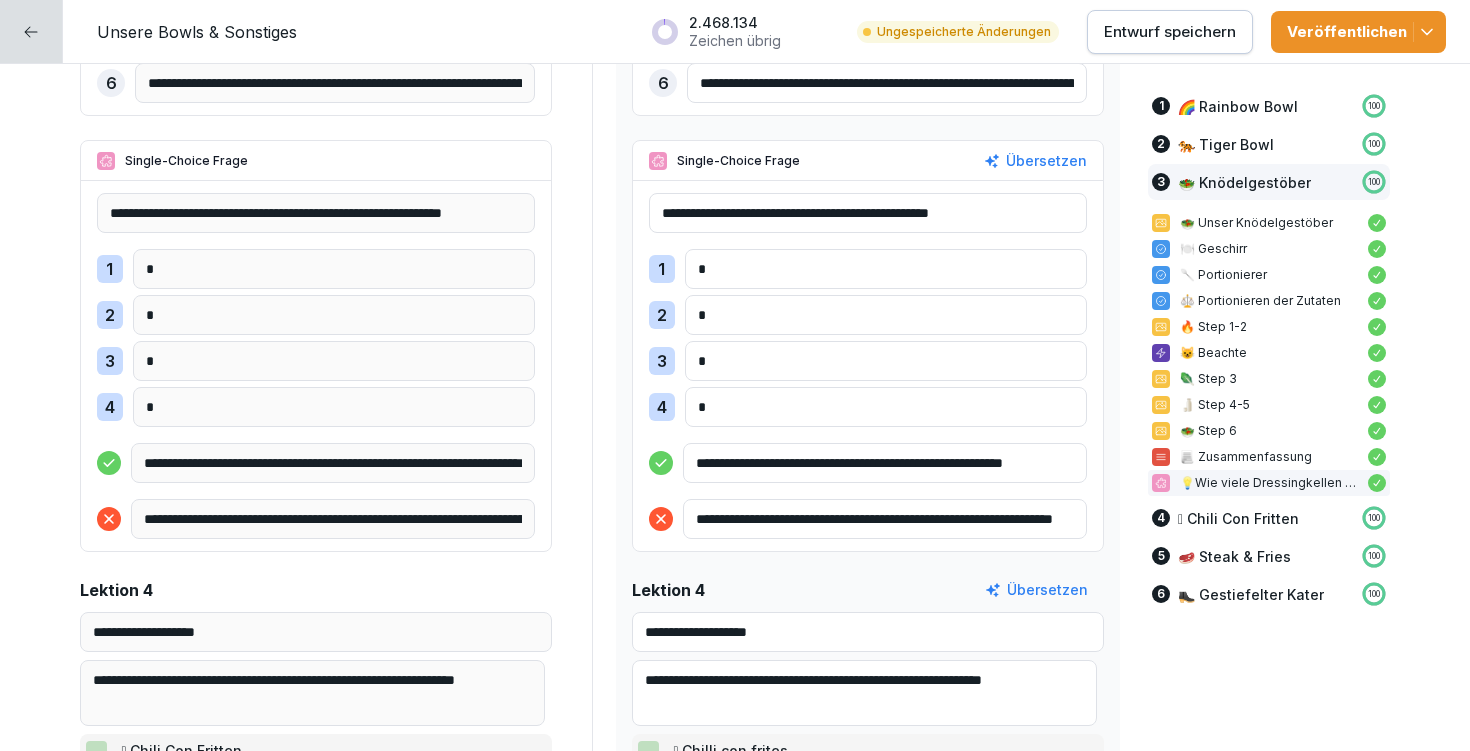 scroll, scrollTop: 13610, scrollLeft: 0, axis: vertical 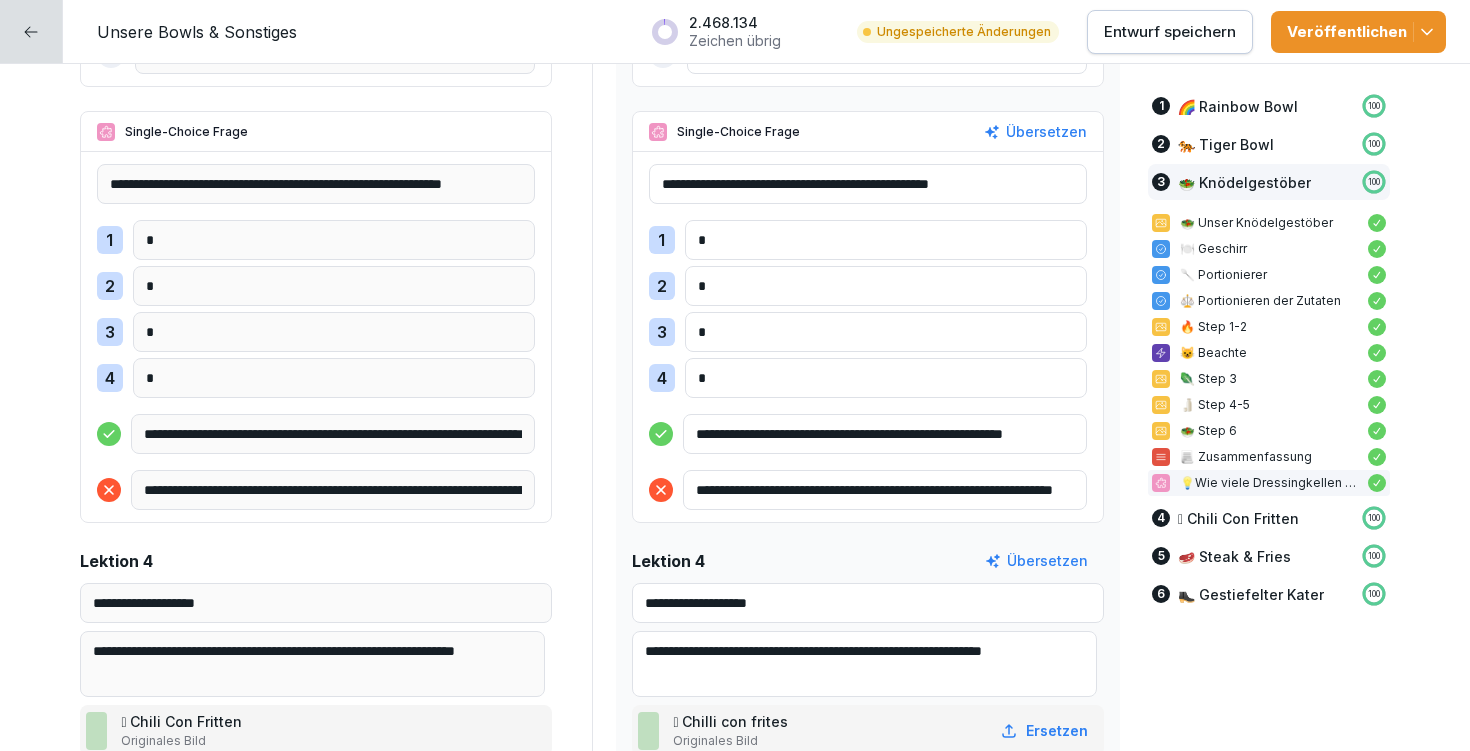 type on "**********" 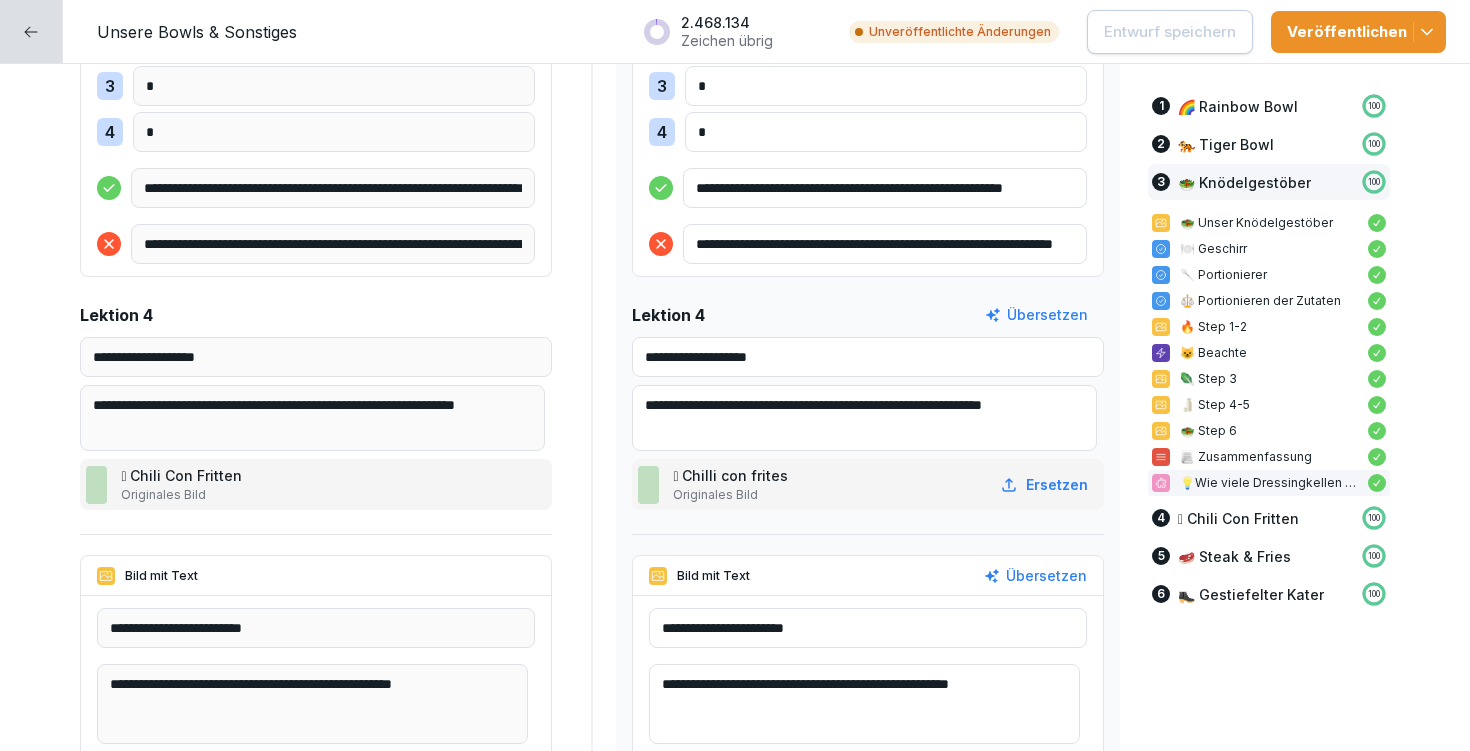 scroll, scrollTop: 13860, scrollLeft: 0, axis: vertical 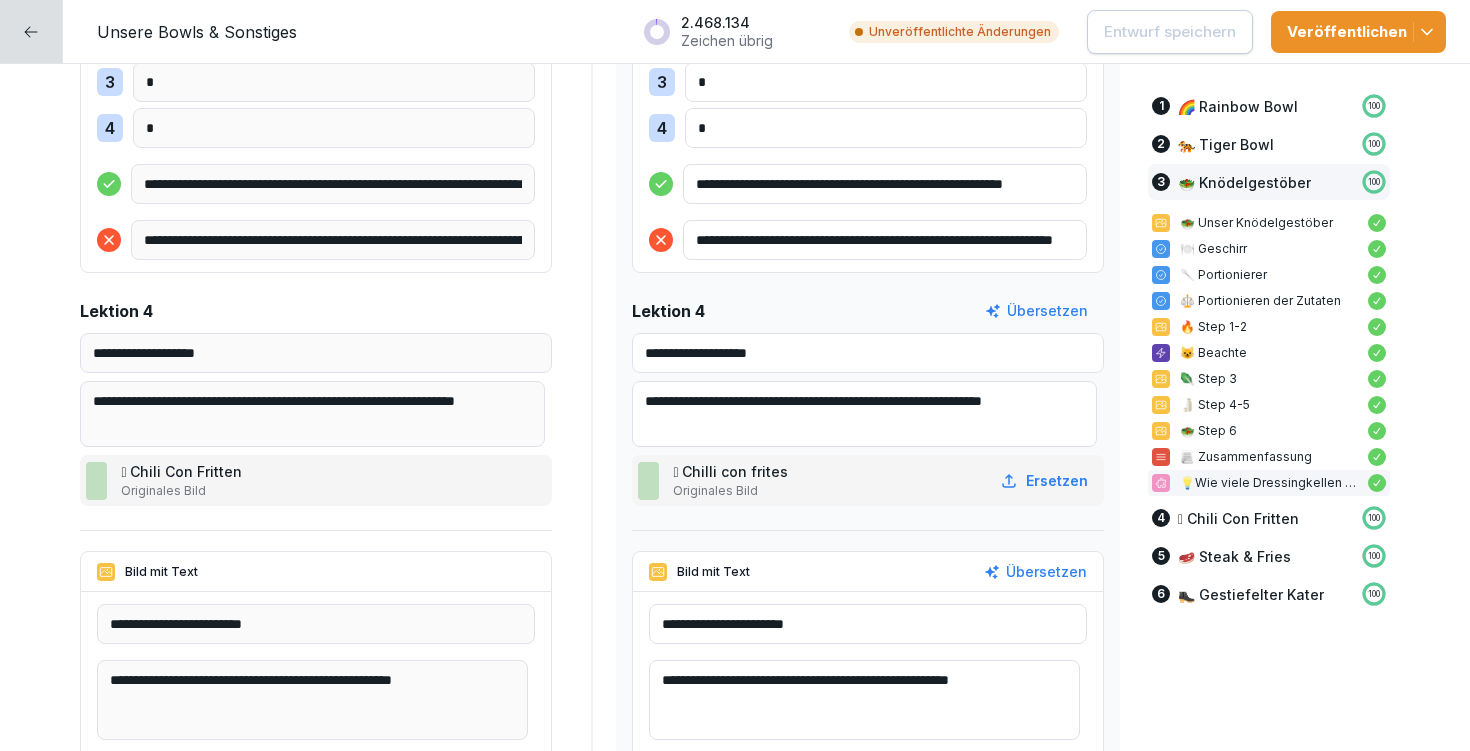 click on "**********" at bounding box center (868, 353) 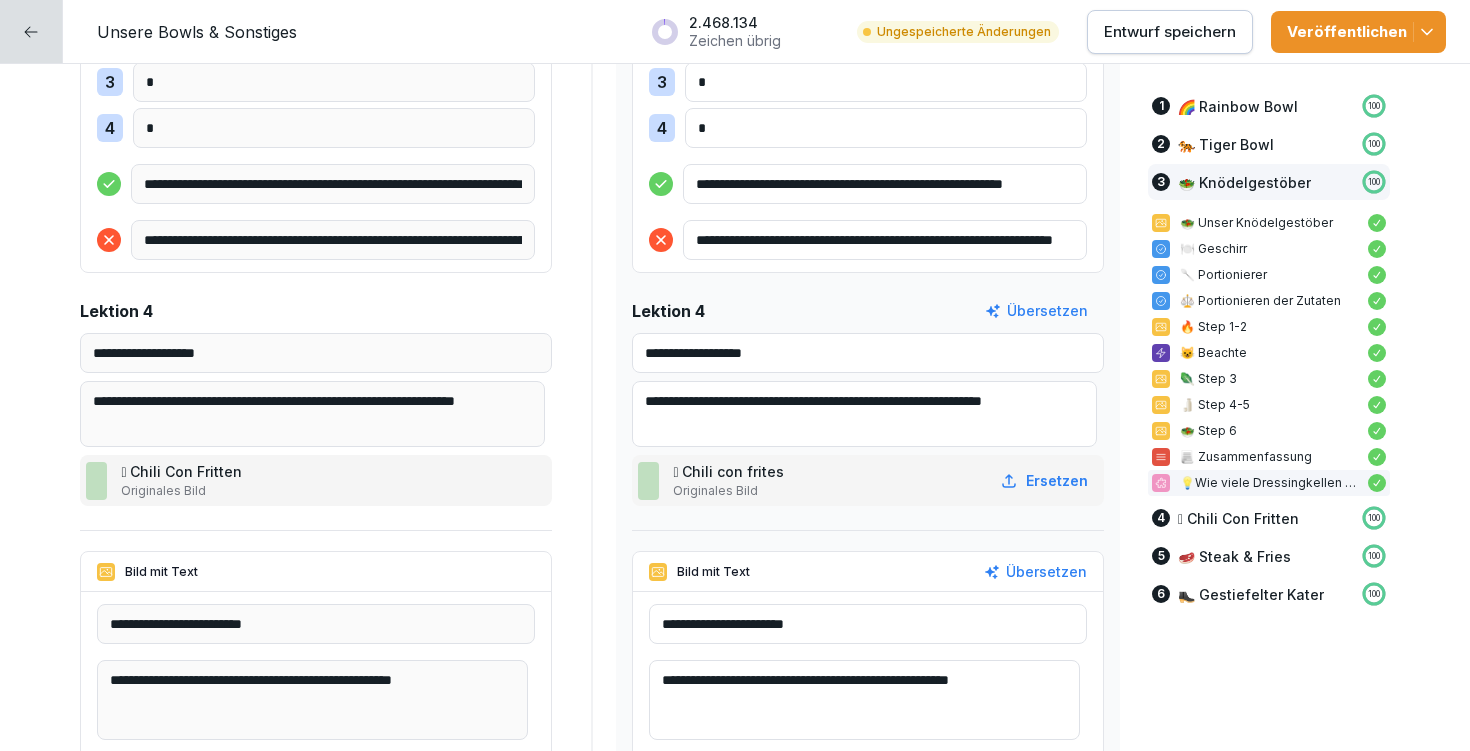 click on "**********" at bounding box center (868, 353) 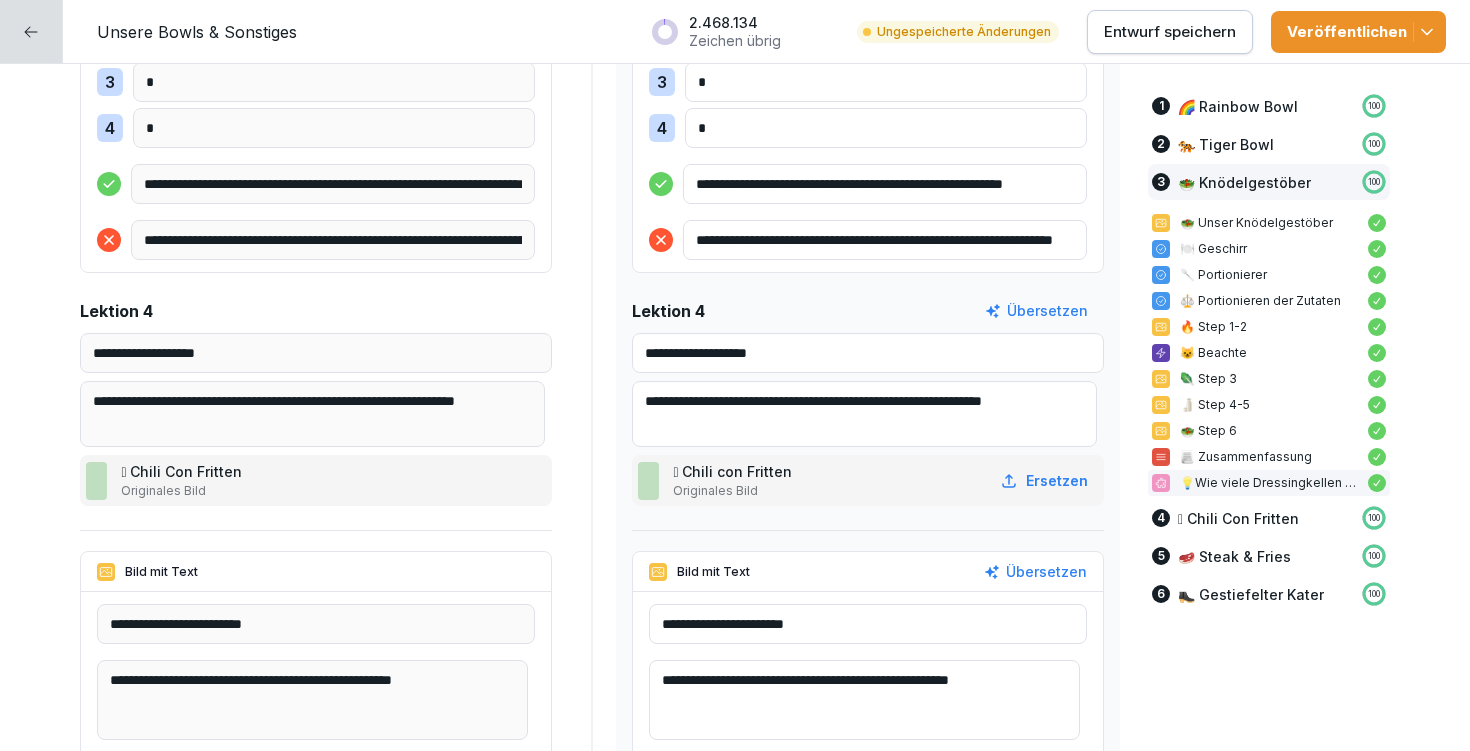 click on "**********" at bounding box center (868, 353) 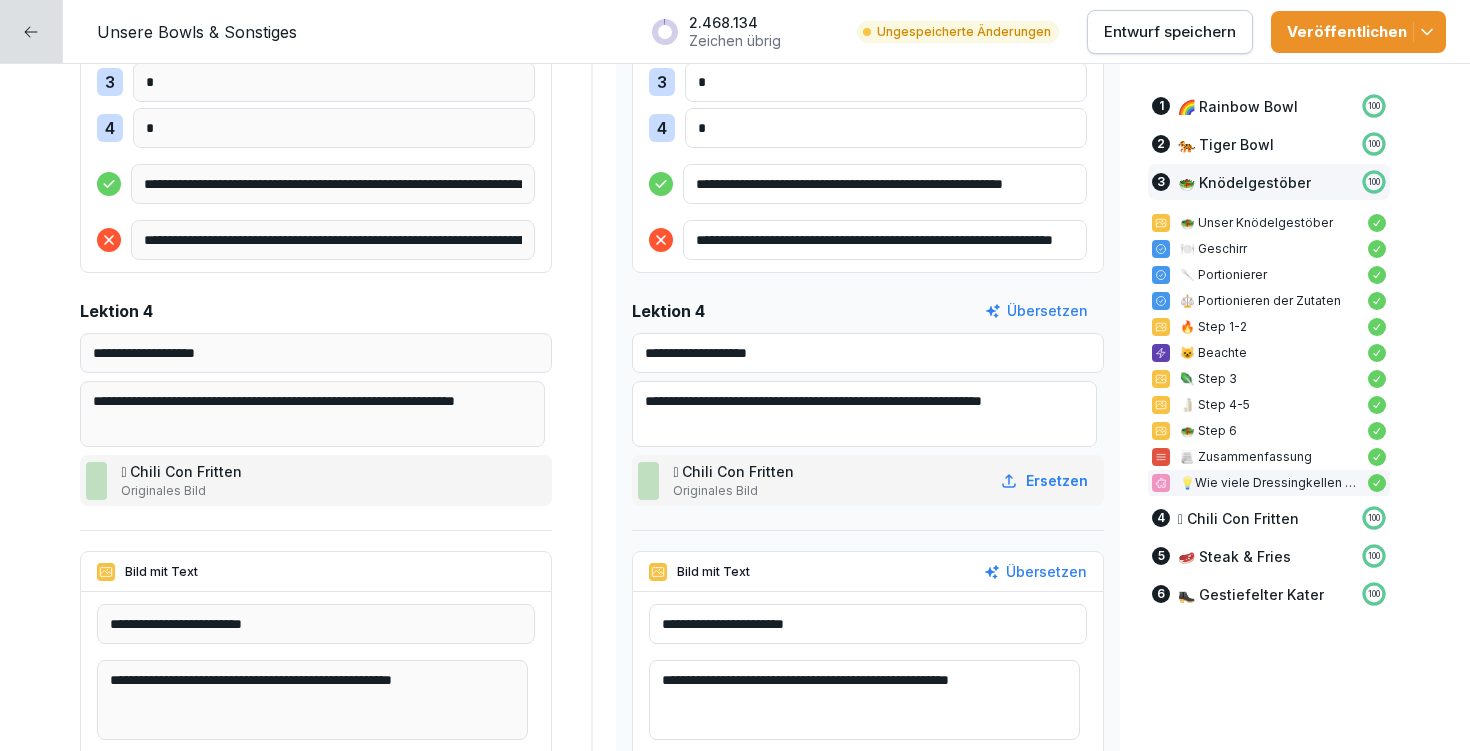 drag, startPoint x: 785, startPoint y: 351, endPoint x: 639, endPoint y: 351, distance: 146 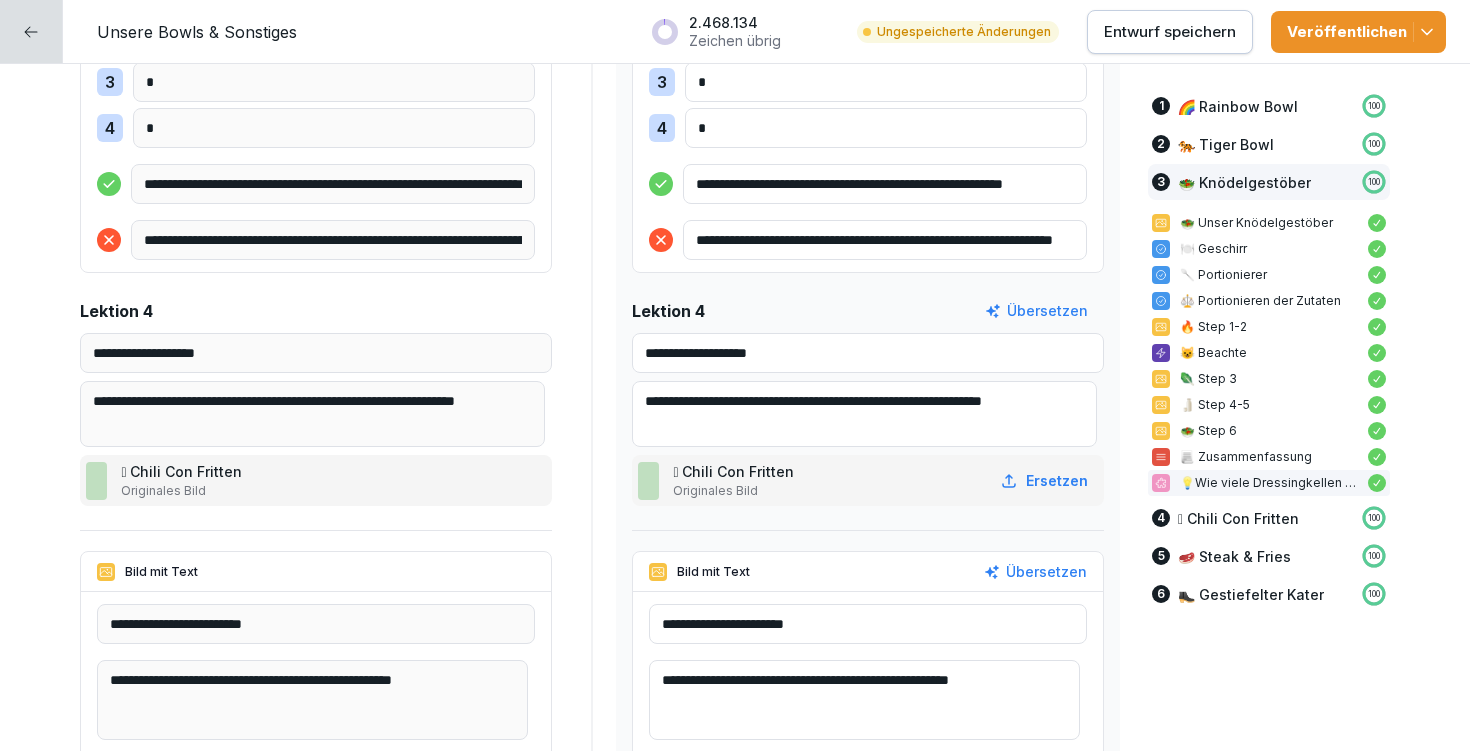 click on "**********" at bounding box center (868, 353) 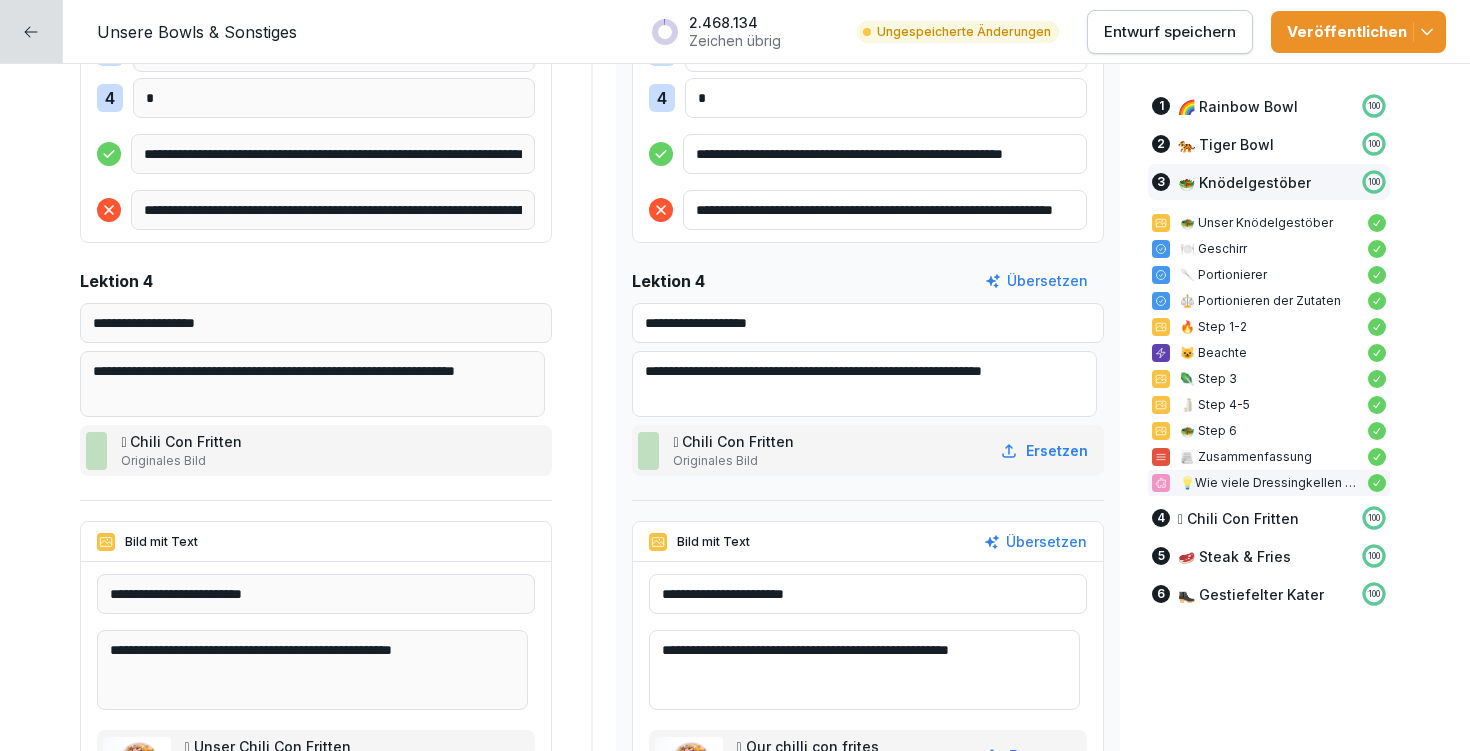 scroll, scrollTop: 13963, scrollLeft: 0, axis: vertical 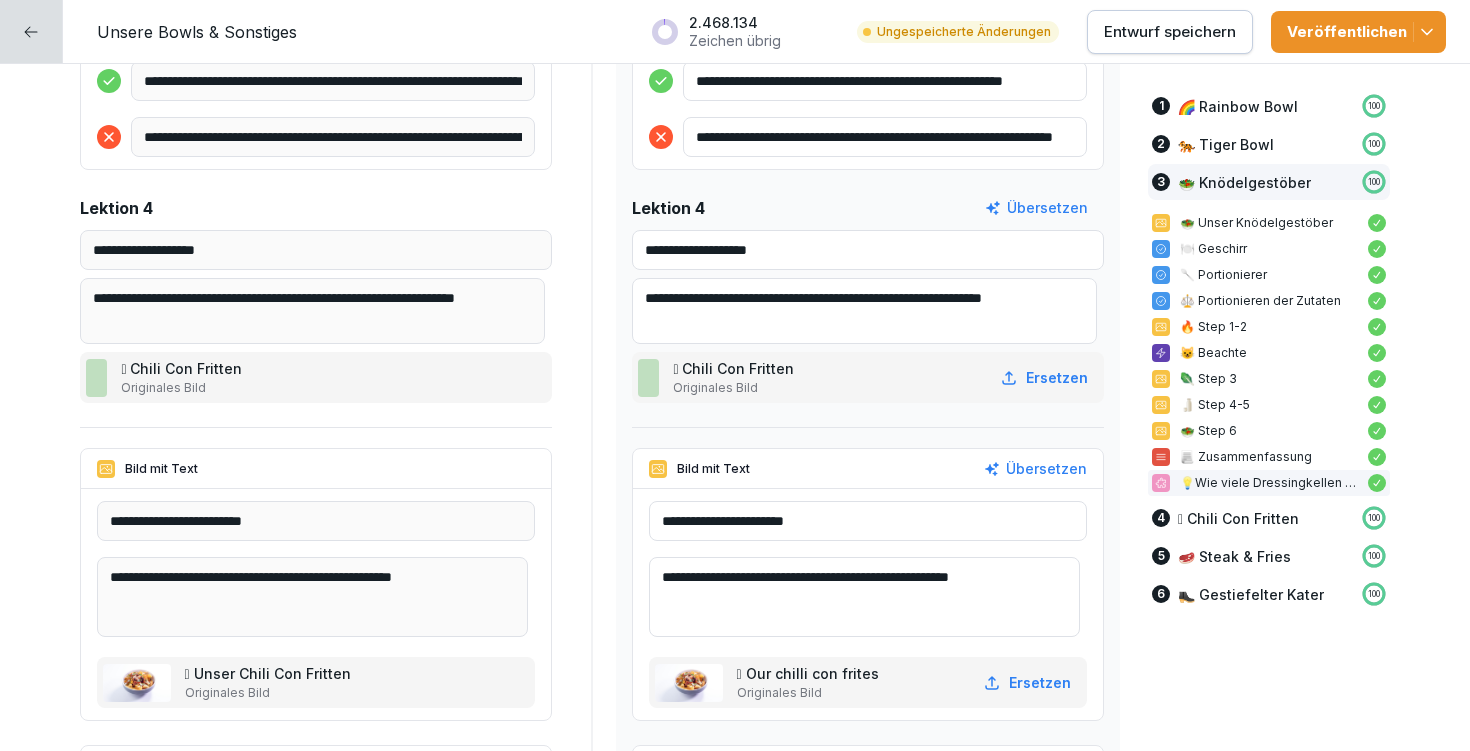 type on "**********" 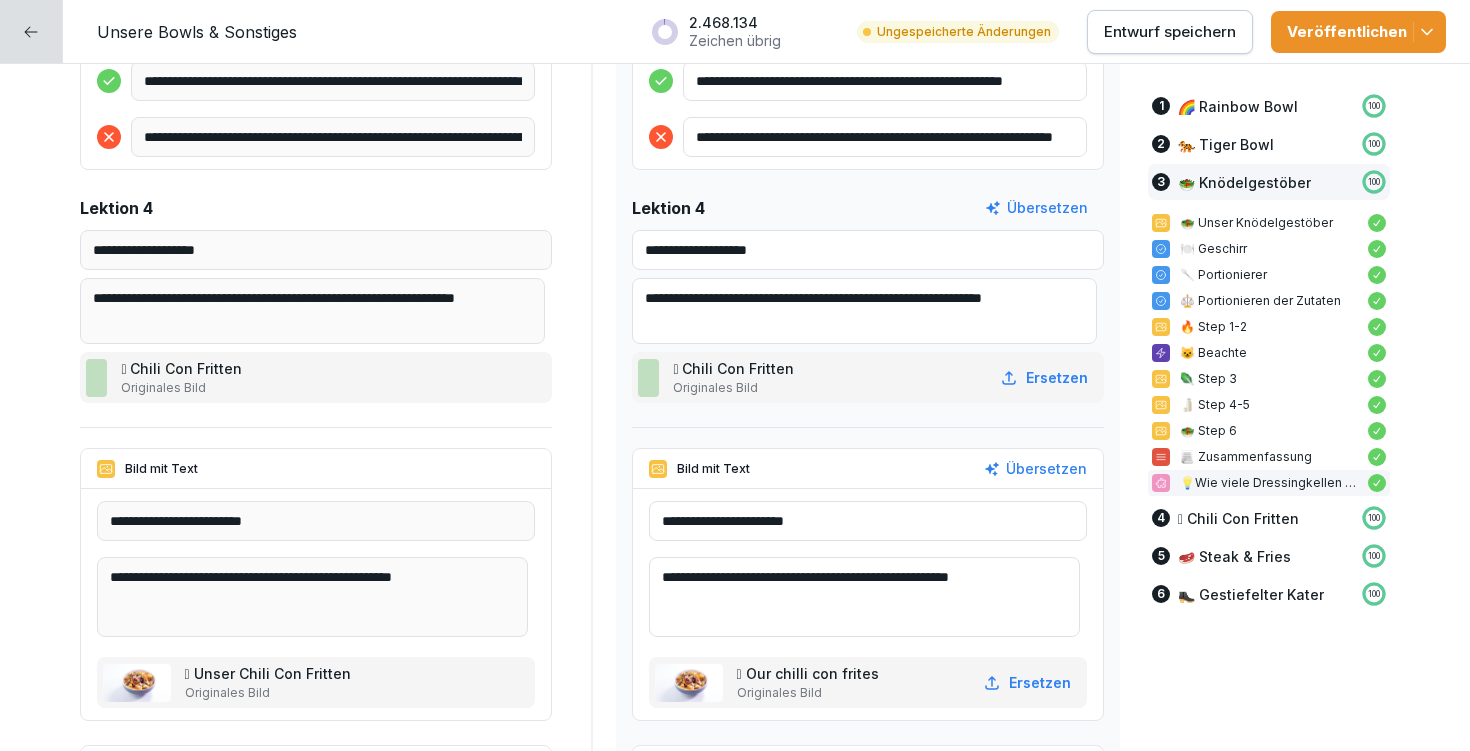 click on "**********" at bounding box center (868, 521) 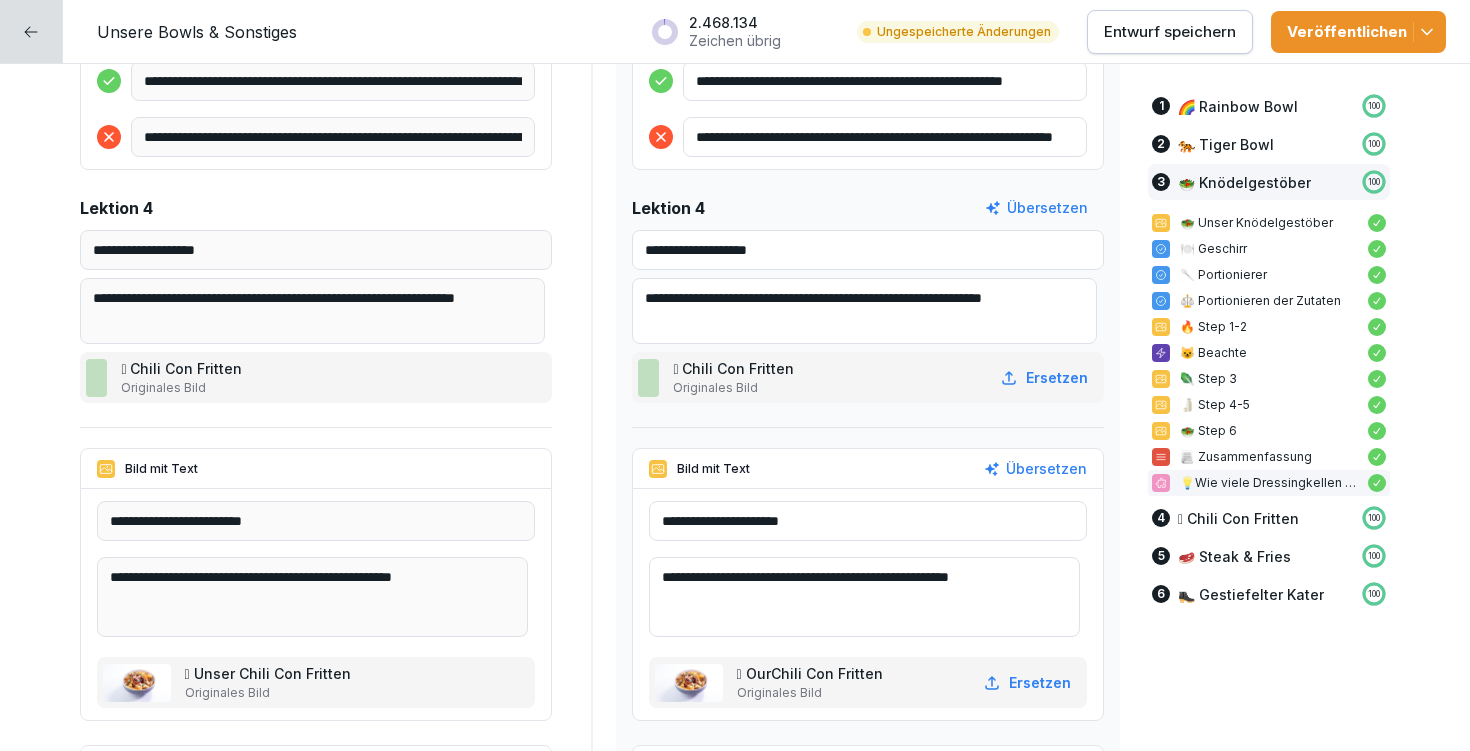type on "**********" 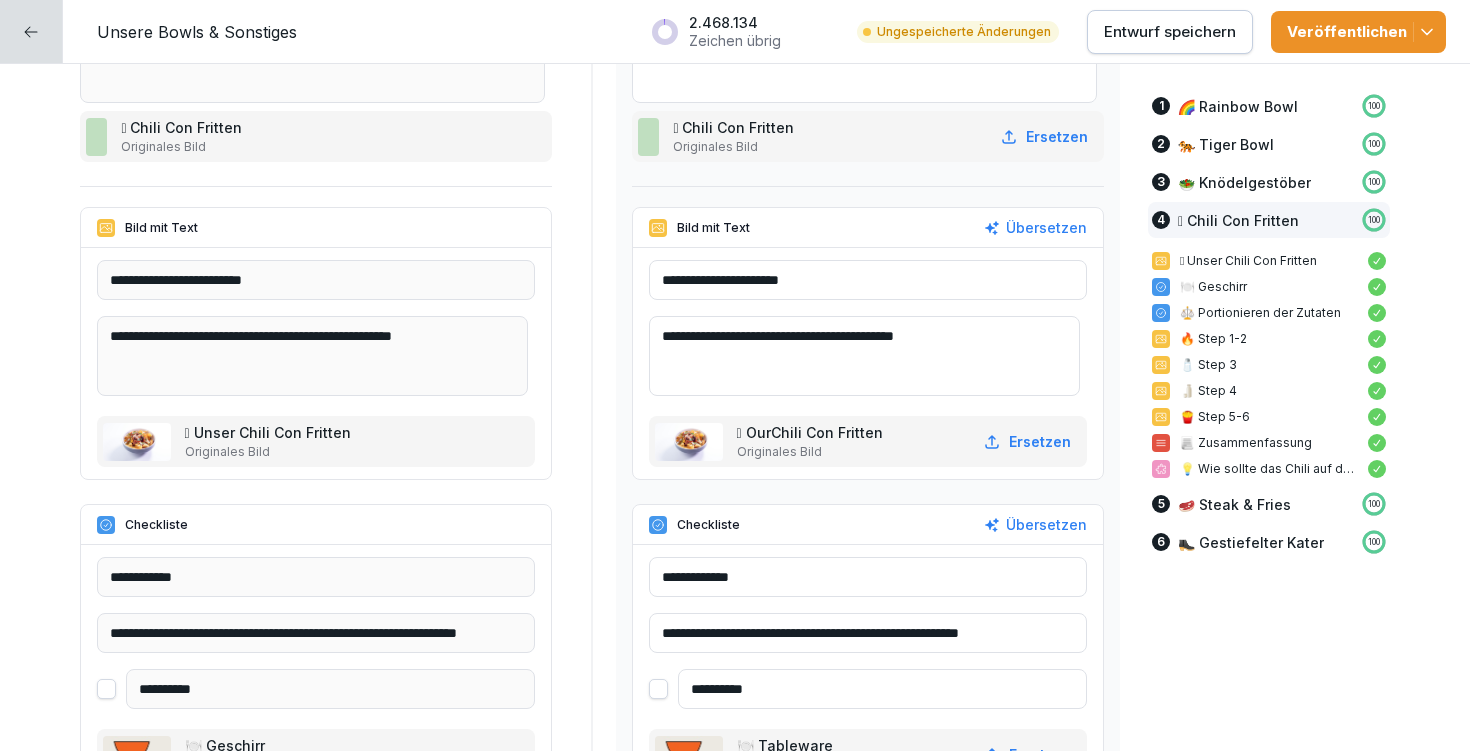 scroll, scrollTop: 14350, scrollLeft: 0, axis: vertical 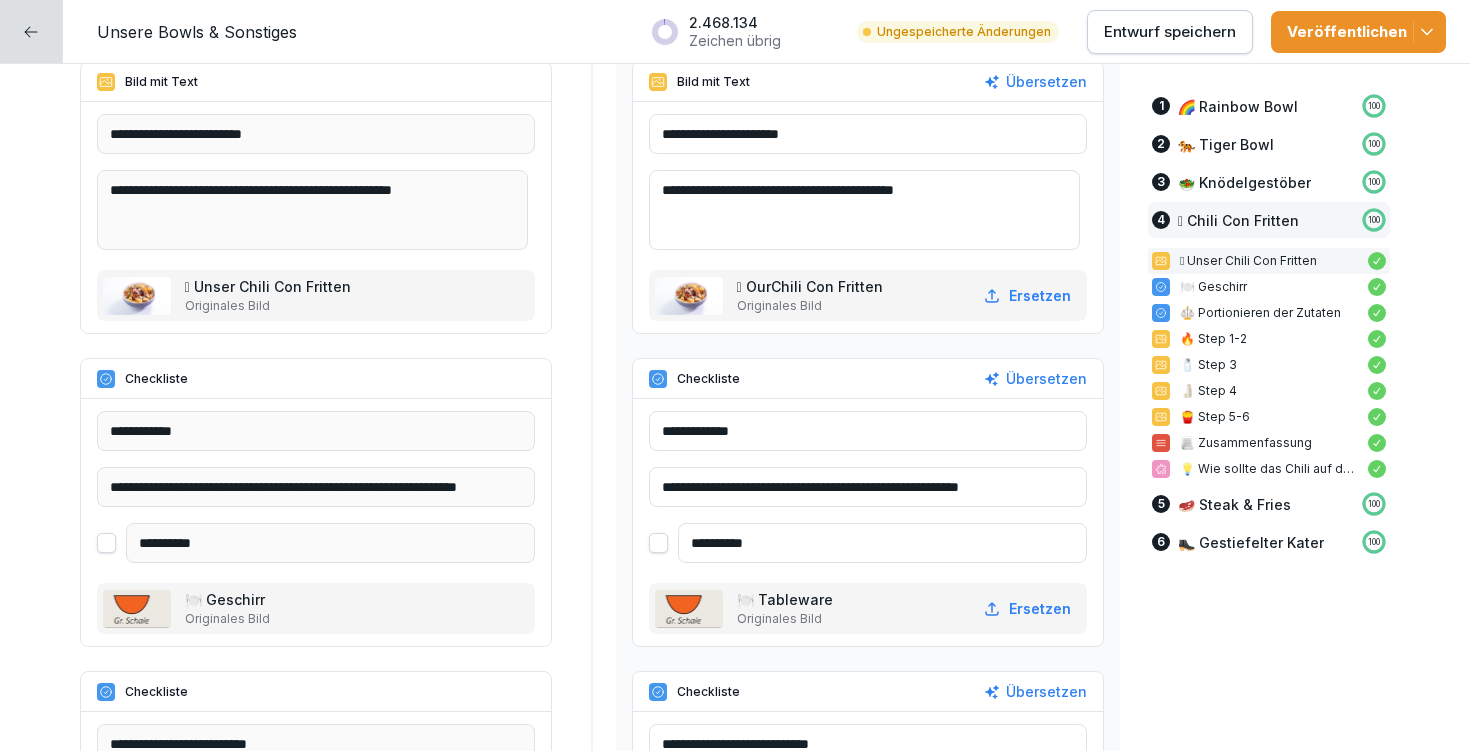 type on "**********" 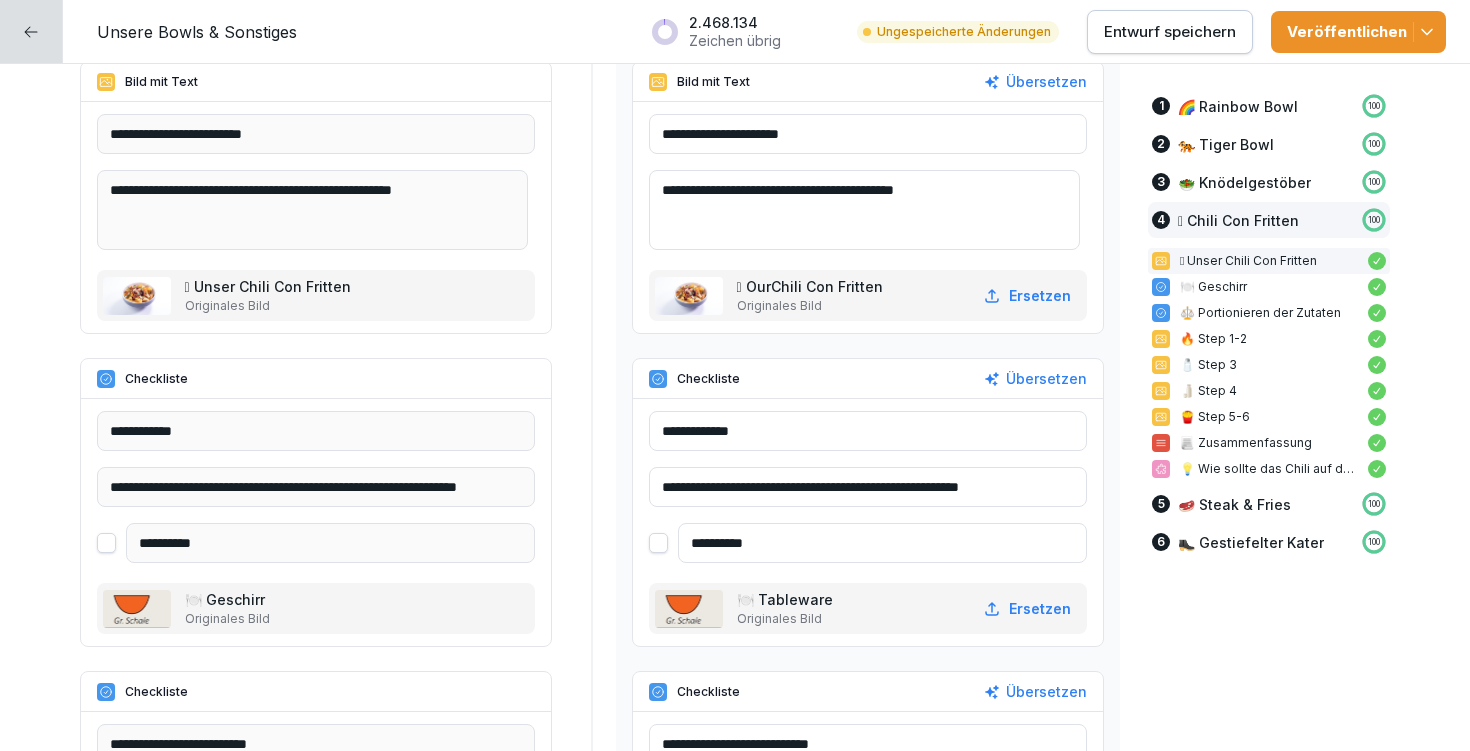 click on "**********" at bounding box center (868, 487) 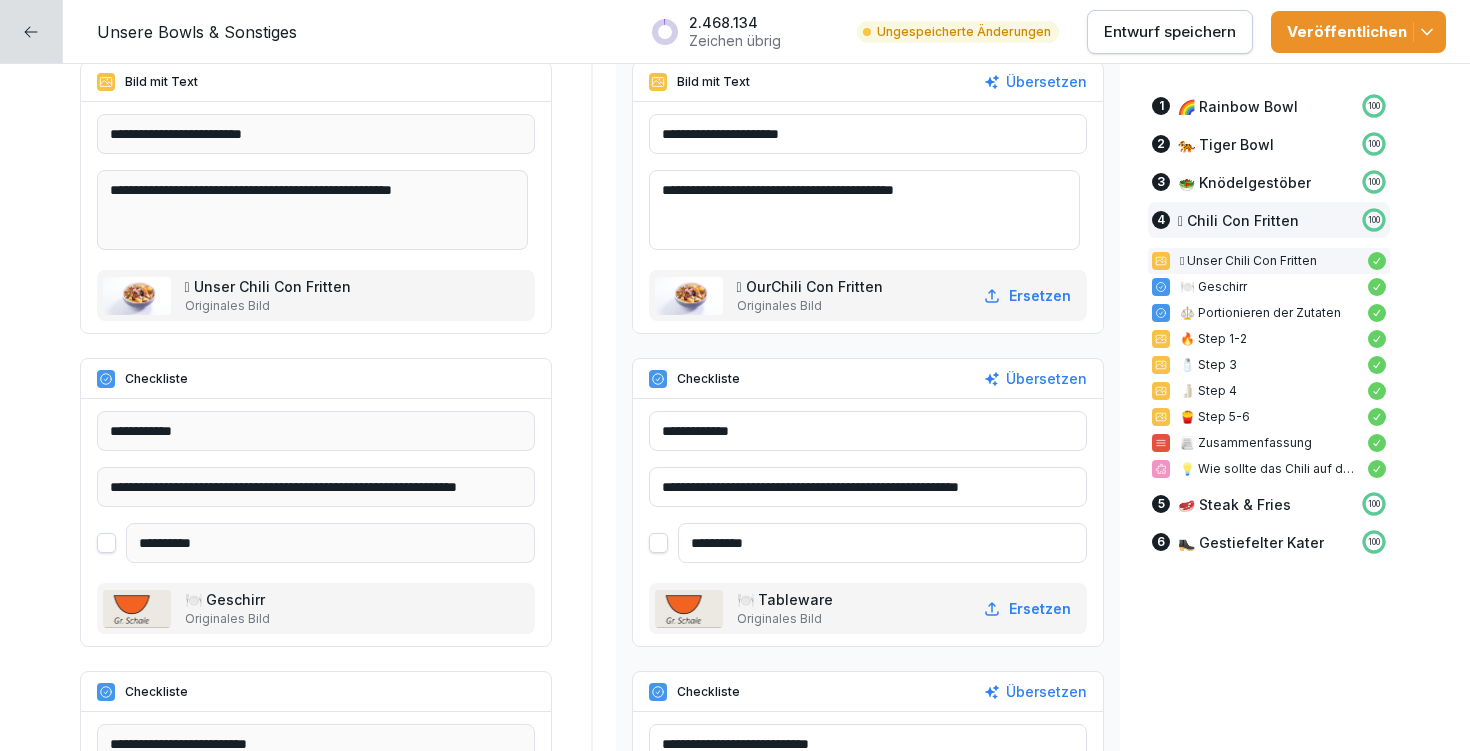 click on "**********" at bounding box center (868, 487) 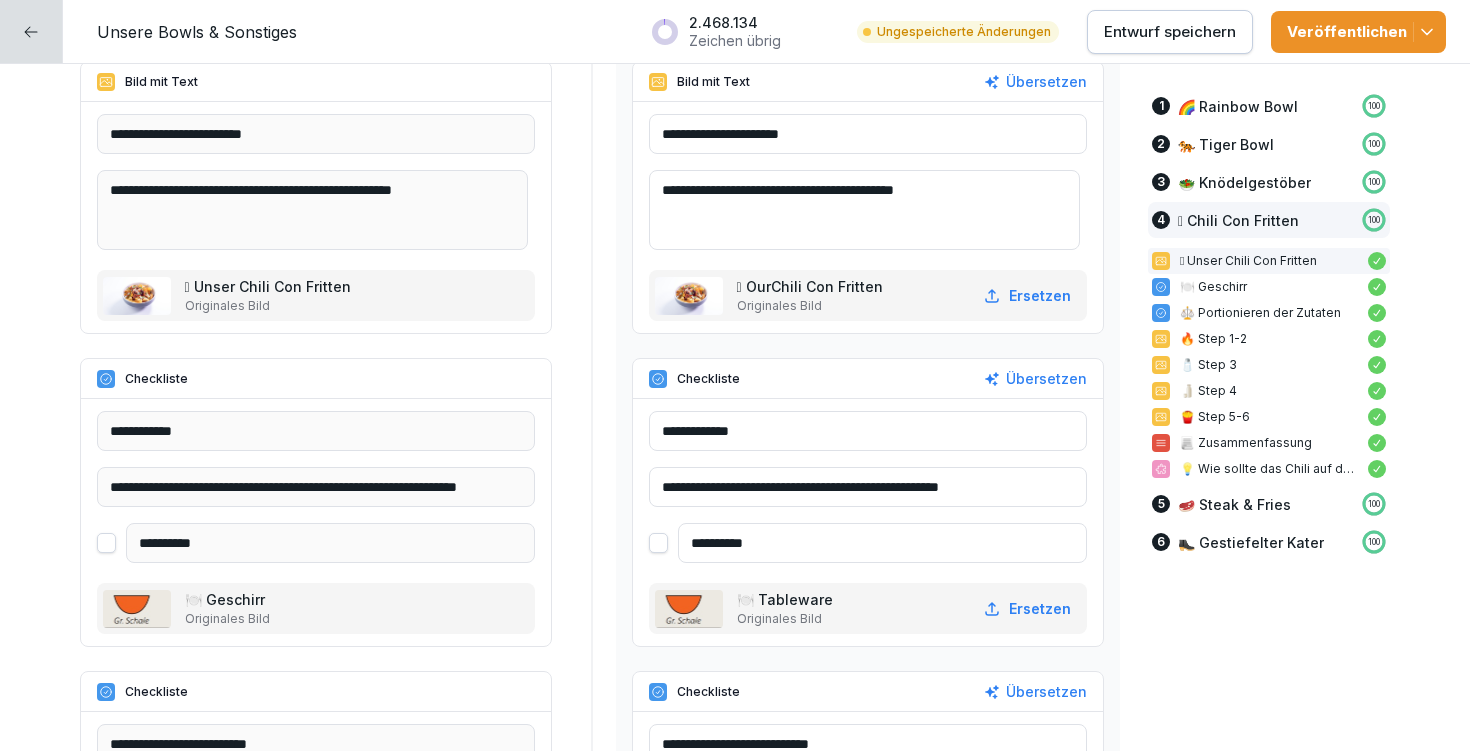 drag, startPoint x: 889, startPoint y: 486, endPoint x: 982, endPoint y: 480, distance: 93.193344 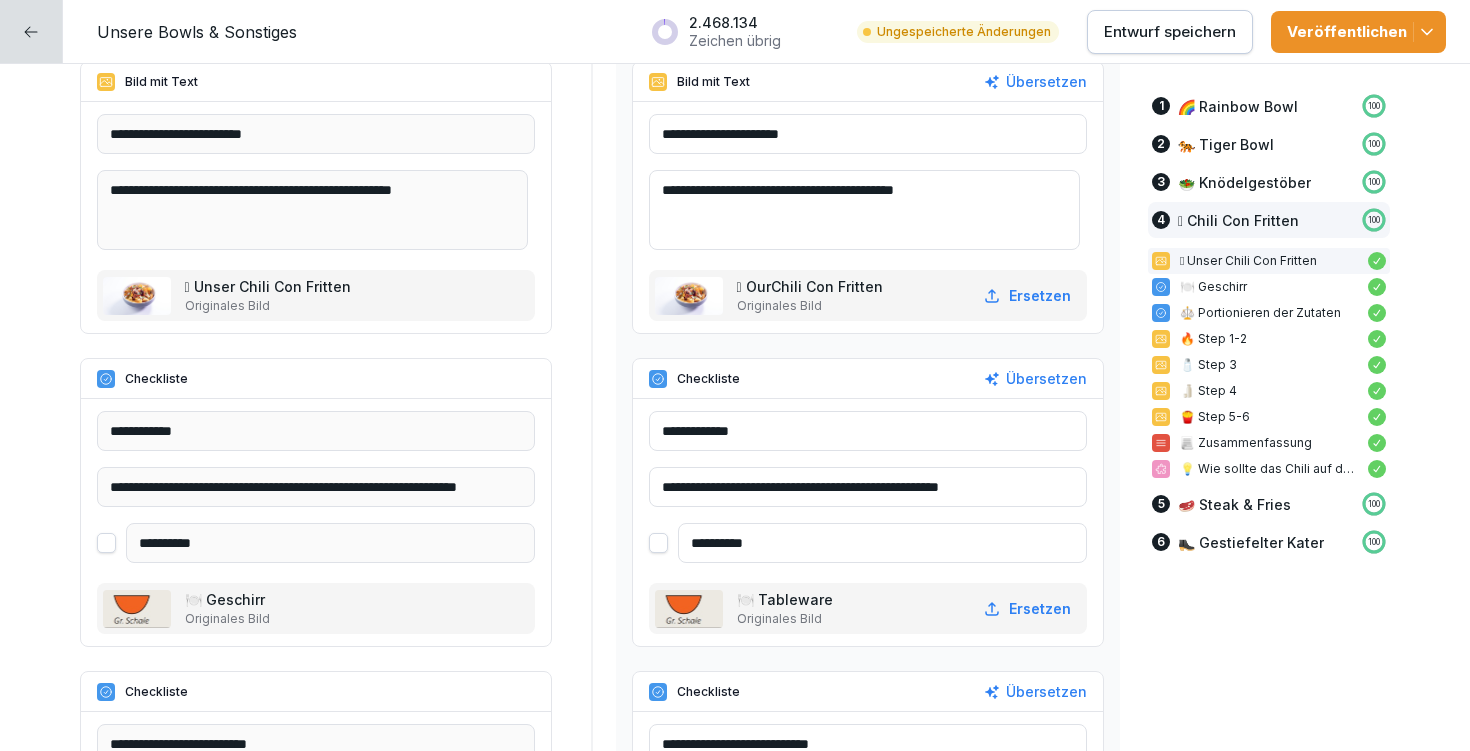 click on "**********" at bounding box center [868, 487] 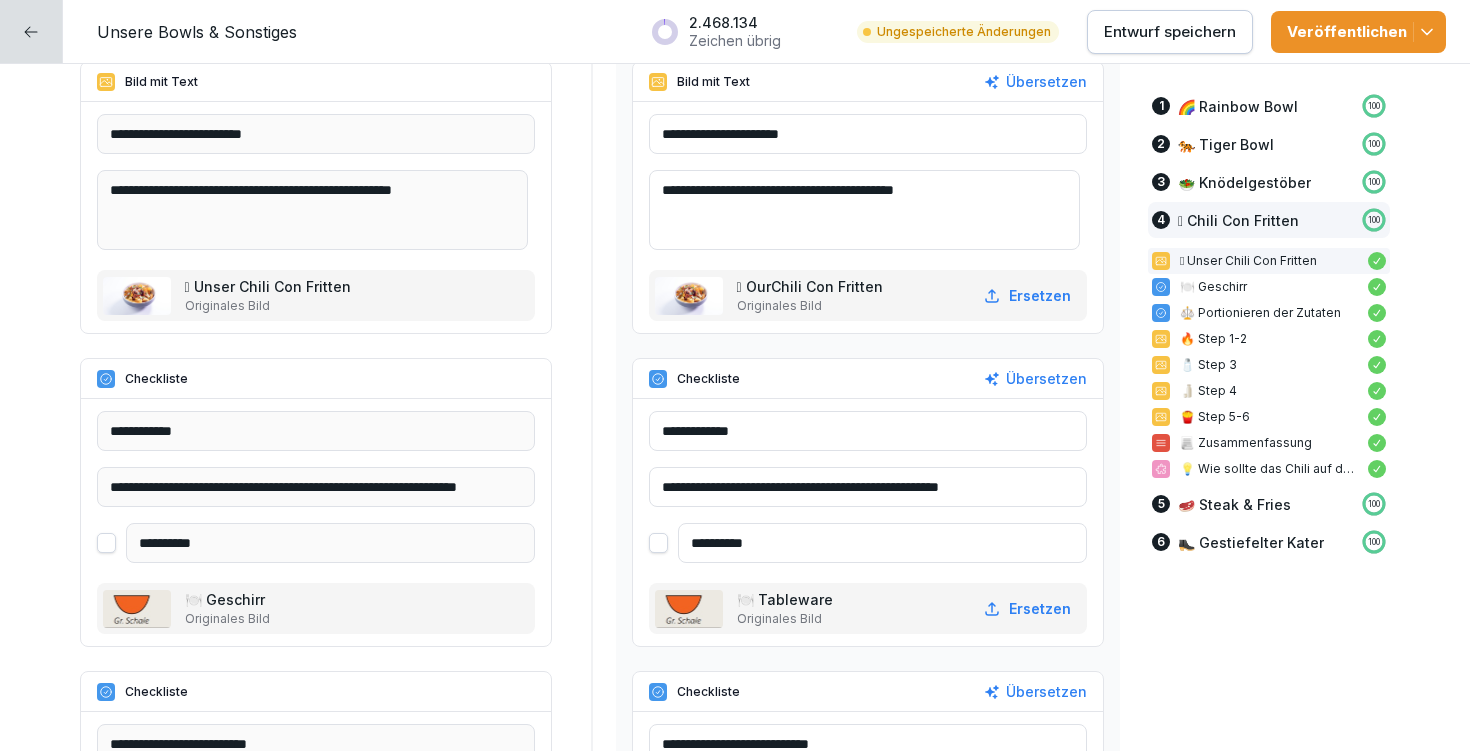 click on "**********" at bounding box center (868, 134) 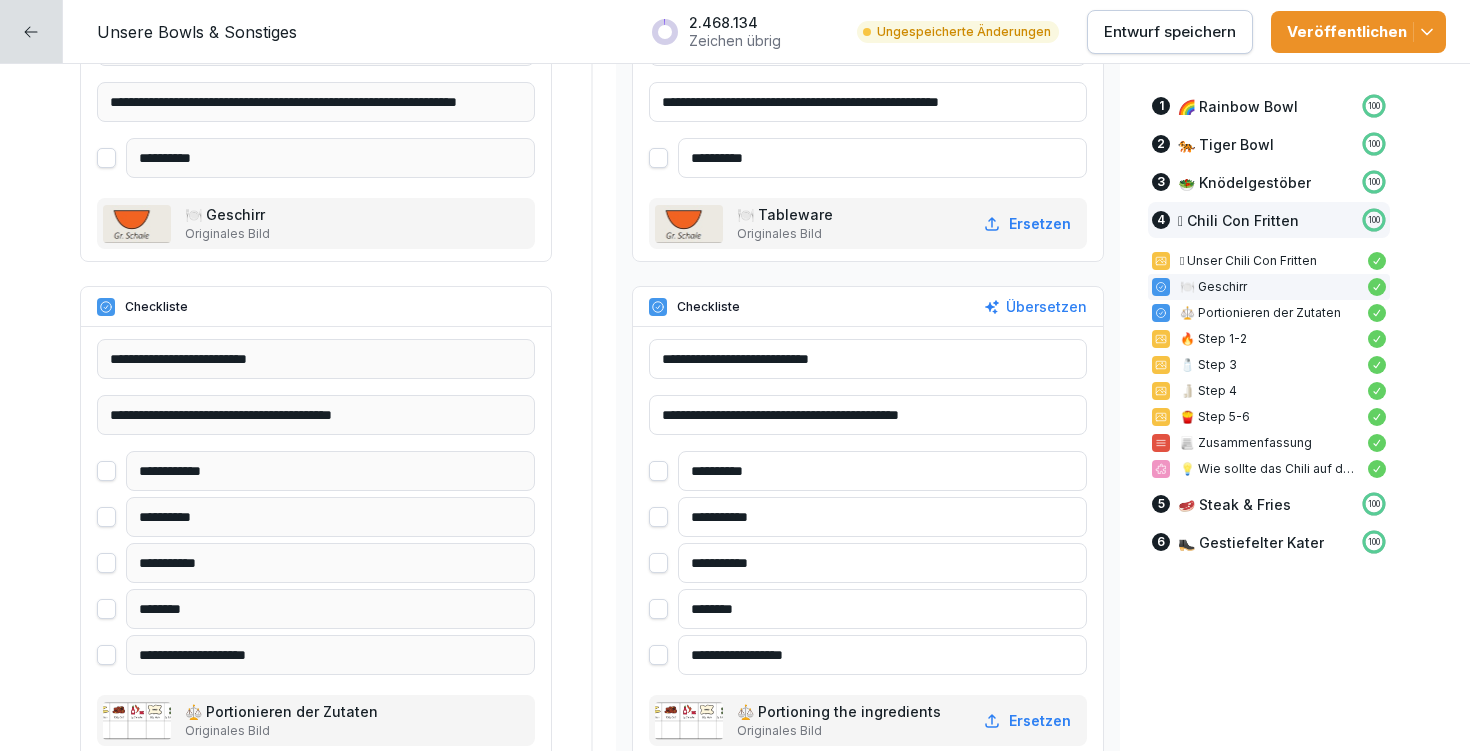 scroll, scrollTop: 14811, scrollLeft: 0, axis: vertical 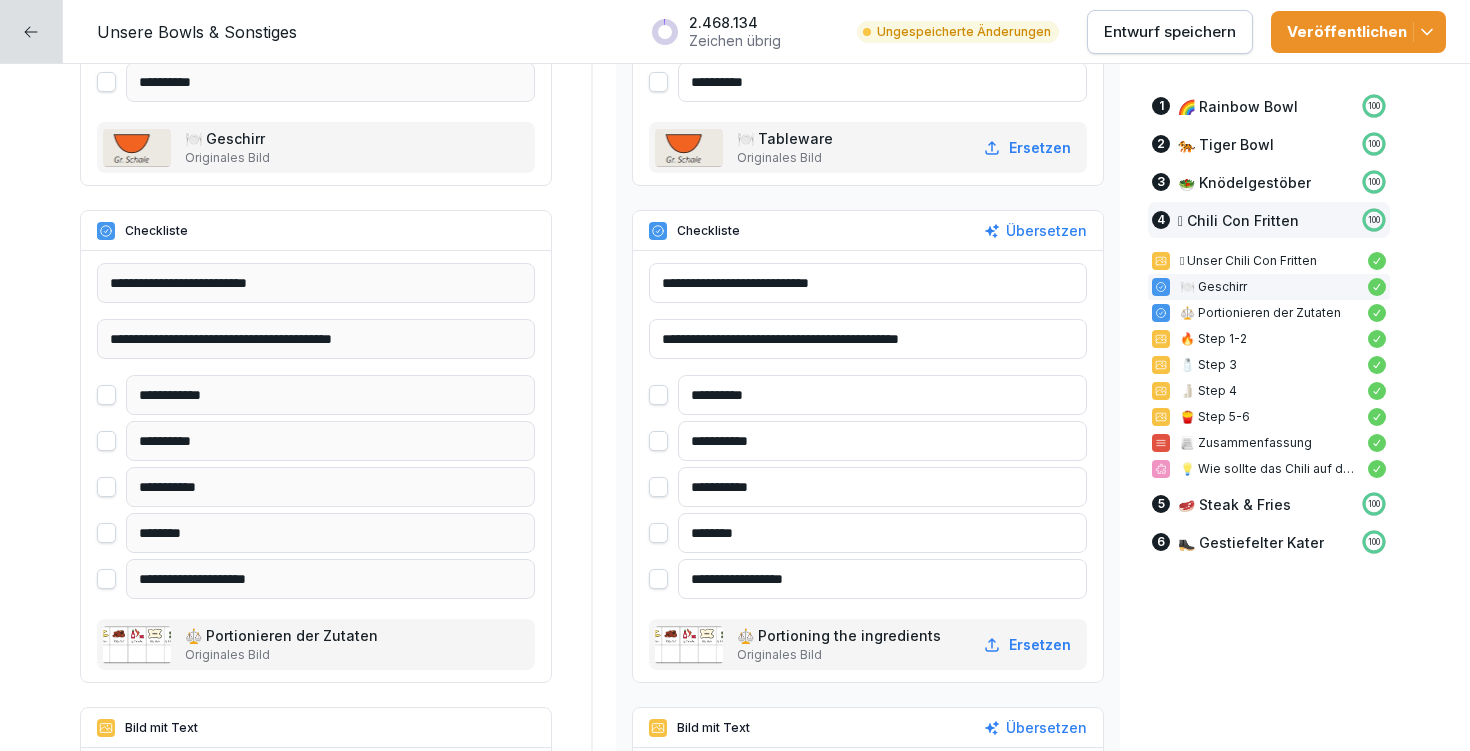 type on "**********" 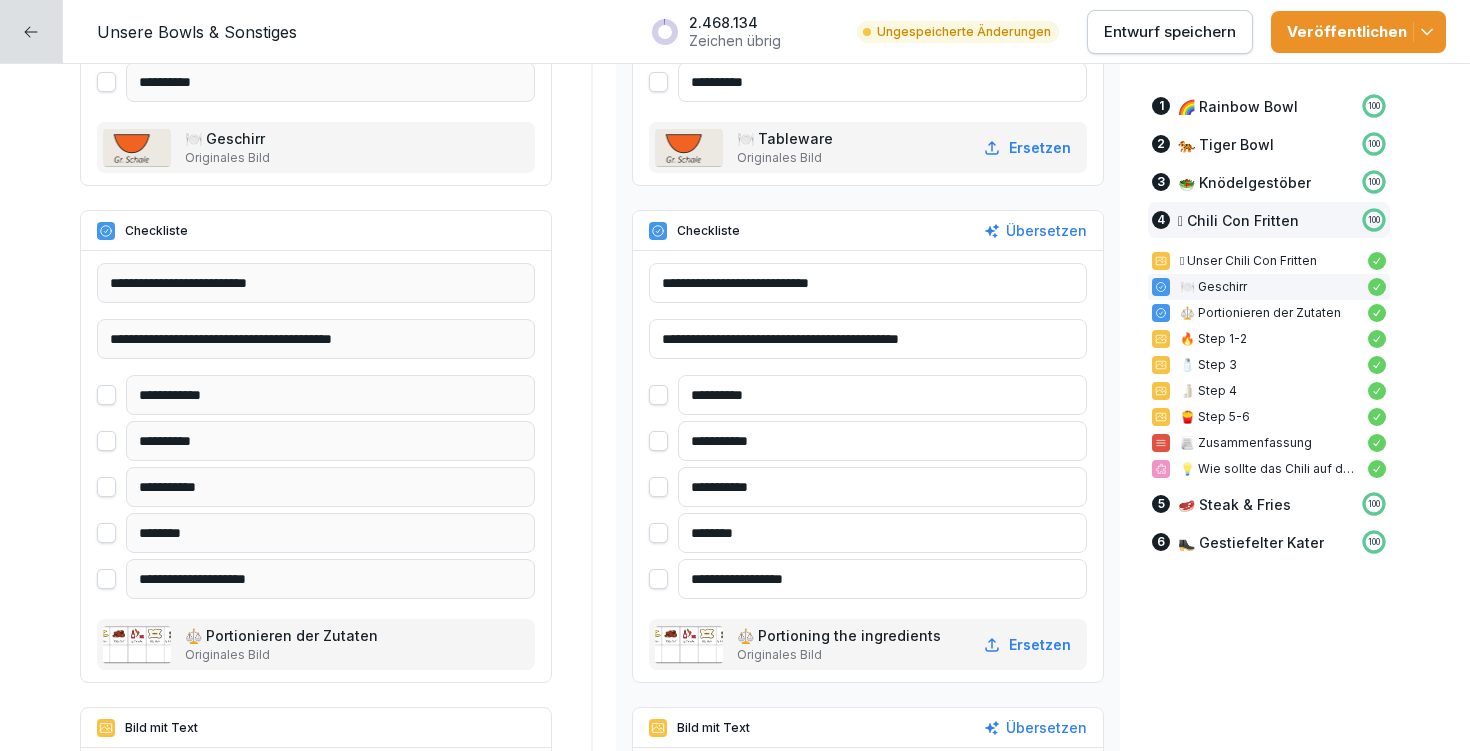 click on "**********" at bounding box center (882, 395) 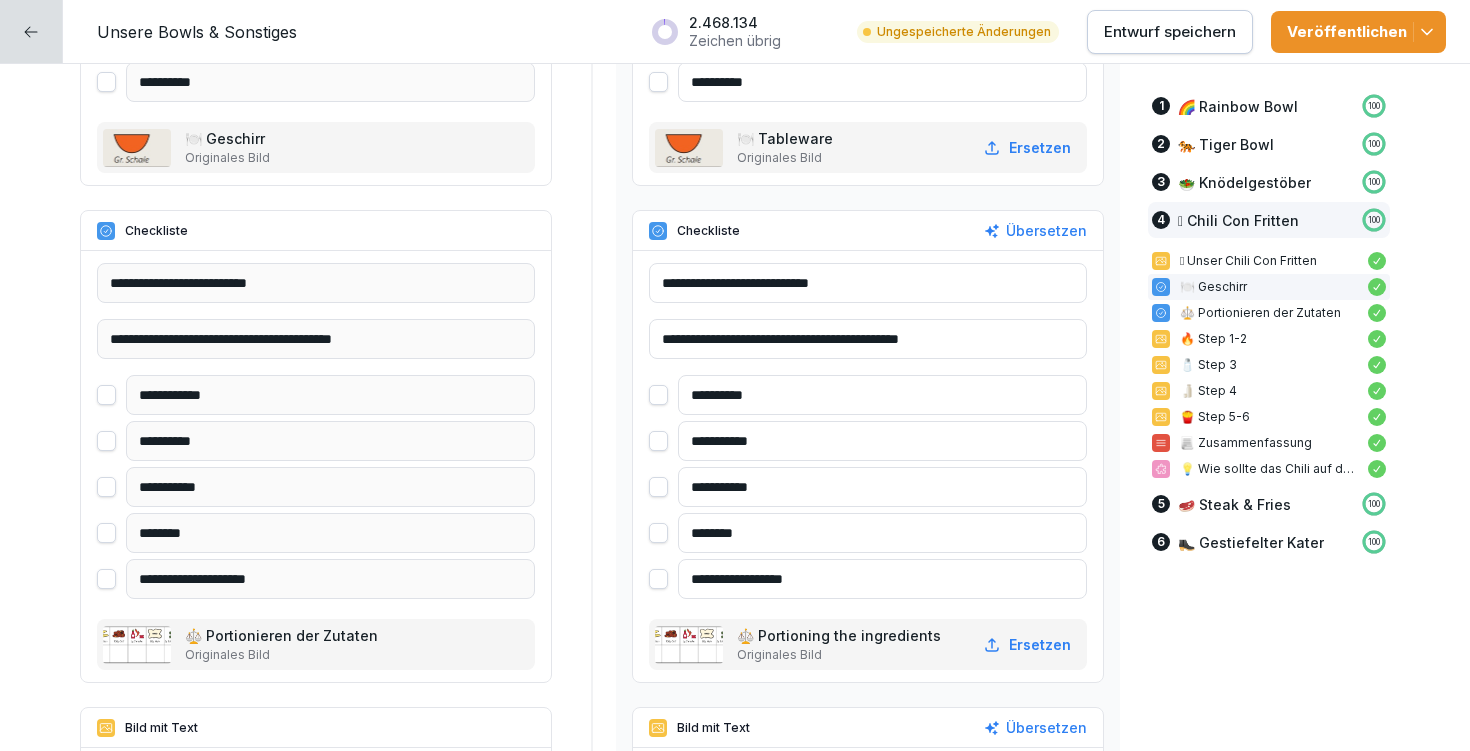 click on "**********" at bounding box center [882, 395] 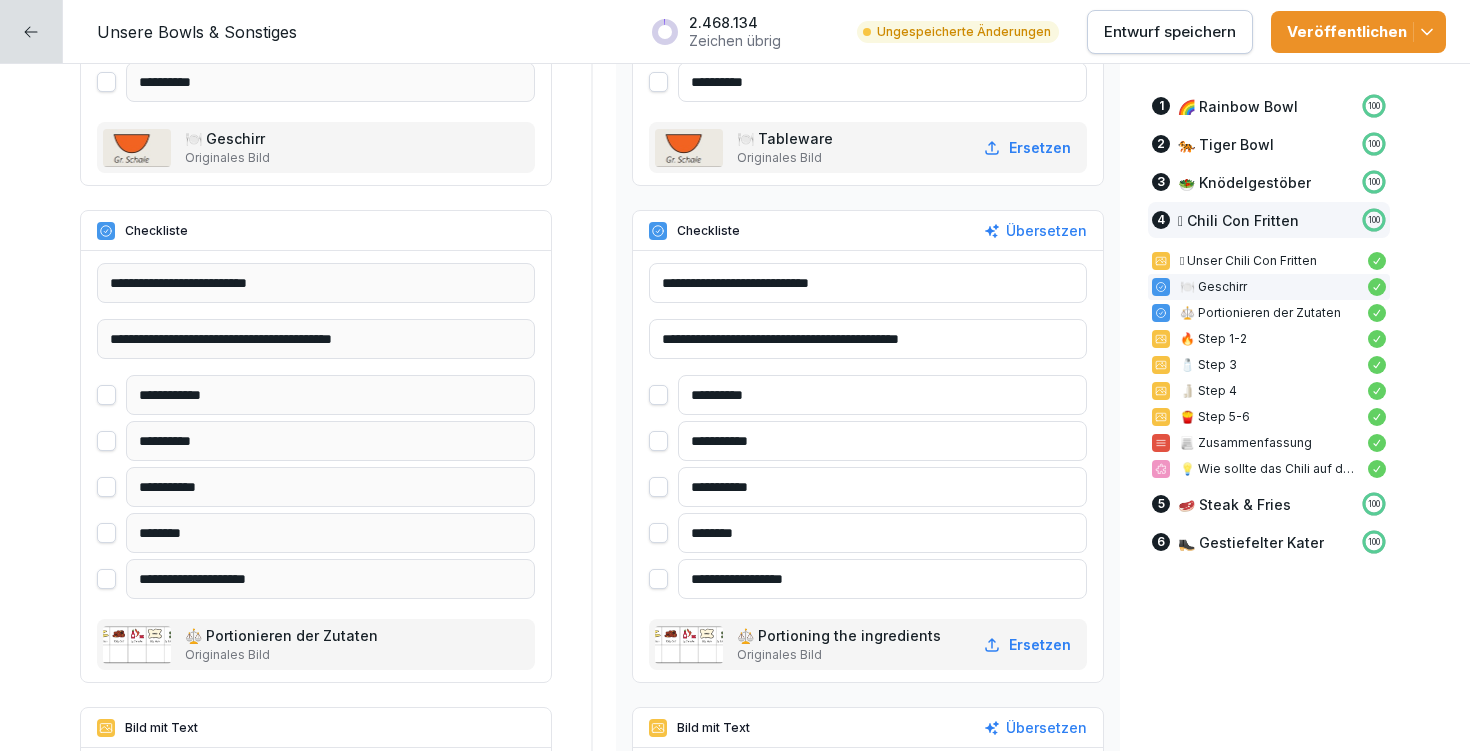 type on "**********" 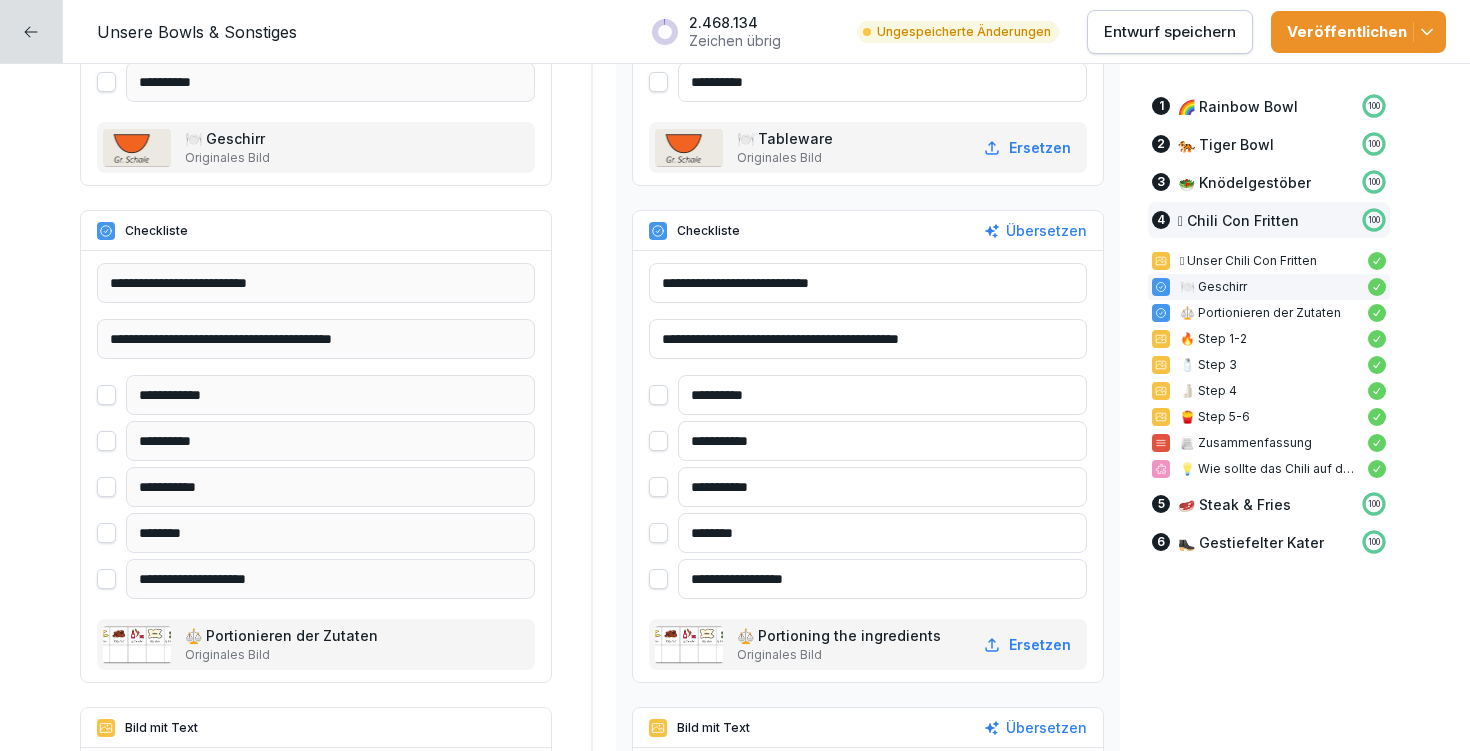 click on "**********" at bounding box center (882, 579) 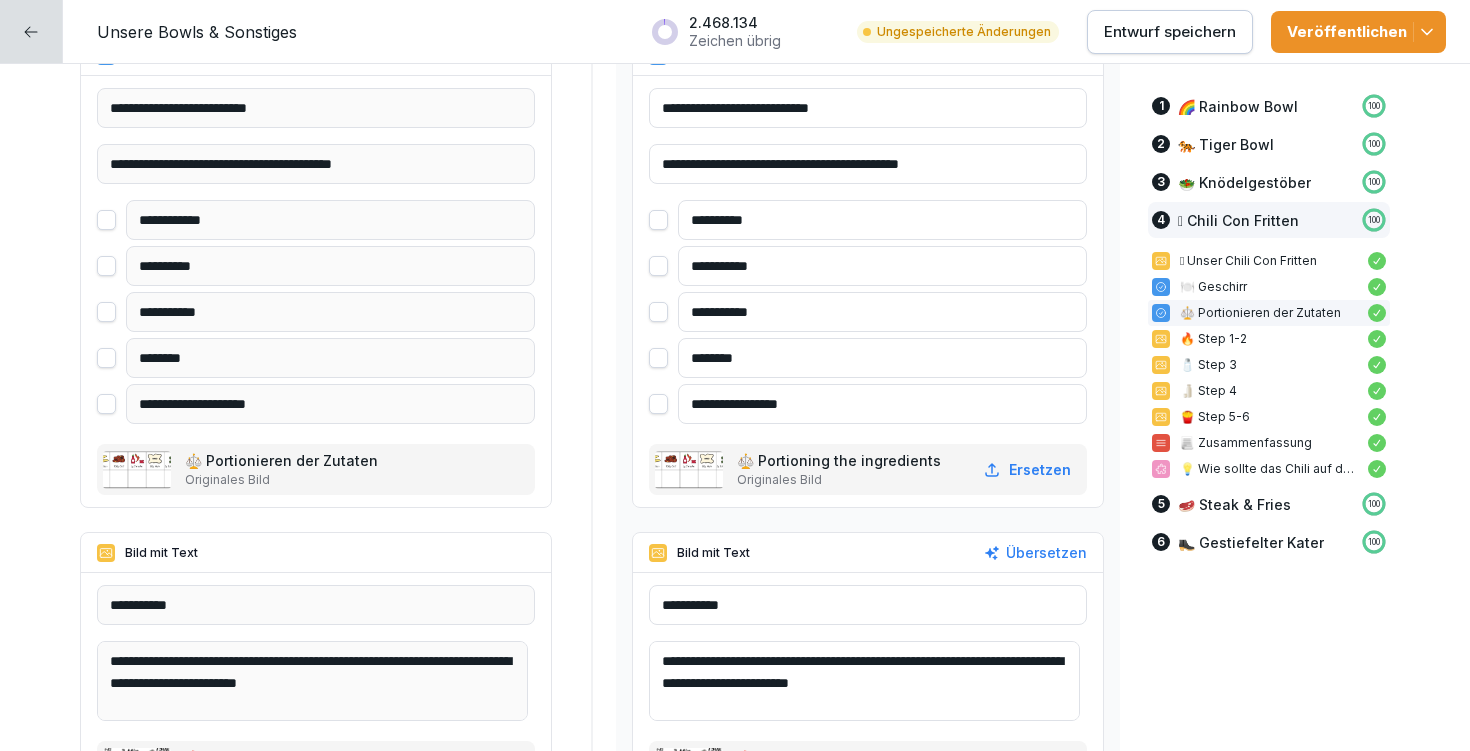scroll, scrollTop: 15176, scrollLeft: 0, axis: vertical 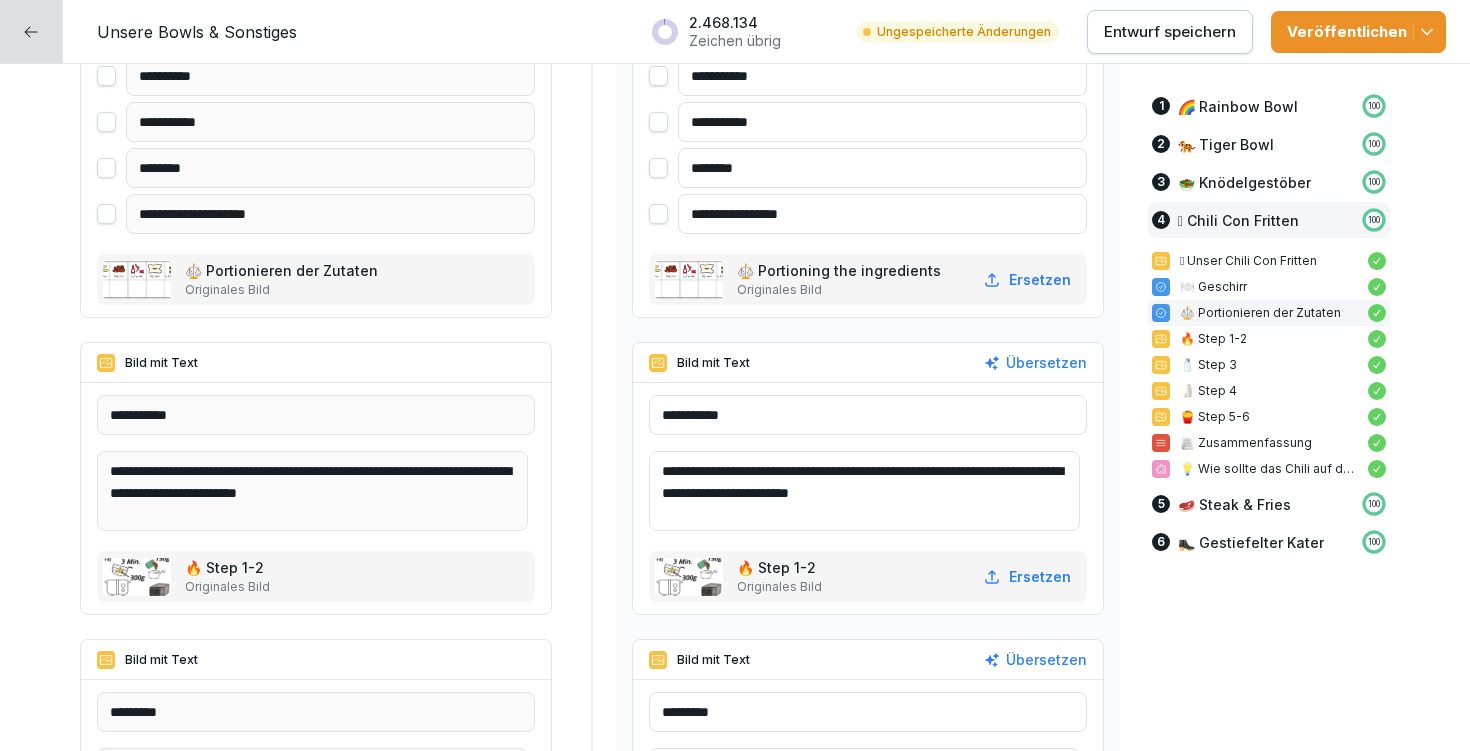type on "**********" 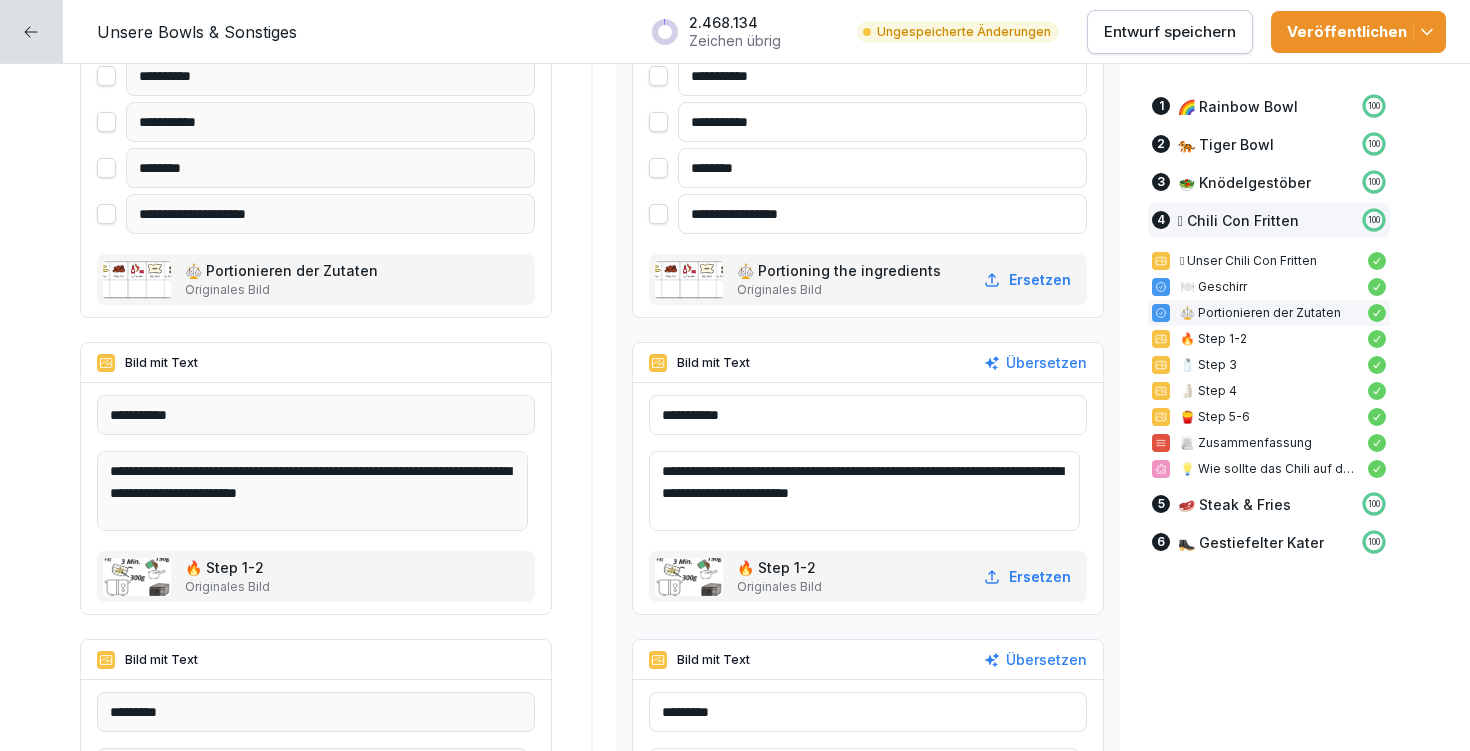 click on "**********" at bounding box center (864, 491) 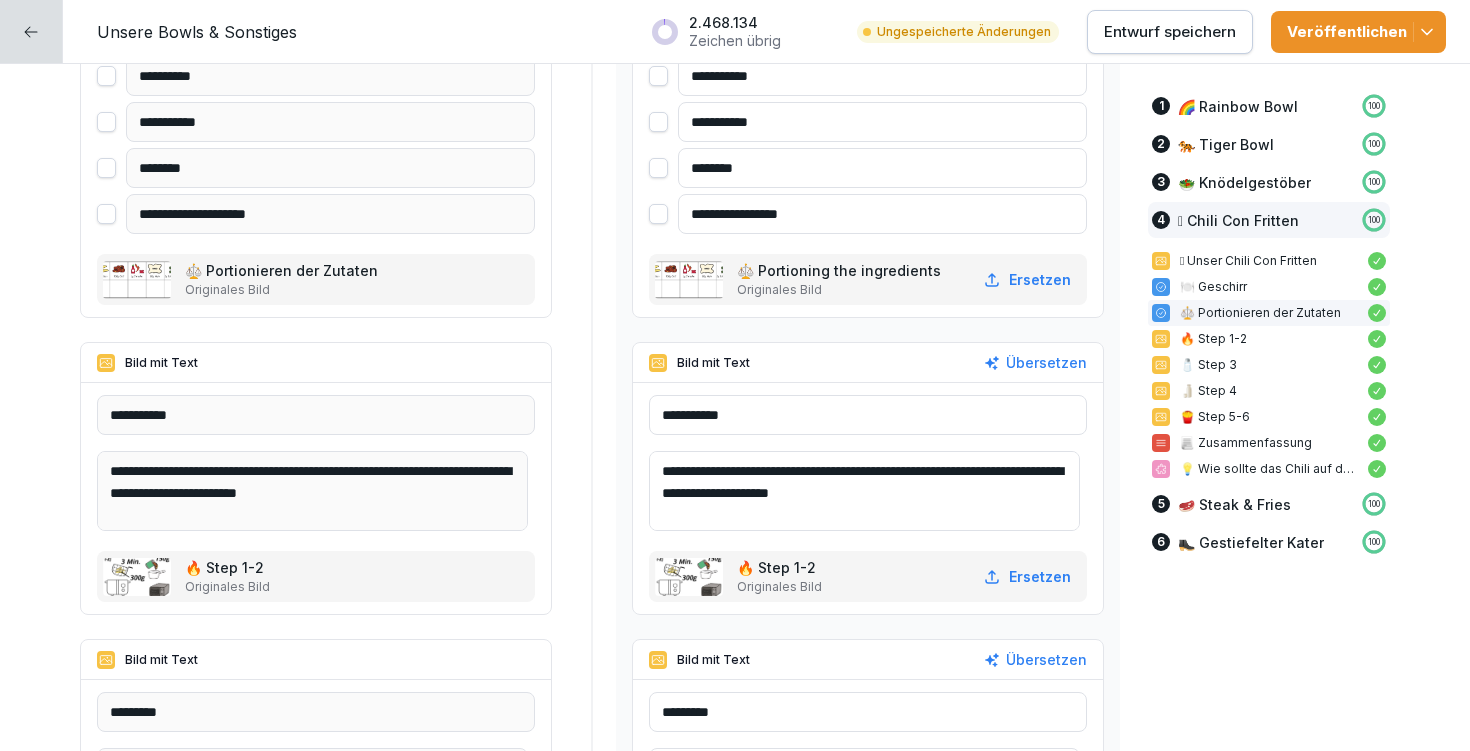 click on "**********" at bounding box center (864, 491) 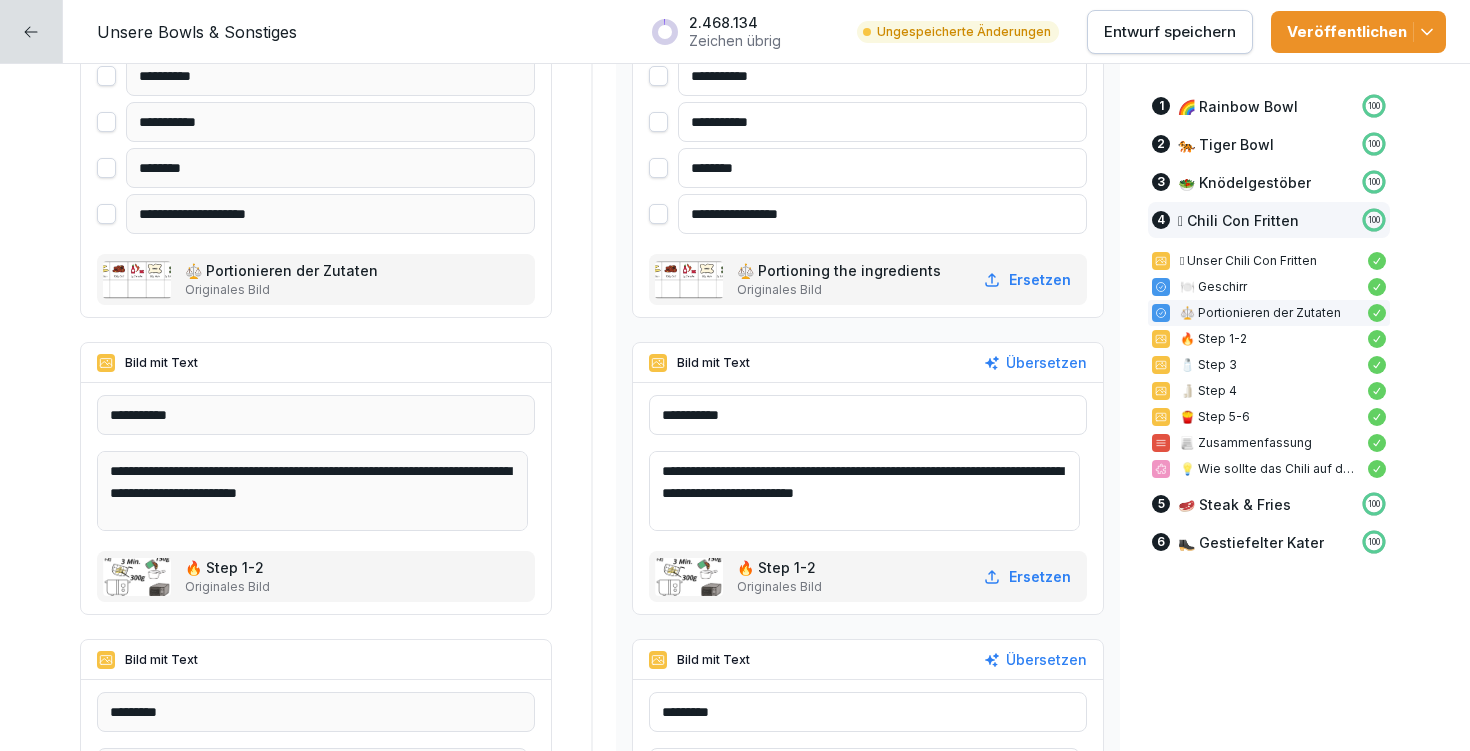 click on "**********" at bounding box center (864, 491) 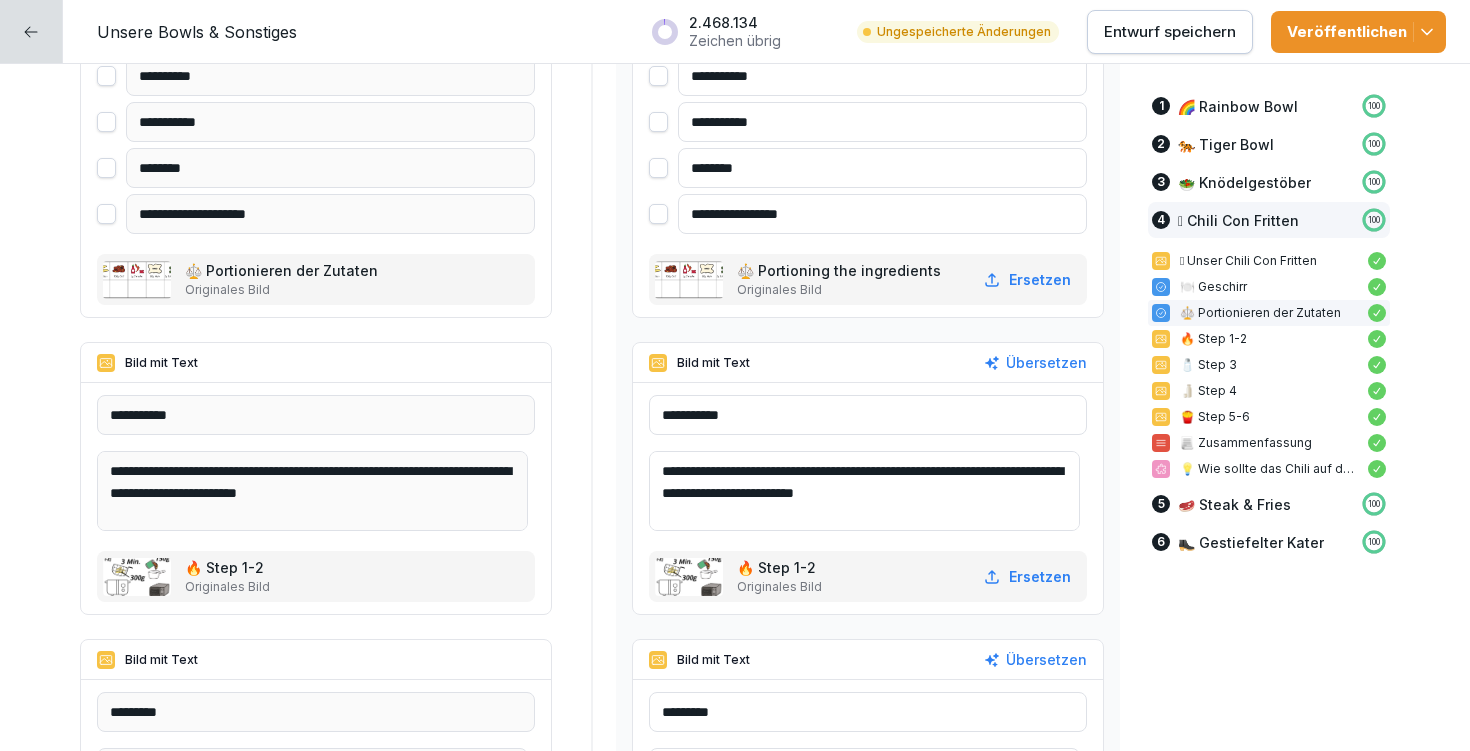 click on "**********" at bounding box center (864, 491) 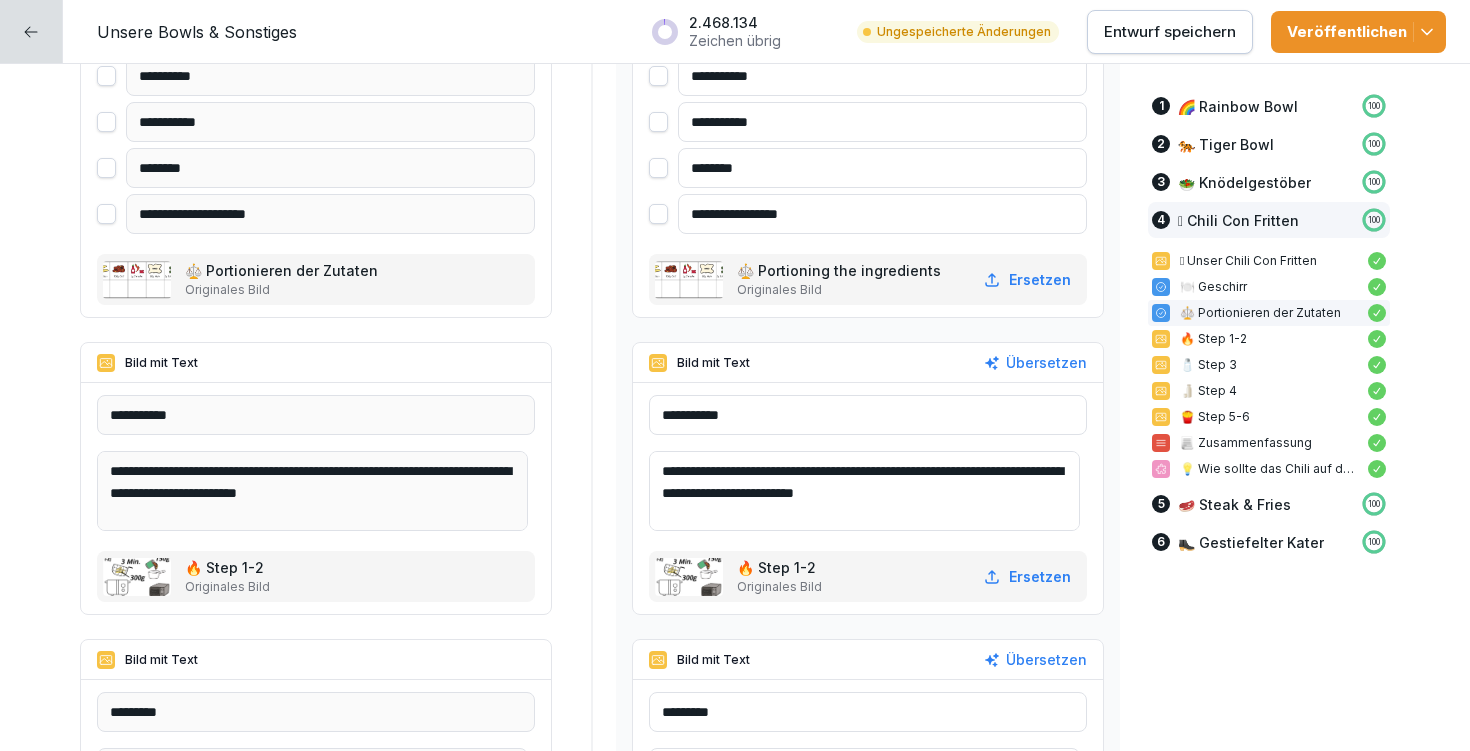 drag, startPoint x: 762, startPoint y: 468, endPoint x: 873, endPoint y: 468, distance: 111 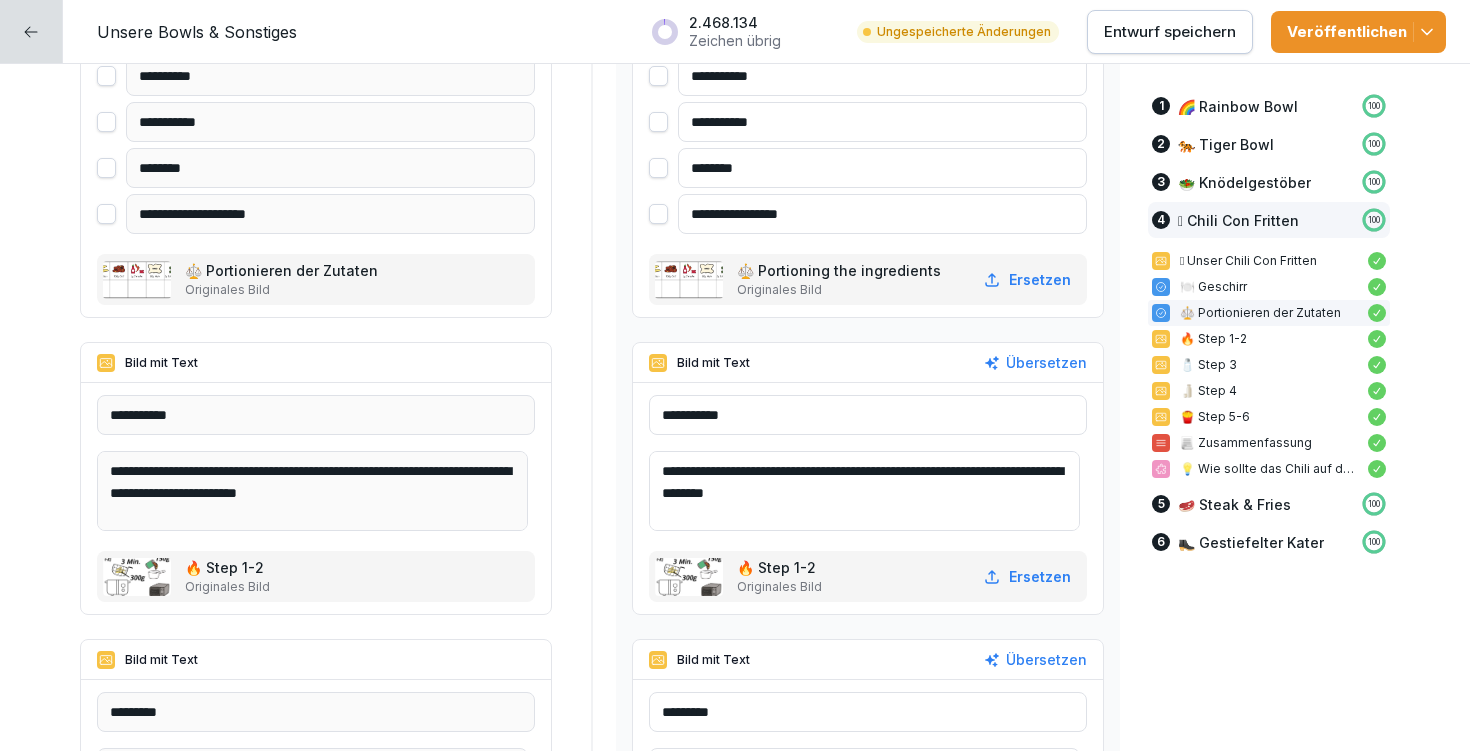 click on "**********" at bounding box center (864, 491) 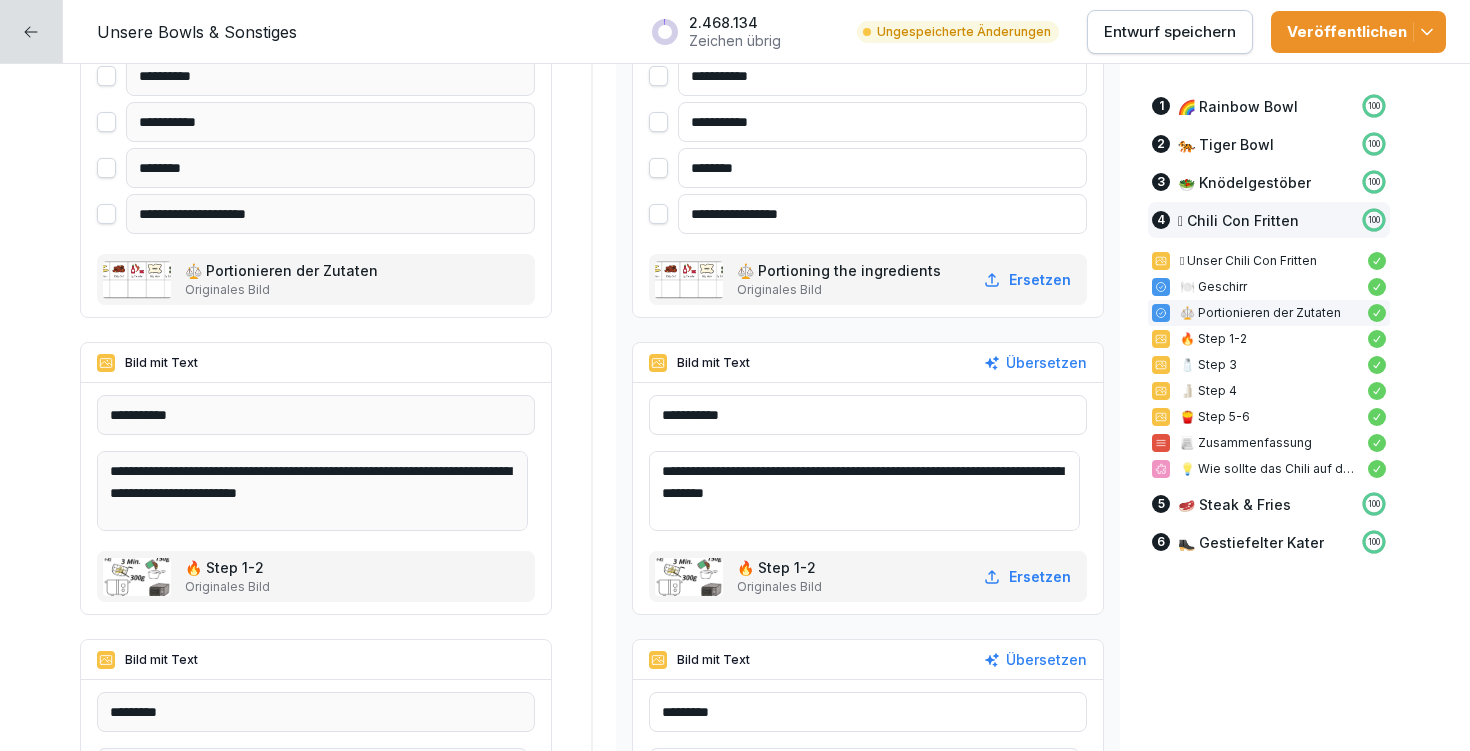click on "**********" at bounding box center (864, 491) 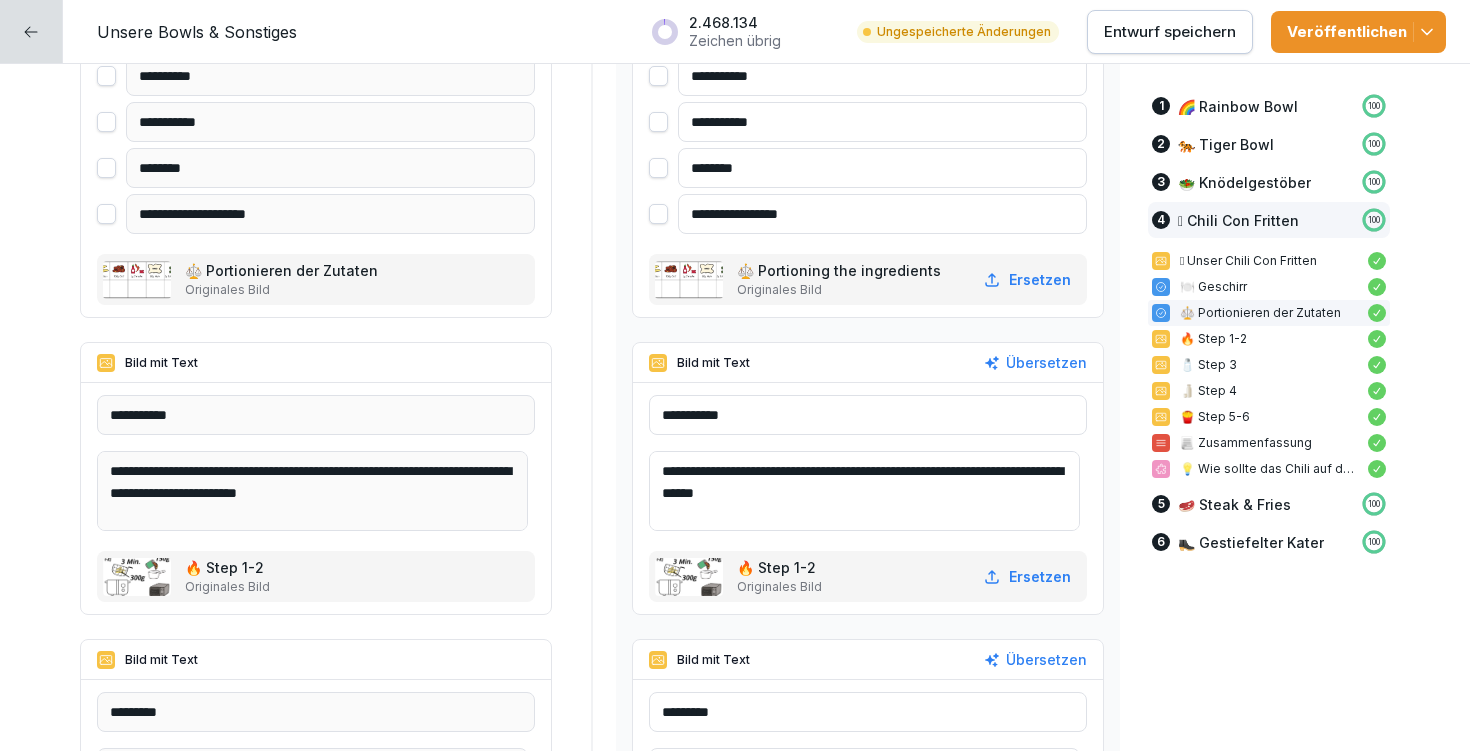 type on "**********" 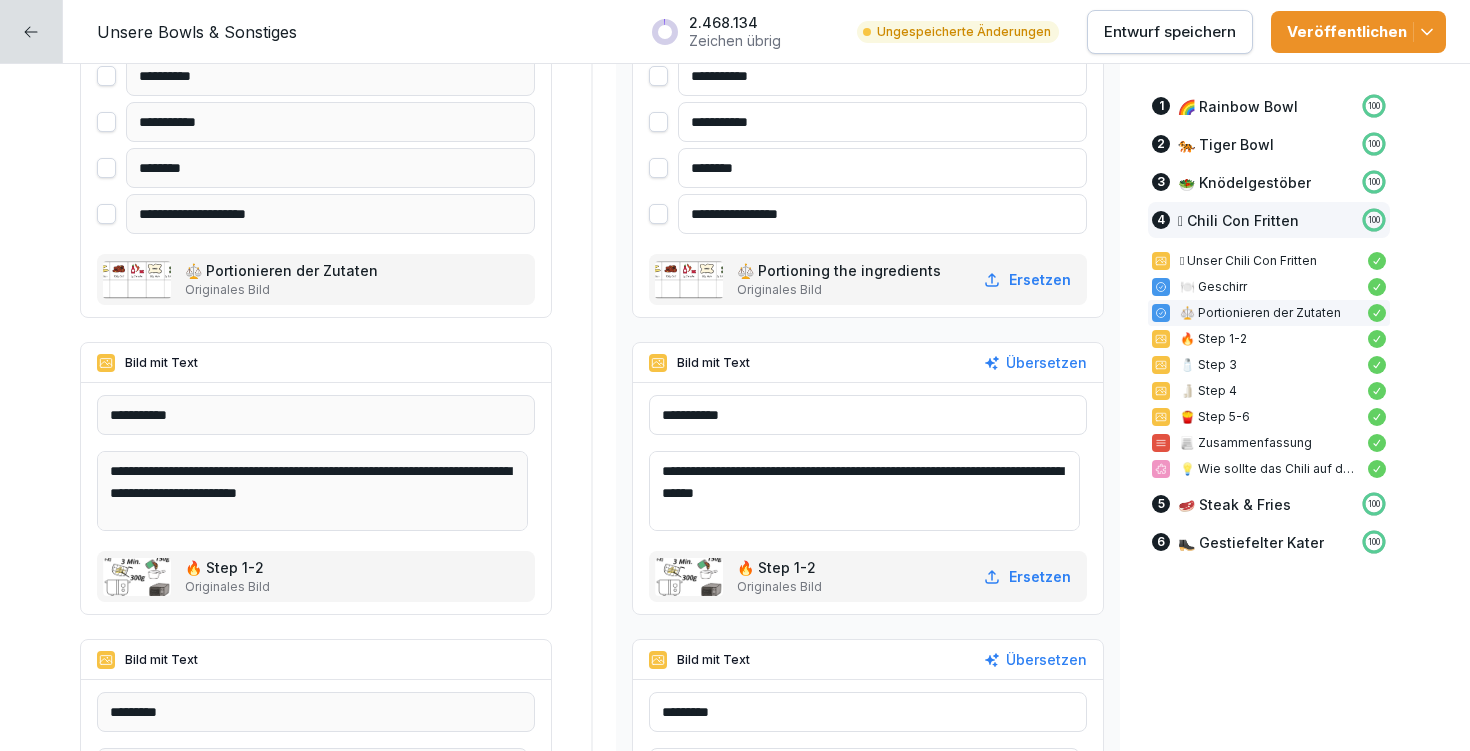 click on "Entwurf speichern" at bounding box center [1170, 32] 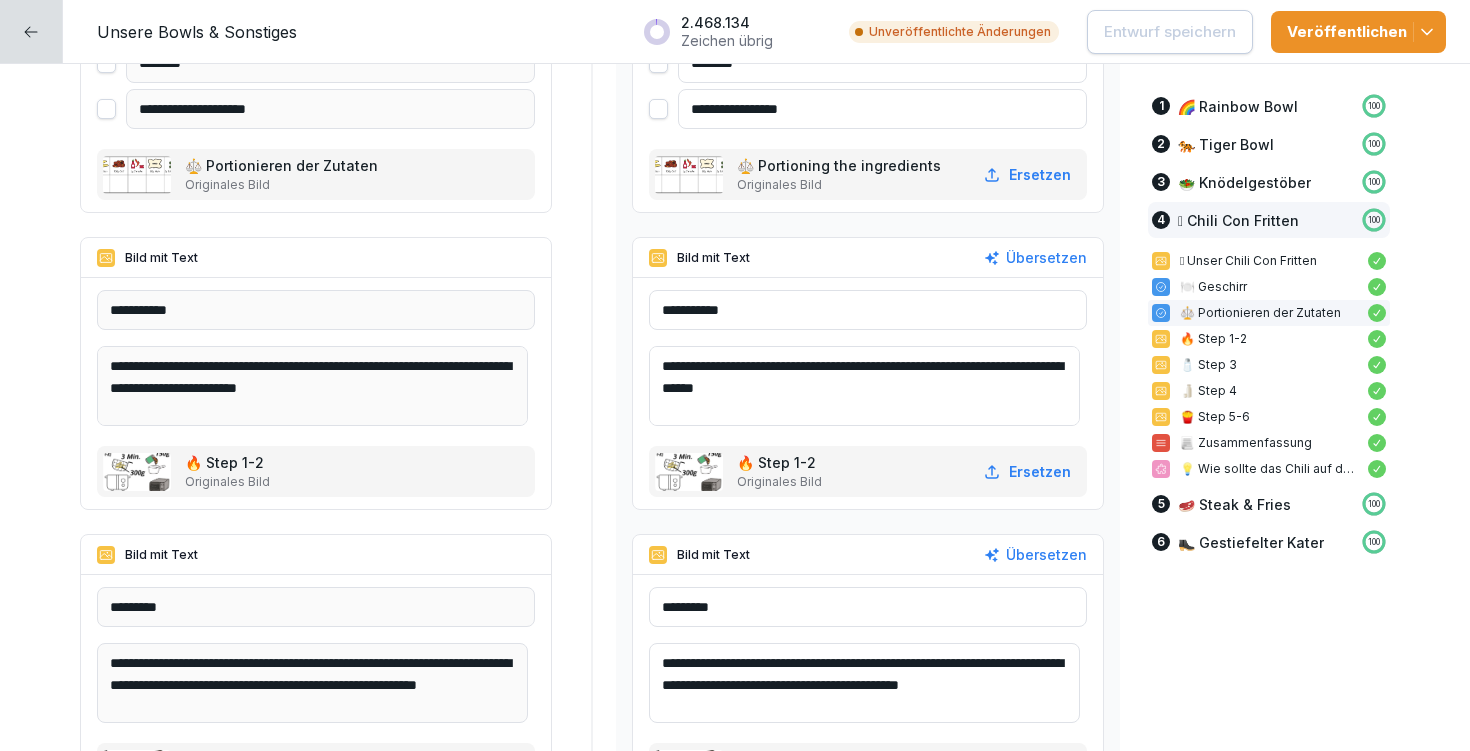 scroll, scrollTop: 15285, scrollLeft: 0, axis: vertical 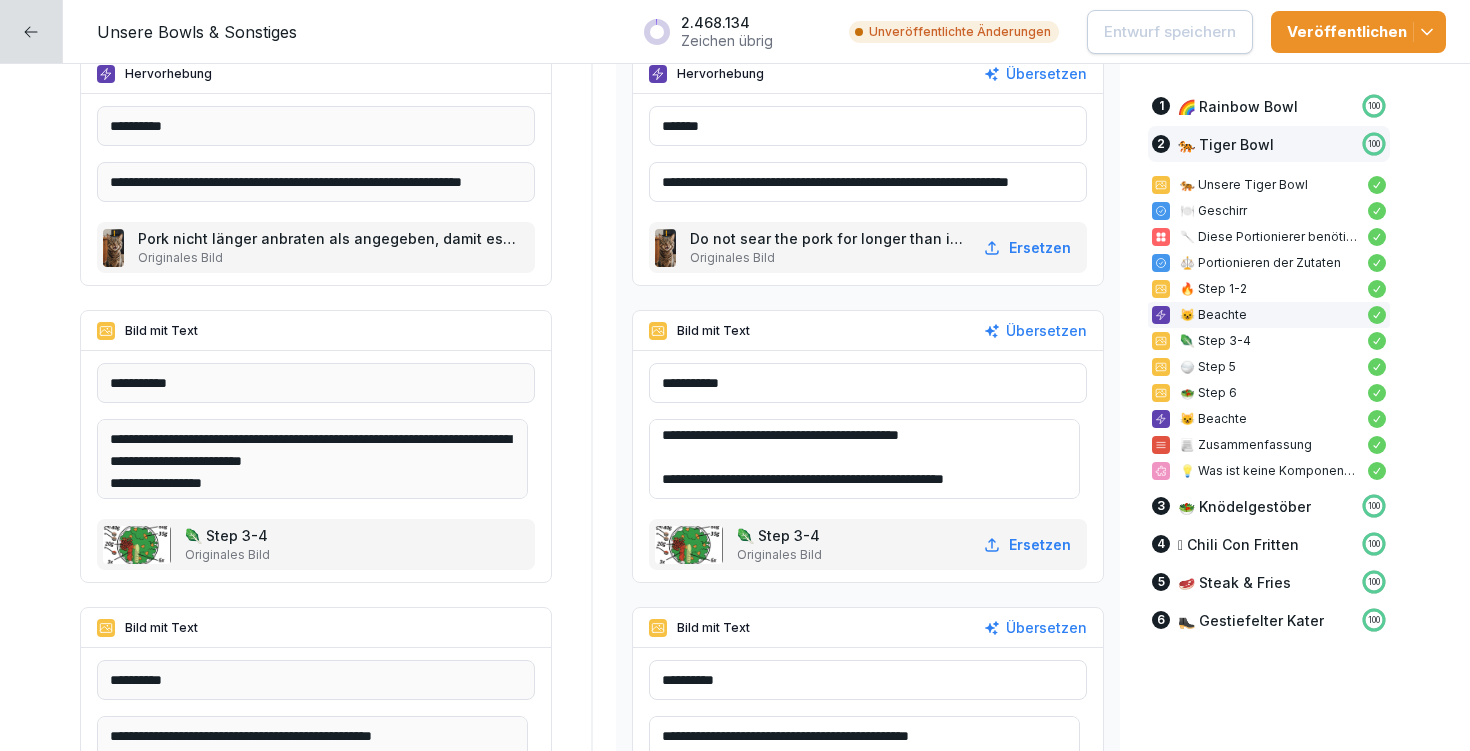 drag, startPoint x: 674, startPoint y: 479, endPoint x: 1028, endPoint y: 483, distance: 354.02258 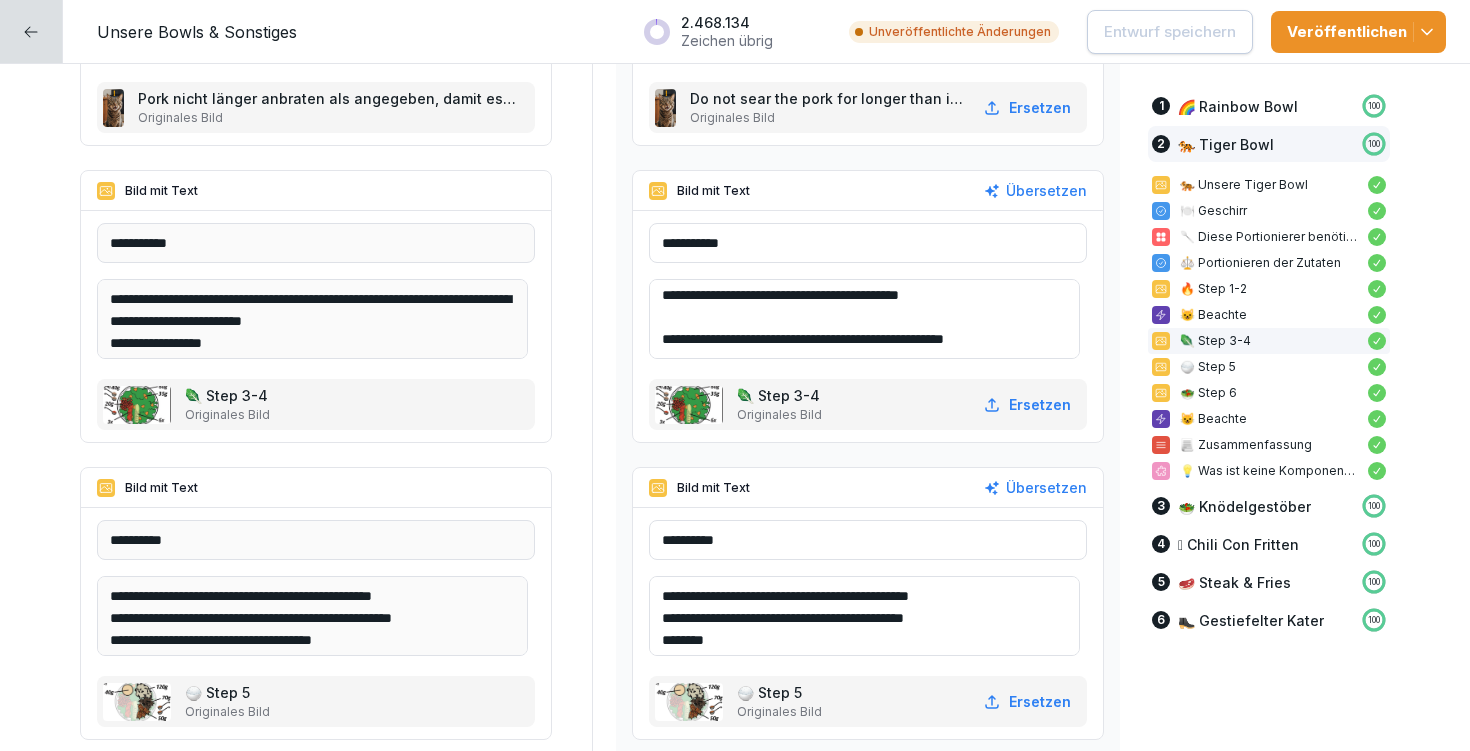 scroll, scrollTop: 7928, scrollLeft: 0, axis: vertical 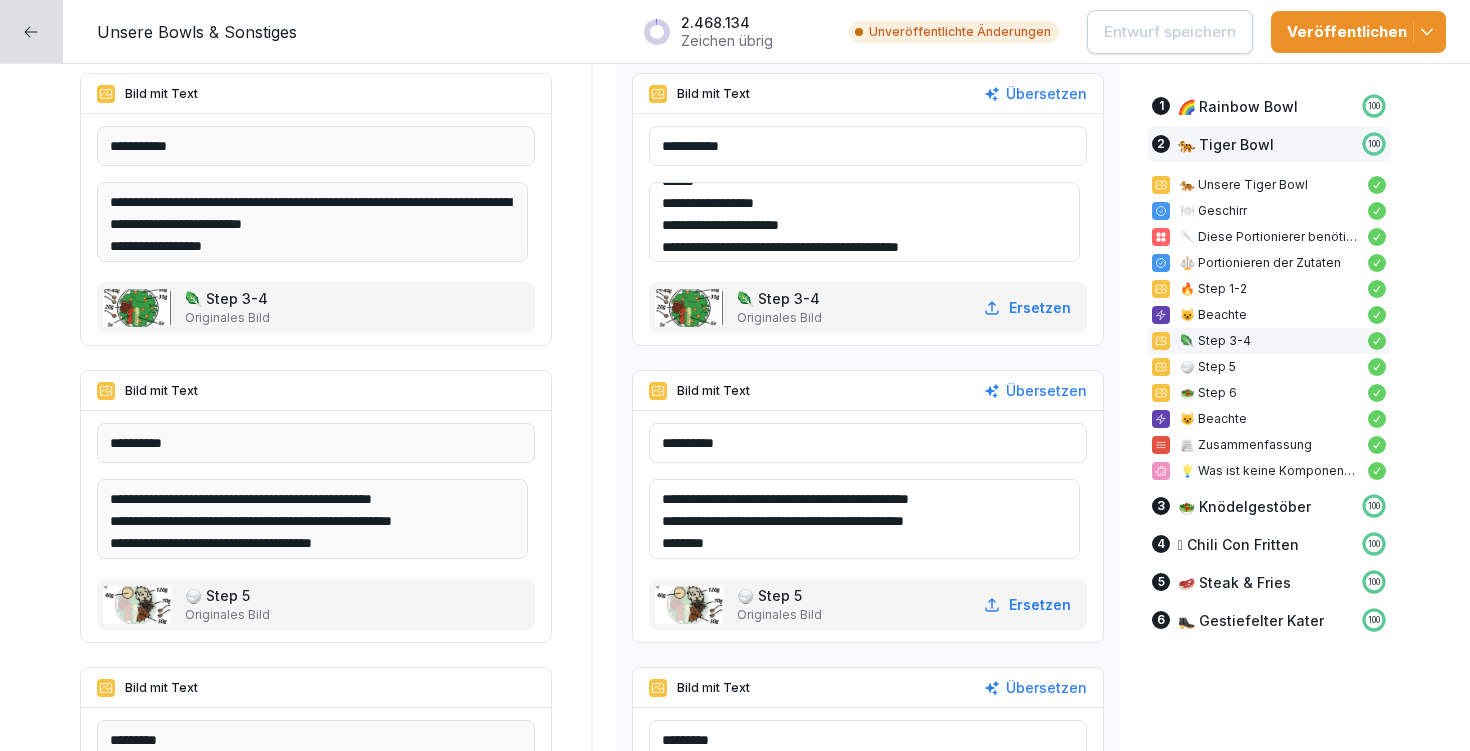 drag, startPoint x: 804, startPoint y: 245, endPoint x: 968, endPoint y: 250, distance: 164.0762 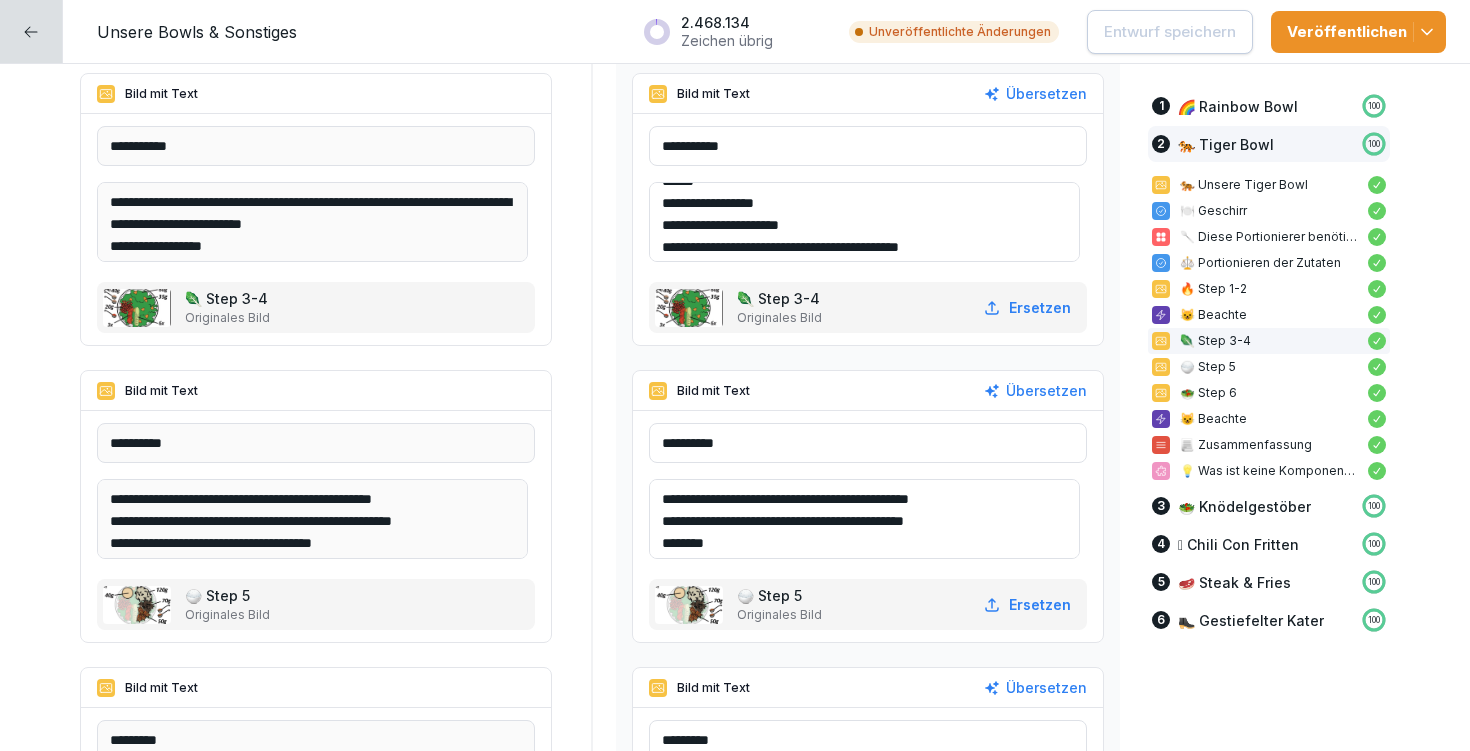 drag, startPoint x: 802, startPoint y: 246, endPoint x: 967, endPoint y: 247, distance: 165.00304 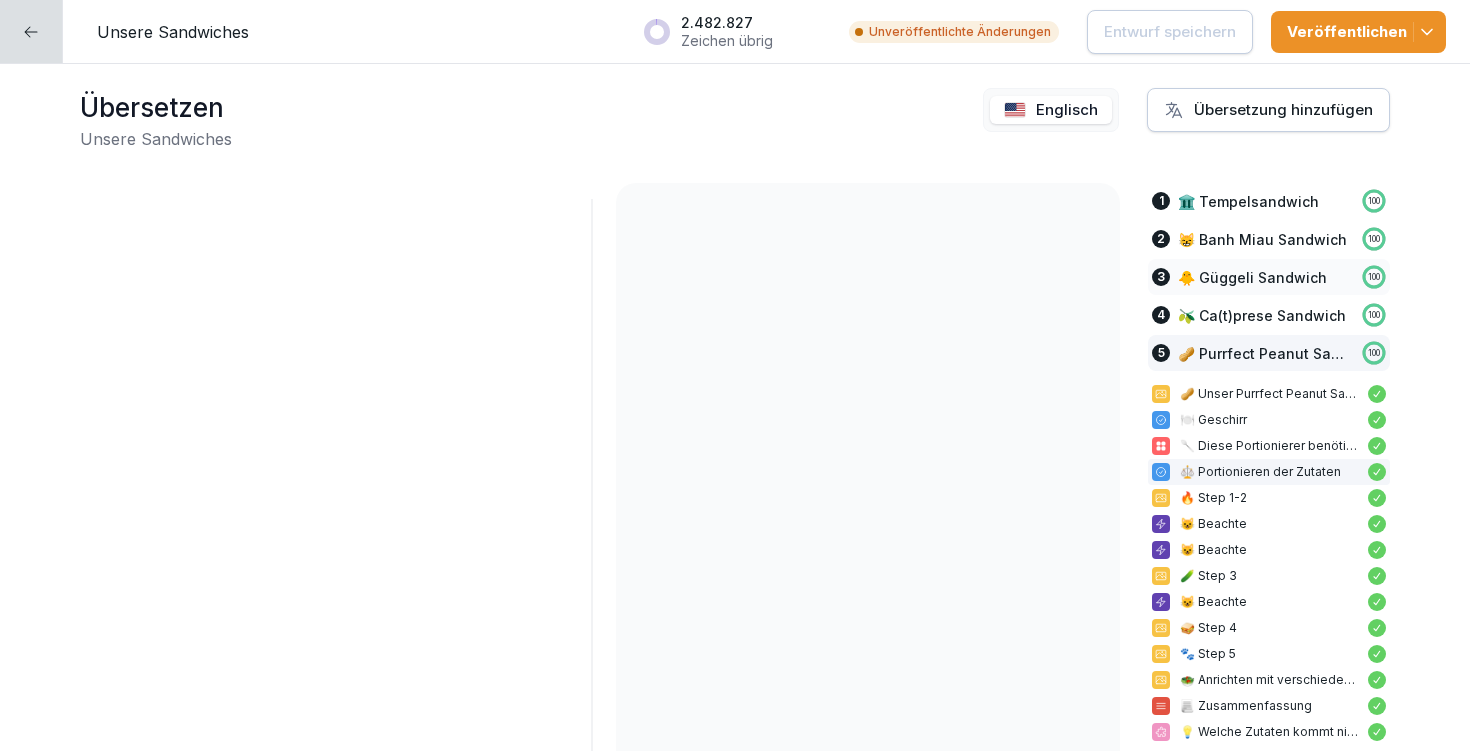 scroll, scrollTop: 0, scrollLeft: 0, axis: both 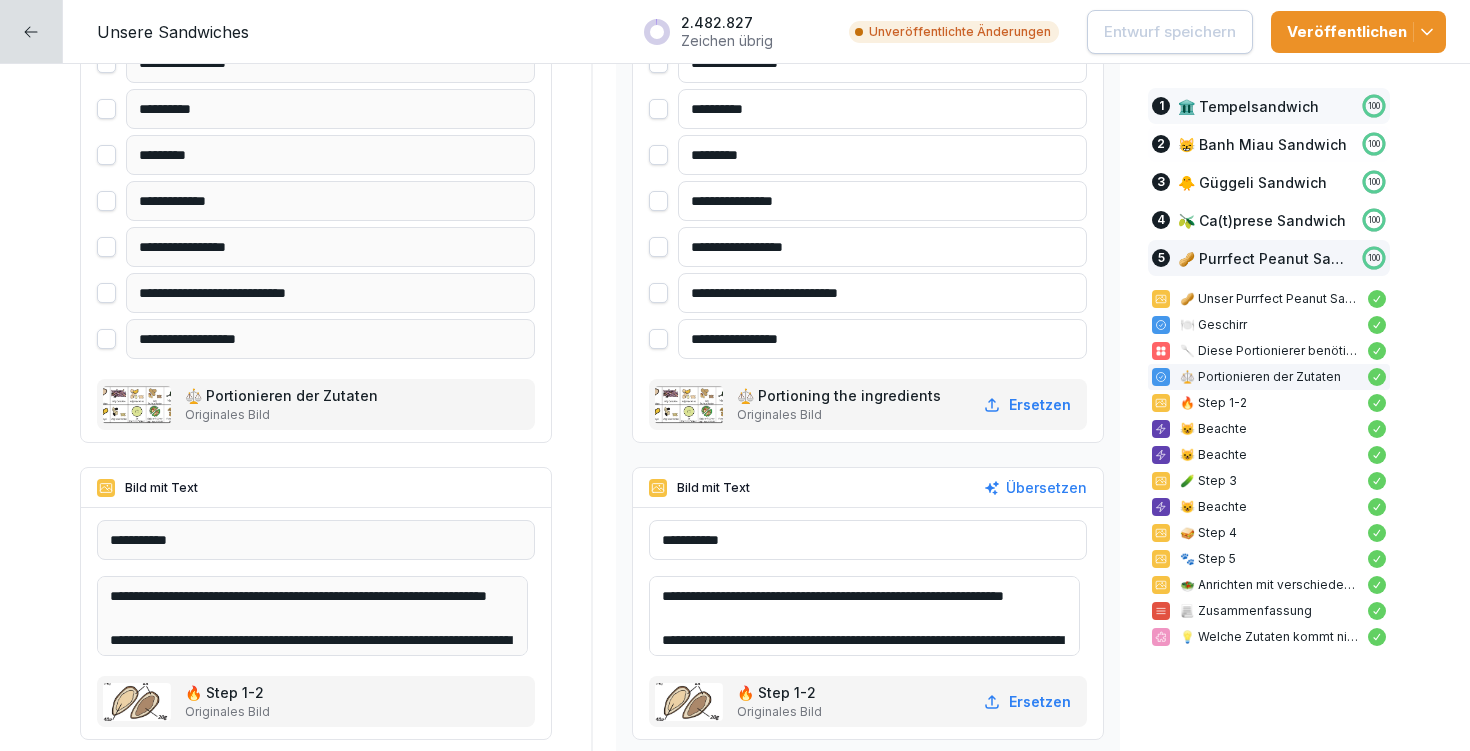 click on "🏛️ Tempelsandwich" at bounding box center [1248, 106] 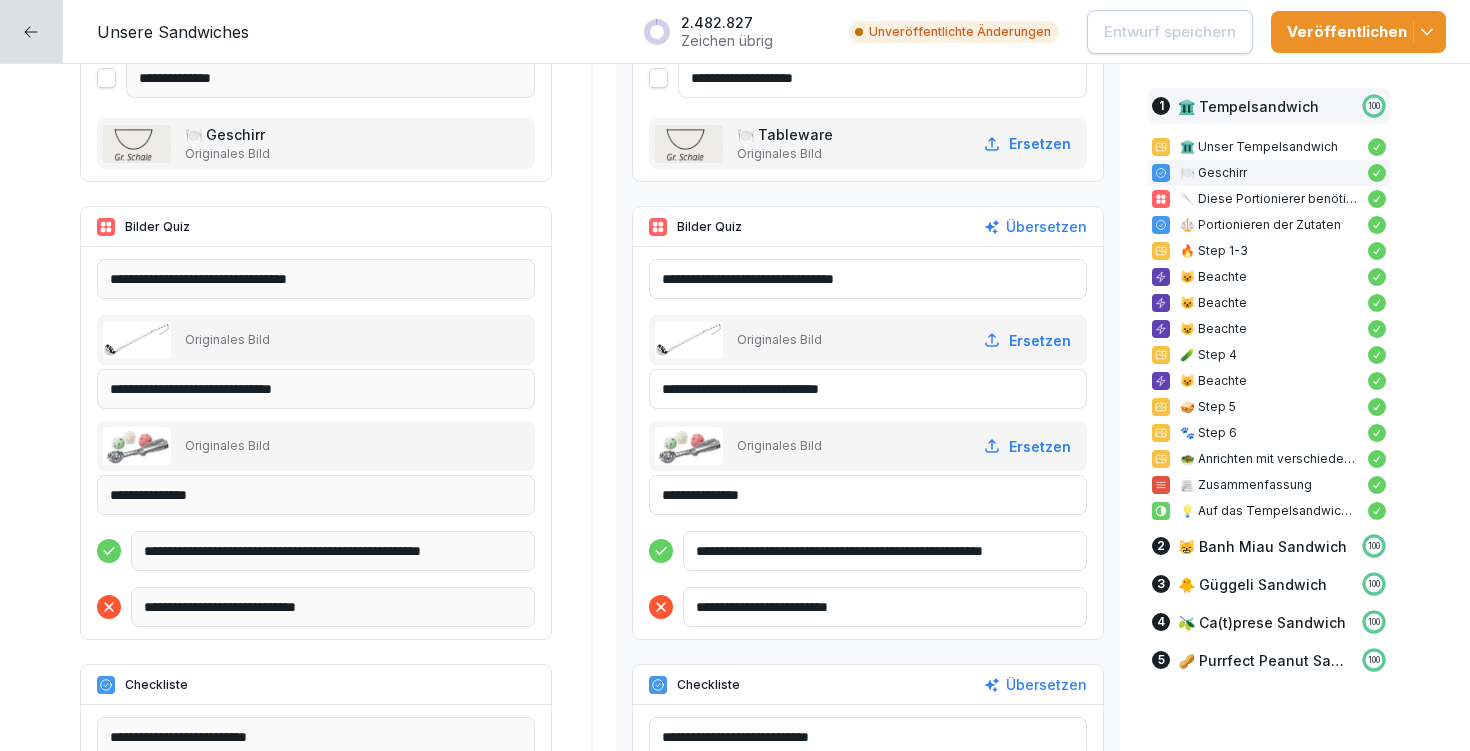 scroll, scrollTop: 1641, scrollLeft: 0, axis: vertical 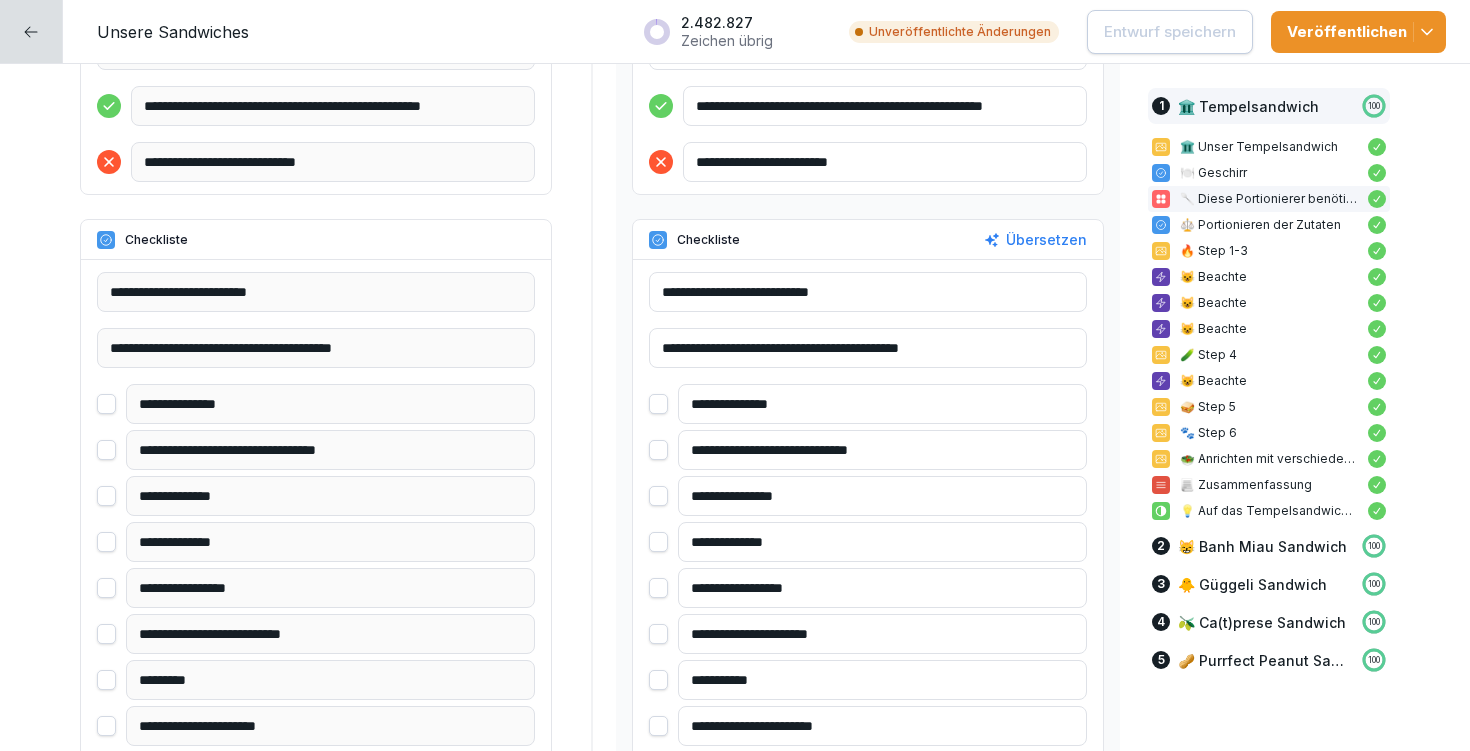 drag, startPoint x: 713, startPoint y: 445, endPoint x: 977, endPoint y: 446, distance: 264.0019 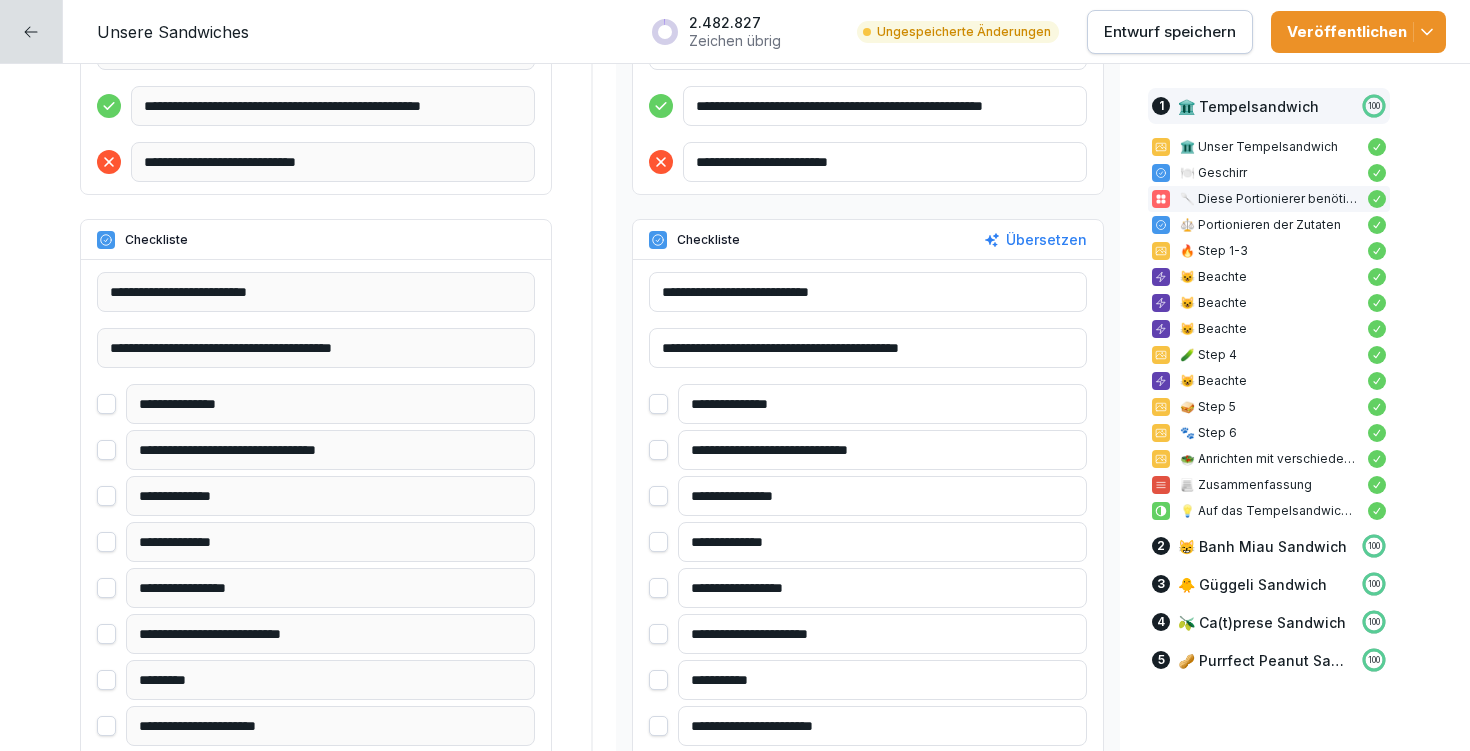 scroll, scrollTop: 2183, scrollLeft: 0, axis: vertical 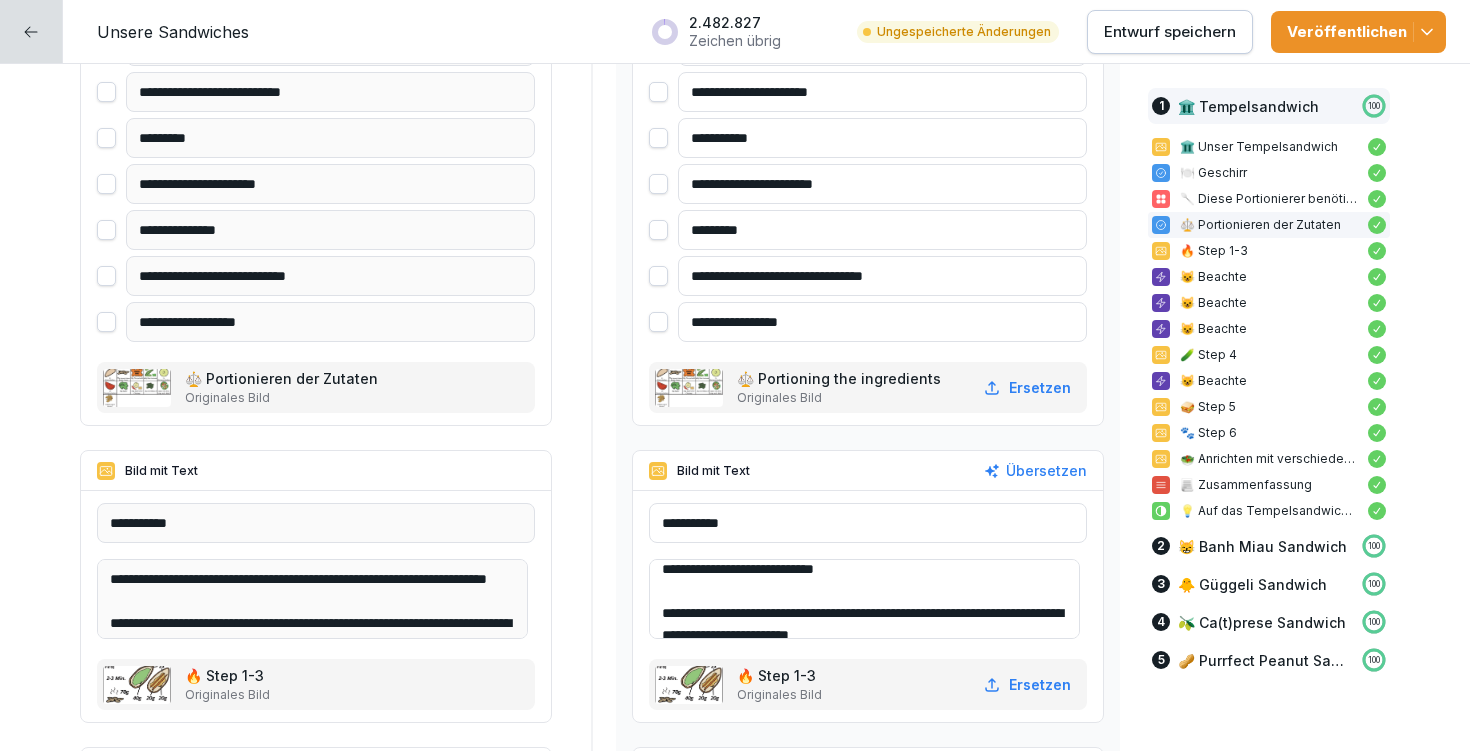 type on "**********" 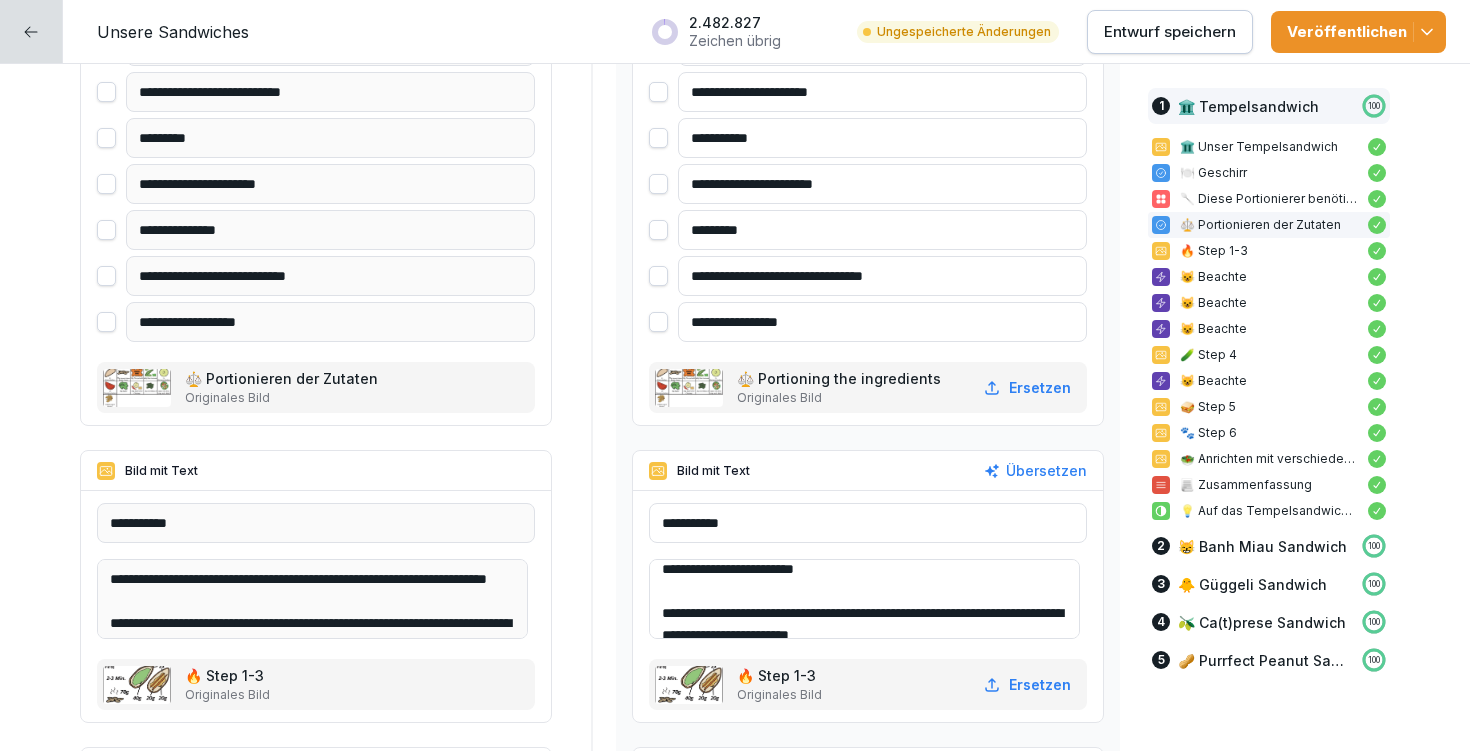 scroll, scrollTop: 71, scrollLeft: 0, axis: vertical 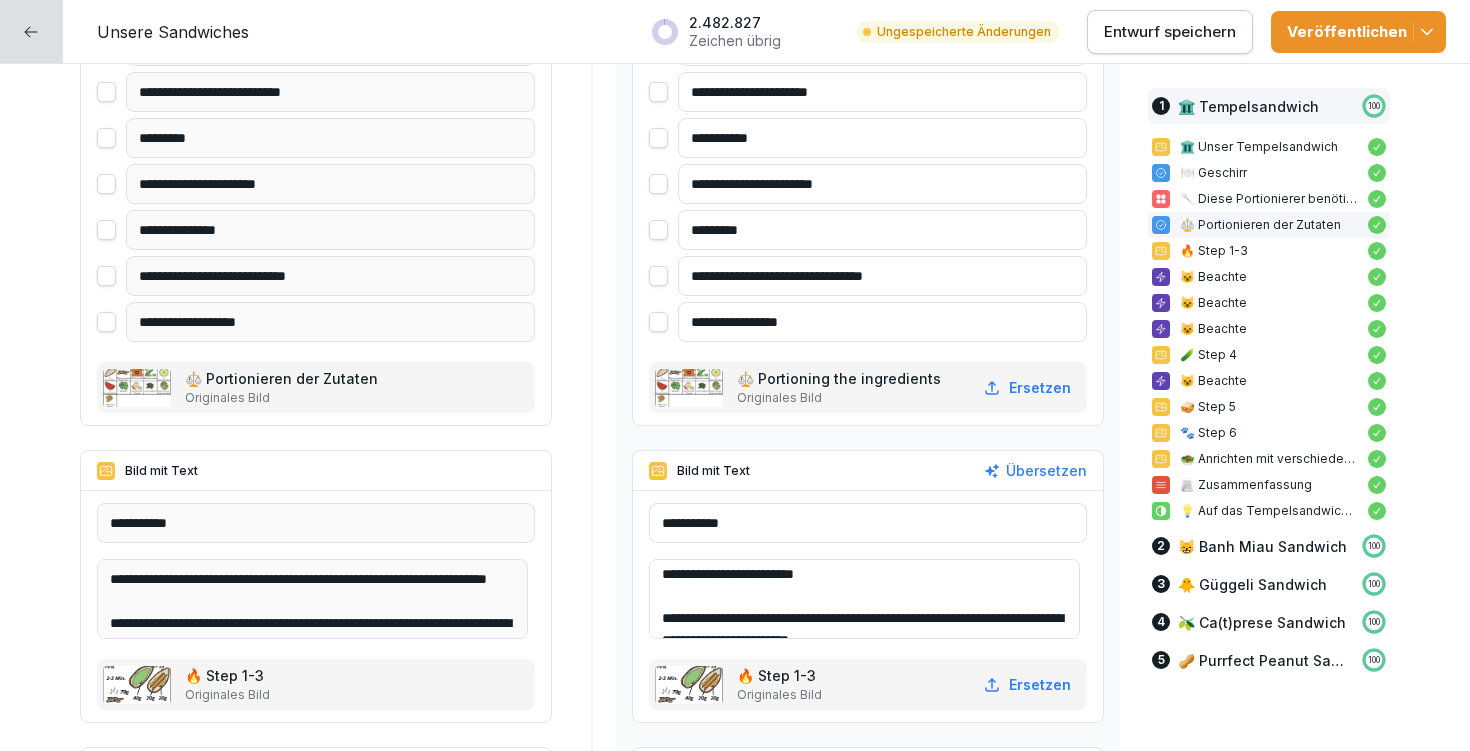 drag, startPoint x: 706, startPoint y: 571, endPoint x: 893, endPoint y: 562, distance: 187.21645 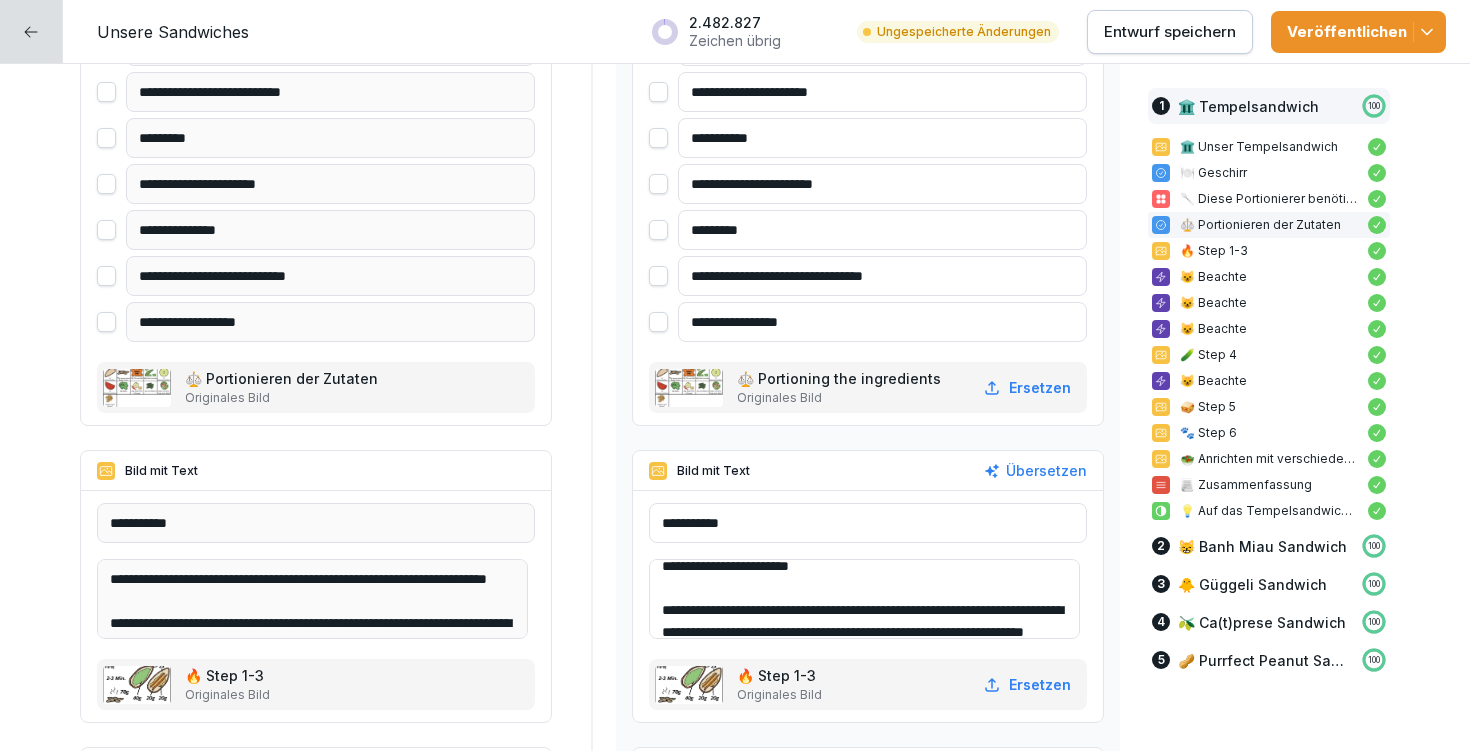 scroll, scrollTop: 151, scrollLeft: 0, axis: vertical 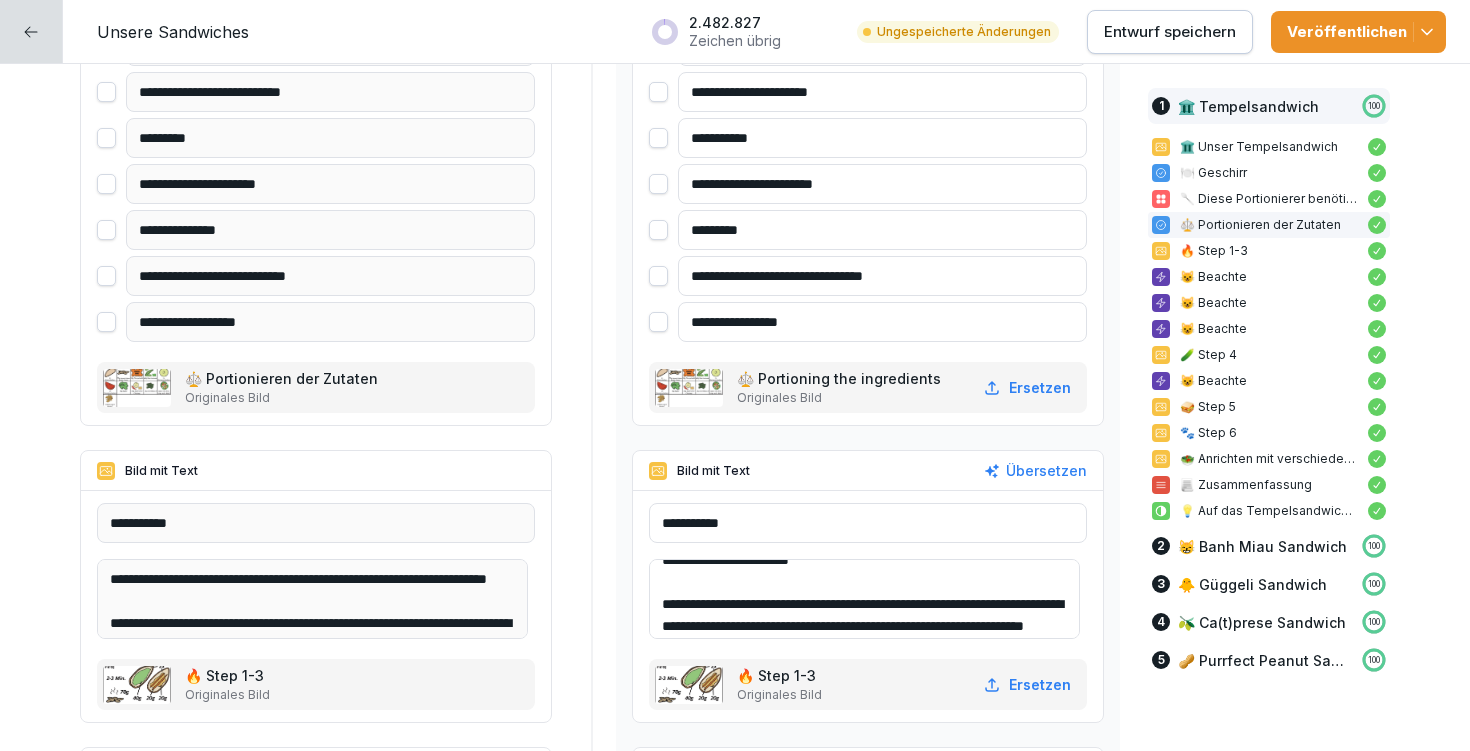 click on "**********" at bounding box center (864, 599) 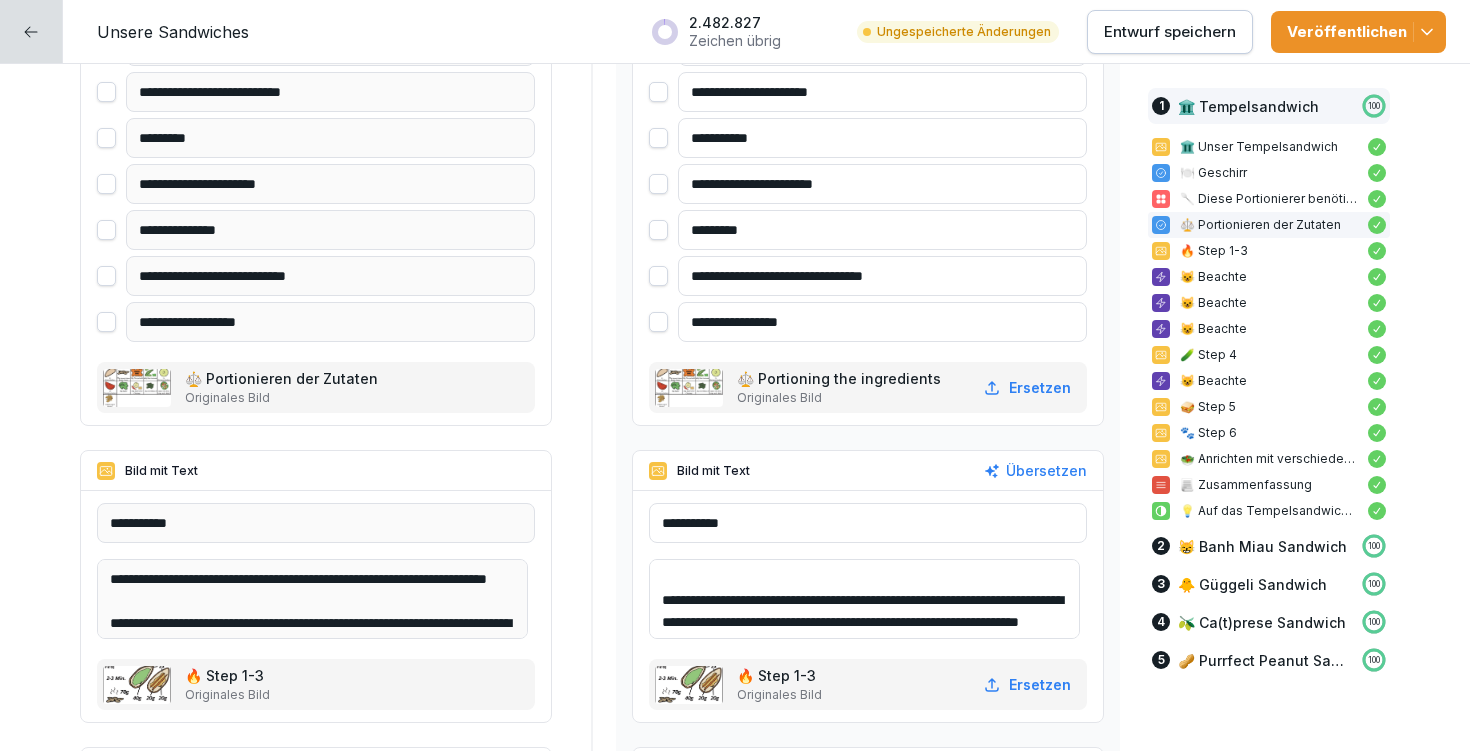 type on "**********" 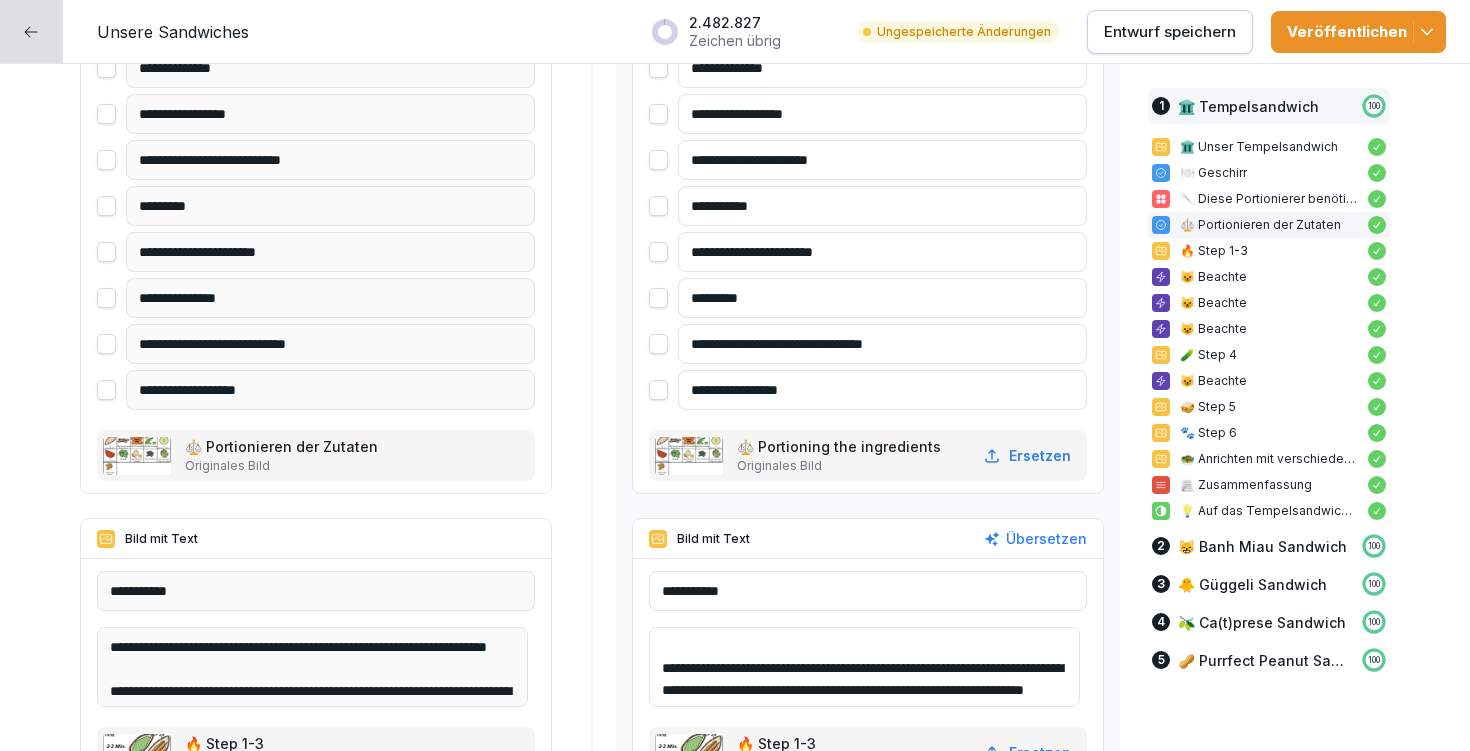 scroll, scrollTop: 2153, scrollLeft: 0, axis: vertical 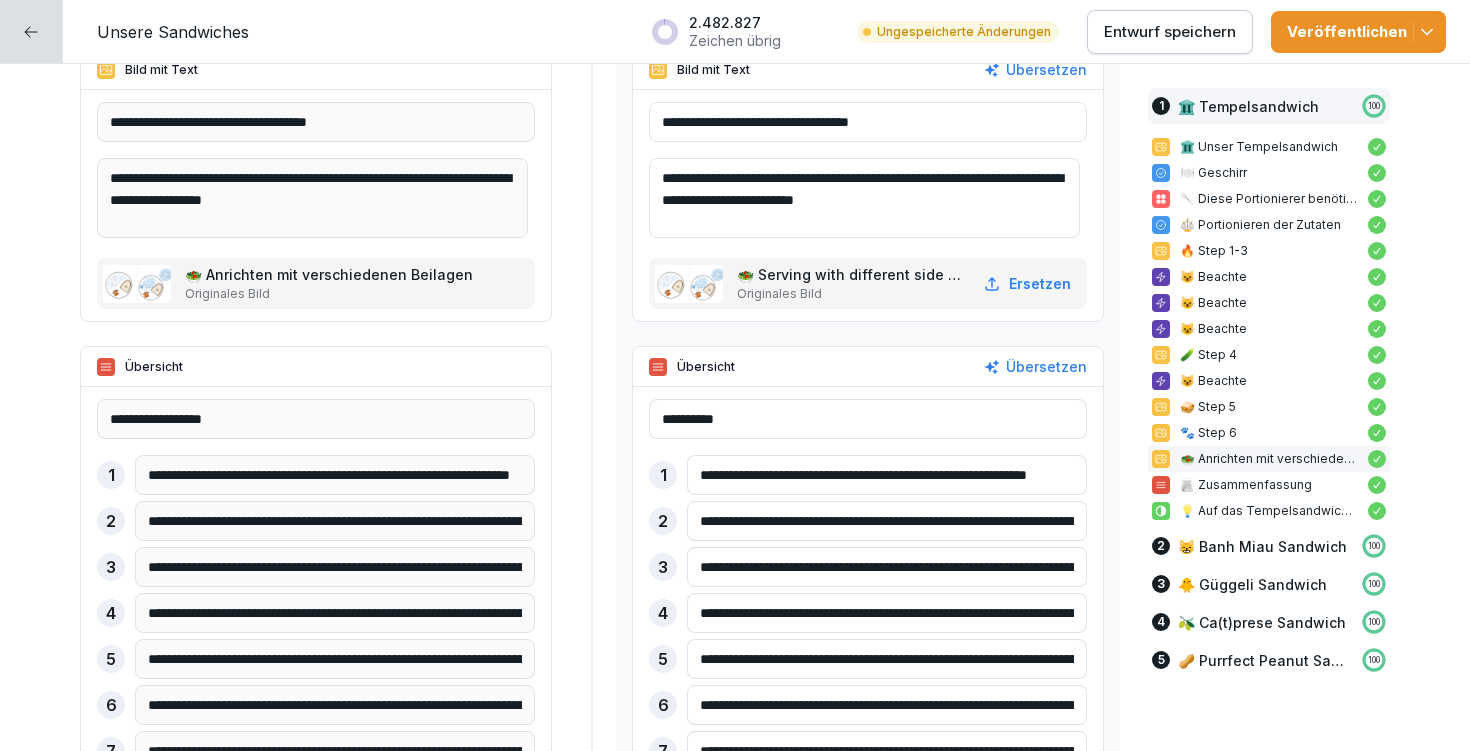 click on "**********" at bounding box center (887, 521) 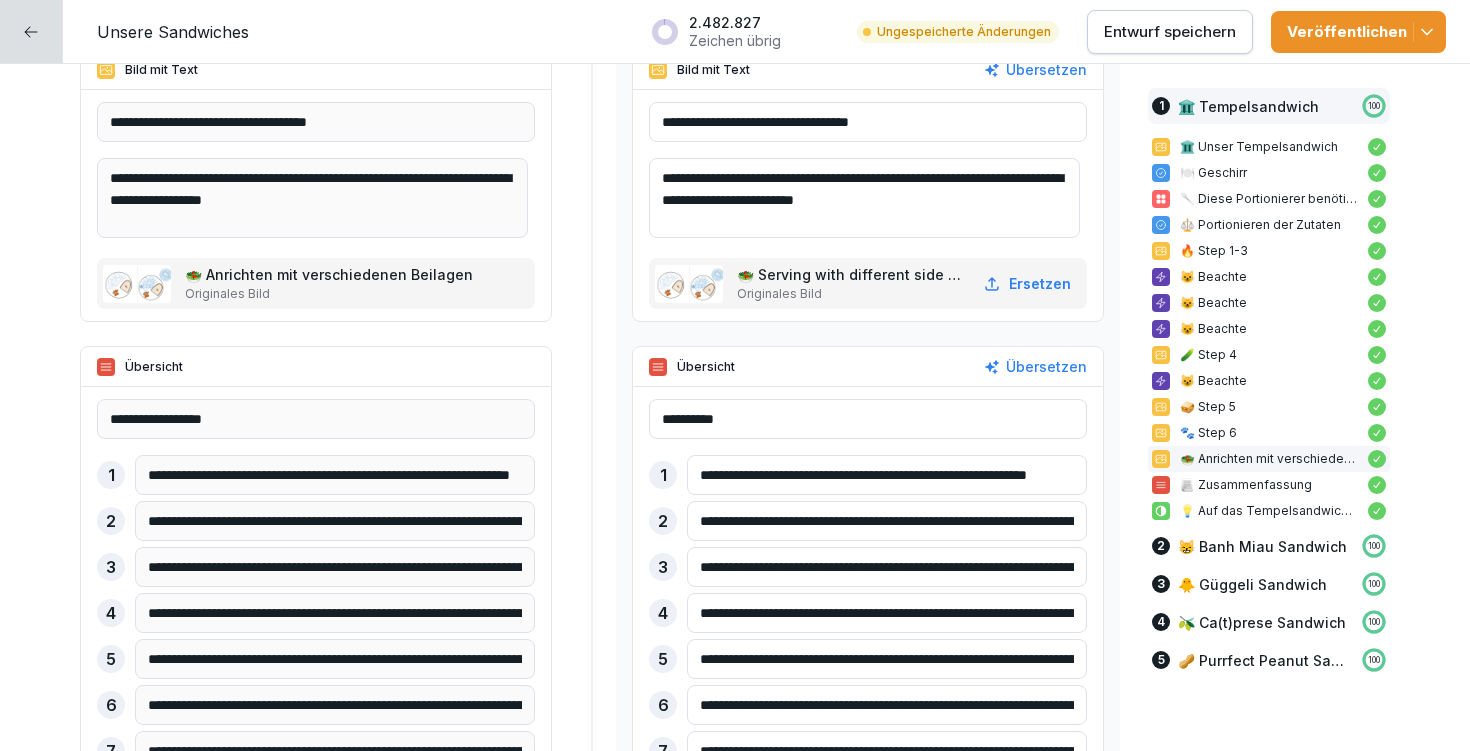 drag, startPoint x: 727, startPoint y: 518, endPoint x: 944, endPoint y: 516, distance: 217.00922 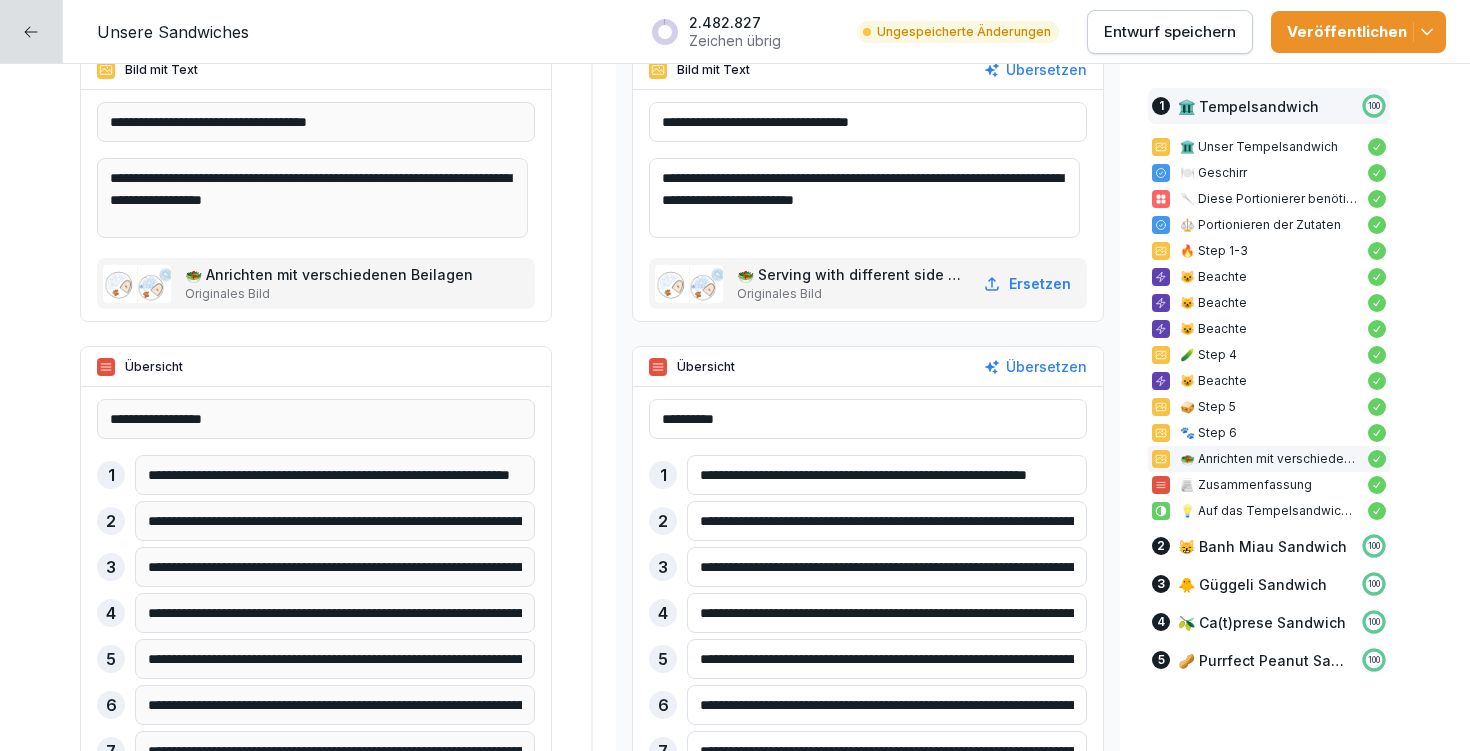 click on "**********" at bounding box center (887, 521) 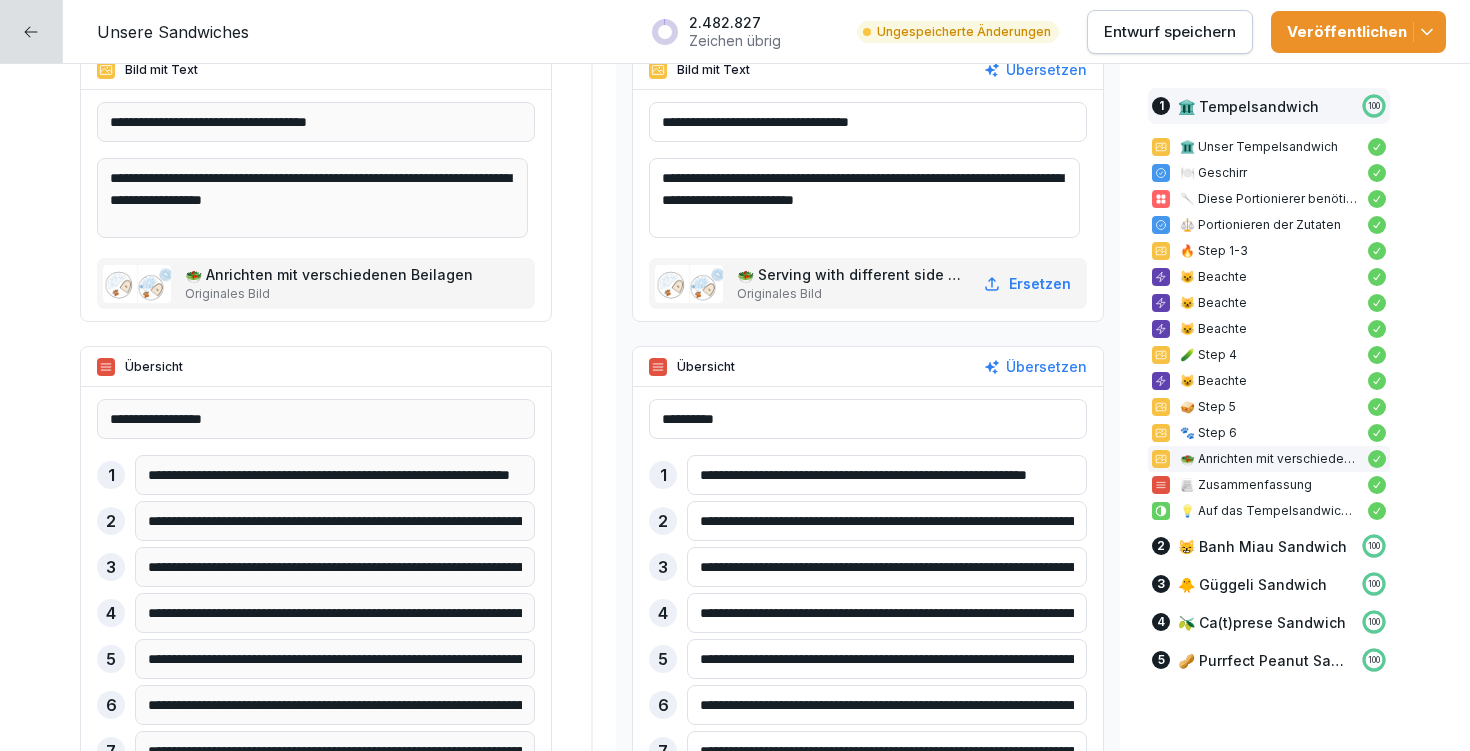 type on "**********" 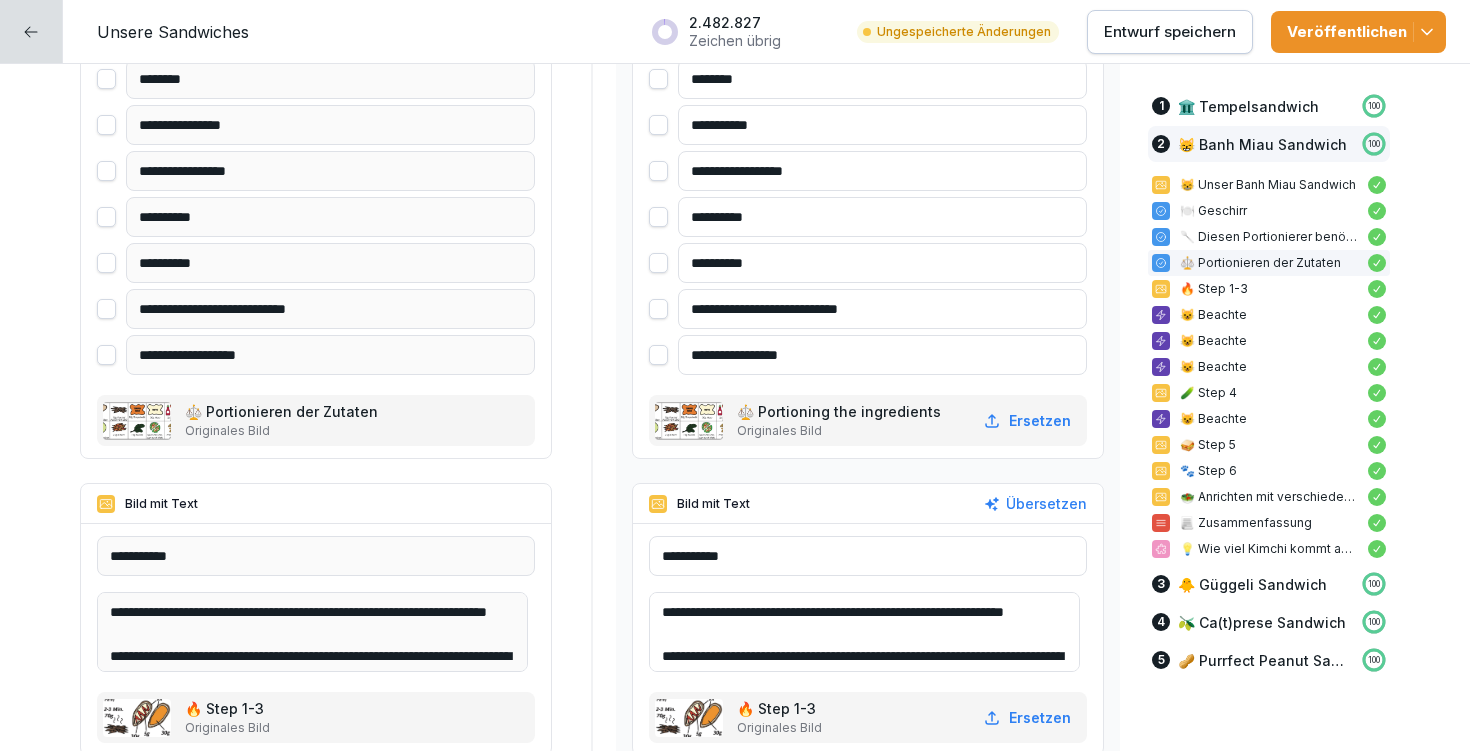 scroll, scrollTop: 7410, scrollLeft: 0, axis: vertical 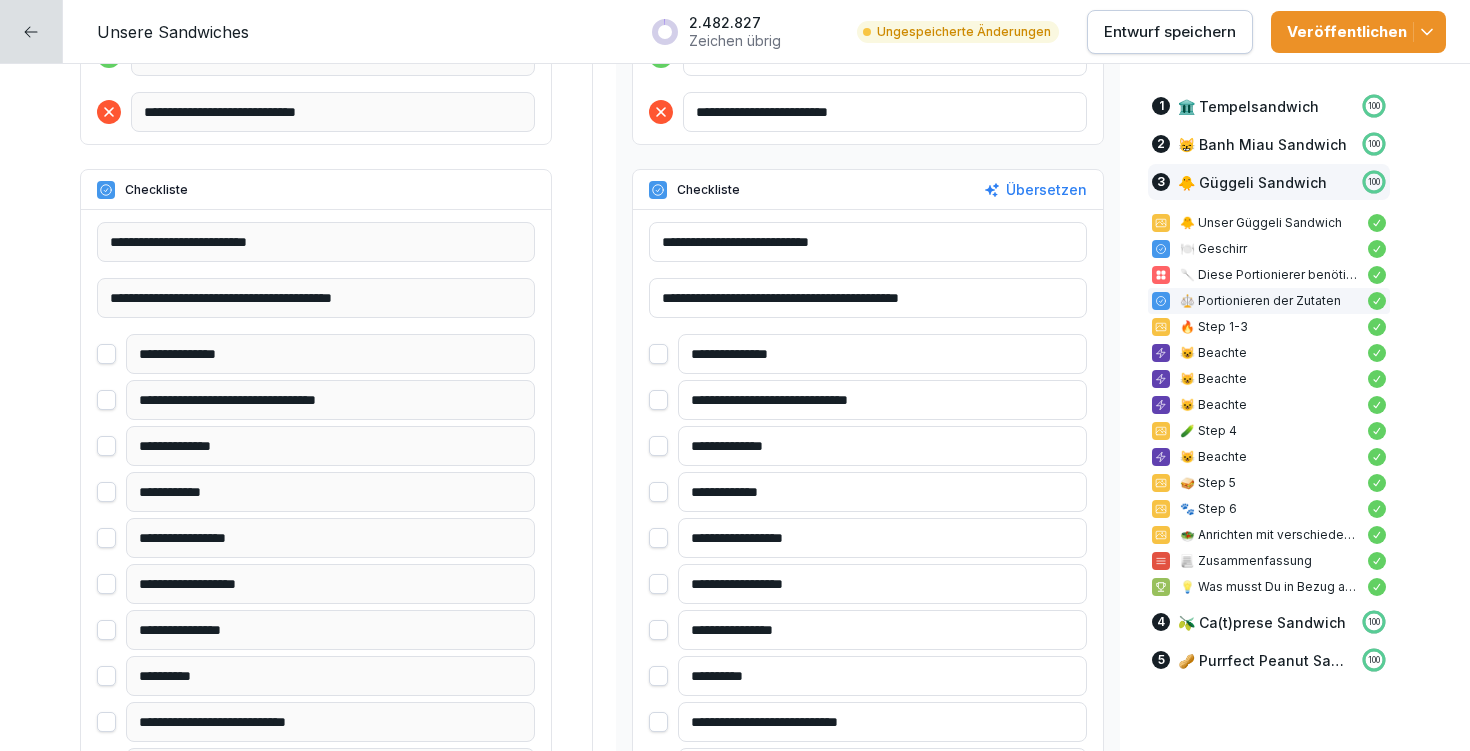 drag, startPoint x: 713, startPoint y: 399, endPoint x: 1101, endPoint y: 399, distance: 388 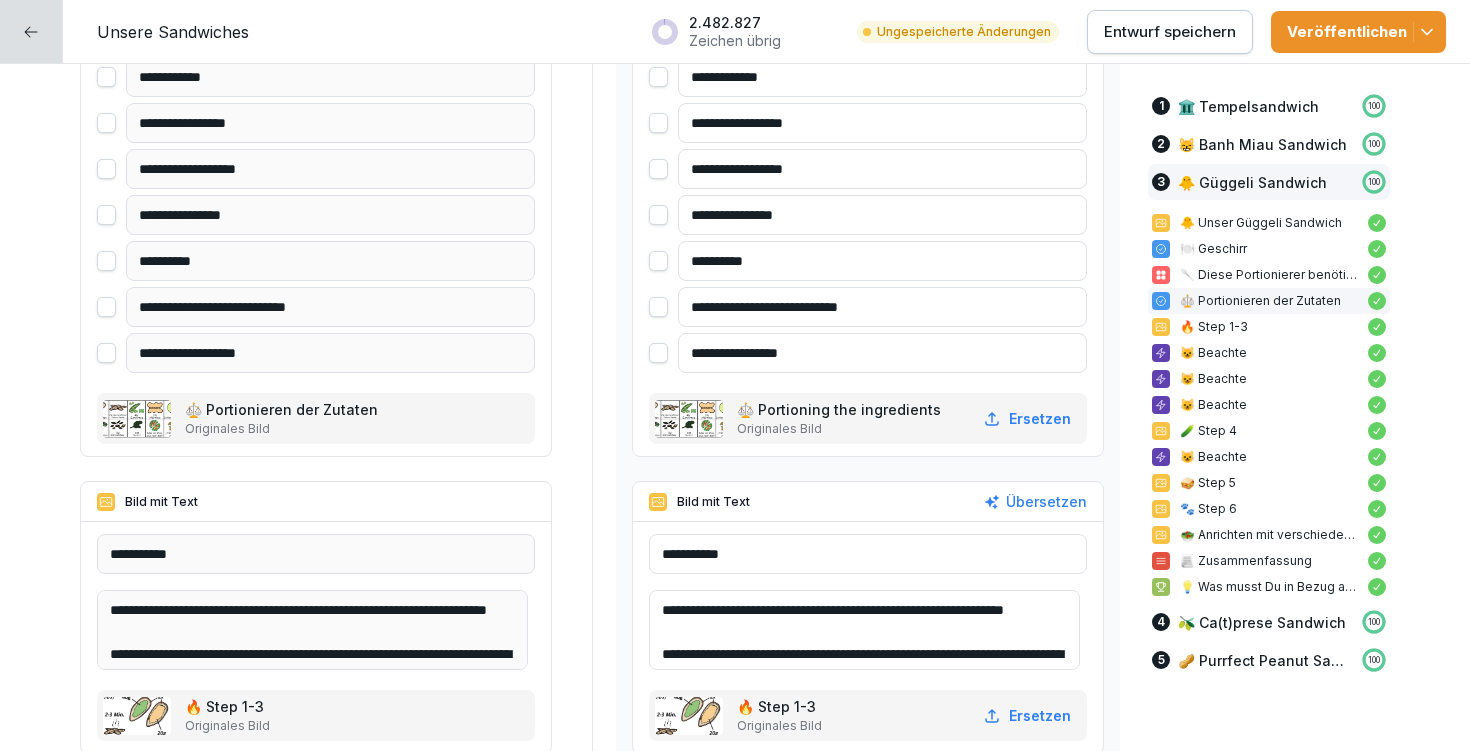scroll, scrollTop: 12984, scrollLeft: 0, axis: vertical 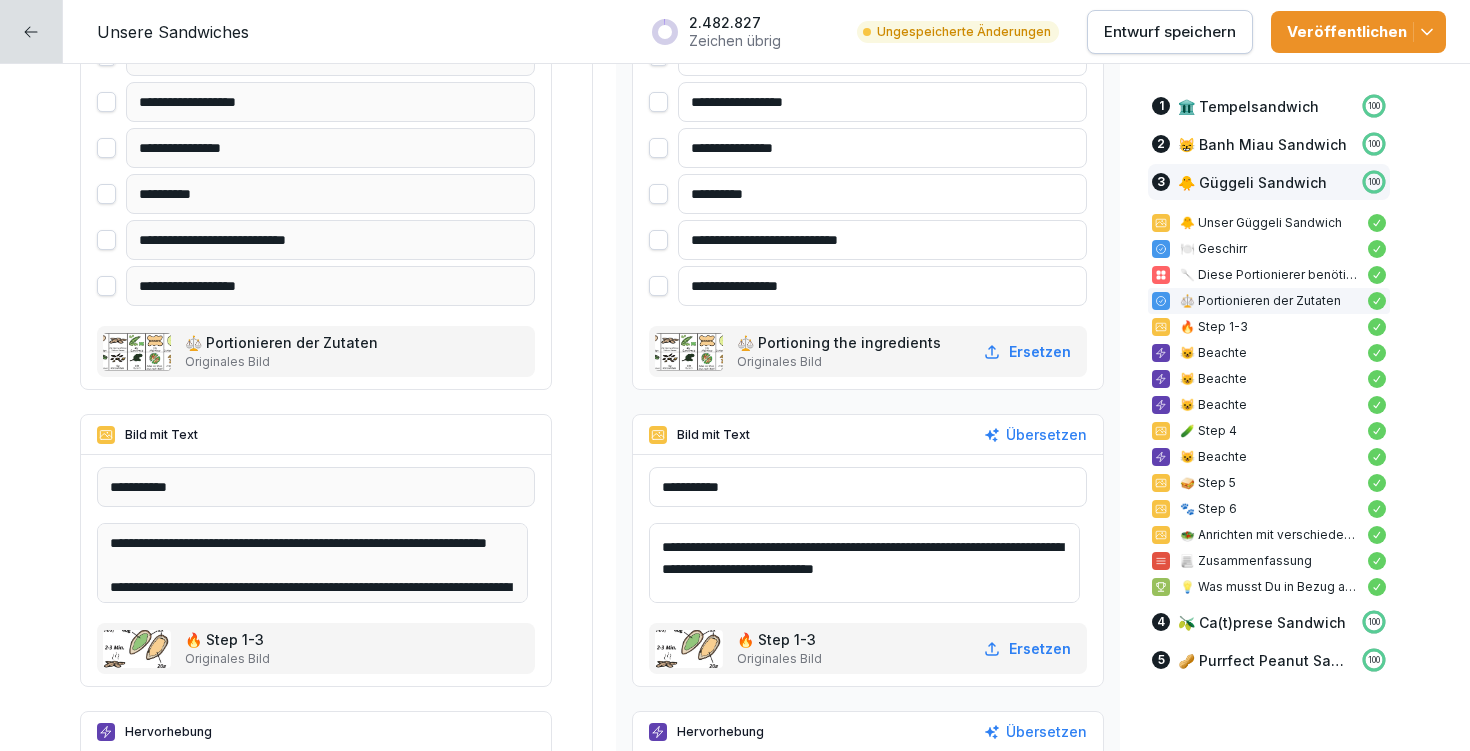 type on "**********" 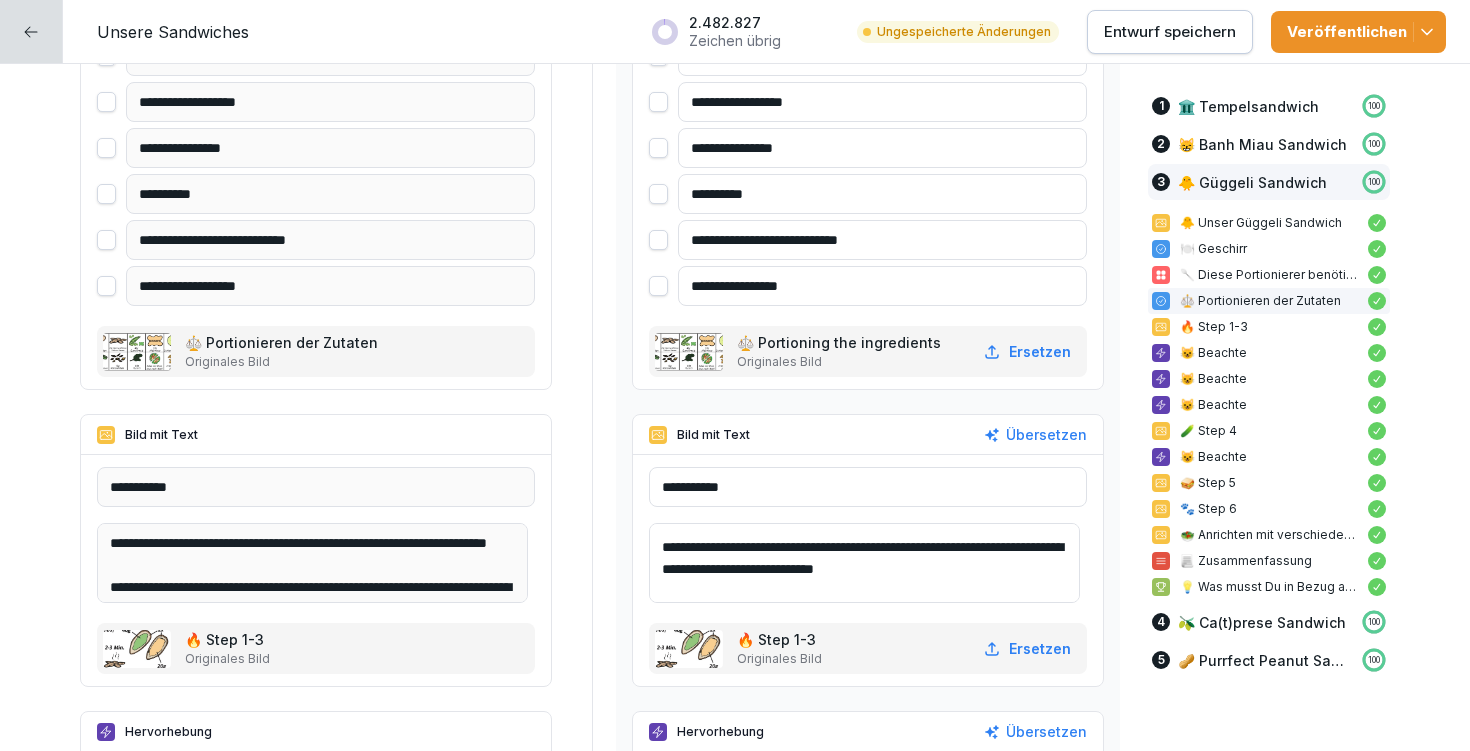 drag, startPoint x: 704, startPoint y: 565, endPoint x: 920, endPoint y: 558, distance: 216.1134 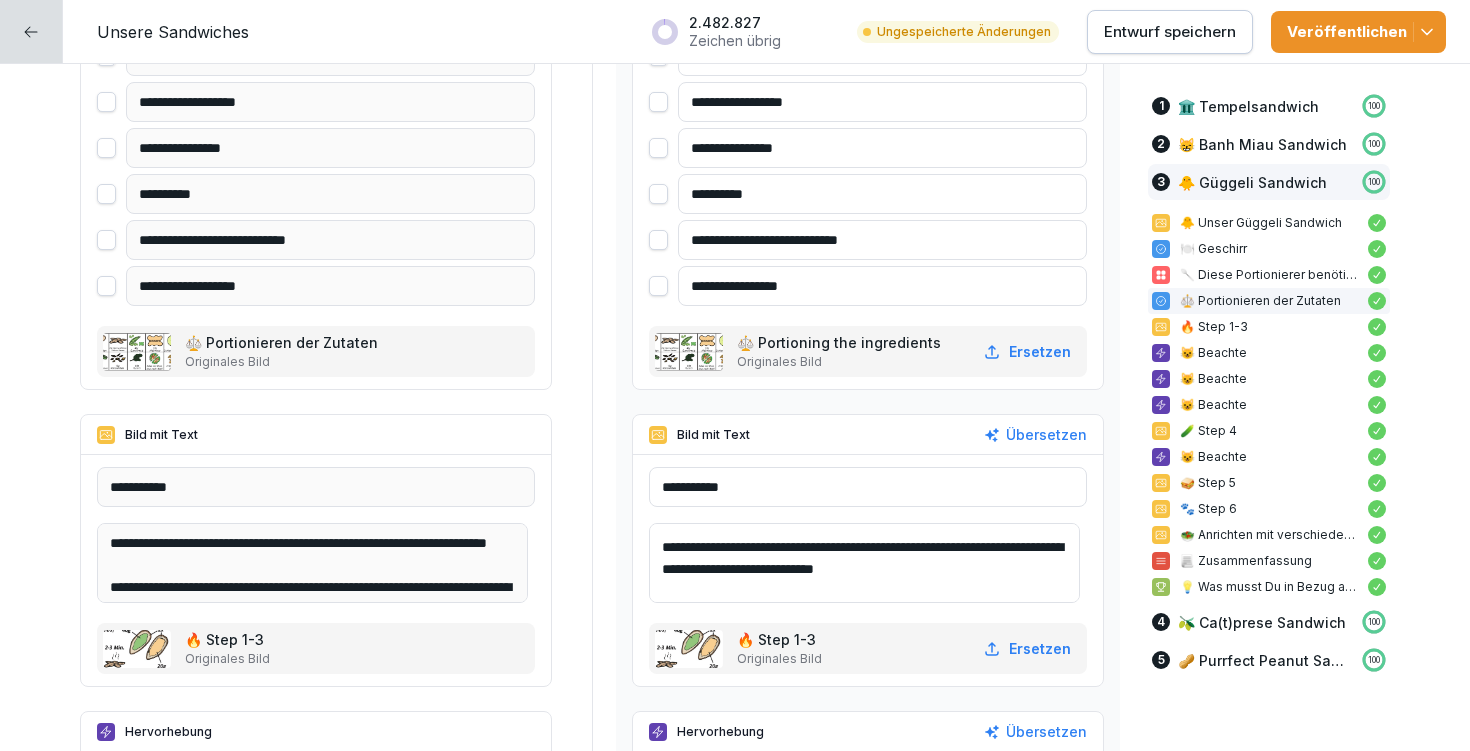 click on "**********" at bounding box center [864, 563] 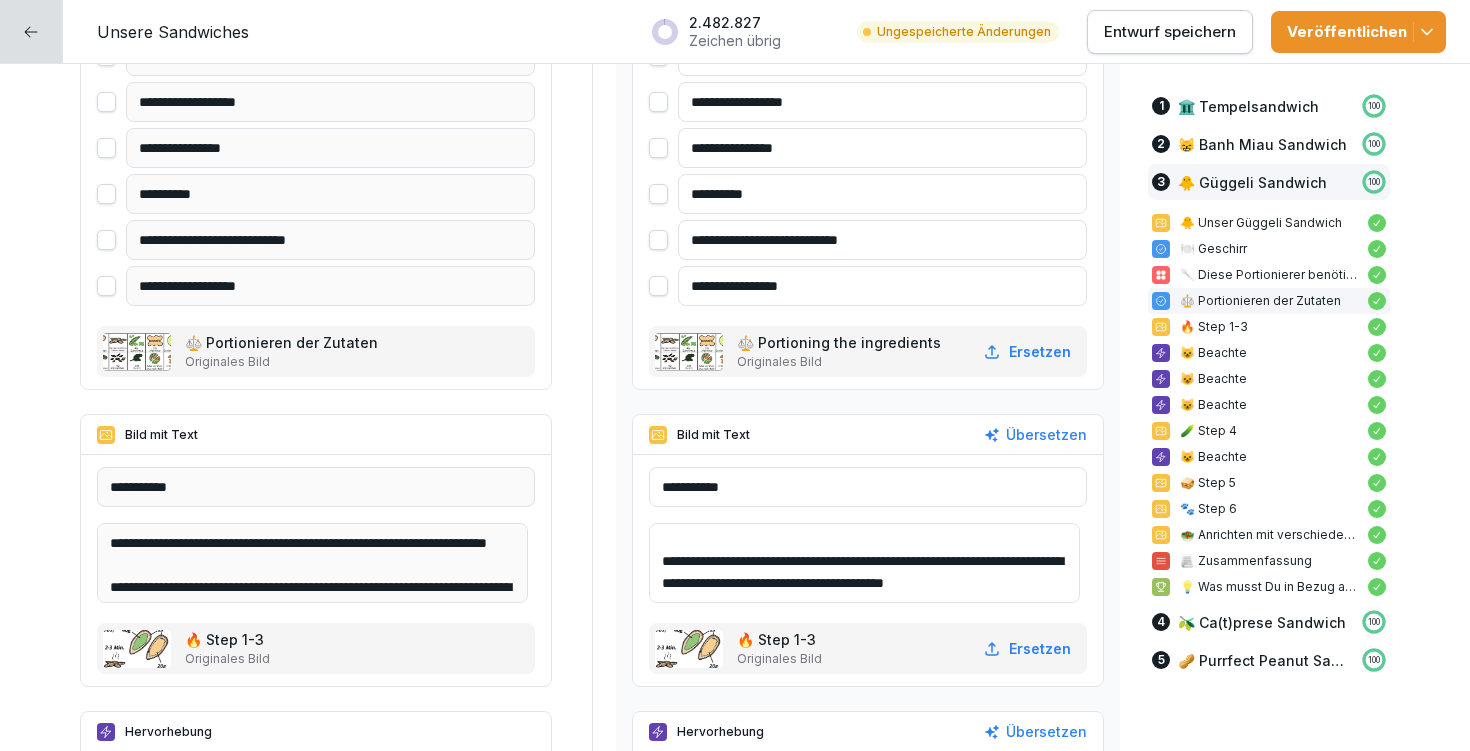 scroll, scrollTop: 202, scrollLeft: 0, axis: vertical 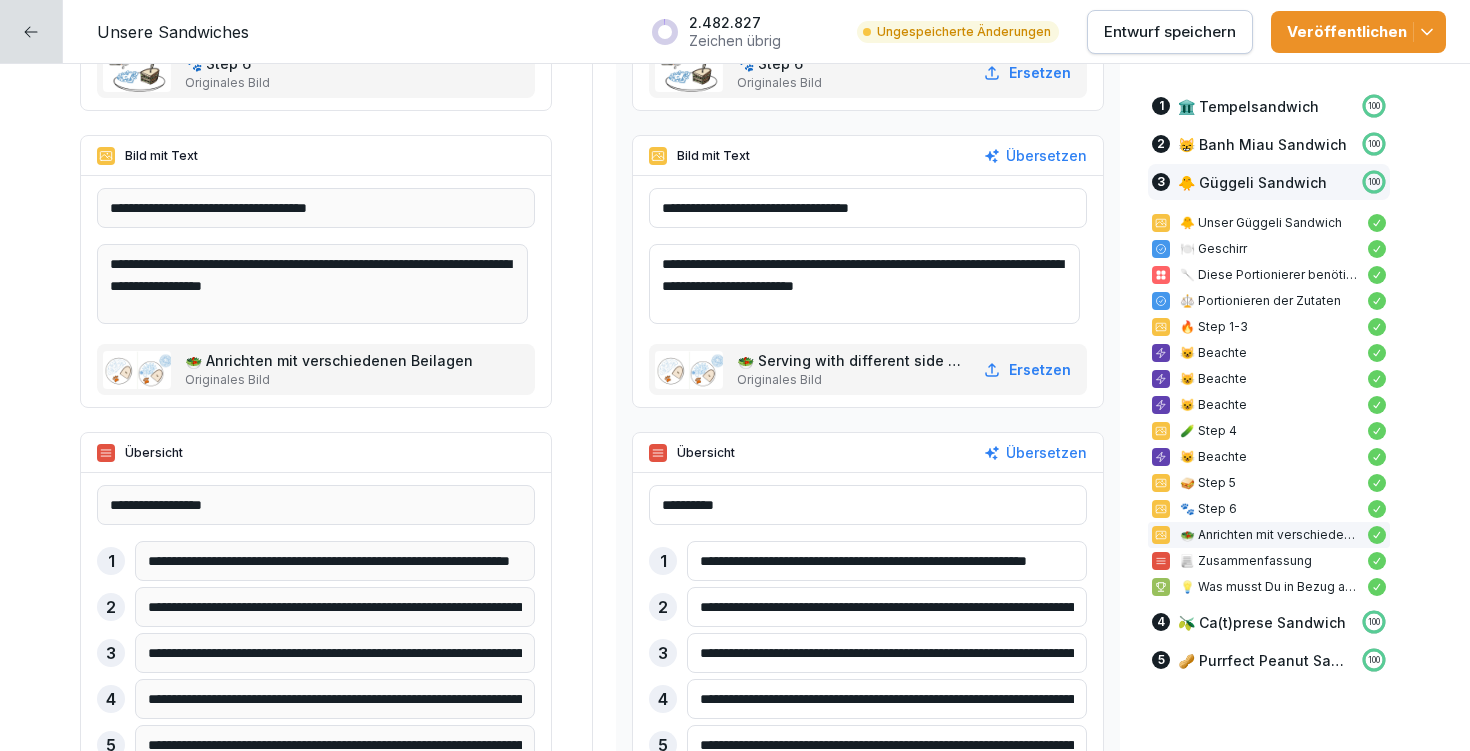 drag, startPoint x: 727, startPoint y: 602, endPoint x: 942, endPoint y: 596, distance: 215.08371 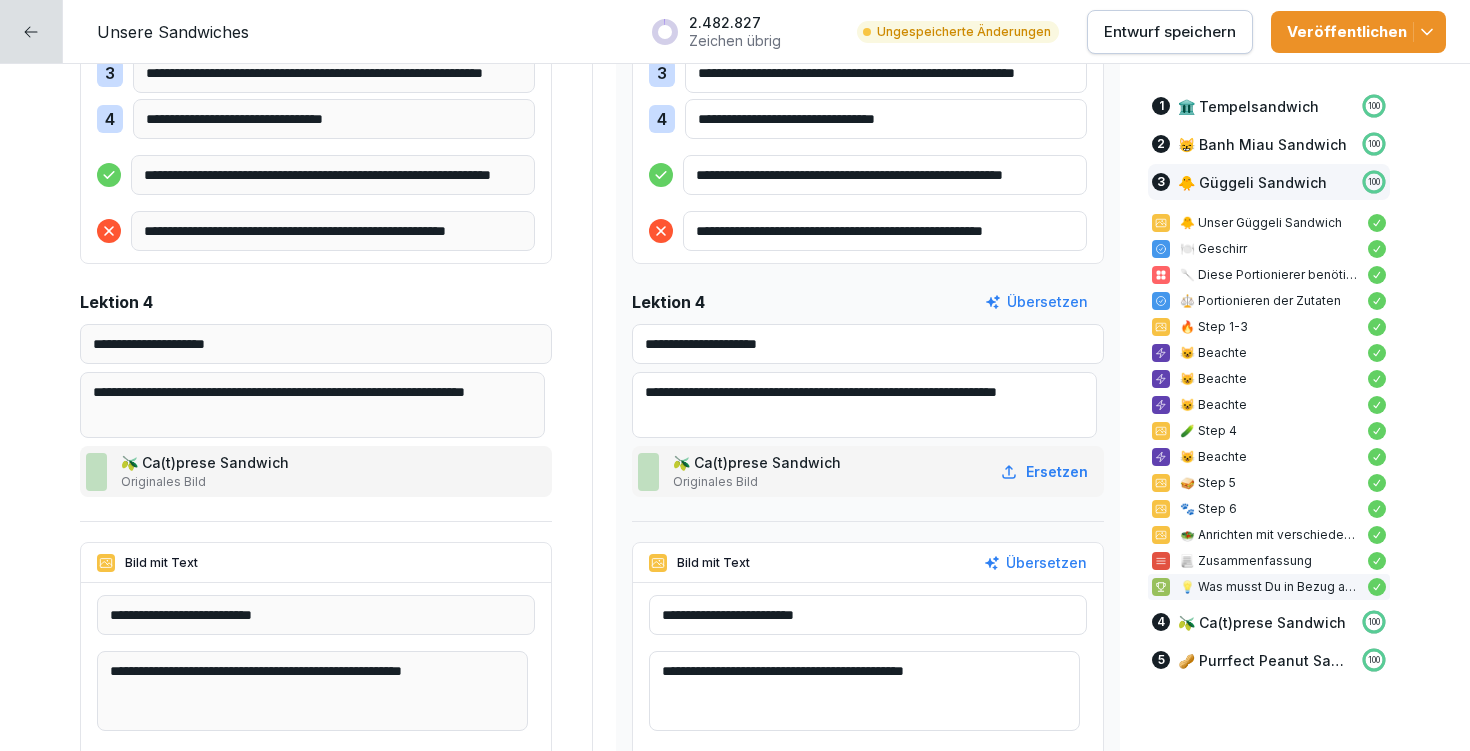 scroll, scrollTop: 16673, scrollLeft: 0, axis: vertical 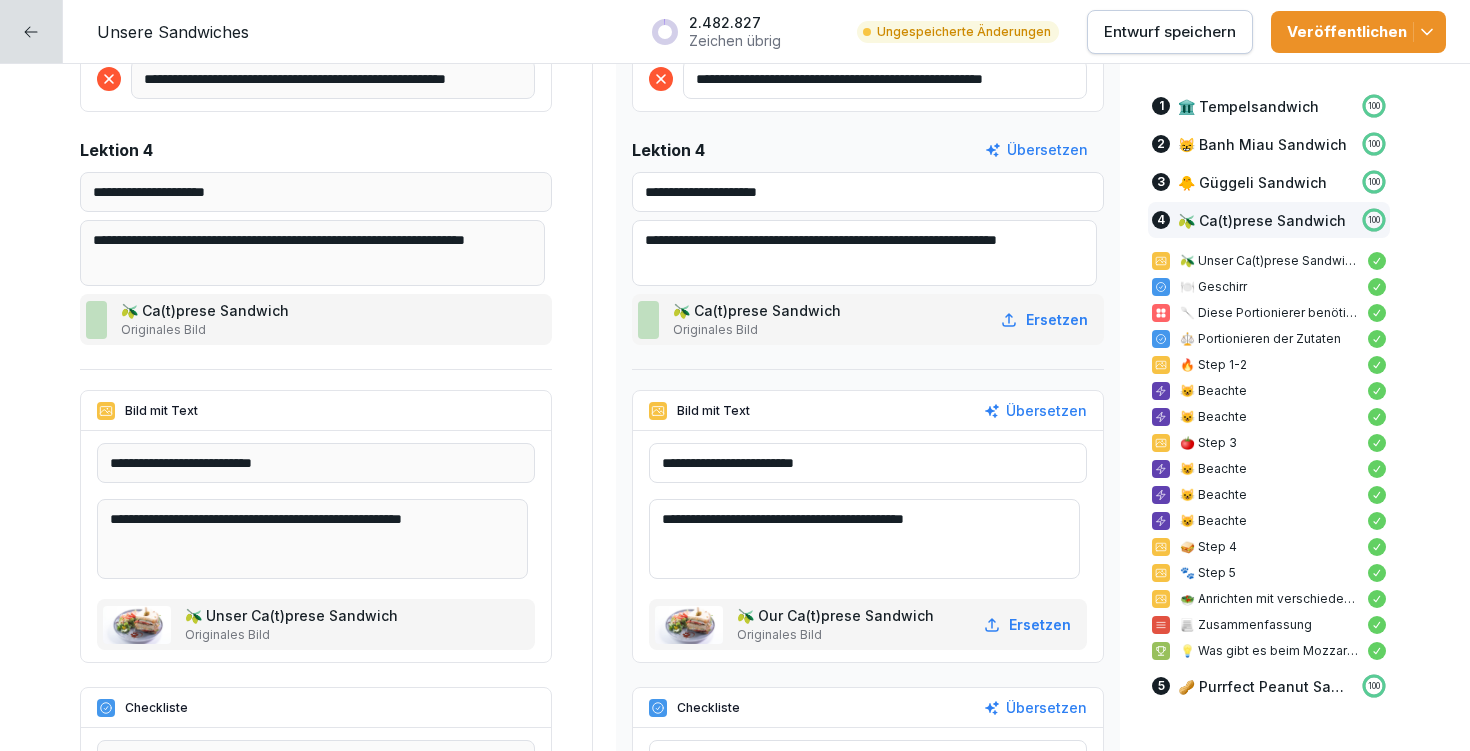 type on "**********" 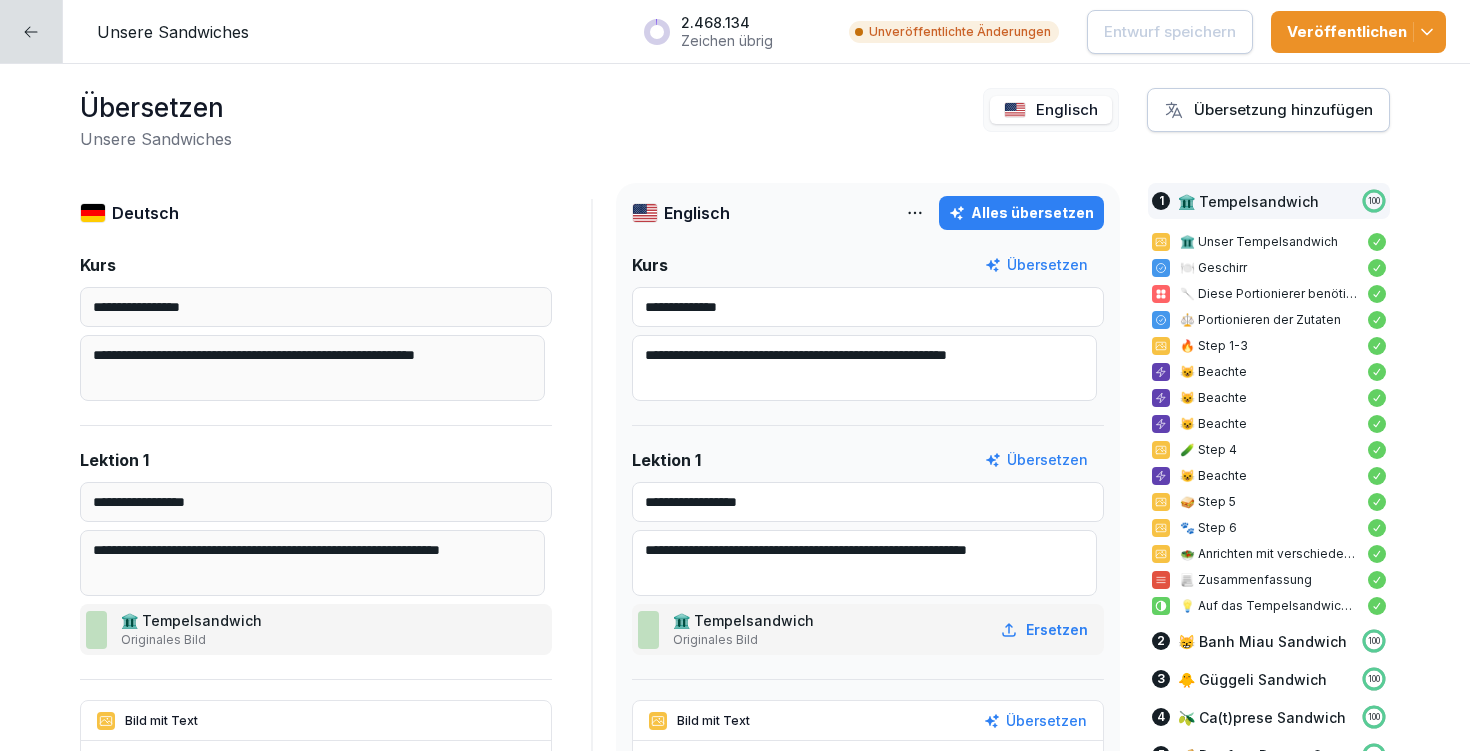scroll, scrollTop: 0, scrollLeft: 0, axis: both 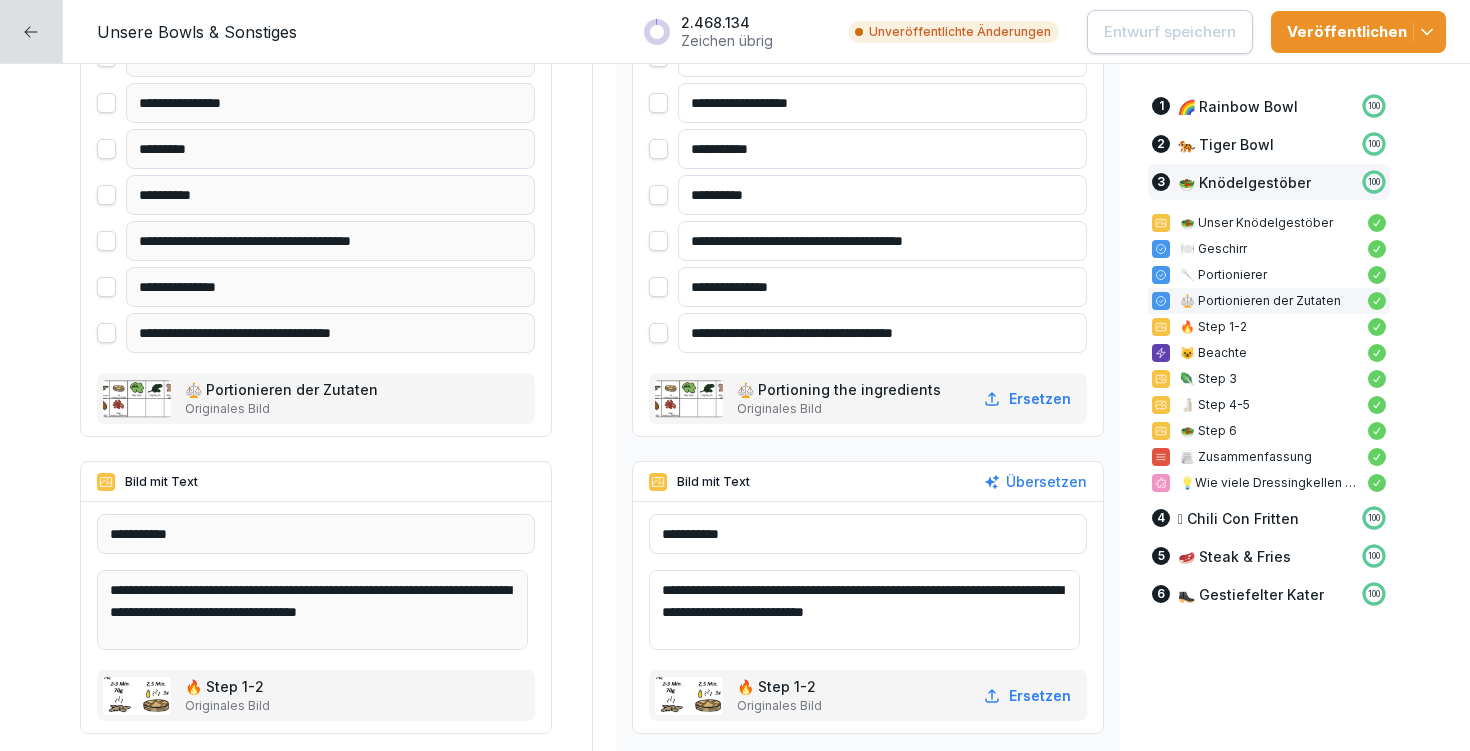 drag, startPoint x: 672, startPoint y: 585, endPoint x: 996, endPoint y: 610, distance: 324.96307 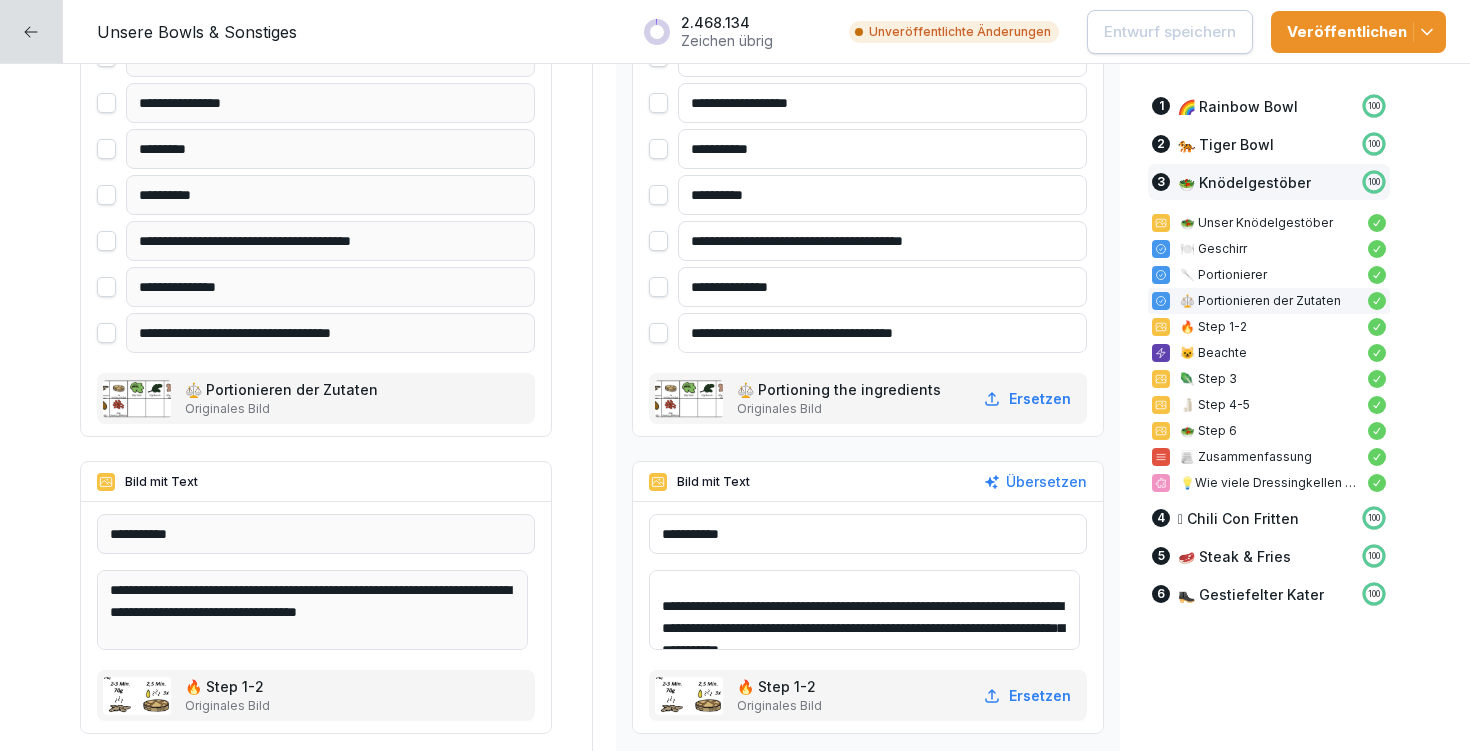 scroll, scrollTop: 54, scrollLeft: 0, axis: vertical 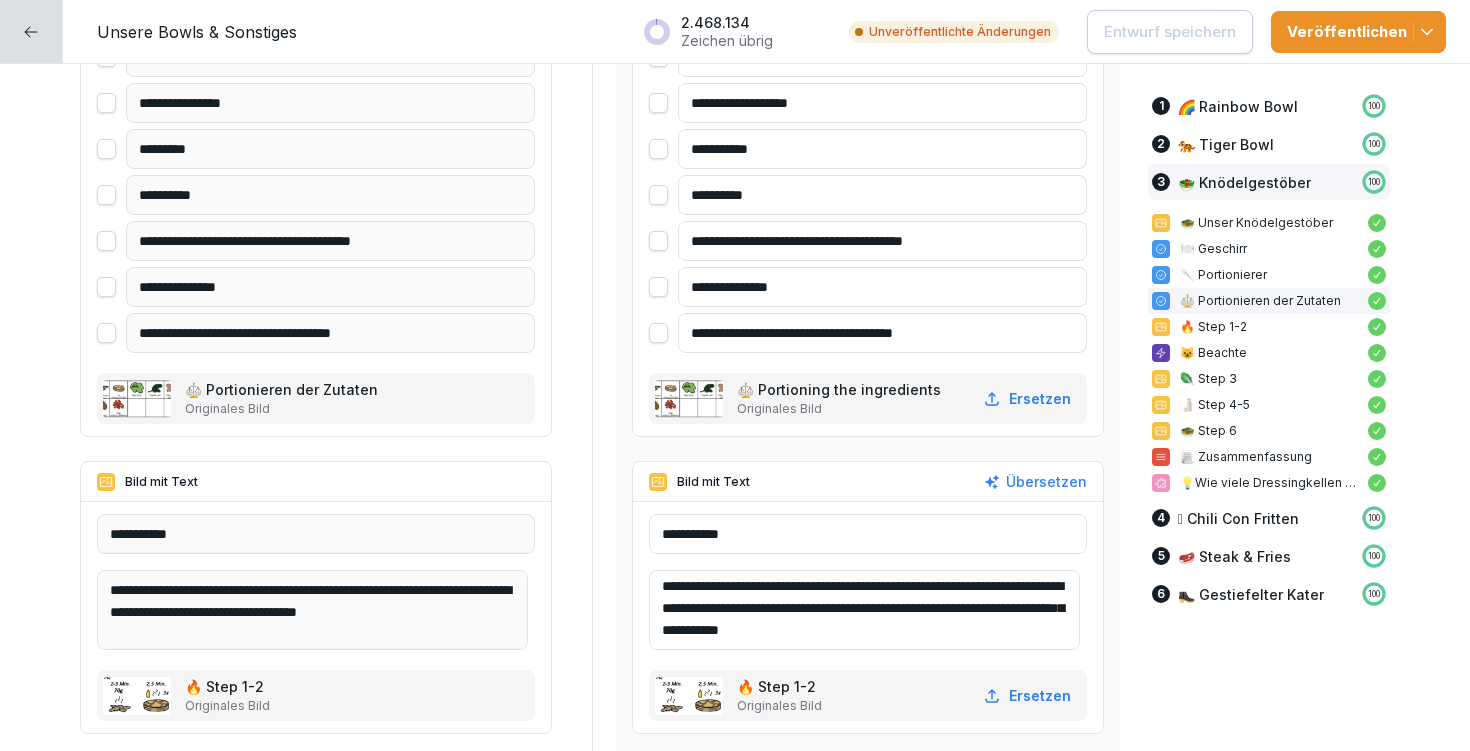 drag, startPoint x: 674, startPoint y: 600, endPoint x: 1039, endPoint y: 632, distance: 366.40005 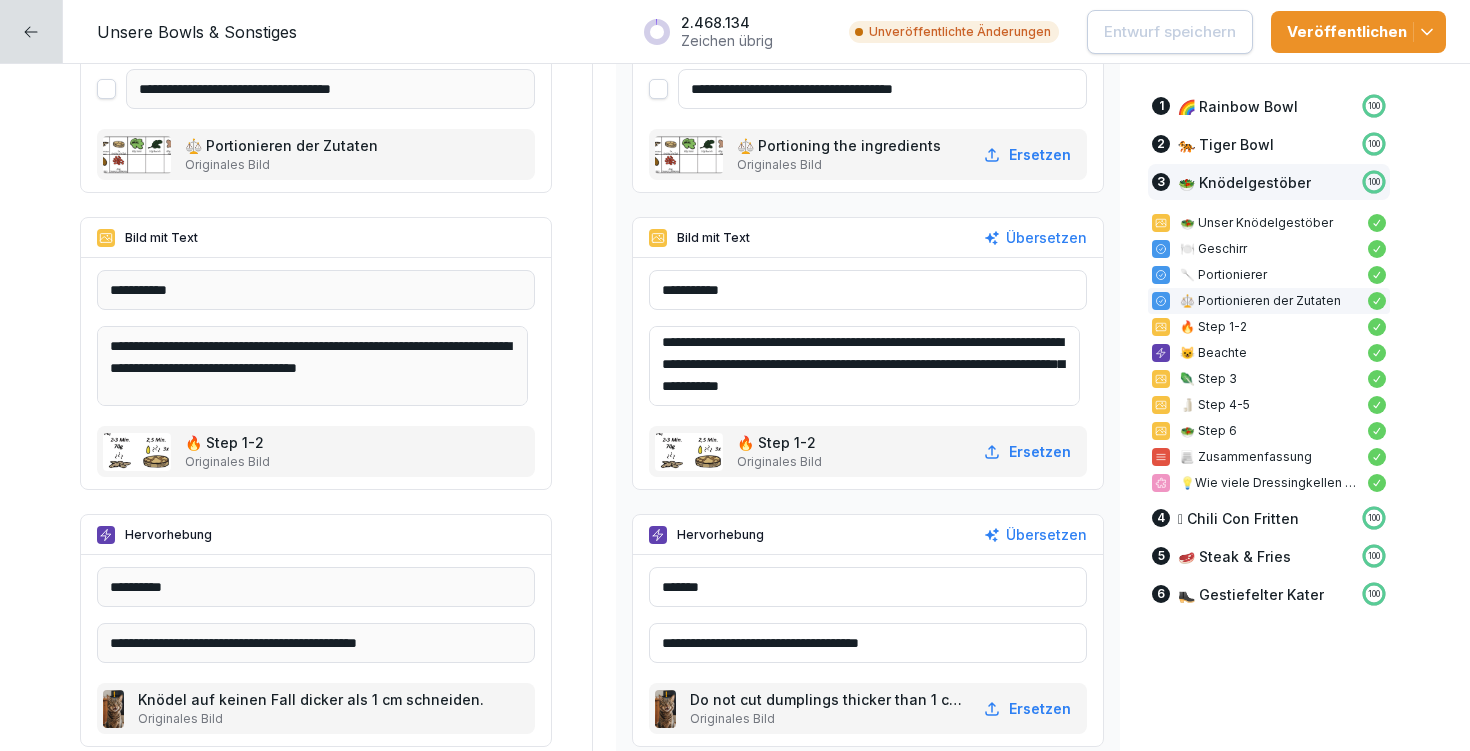 scroll, scrollTop: 11647, scrollLeft: 0, axis: vertical 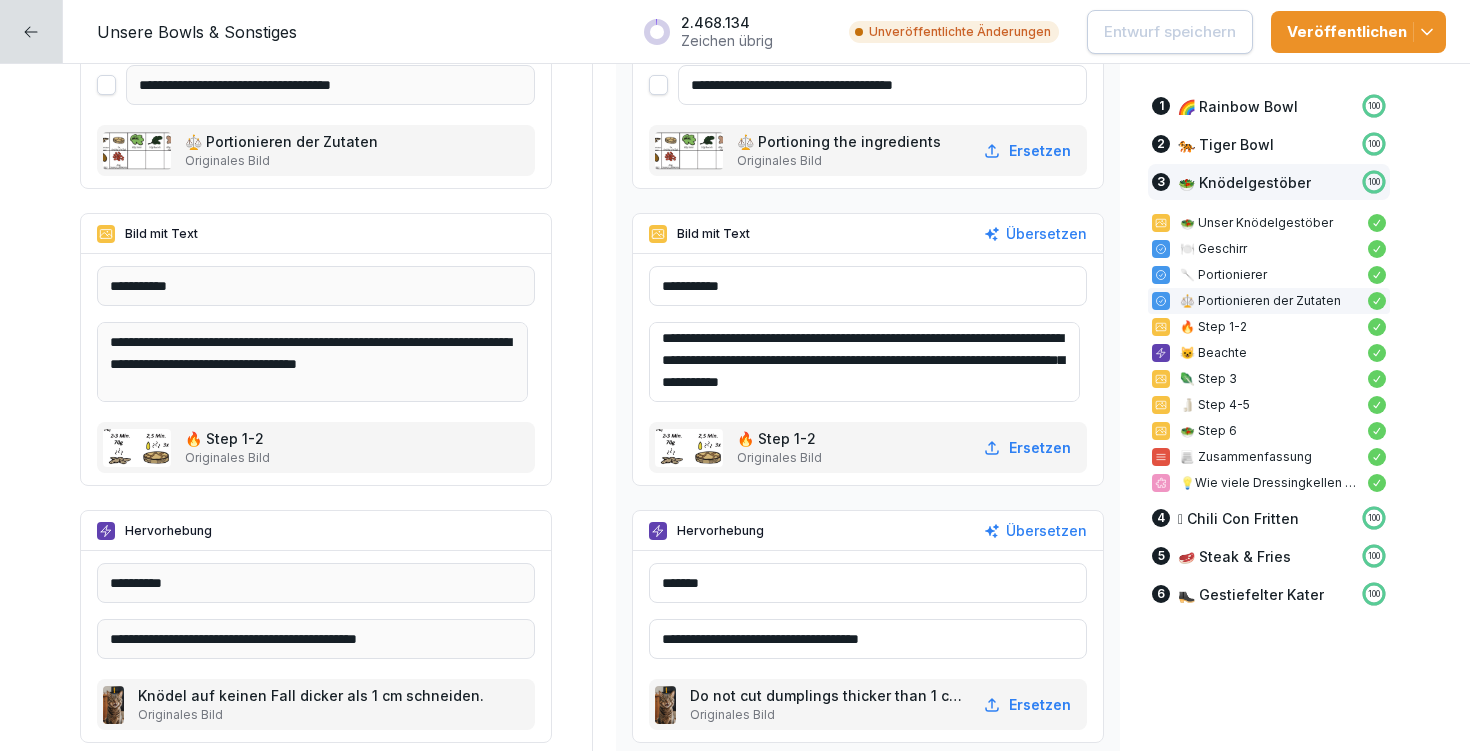 click on "**********" at bounding box center (868, 639) 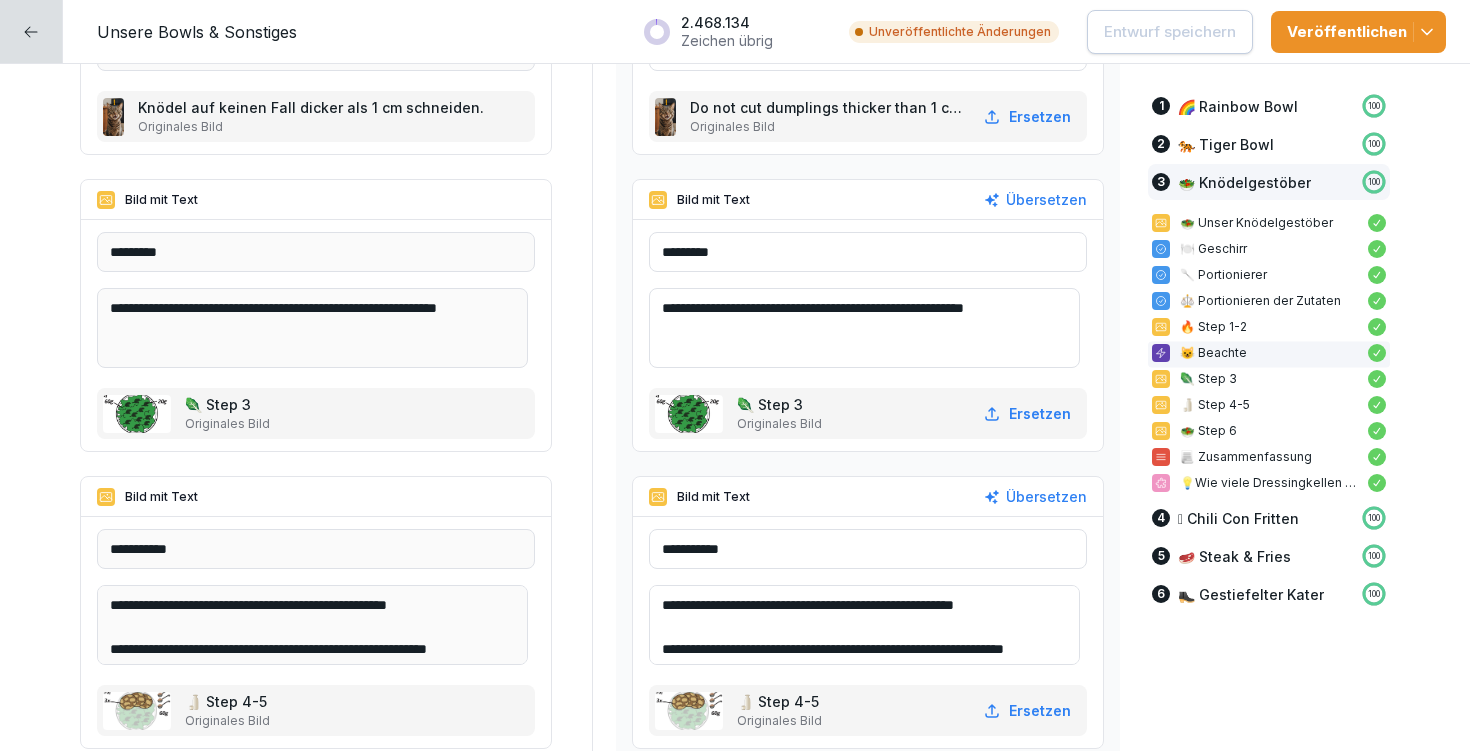 scroll, scrollTop: 12317, scrollLeft: 0, axis: vertical 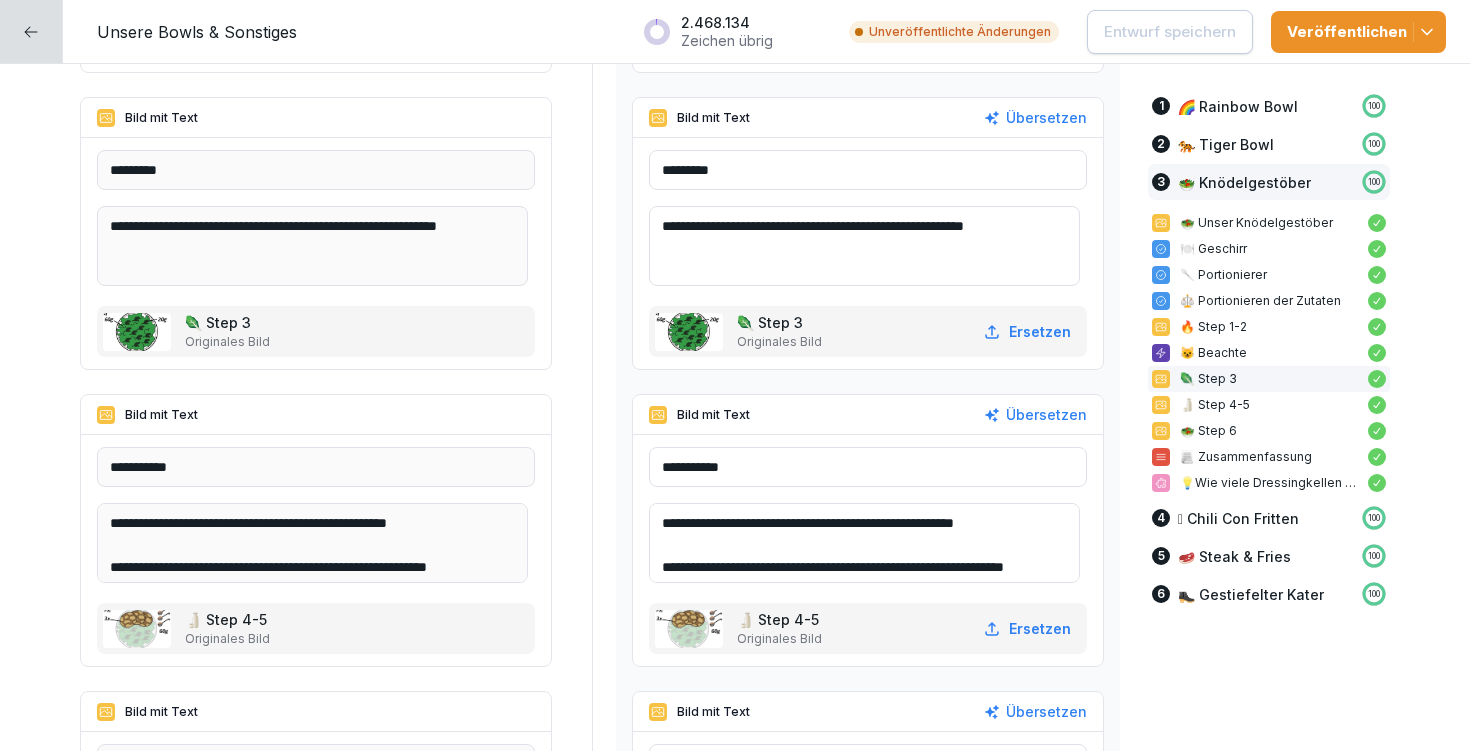 drag, startPoint x: 675, startPoint y: 522, endPoint x: 1085, endPoint y: 528, distance: 410.0439 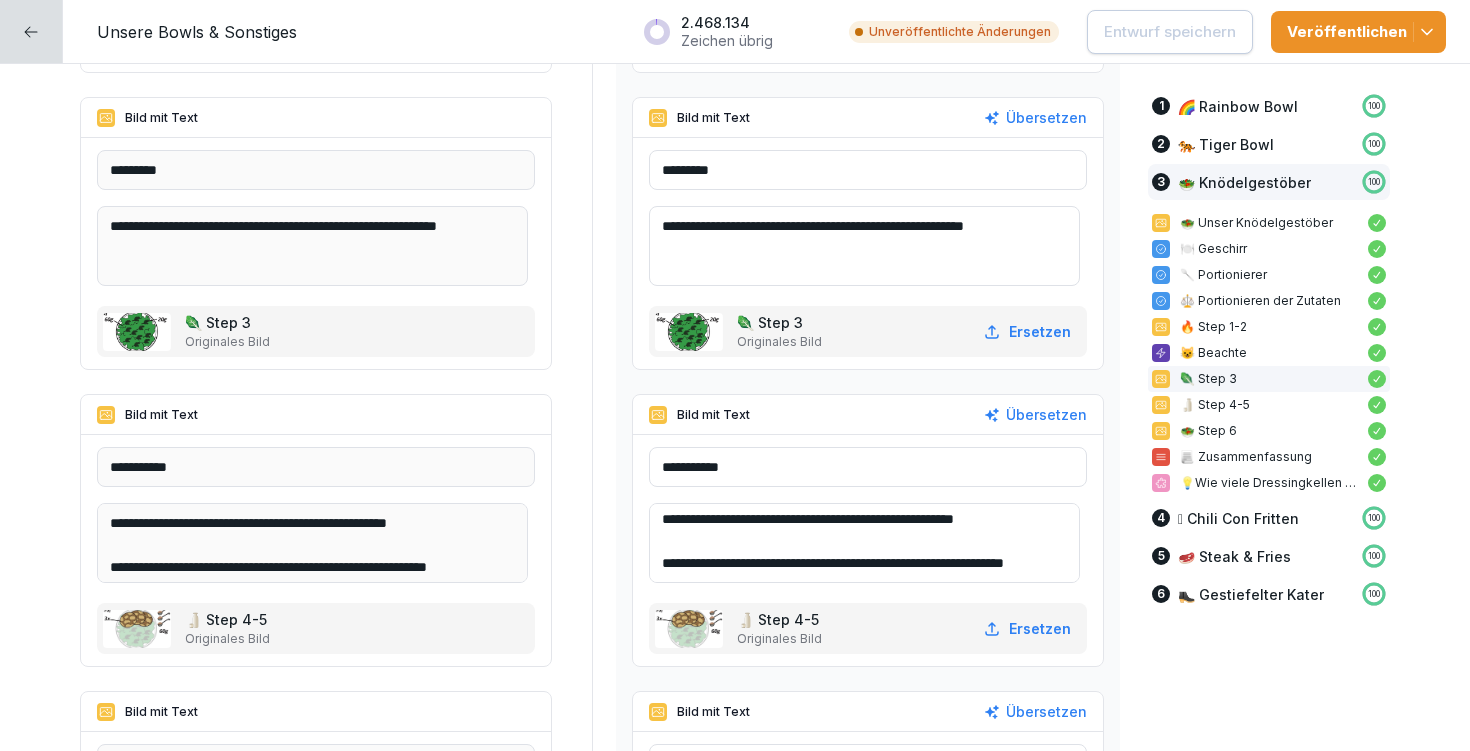 scroll, scrollTop: 0, scrollLeft: 0, axis: both 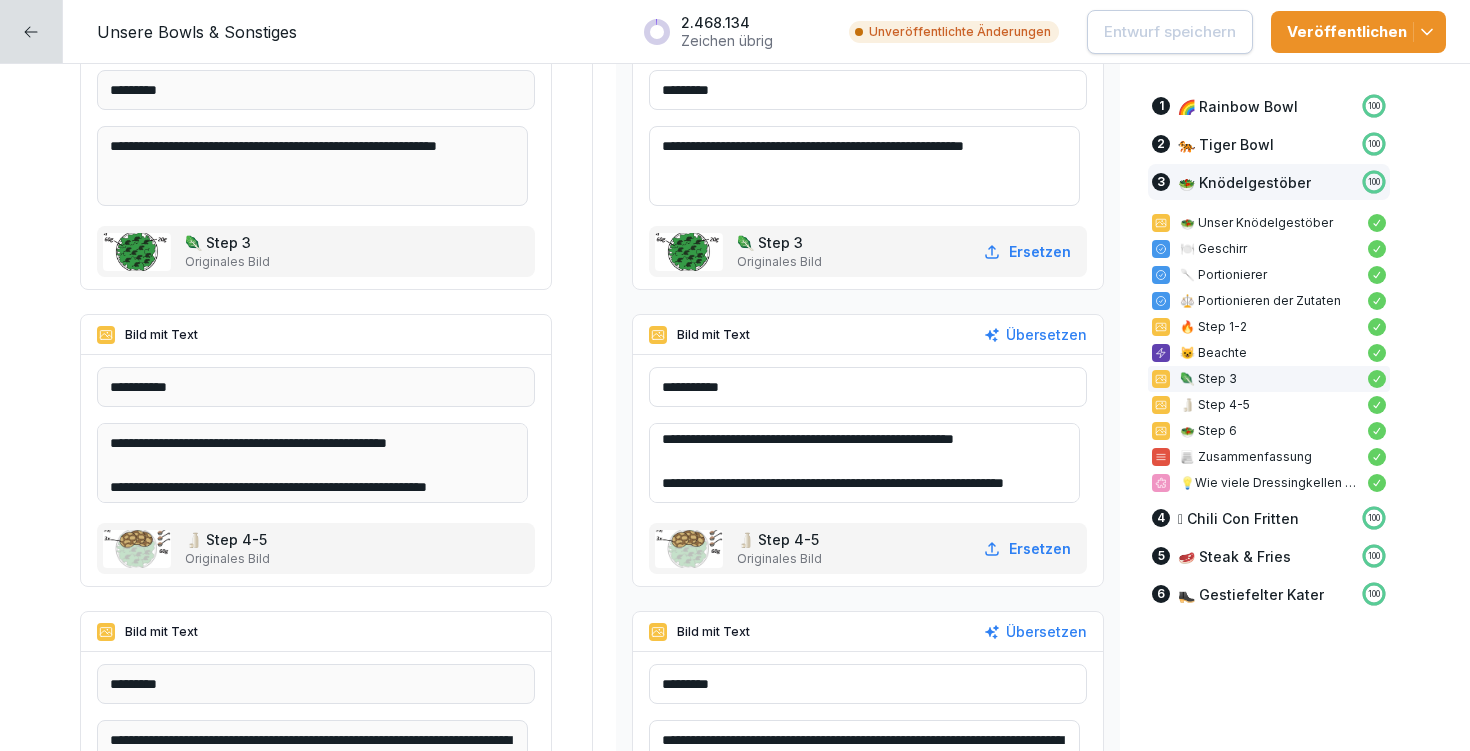 drag, startPoint x: 672, startPoint y: 468, endPoint x: 744, endPoint y: 491, distance: 75.58439 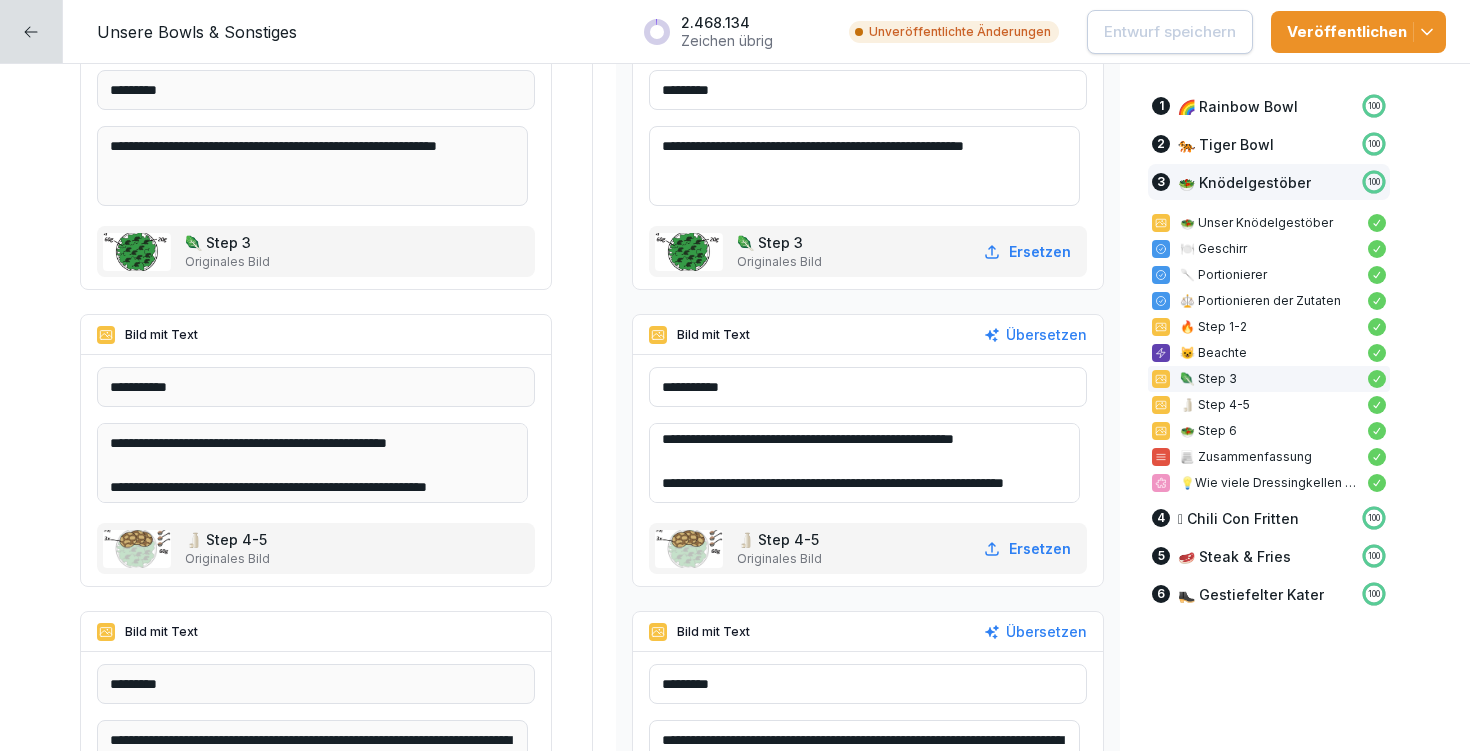 scroll, scrollTop: 26, scrollLeft: 0, axis: vertical 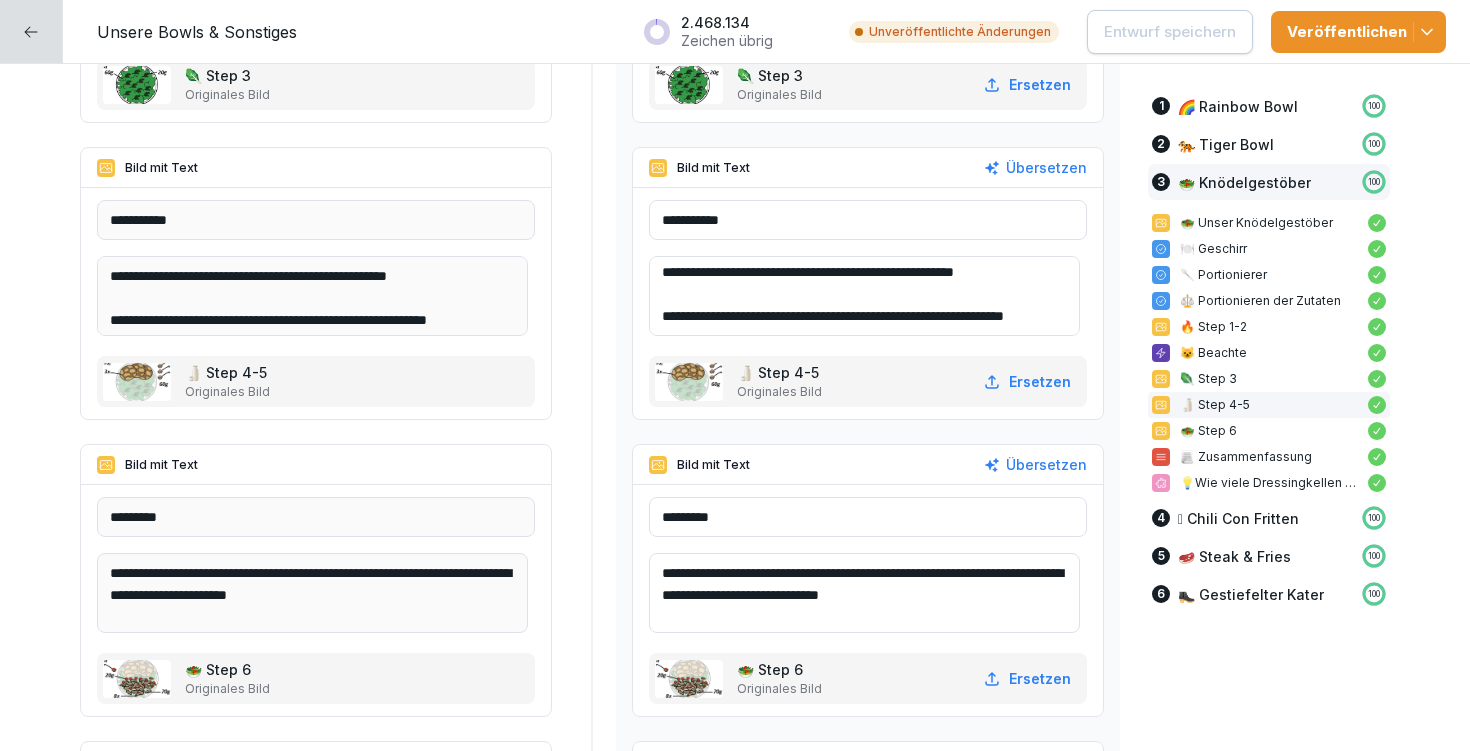 drag, startPoint x: 673, startPoint y: 572, endPoint x: 1072, endPoint y: 594, distance: 399.60605 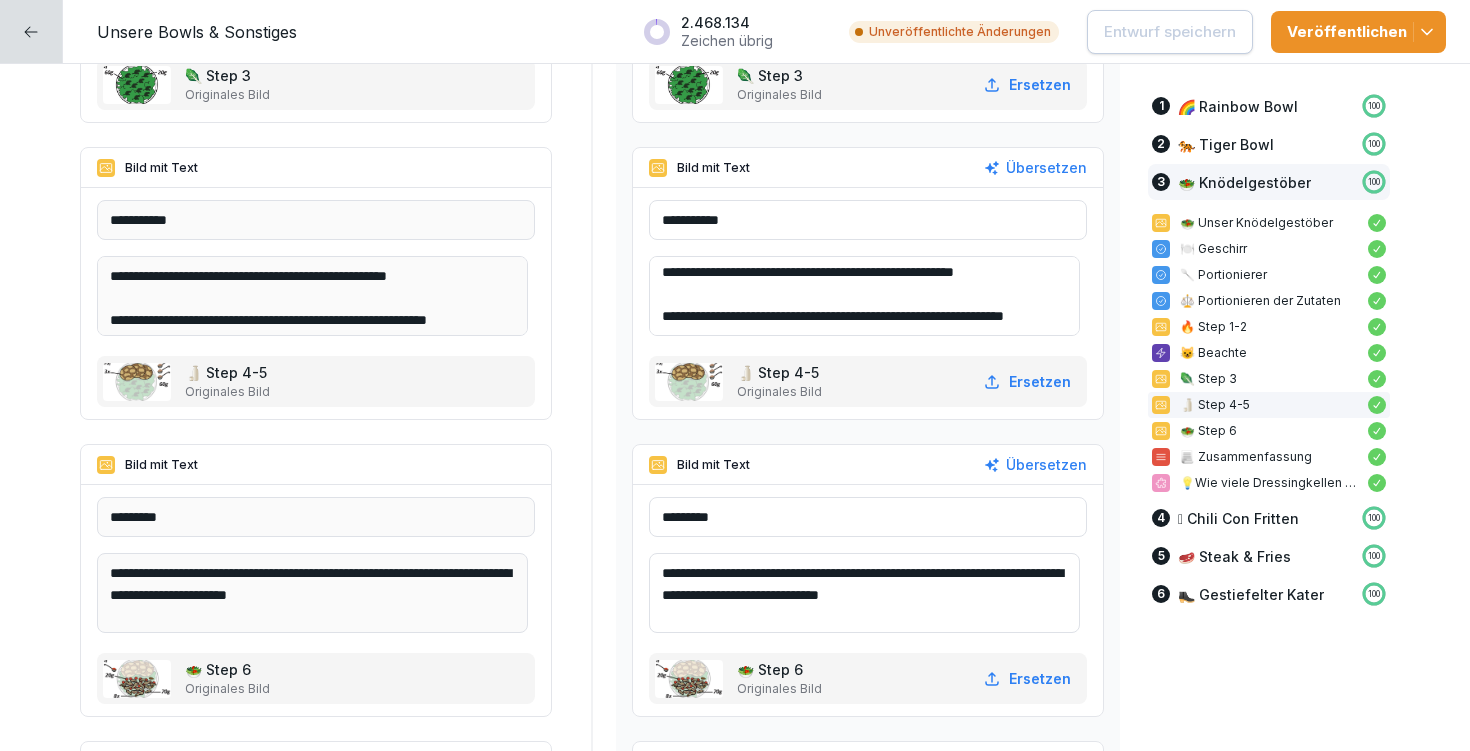 click on "**********" at bounding box center (864, 593) 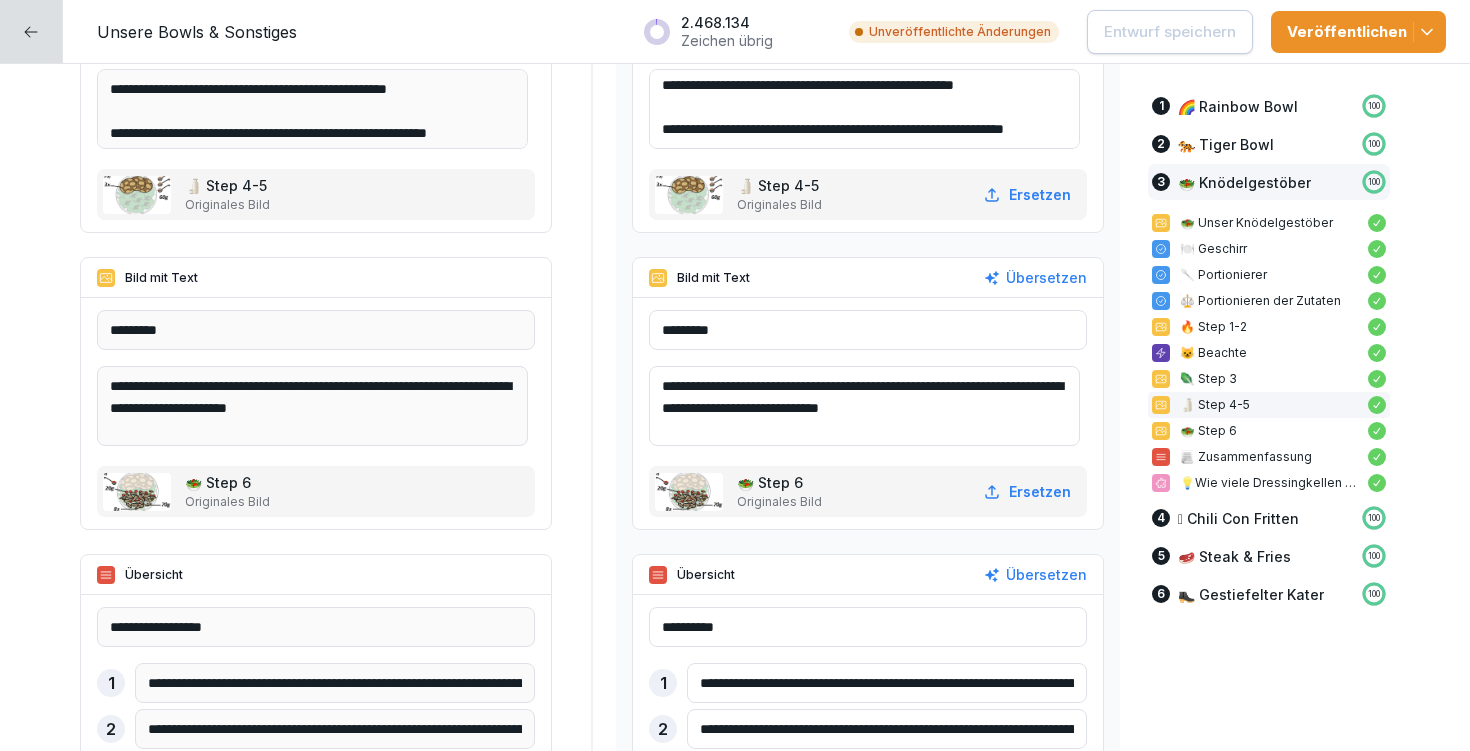 scroll, scrollTop: 12755, scrollLeft: 0, axis: vertical 